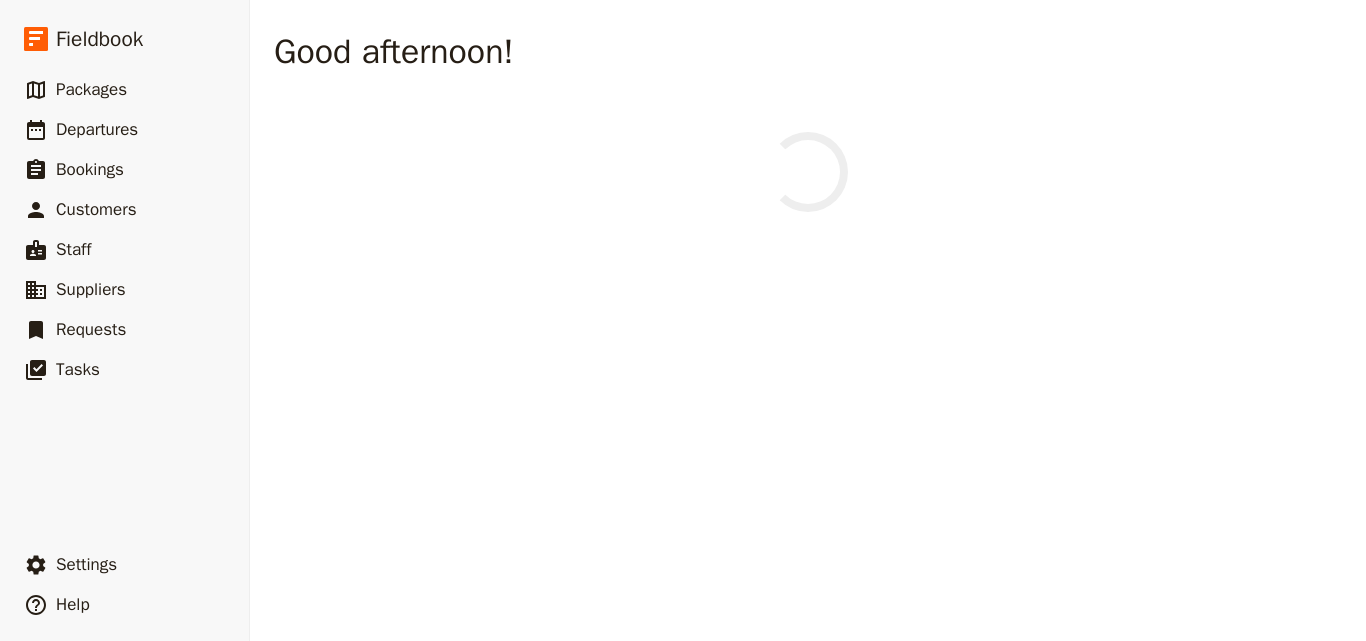 scroll, scrollTop: 0, scrollLeft: 0, axis: both 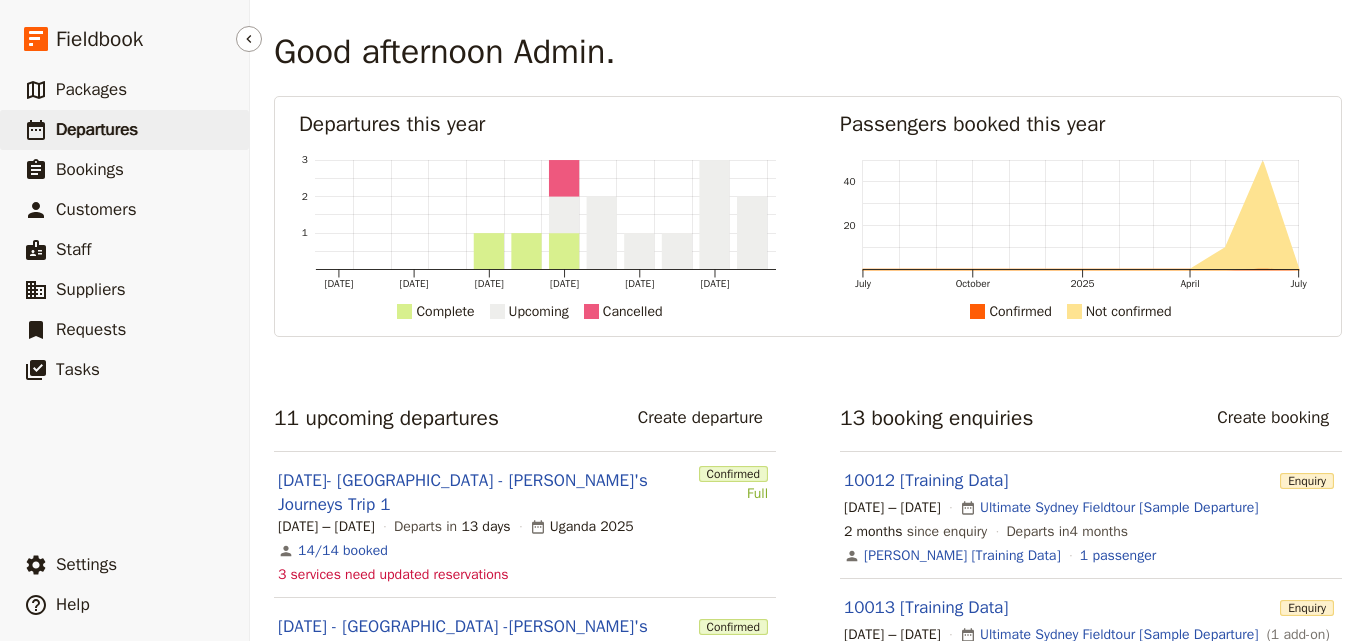 click on "Departures" at bounding box center [97, 129] 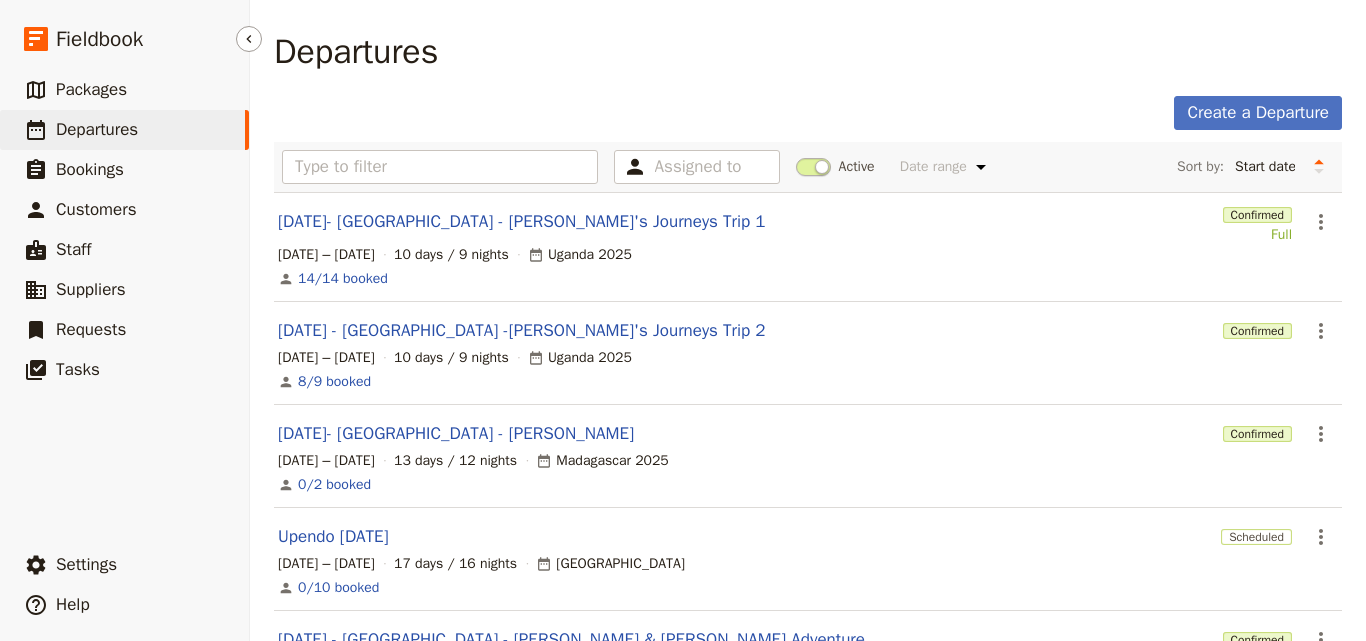 click on "Departures" at bounding box center [97, 129] 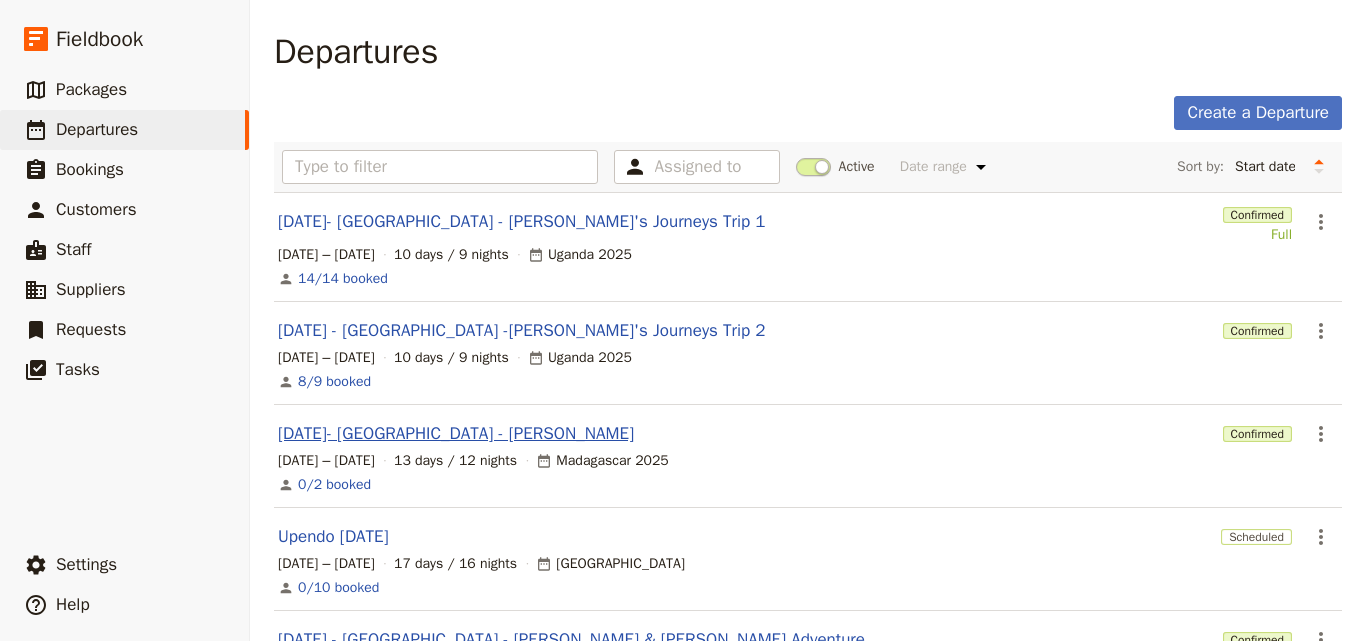 click on "AUG 2025- MADAGASCAR - Smith" at bounding box center [456, 434] 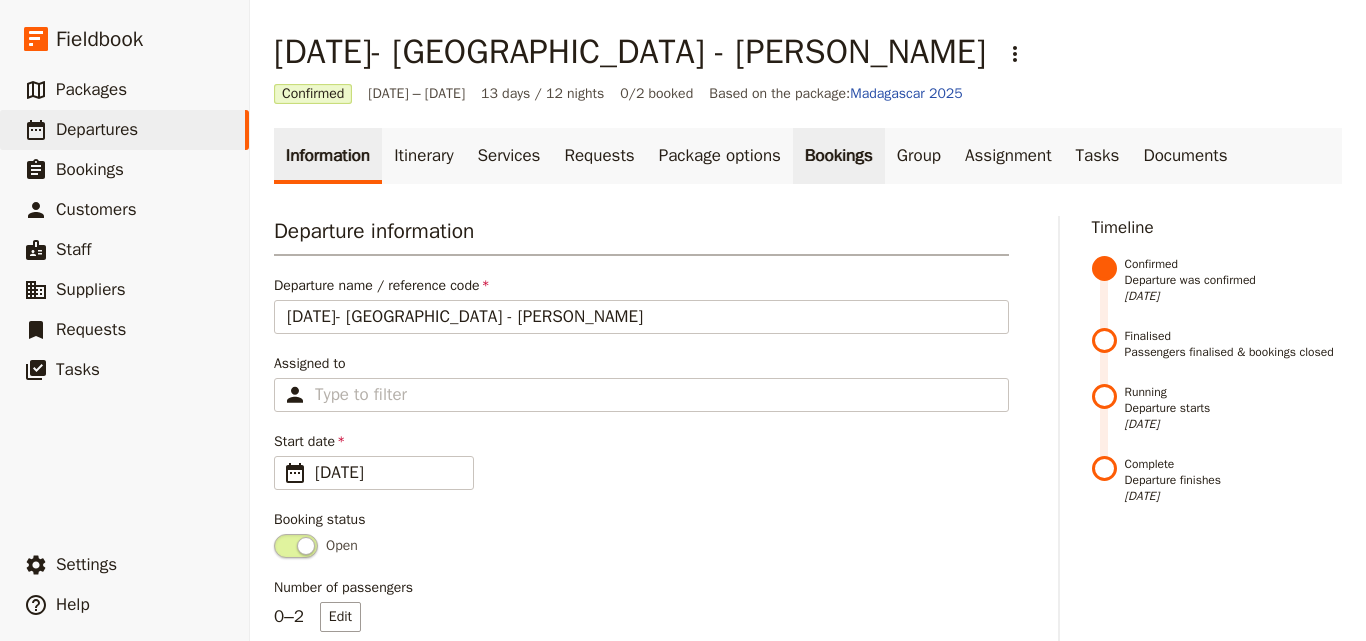 click on "Bookings" at bounding box center (839, 156) 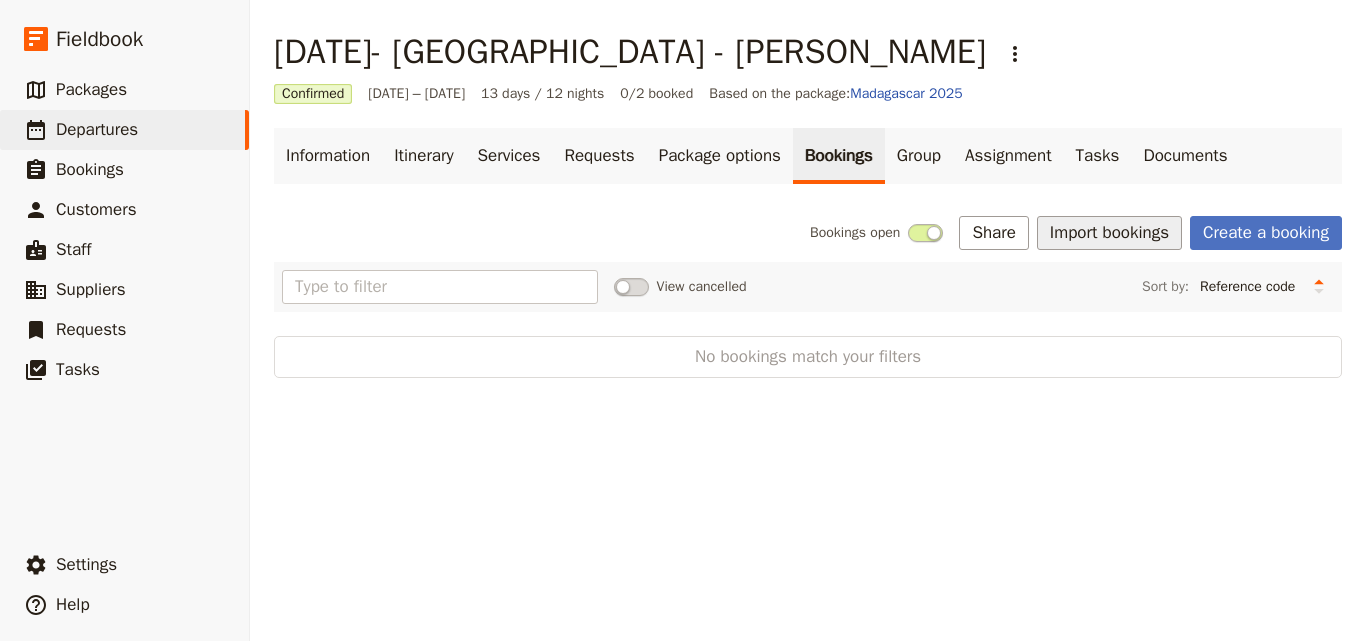 click on "Import bookings" at bounding box center (1109, 233) 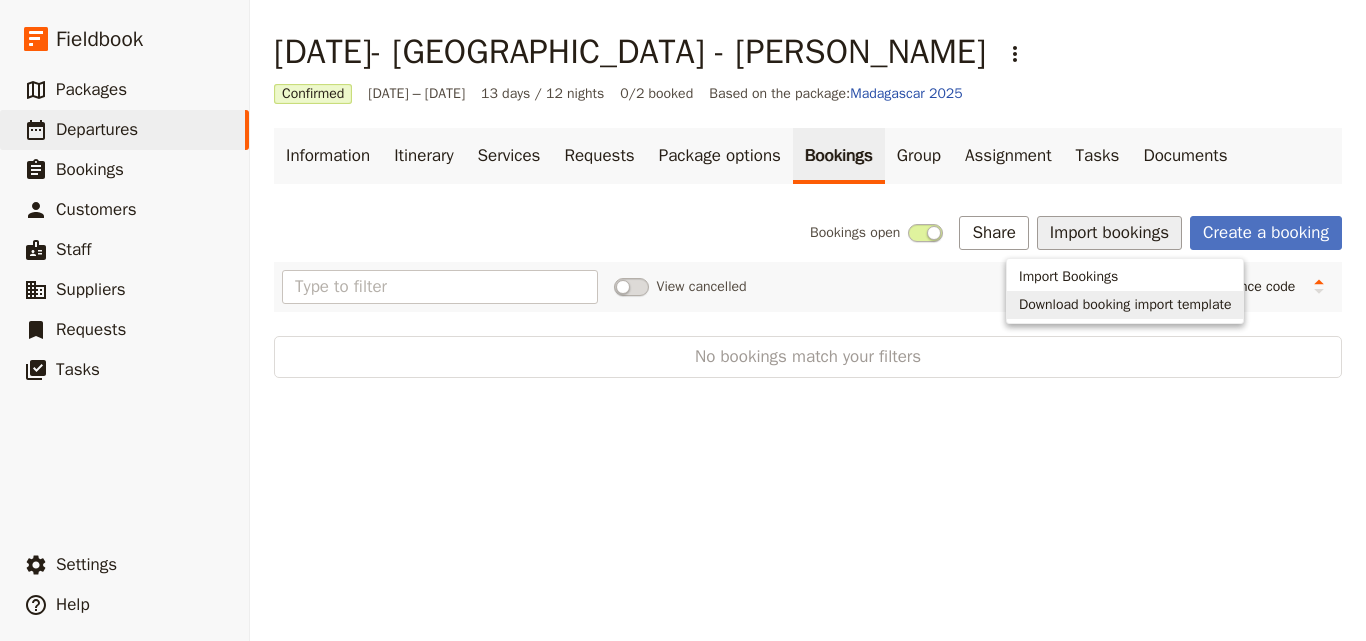 click on "Download booking import template" at bounding box center [1125, 305] 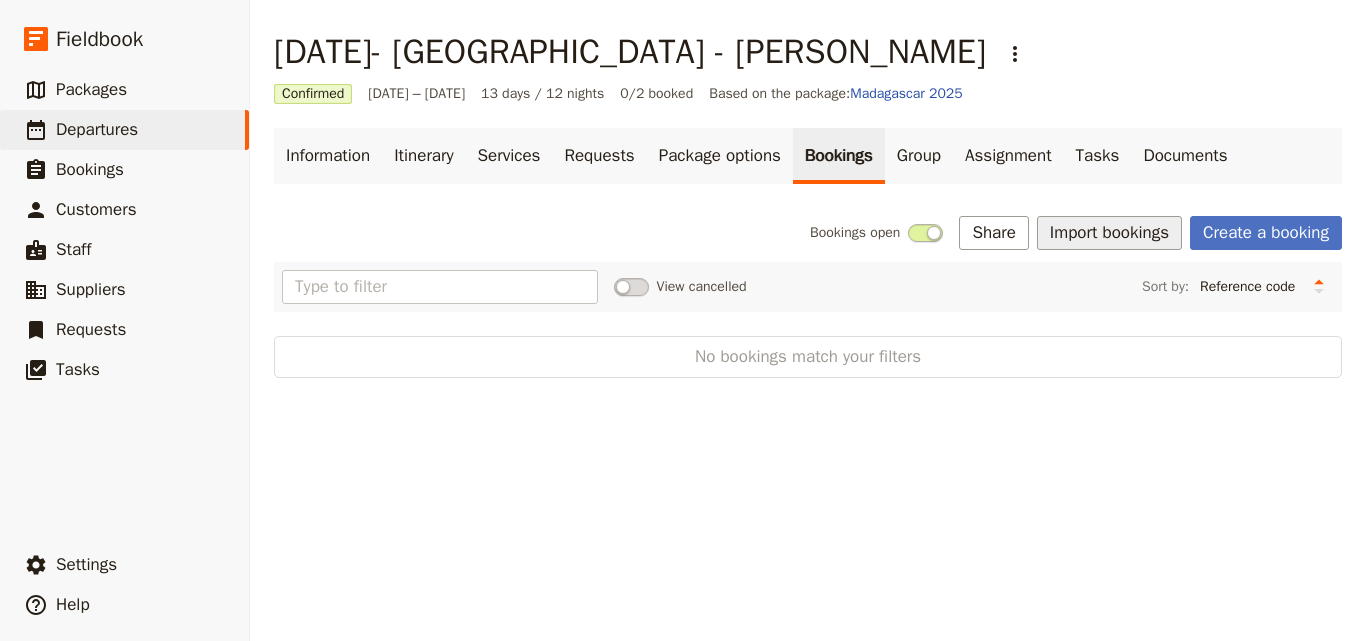 click on "Import bookings" at bounding box center (1109, 233) 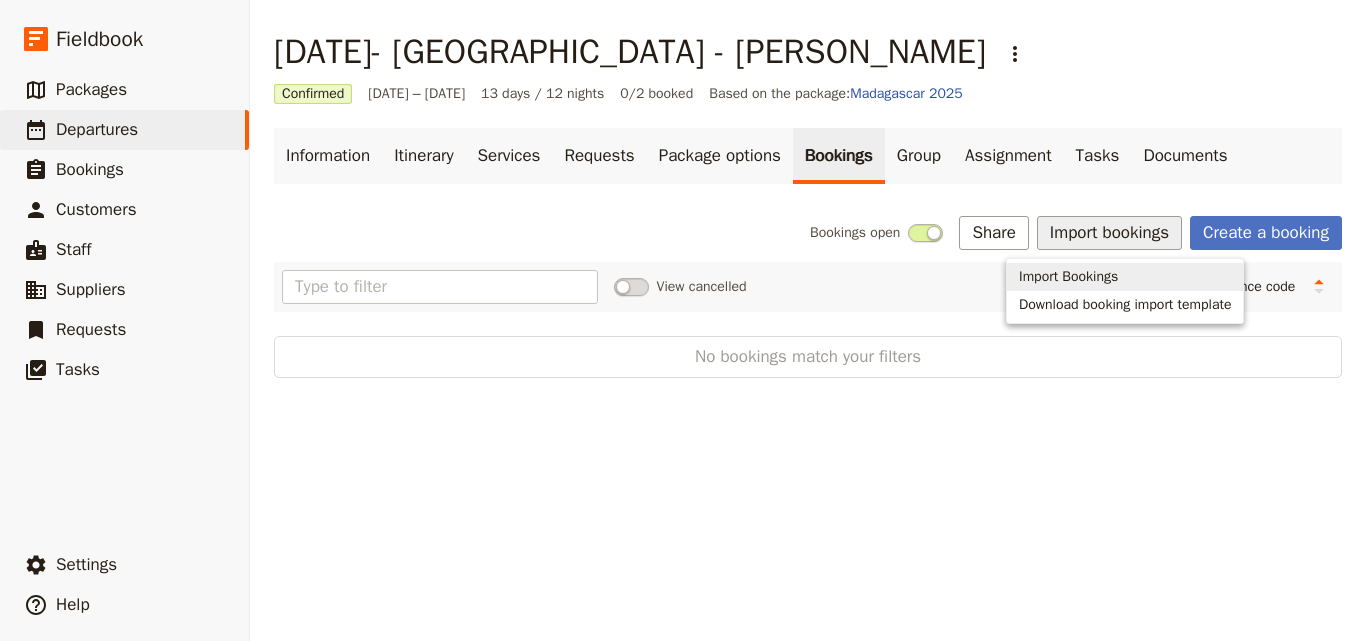 click on "Import Bookings" at bounding box center (1068, 277) 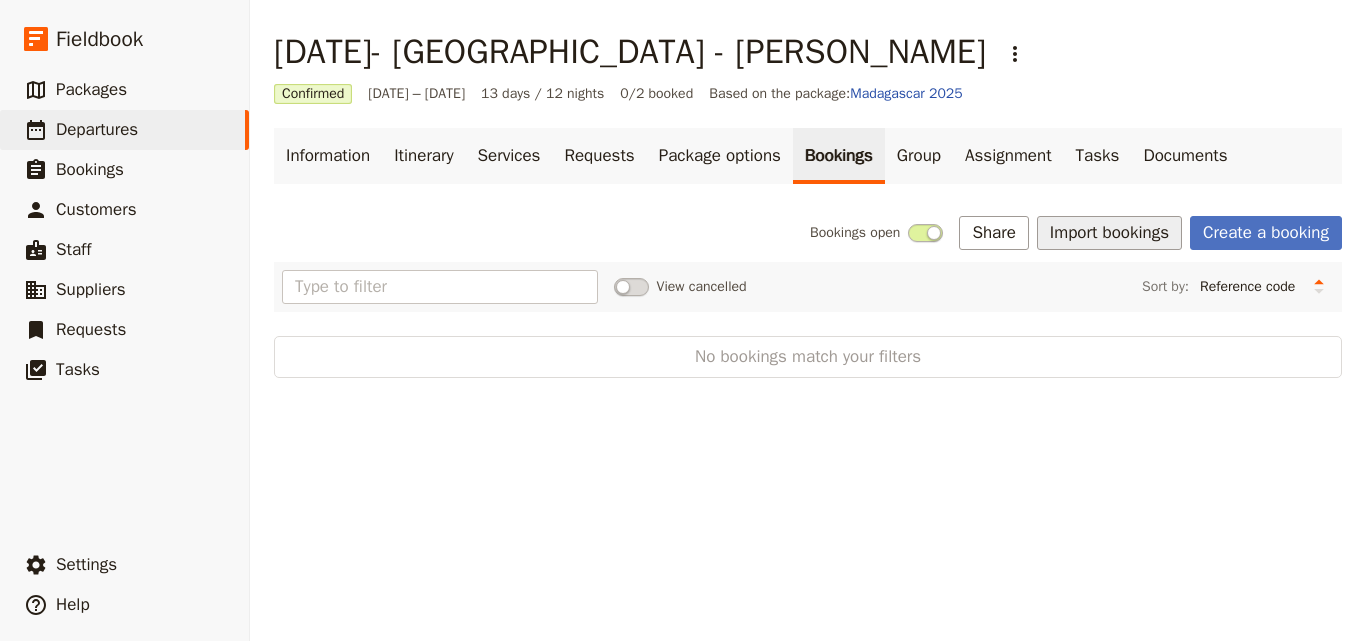 click on "Import bookings" at bounding box center [1109, 233] 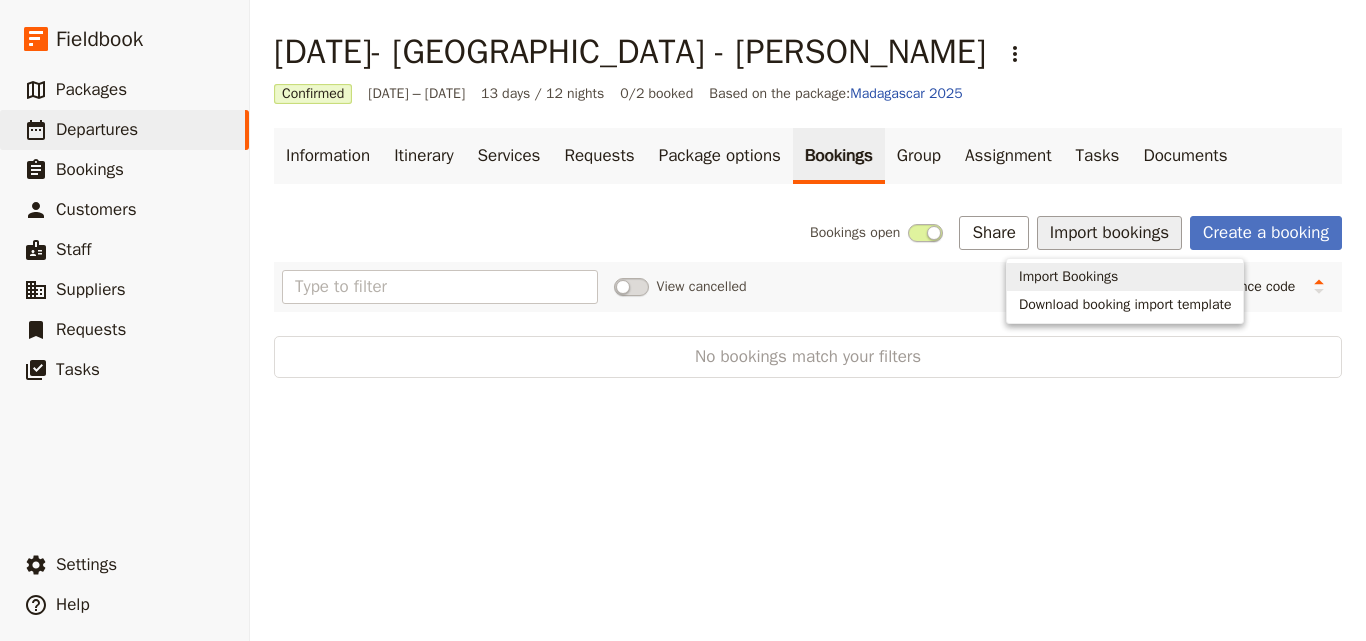 click on "Import Bookings" at bounding box center (1068, 277) 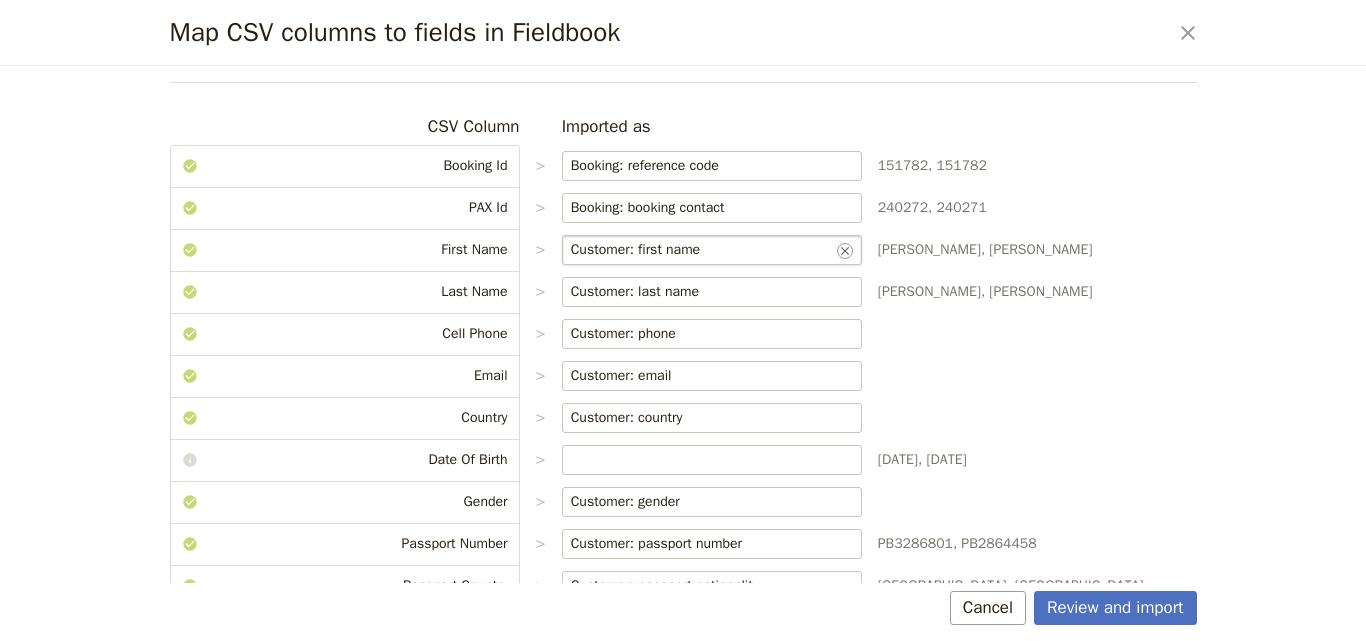 scroll, scrollTop: 0, scrollLeft: 0, axis: both 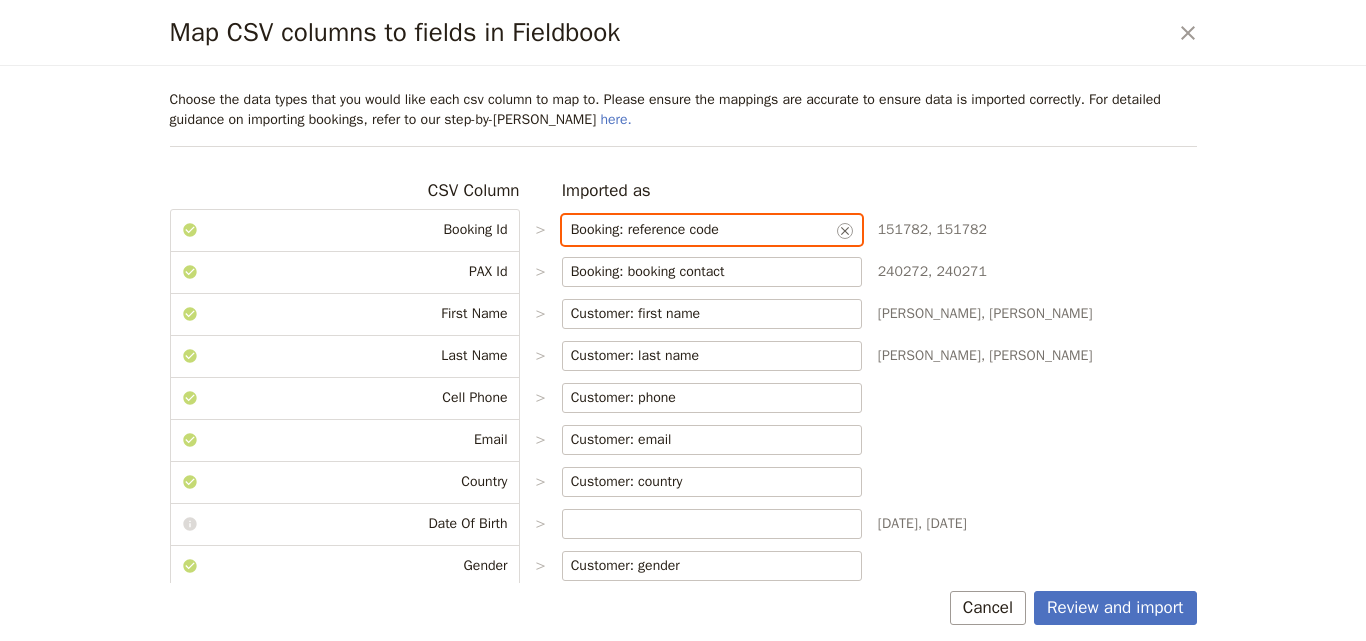 click on "Booking: reference code" at bounding box center [702, 230] 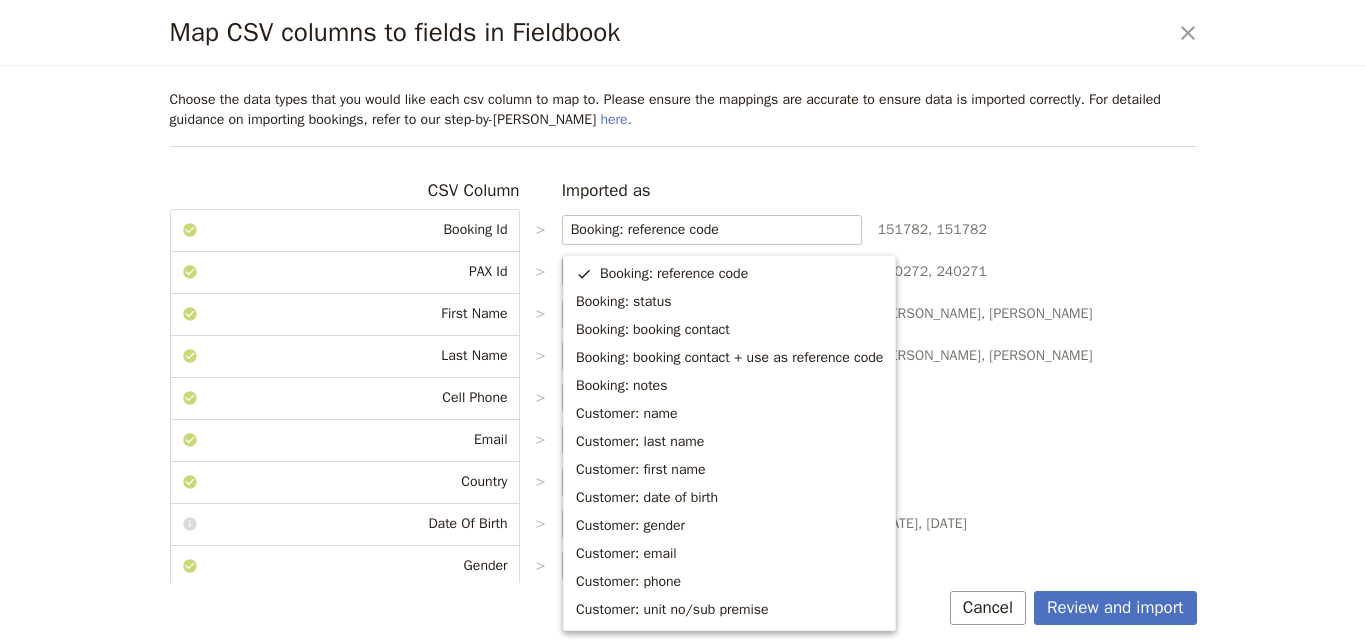click on "151782, 151782" at bounding box center (1037, 230) 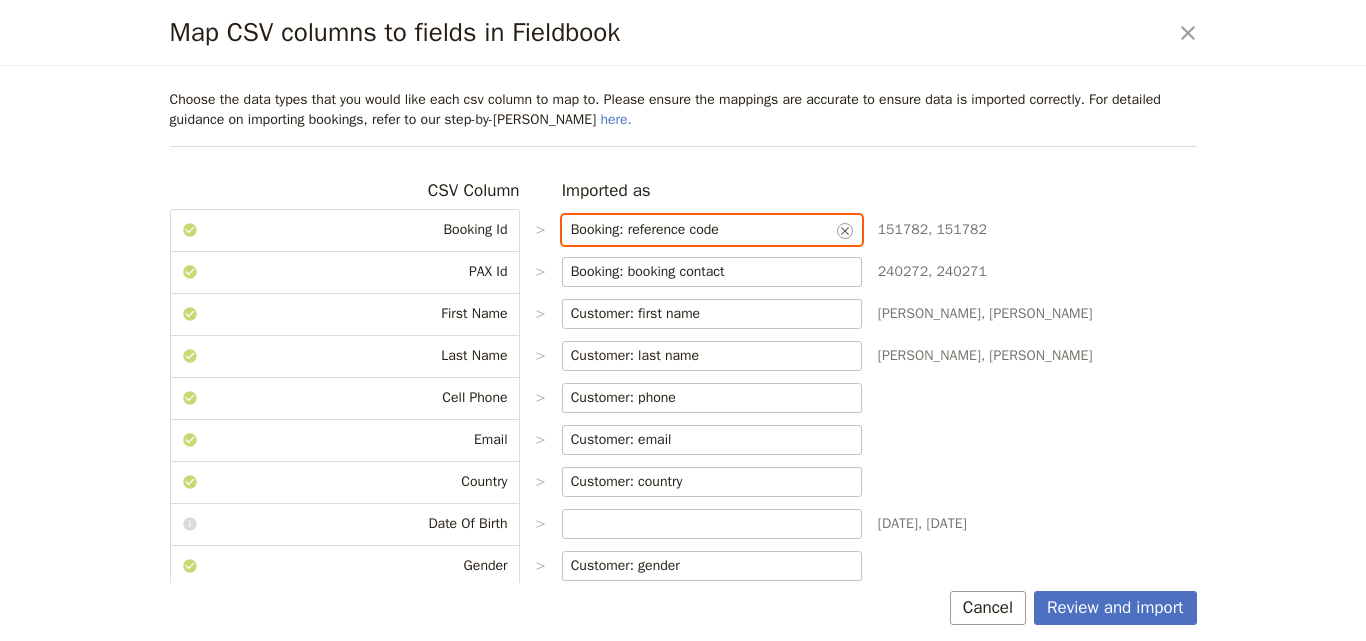click on "Booking: reference code" at bounding box center (702, 230) 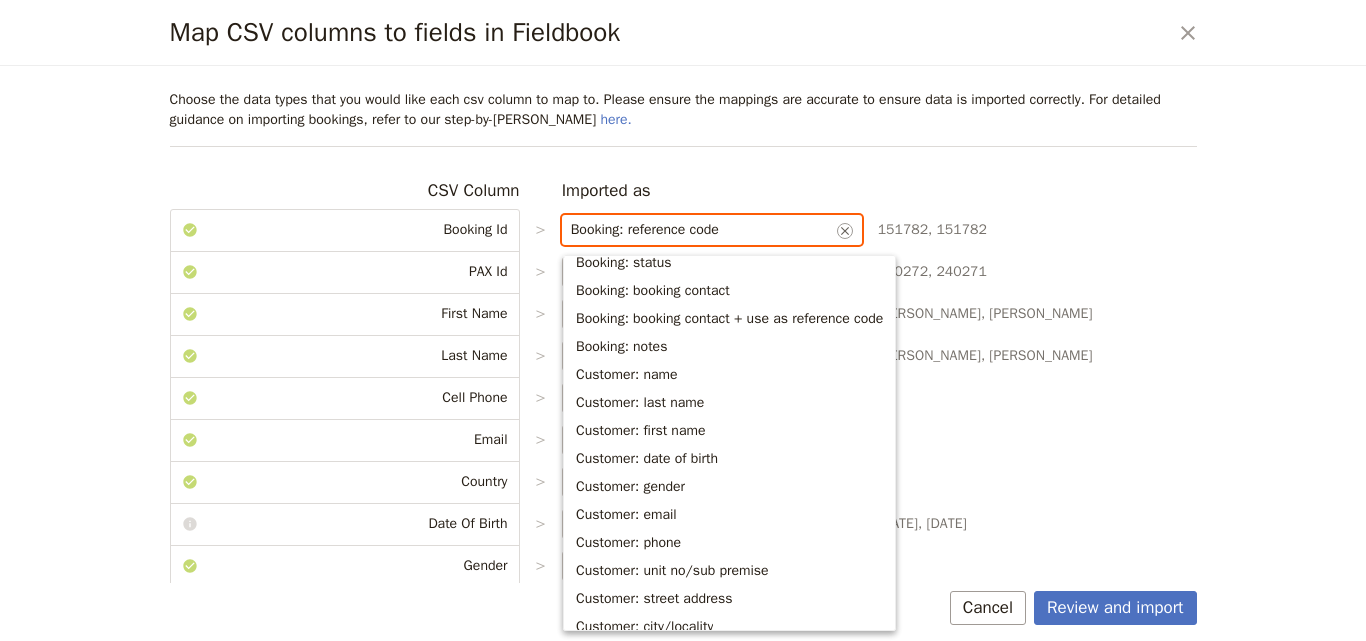 scroll, scrollTop: 0, scrollLeft: 0, axis: both 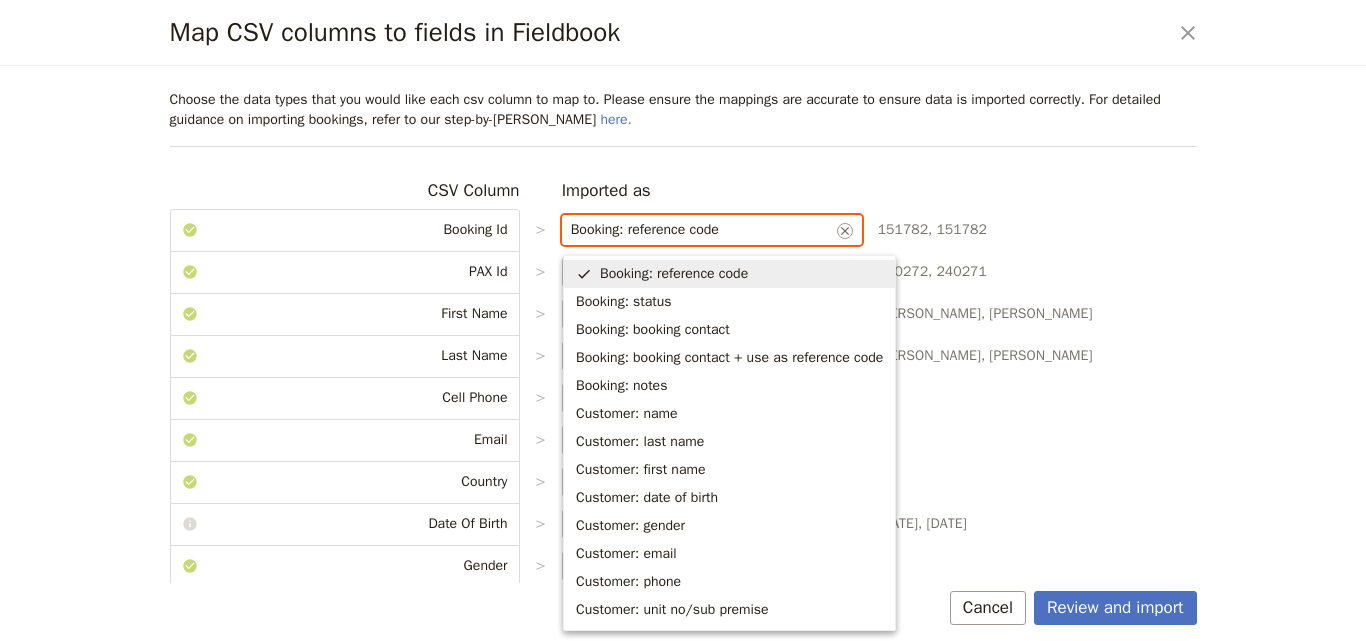 click on "Booking: reference code" at bounding box center [674, 274] 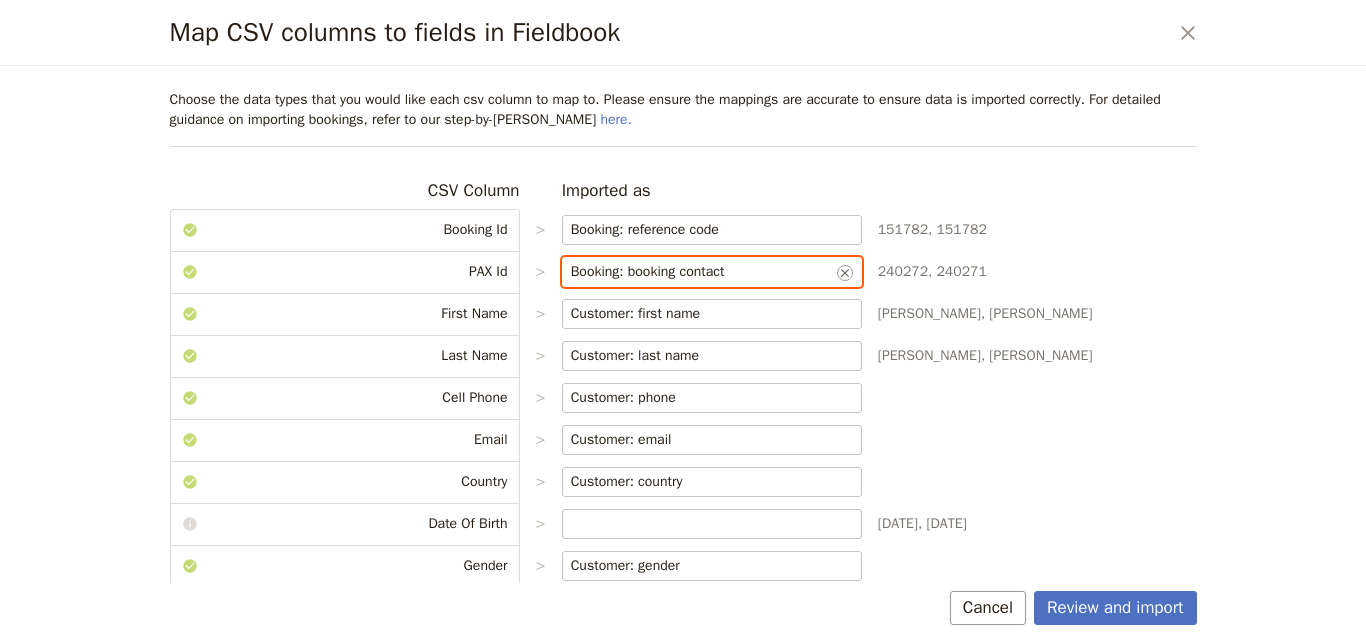 click on "Booking: booking contact" at bounding box center (702, 272) 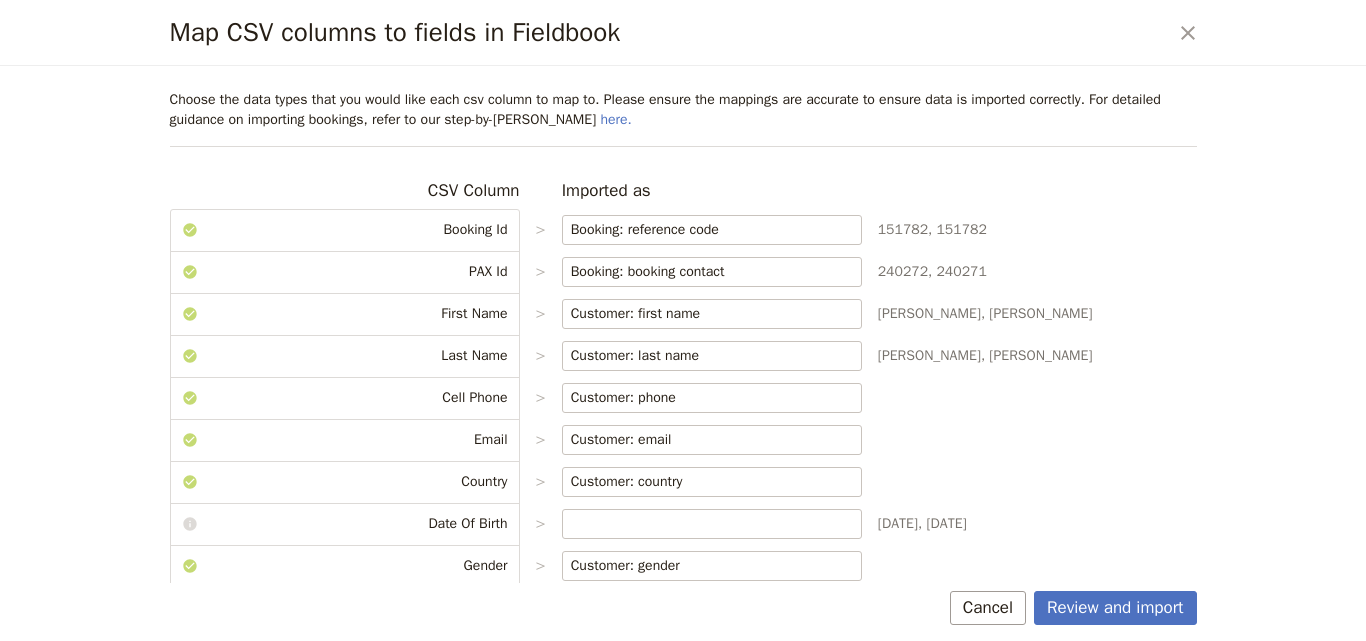 click on "Smith, Smith" at bounding box center (1037, 356) 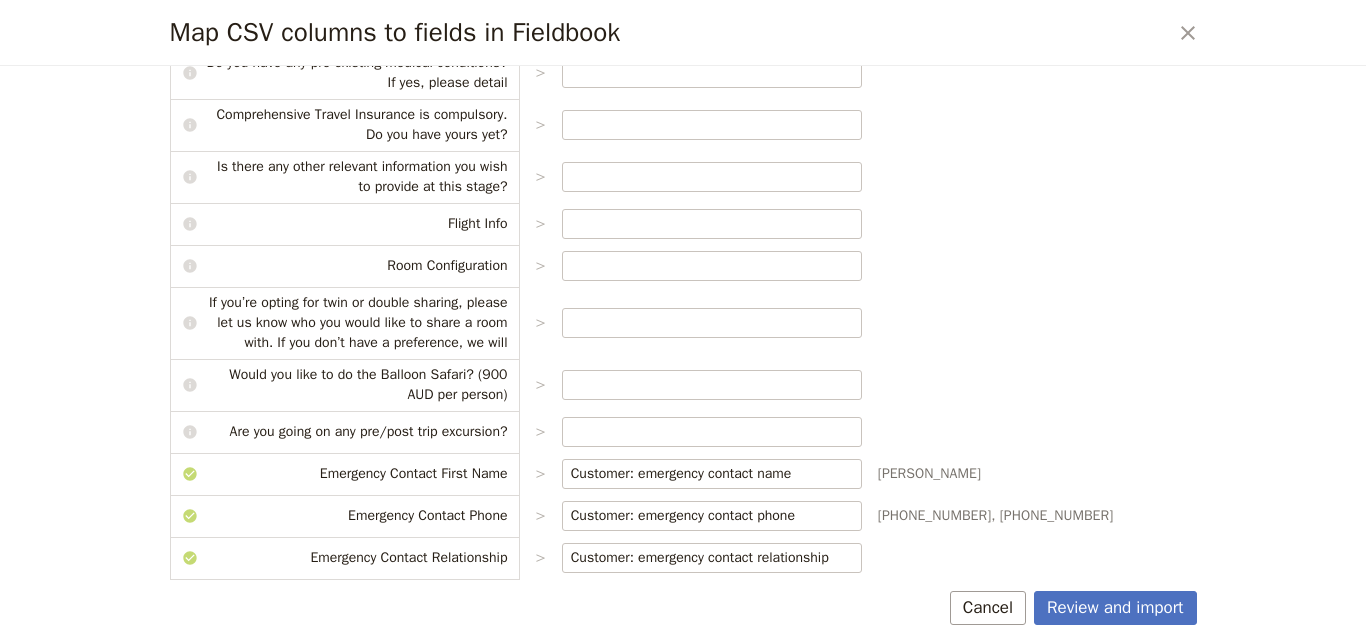 scroll, scrollTop: 834, scrollLeft: 0, axis: vertical 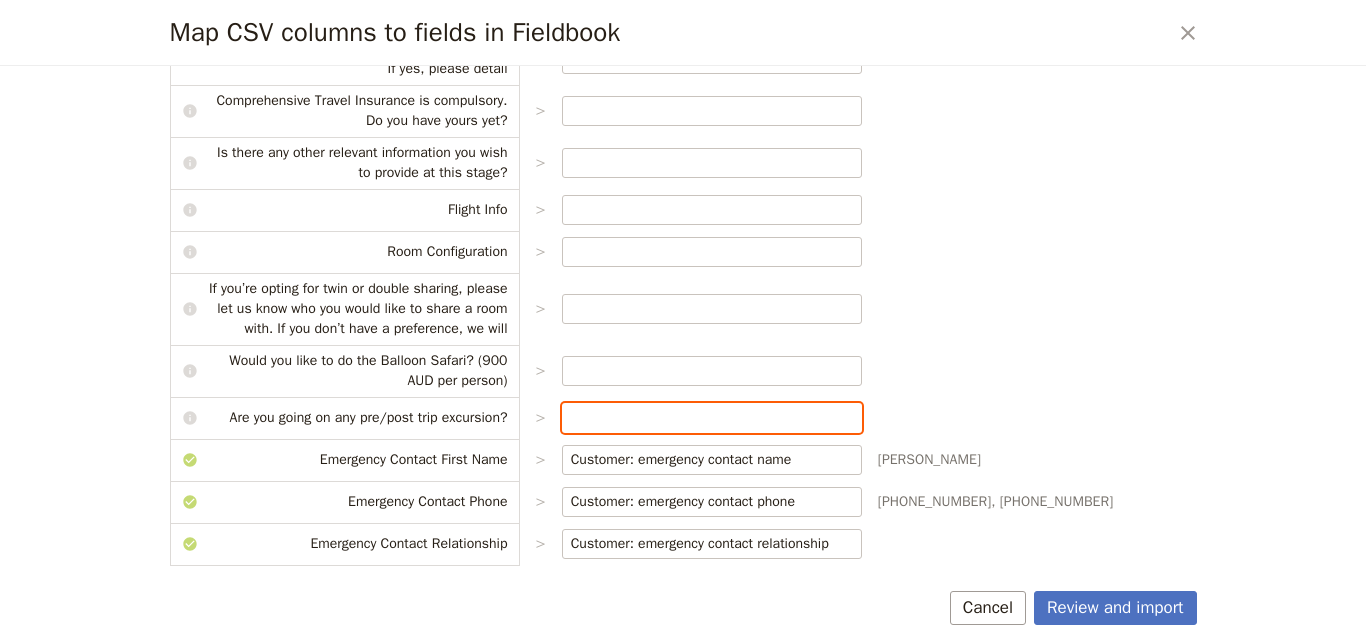 click at bounding box center (712, 418) 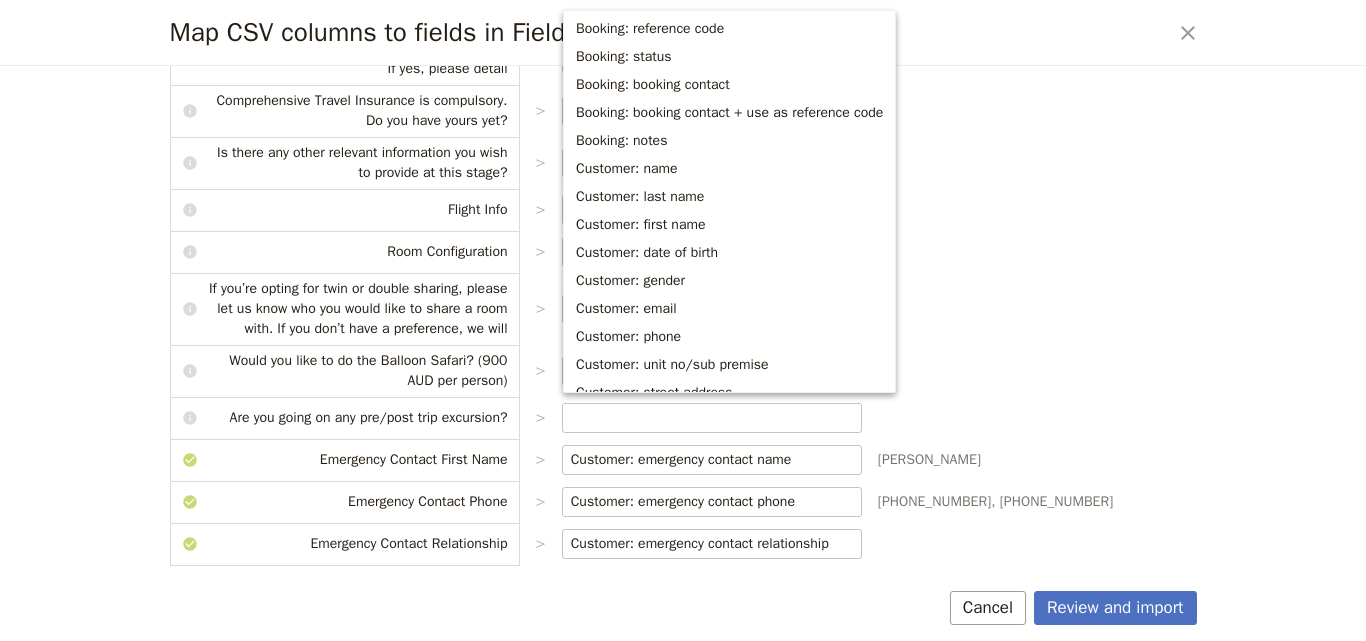 click on "CSV Column Imported as Booking Id > Booking: reference code ​ 151782, 151782 PAX Id > Booking: booking contact ​ 240272, 240271 First Name > Customer: first name ​ Sally, Shaun Last Name > Customer: last name ​ Smith, Smith Cell Phone > Customer: phone ​ Email > Customer: email ​ Country > Customer: country ​ Date Of Birth > Apr 29, 1958, Dec 10, 1960 Gender > Customer: gender ​ Passport Number > Customer: passport number ​ PB3286801, PB2864458 Passport Country > Customer: passport nationality ​ Australia, Australia Travel Insurance details (ie.Insurance Company & Policy Number) or TBA > Please list in clear detail if you would like accommodation upgrades as per the itinerary? (if applicable) > Do you have any dietary requirements, allergies or intolerances? If yes, please detail > Do you have any pre-existing medical conditions? If yes, please detail > Comprehensive Travel Insurance is compulsory. Do you have yours yet? > > Flight Info > Room Configuration > > > > > ​ Andrew, Andrew > >" at bounding box center (683, -38) 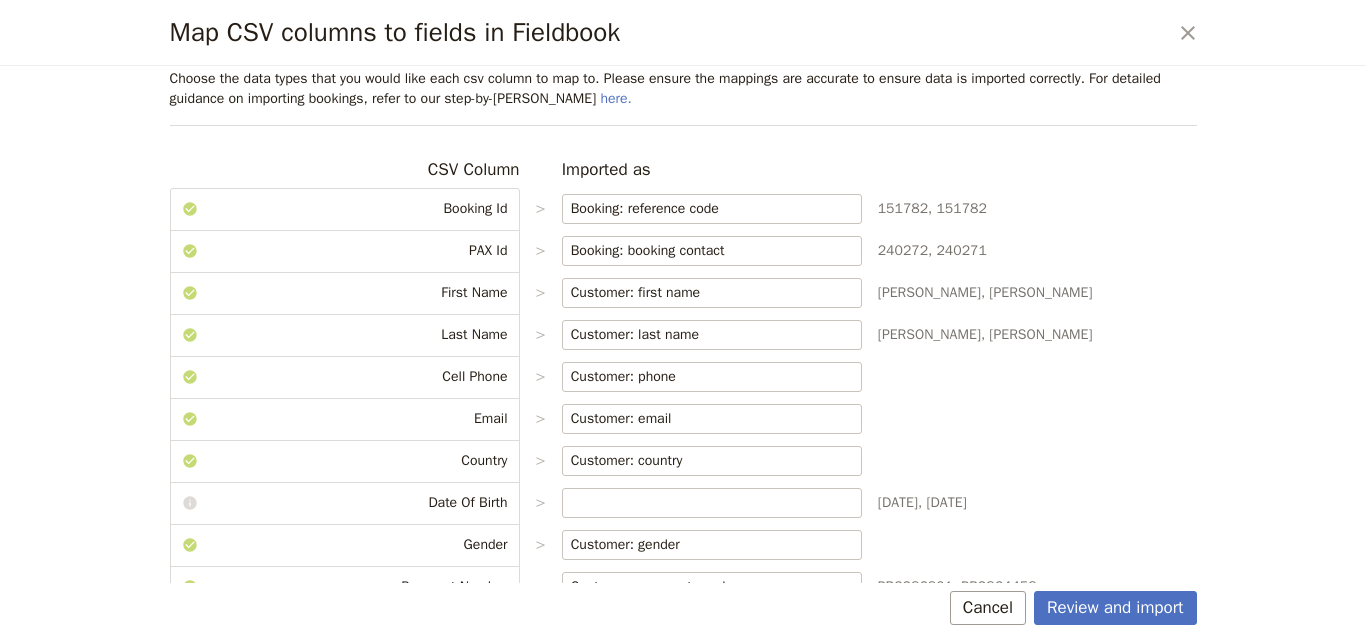 scroll, scrollTop: 0, scrollLeft: 0, axis: both 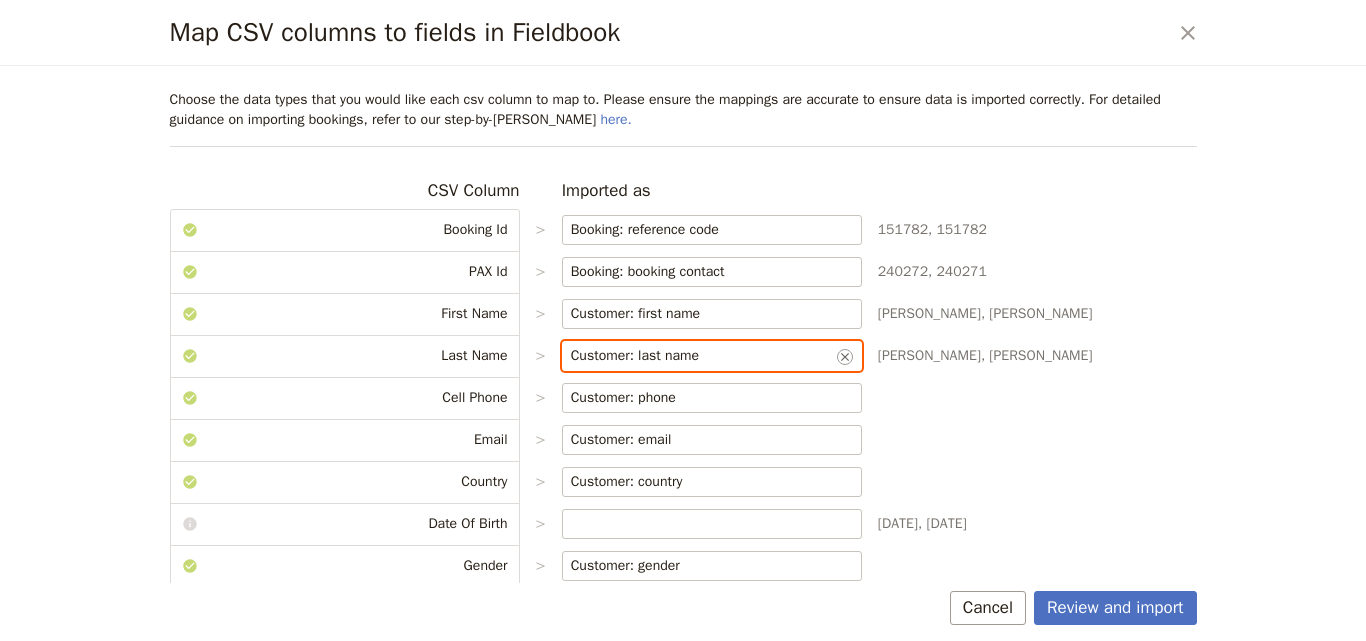 click on "Customer: last name" at bounding box center [702, 356] 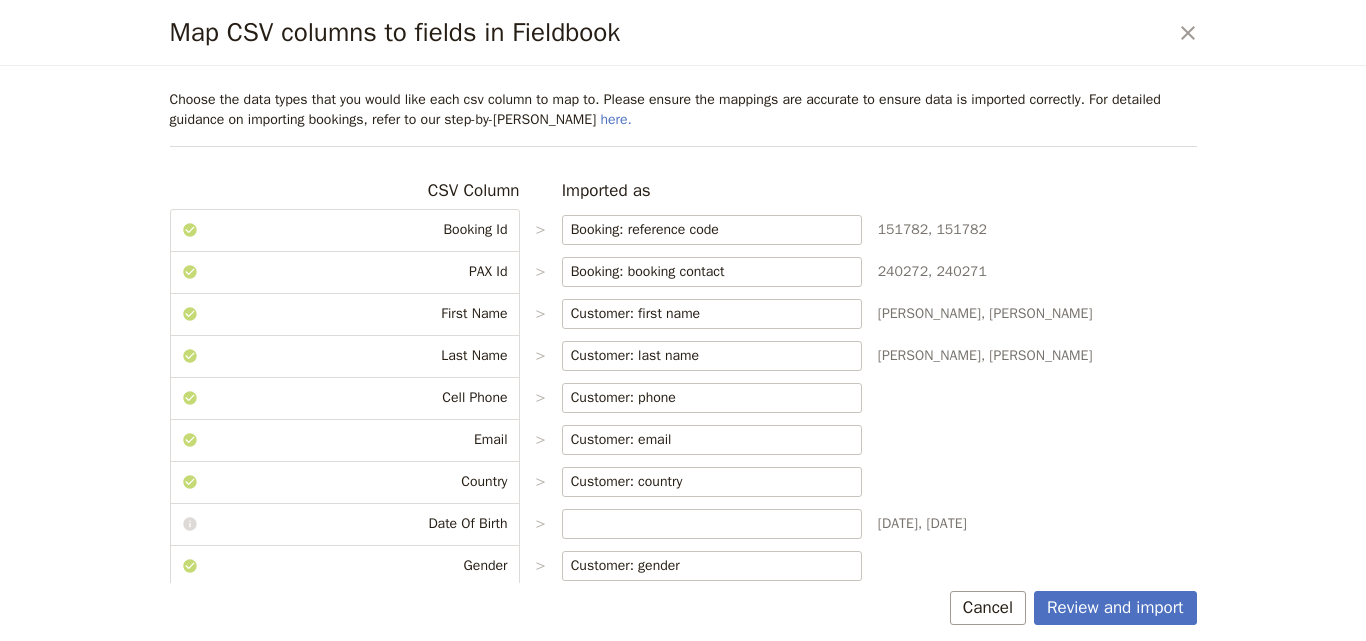 click on "CSV Column Imported as Booking Id > Booking: reference code ​ 151782, 151782 PAX Id > Booking: booking contact ​ 240272, 240271 First Name > Customer: first name ​ Sally, Shaun Last Name > Customer: last name ​ Smith, Smith Cell Phone > Customer: phone ​ Email > Customer: email ​ Country > Customer: country ​ Date Of Birth > Apr 29, 1958, Dec 10, 1960 Gender > Customer: gender ​ Passport Number > Customer: passport number ​ PB3286801, PB2864458 Passport Country > Customer: passport nationality ​ Australia, Australia Travel Insurance details (ie.Insurance Company & Policy Number) or TBA > Please list in clear detail if you would like accommodation upgrades as per the itinerary? (if applicable) > Do you have any dietary requirements, allergies or intolerances? If yes, please detail > Do you have any pre-existing medical conditions? If yes, please detail > Comprehensive Travel Insurance is compulsory. Do you have yours yet? > > Flight Info > Room Configuration > > > > > ​ Andrew, Andrew > >" at bounding box center (683, 776) 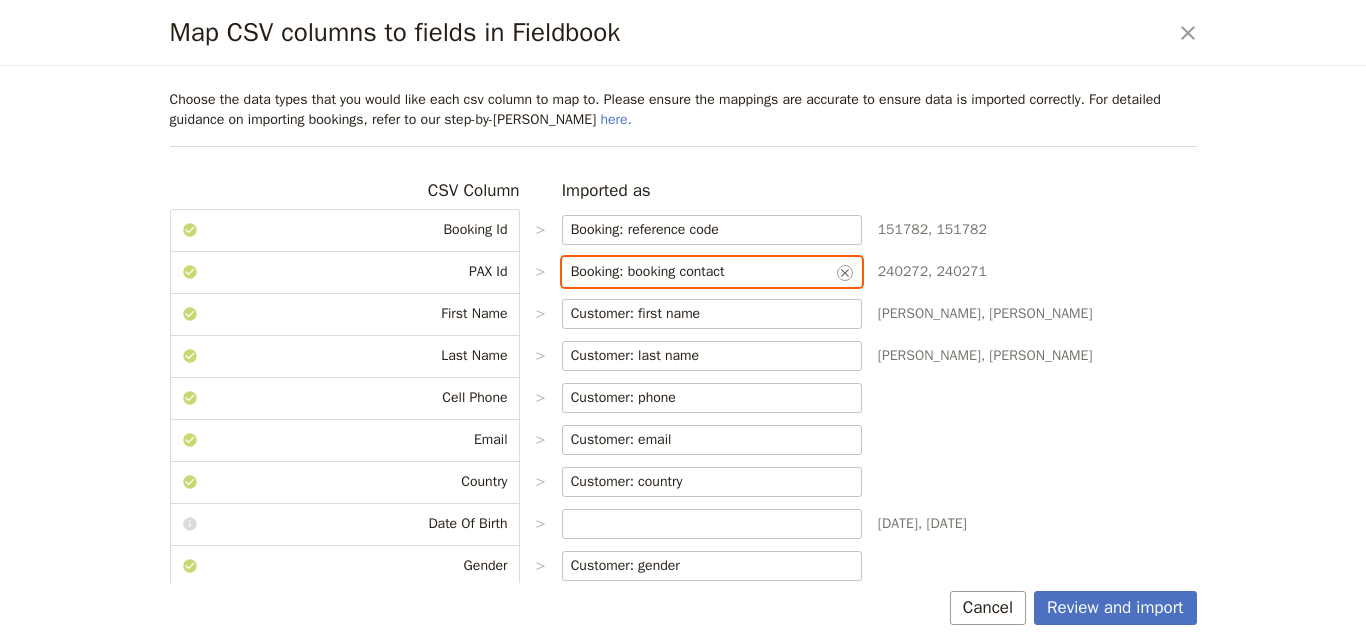 click on "Booking: booking contact" at bounding box center (702, 272) 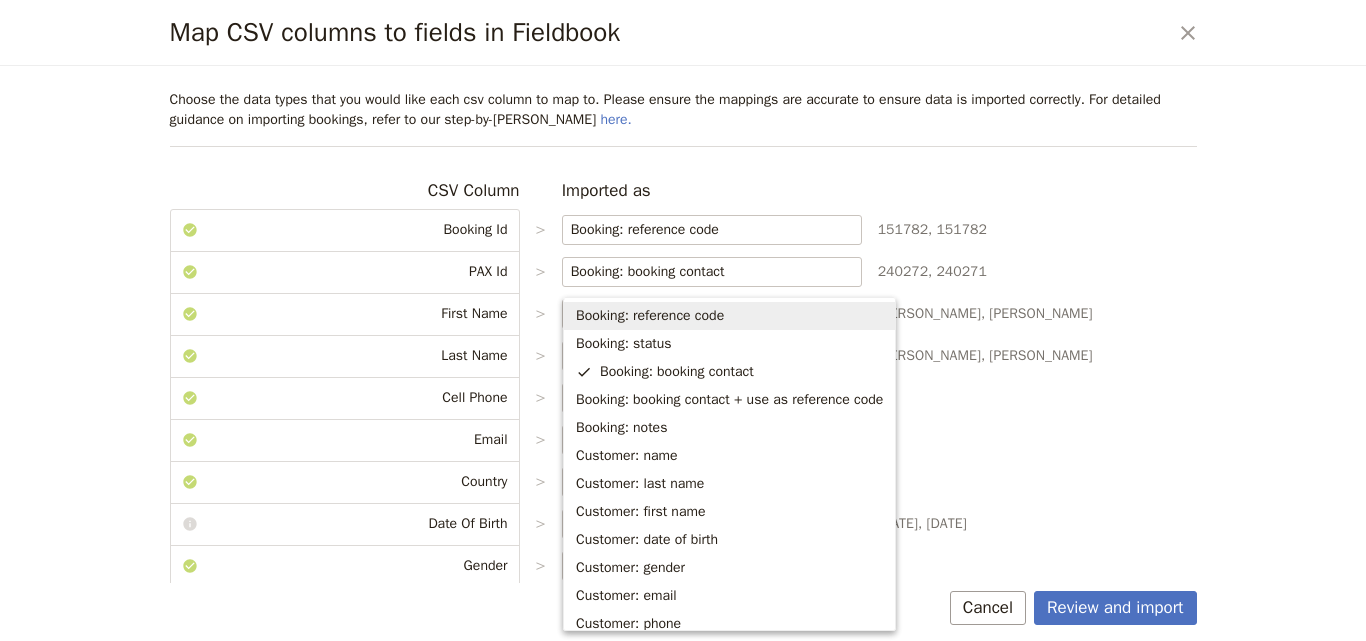 click on "240272, 240271" at bounding box center [1037, 272] 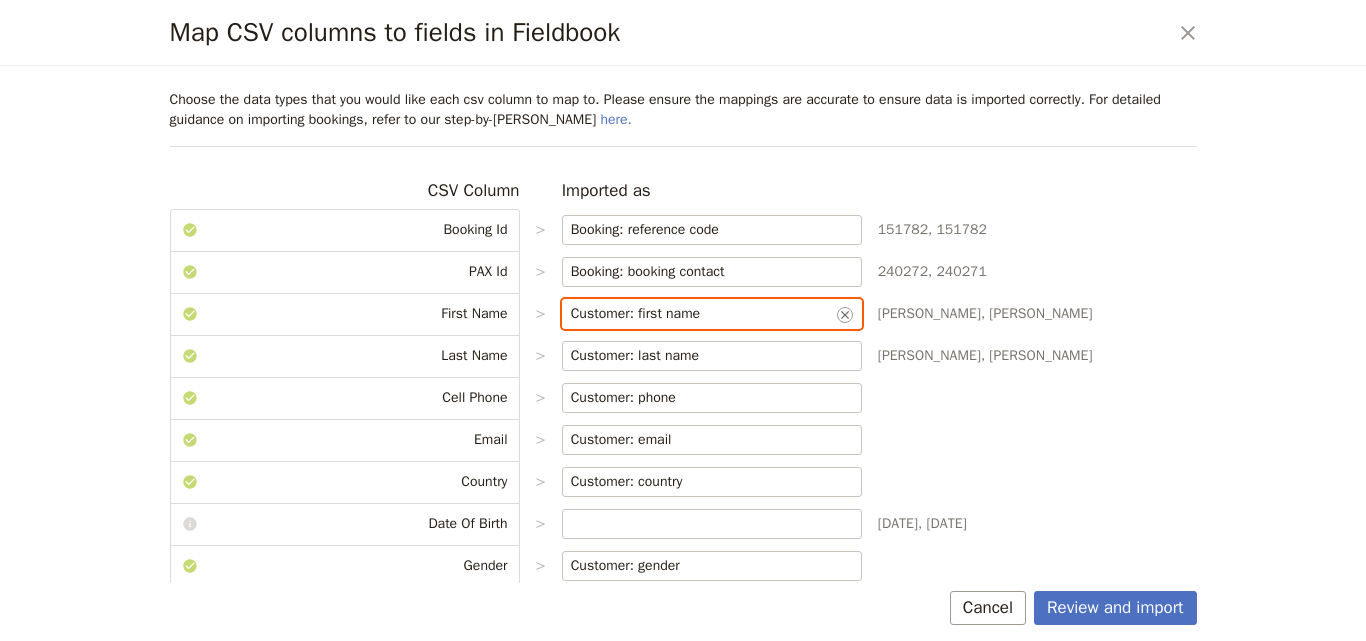 click on "Customer: first name" at bounding box center [702, 314] 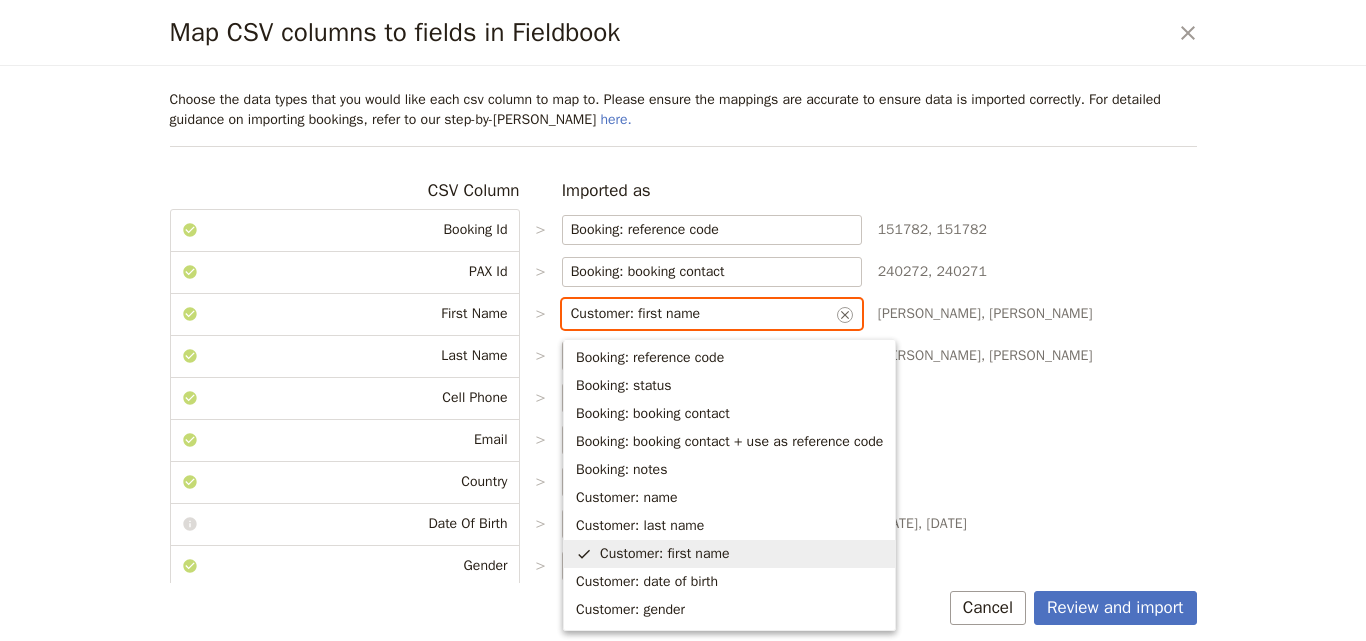 click on "Customer: first name" at bounding box center (729, 554) 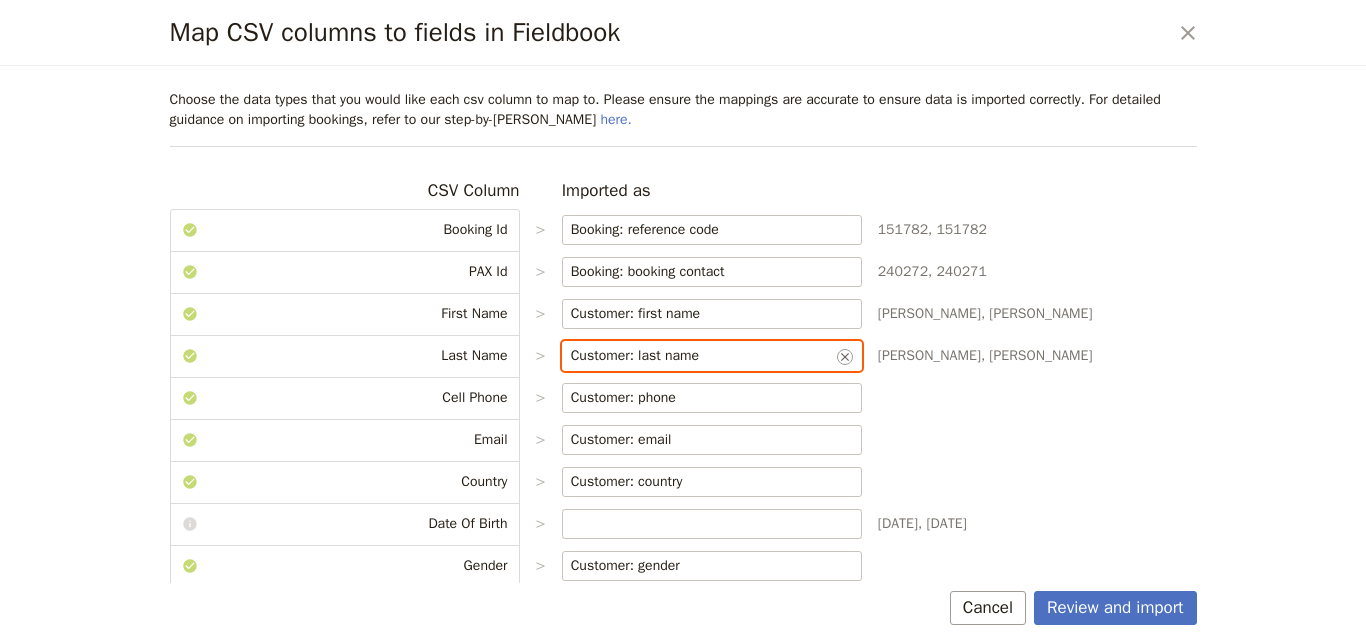 click on "Customer: last name" at bounding box center (702, 356) 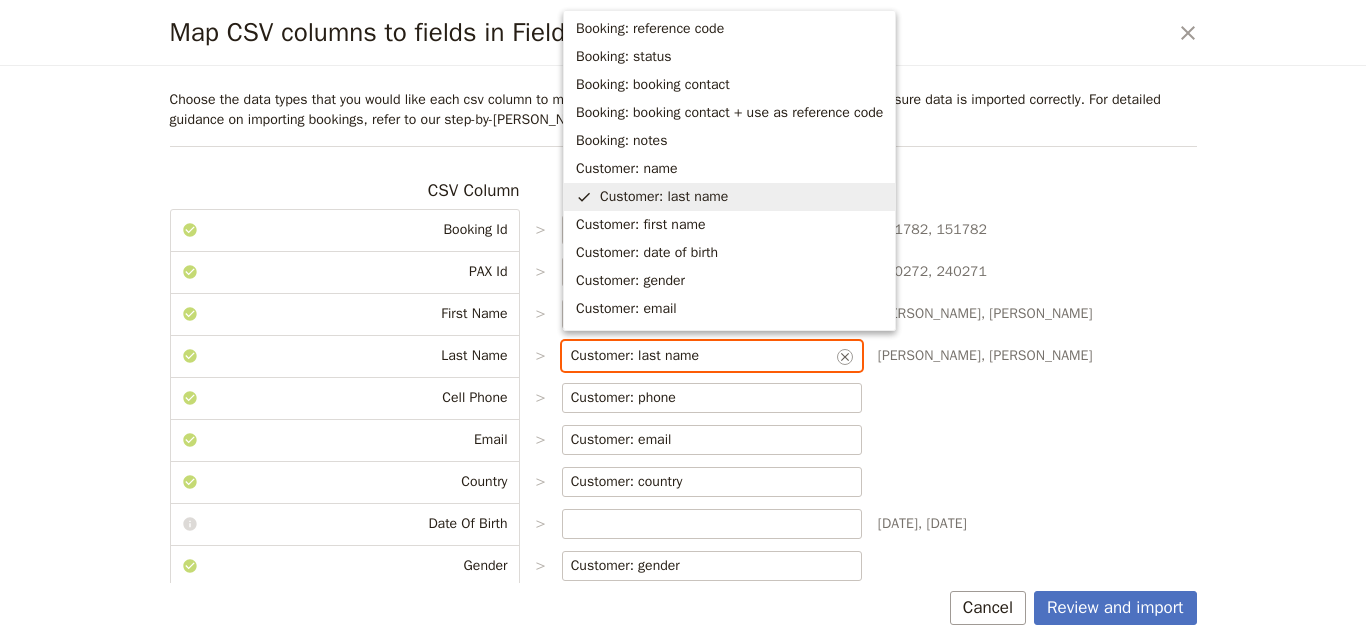click on "Customer: last name" at bounding box center [664, 197] 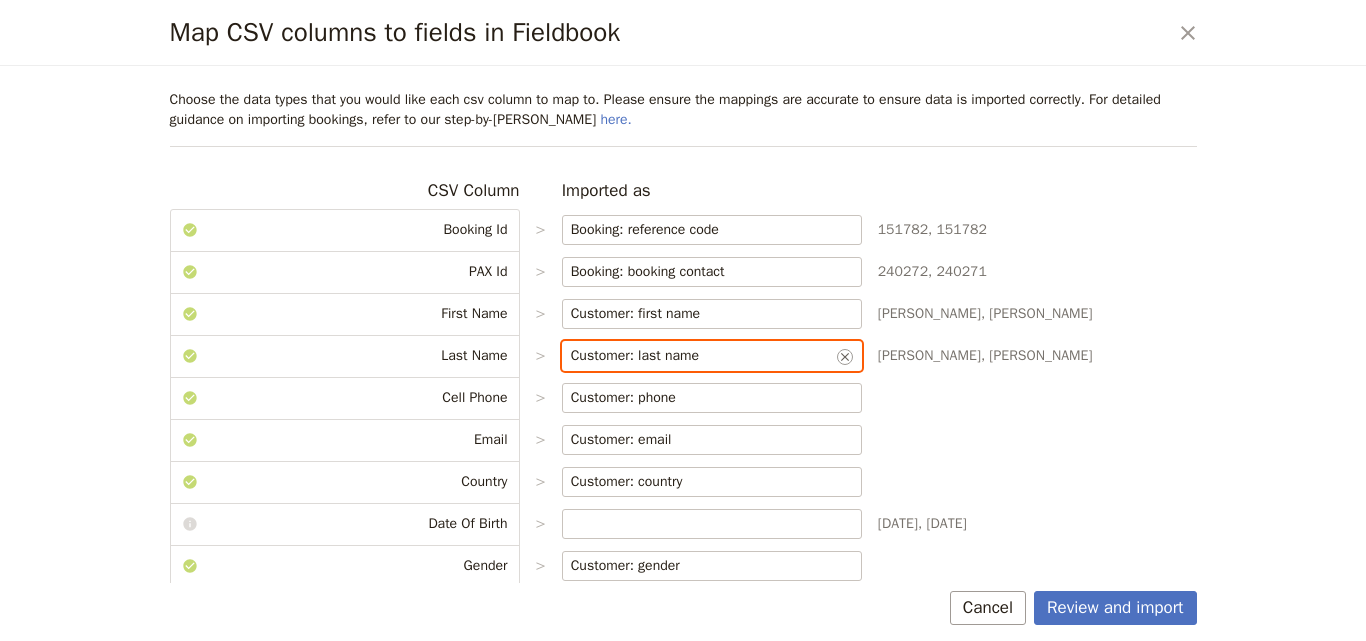 click on "Customer: last name" at bounding box center (702, 356) 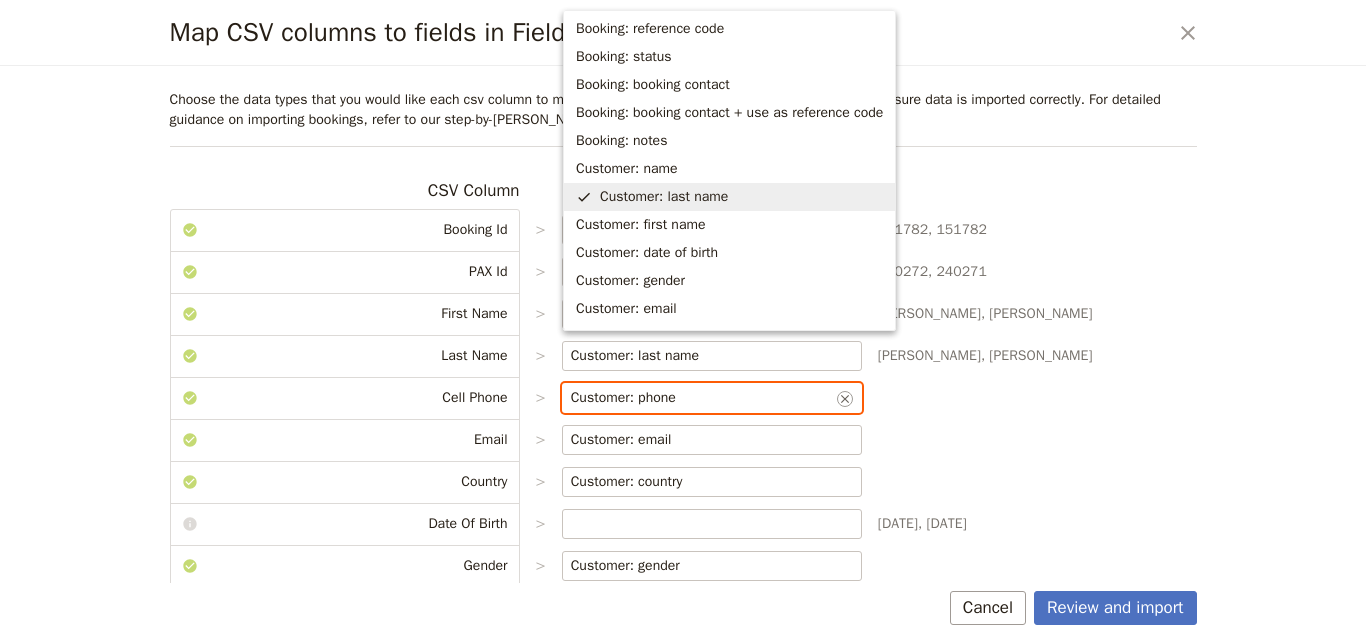 click on "Customer: phone" at bounding box center [702, 398] 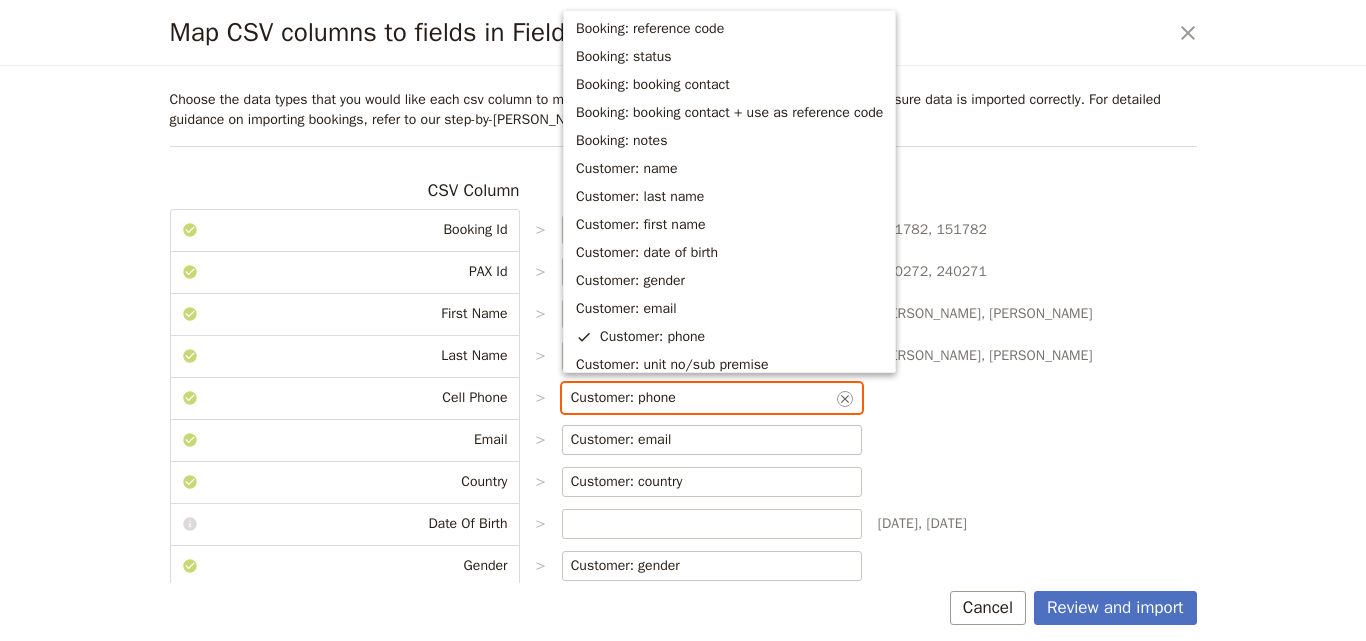 scroll, scrollTop: 599, scrollLeft: 0, axis: vertical 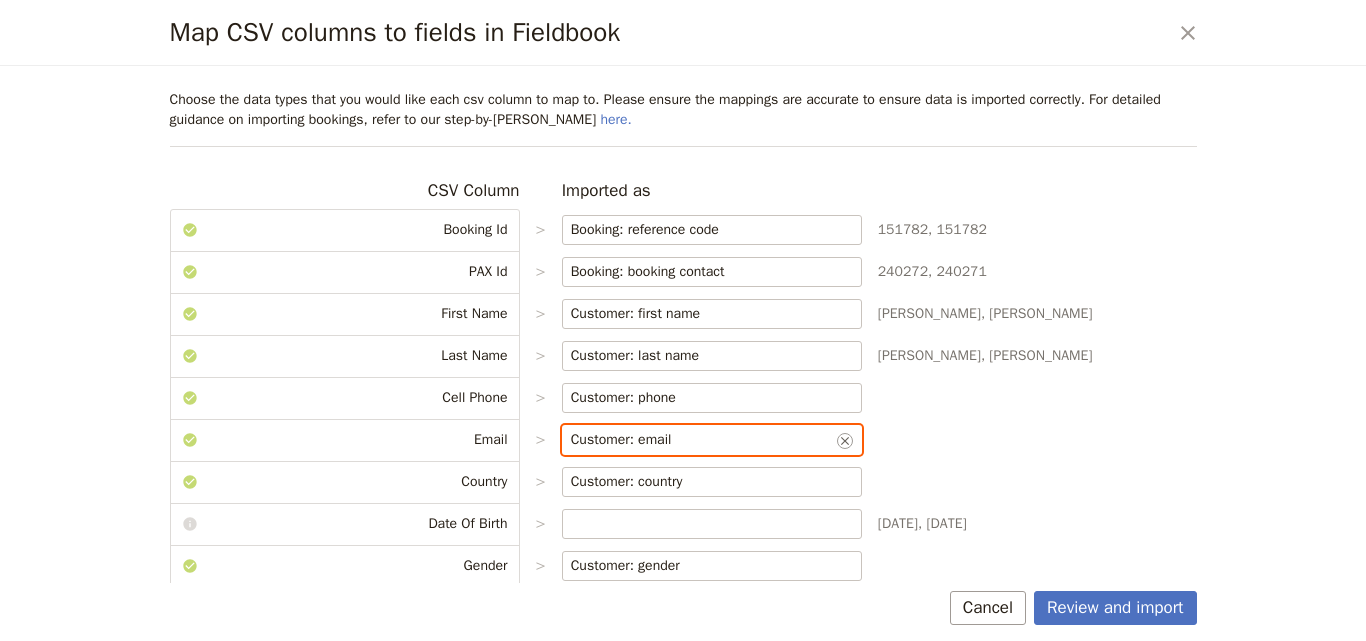 click on "Customer: email" at bounding box center [702, 440] 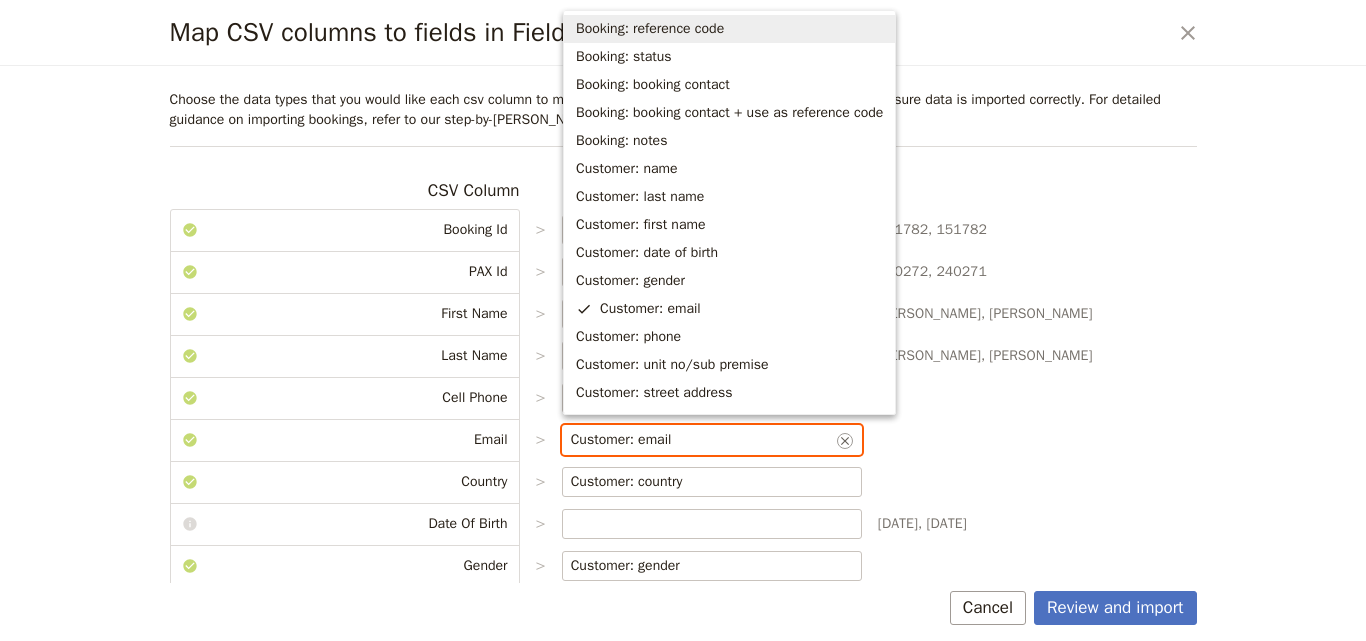 scroll, scrollTop: 557, scrollLeft: 0, axis: vertical 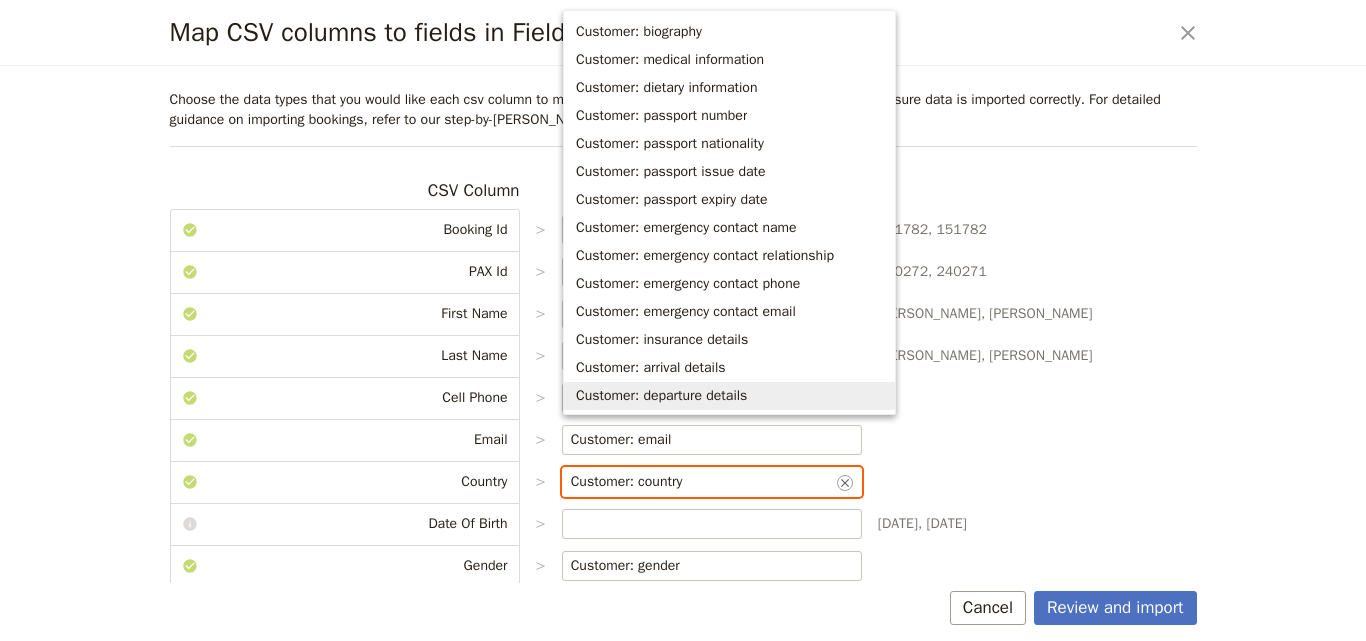 click on "Customer: country" at bounding box center [702, 482] 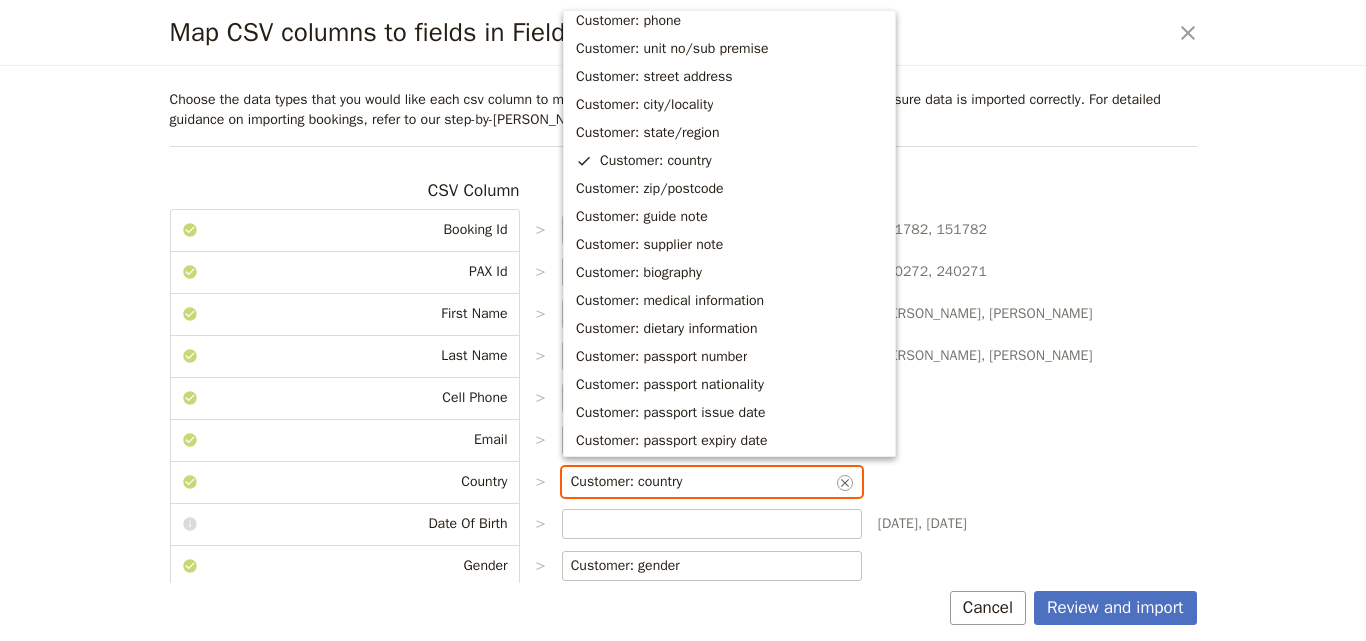 scroll, scrollTop: 315, scrollLeft: 0, axis: vertical 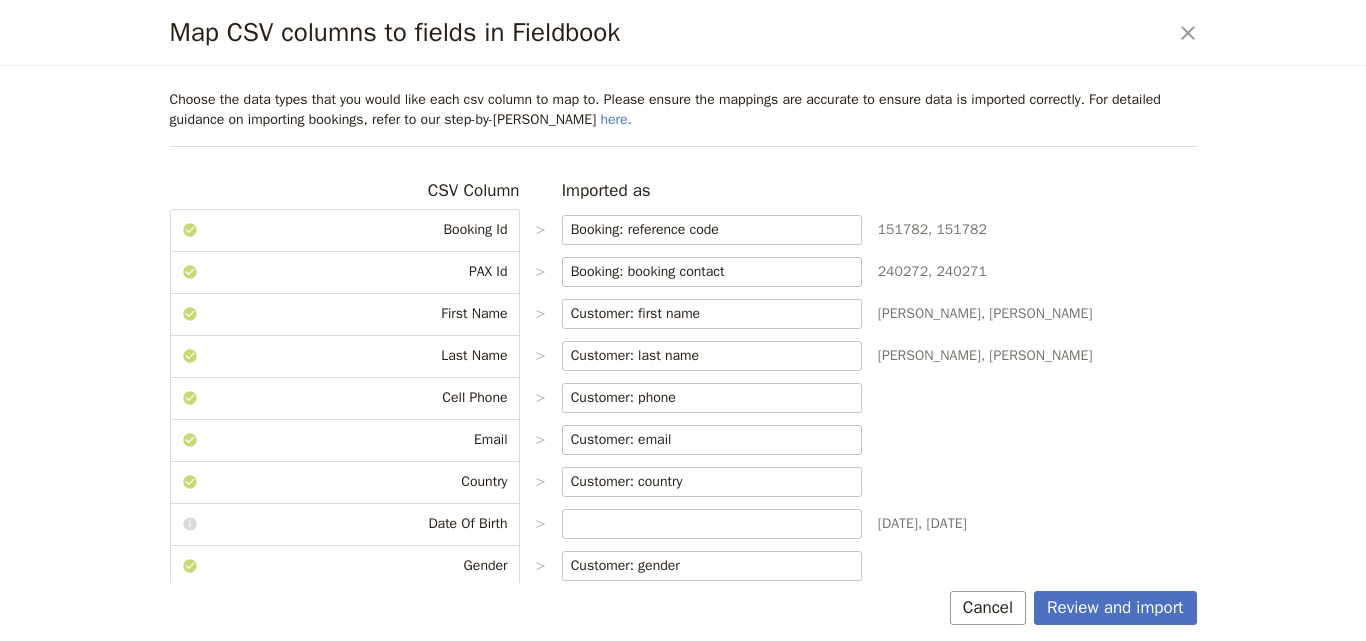 click on "CSV Column Imported as Booking Id > Booking: reference code ​ 151782, 151782 PAX Id > Booking: booking contact ​ 240272, 240271 First Name > Customer: first name ​ Sally, Shaun Last Name > Customer: last name ​ Smith, Smith Cell Phone > Customer: phone ​ Email > Customer: email ​ Country > Customer: country ​ Date Of Birth > Apr 29, 1958, Dec 10, 1960 Gender > Customer: gender ​ Passport Number > Customer: passport number ​ PB3286801, PB2864458 Passport Country > Customer: passport nationality ​ Australia, Australia Travel Insurance details (ie.Insurance Company & Policy Number) or TBA > Please list in clear detail if you would like accommodation upgrades as per the itinerary? (if applicable) > Do you have any dietary requirements, allergies or intolerances? If yes, please detail > Do you have any pre-existing medical conditions? If yes, please detail > Comprehensive Travel Insurance is compulsory. Do you have yours yet? > > Flight Info > Room Configuration > > > > > ​ Andrew, Andrew > >" at bounding box center (683, 776) 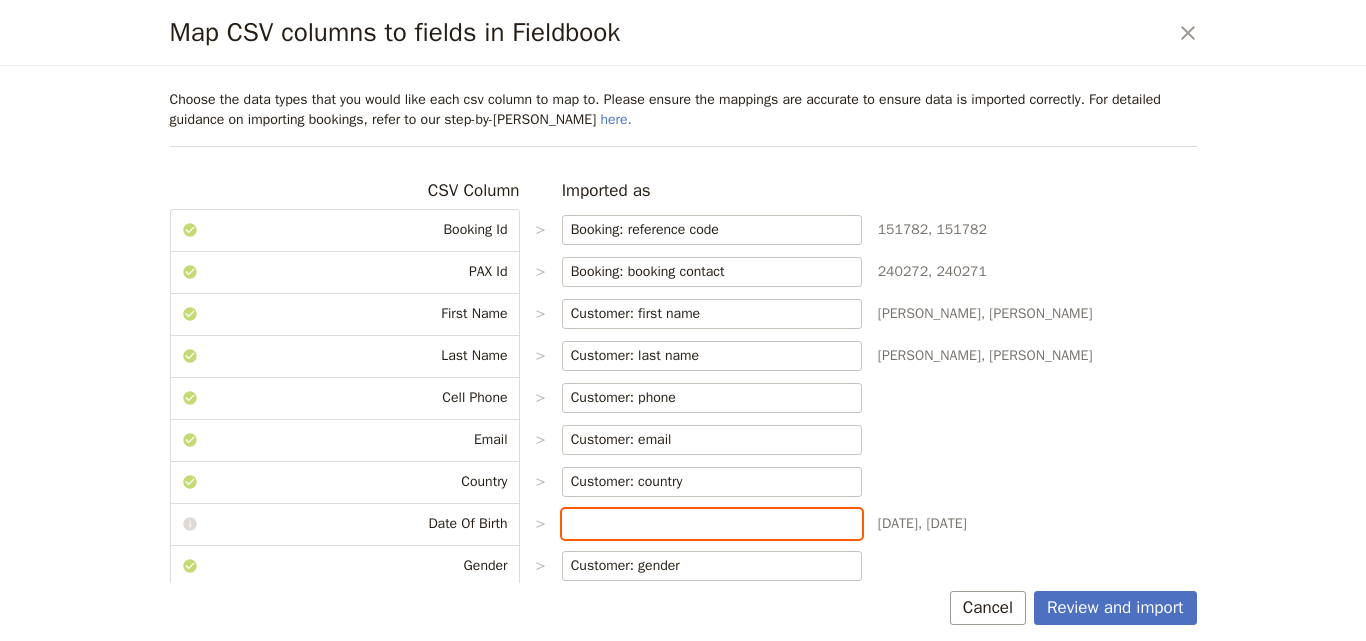 click at bounding box center [712, 524] 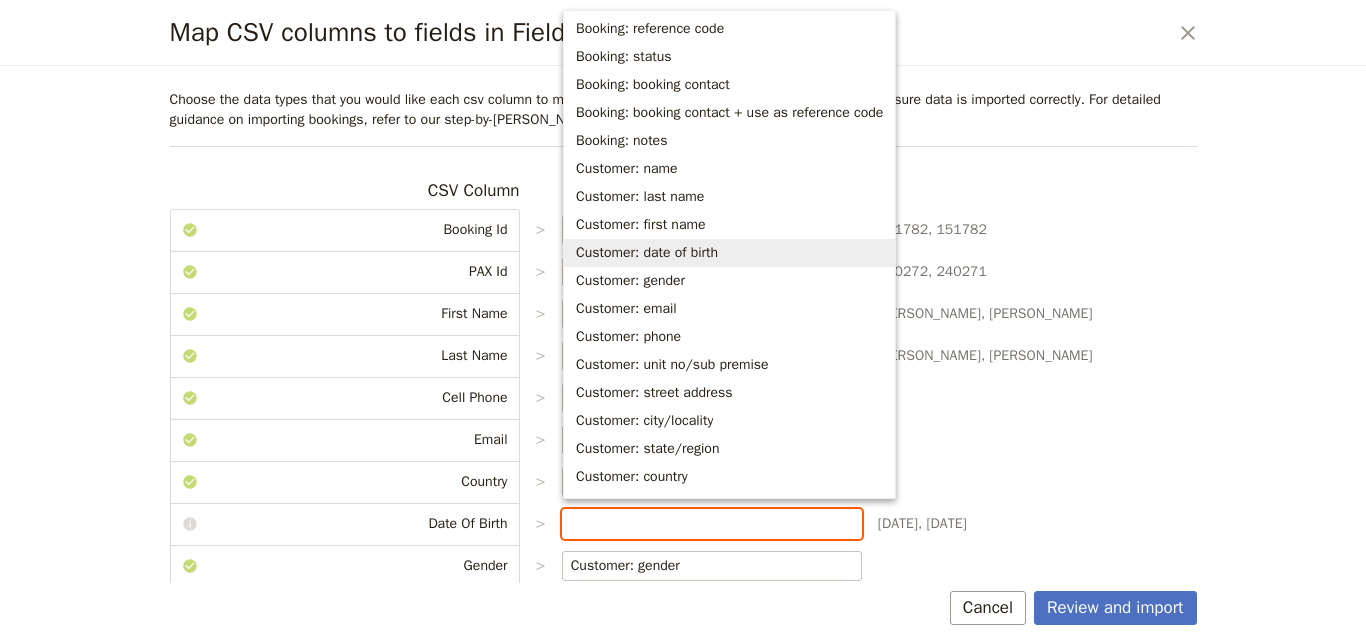 click on "Customer: date of birth" at bounding box center [647, 253] 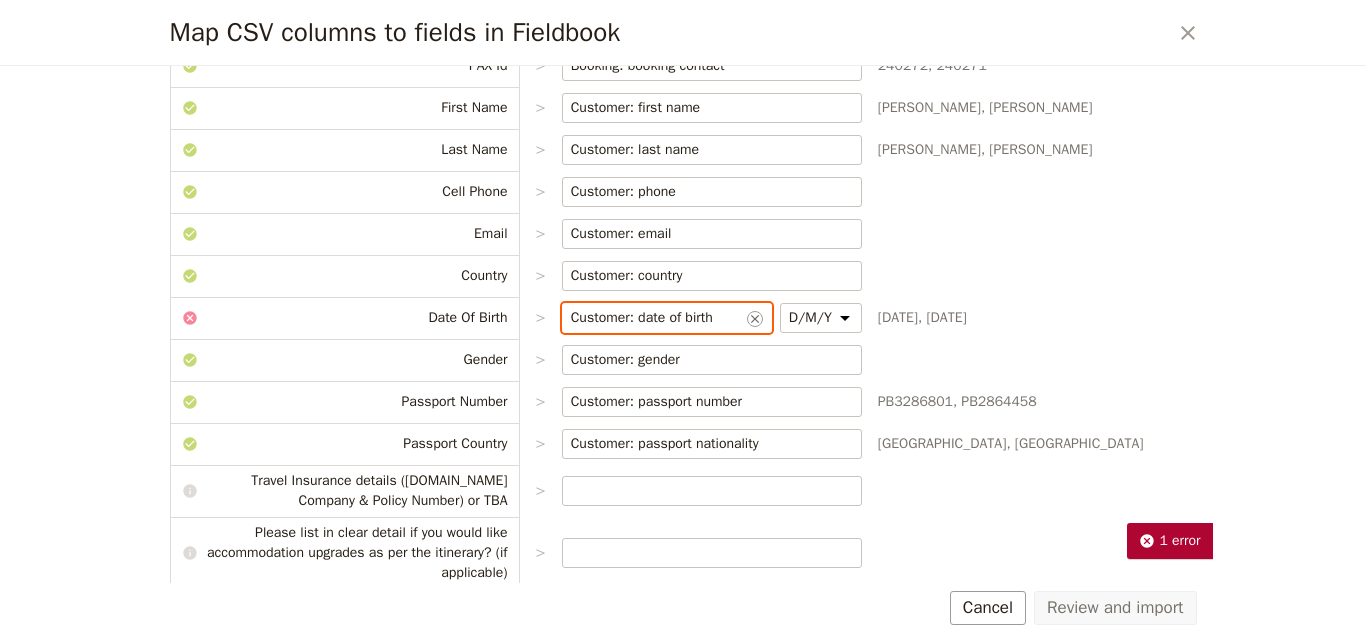scroll, scrollTop: 300, scrollLeft: 0, axis: vertical 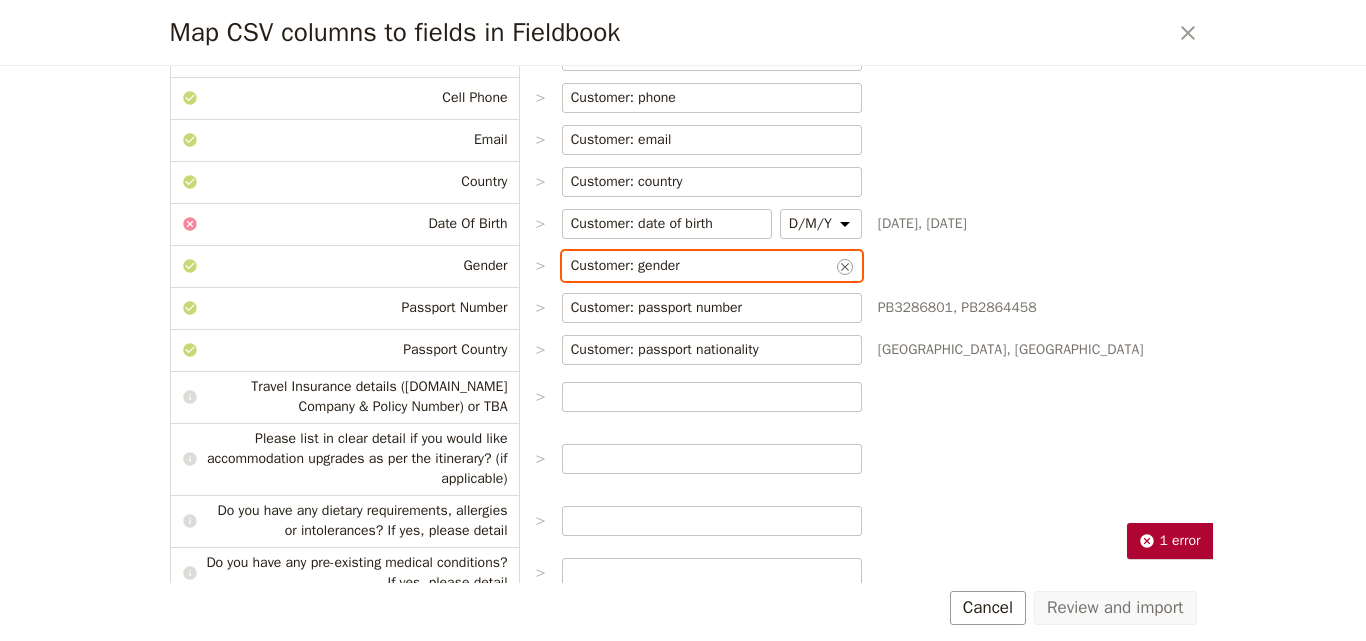 click on "Customer: gender" at bounding box center (702, 266) 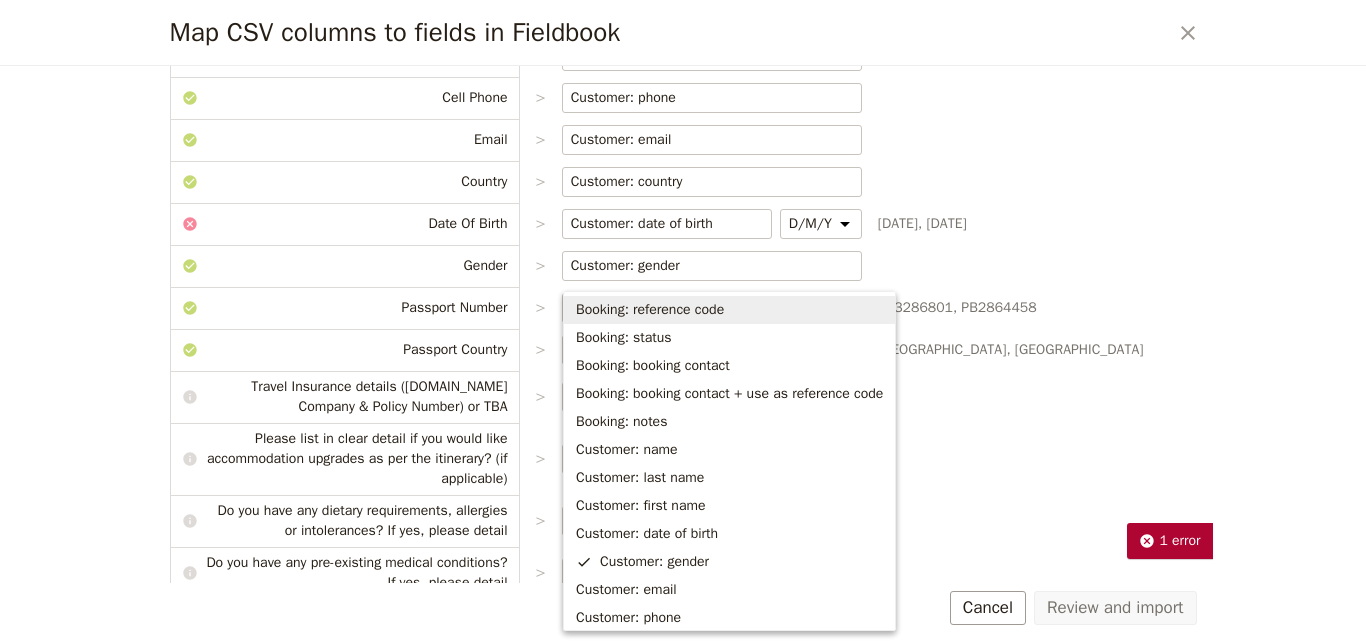 click on "CSV Column Imported as Booking Id > Booking: reference code ​ 151782, 151782 PAX Id > Booking: booking contact ​ 240272, 240271 First Name > Customer: first name ​ Sally, Shaun Last Name > Customer: last name ​ Smith, Smith Cell Phone > Customer: phone ​ Email > Customer: email ​ Country > Customer: country ​ Date Of Birth > Customer: date of birth ​ D/M/Y M/D/Y Y/M/D Y/D/M Apr 29, 1958, Dec 10, 1960 Gender > Customer: gender ​ Passport Number > Customer: passport number ​ PB3286801, PB2864458 Passport Country > Customer: passport nationality ​ Australia, Australia Travel Insurance details (ie.Insurance Company & Policy Number) or TBA > Please list in clear detail if you would like accommodation upgrades as per the itinerary? (if applicable) > Do you have any dietary requirements, allergies or intolerances? If yes, please detail > Do you have any pre-existing medical conditions? If yes, please detail > Comprehensive Travel Insurance is compulsory. Do you have yours yet? > > Flight Info >" at bounding box center (683, 476) 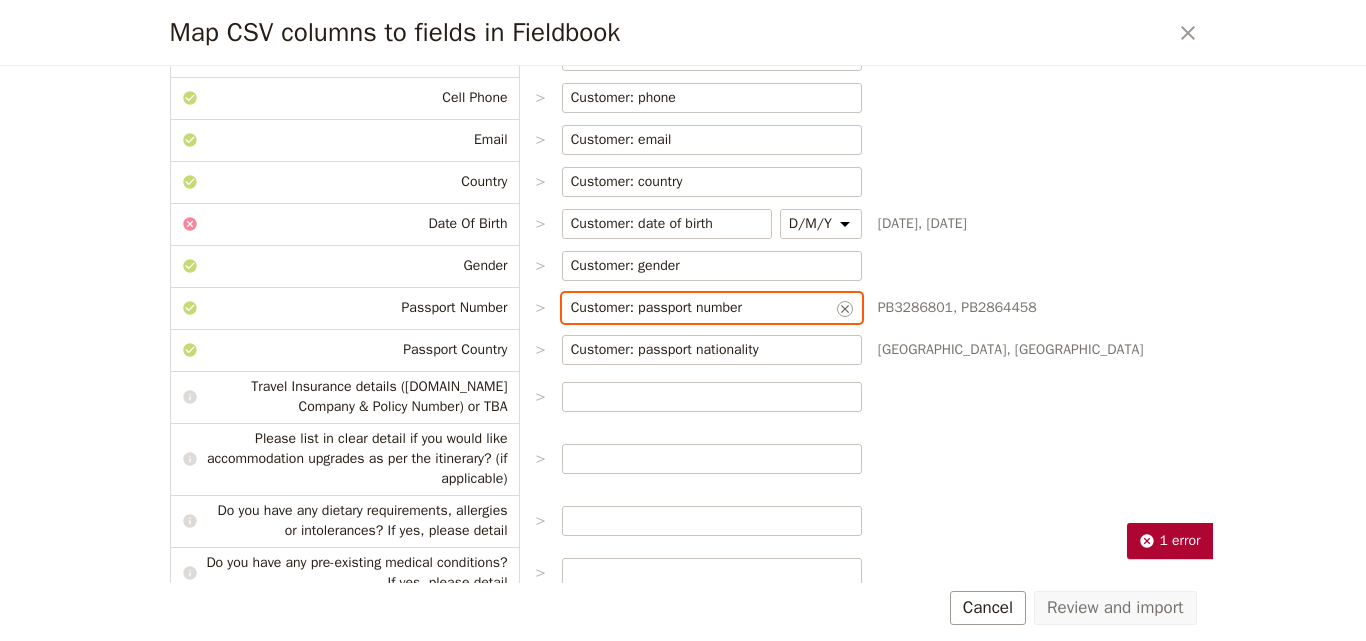 click on "Customer: passport number" at bounding box center (702, 308) 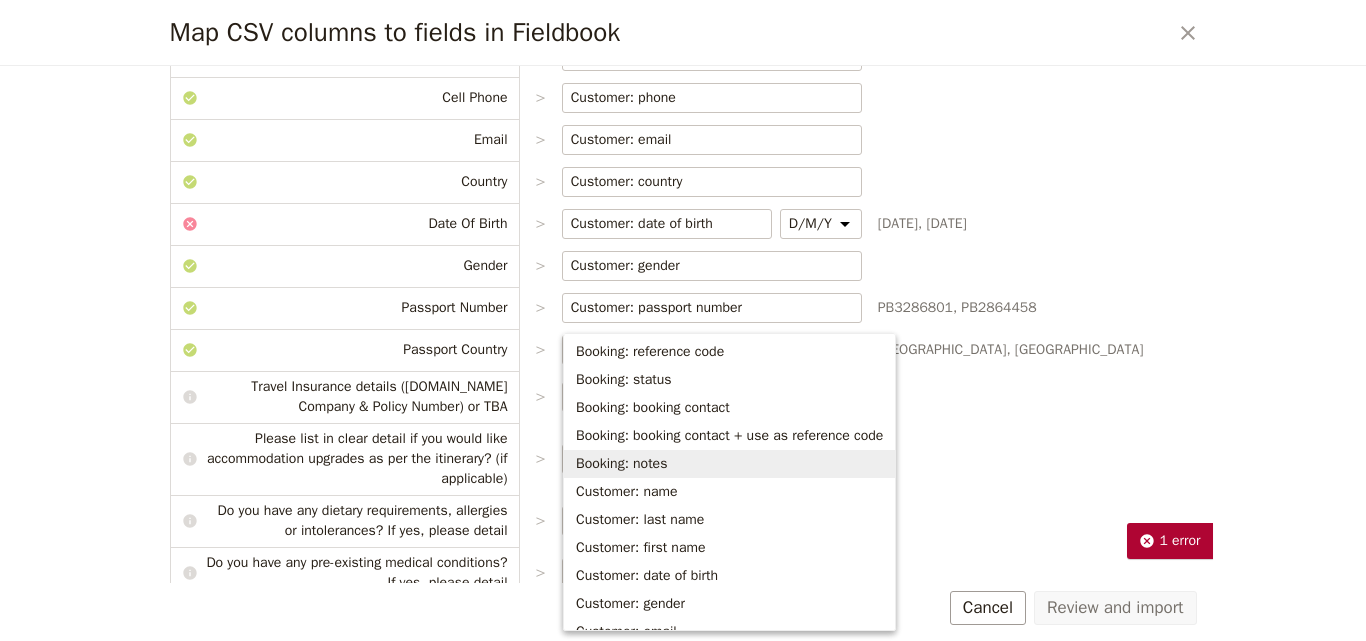 click on "CSV Column Imported as Booking Id > Booking: reference code ​ 151782, 151782 PAX Id > Booking: booking contact ​ 240272, 240271 First Name > Customer: first name ​ Sally, Shaun Last Name > Customer: last name ​ Smith, Smith Cell Phone > Customer: phone ​ Email > Customer: email ​ Country > Customer: country ​ Date Of Birth > Customer: date of birth ​ D/M/Y M/D/Y Y/M/D Y/D/M Apr 29, 1958, Dec 10, 1960 Gender > Customer: gender ​ Passport Number > Customer: passport number ​ PB3286801, PB2864458 Passport Country > Customer: passport nationality ​ Australia, Australia Travel Insurance details (ie.Insurance Company & Policy Number) or TBA > Please list in clear detail if you would like accommodation upgrades as per the itinerary? (if applicable) > Do you have any dietary requirements, allergies or intolerances? If yes, please detail > Do you have any pre-existing medical conditions? If yes, please detail > Comprehensive Travel Insurance is compulsory. Do you have yours yet? > > Flight Info >" at bounding box center [683, 476] 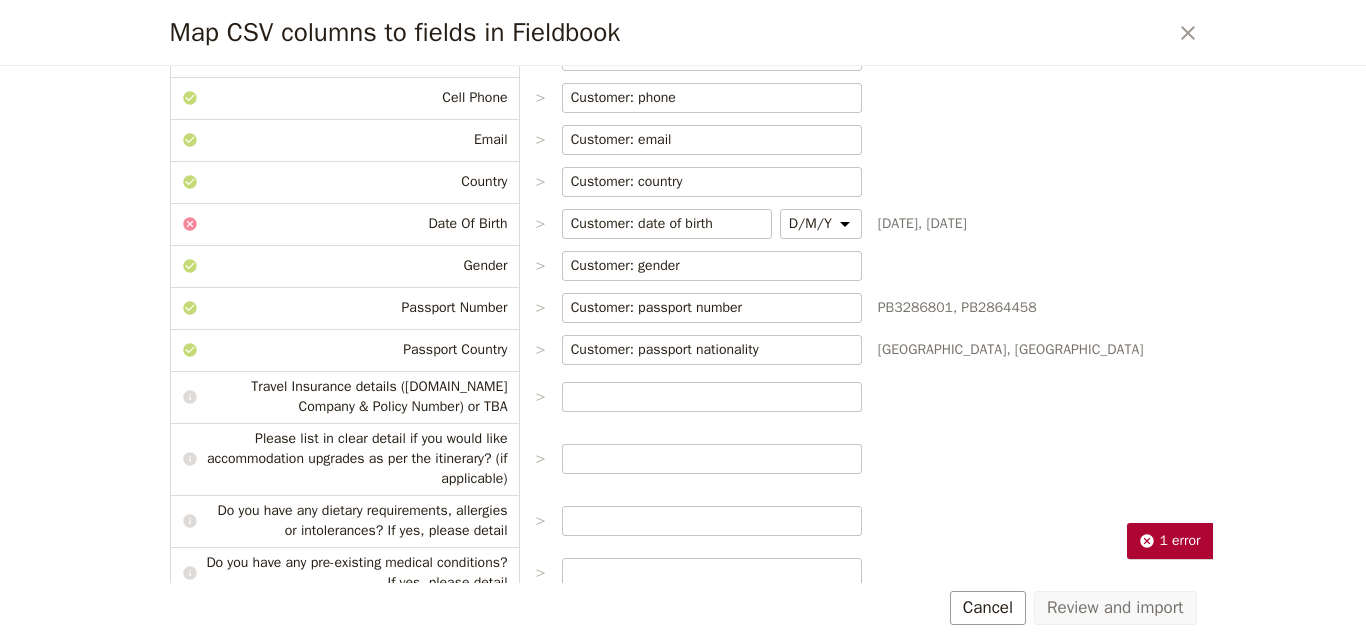 scroll, scrollTop: 600, scrollLeft: 0, axis: vertical 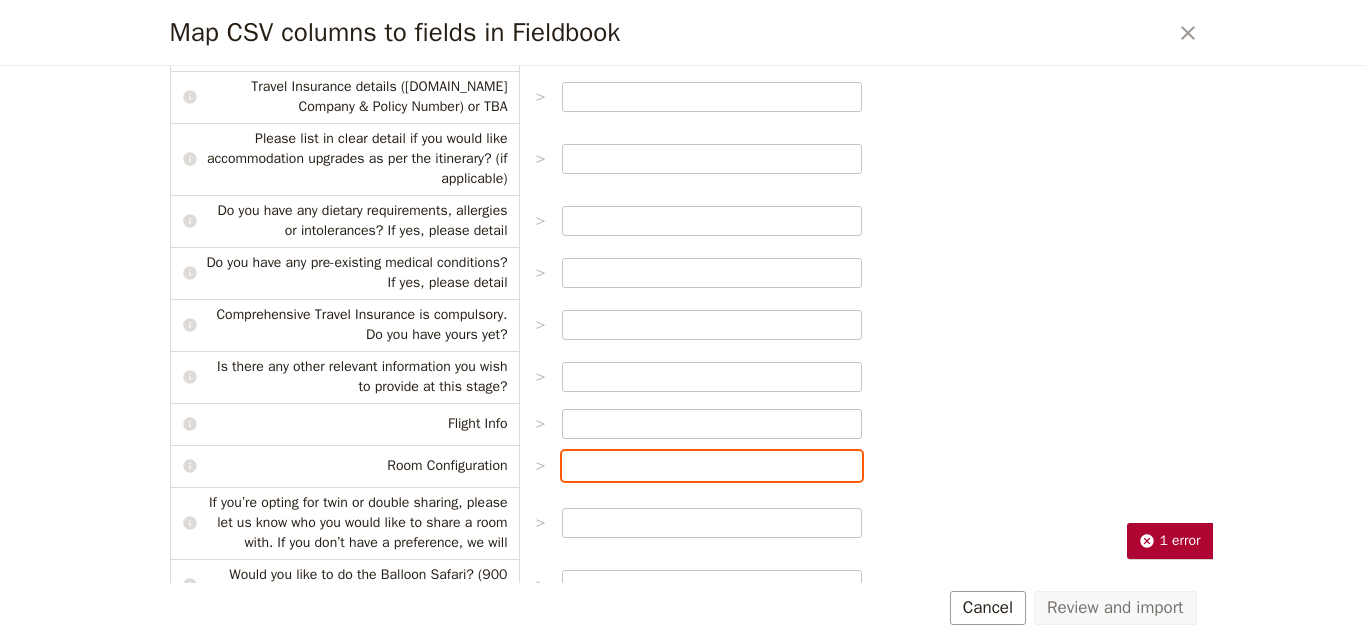 click at bounding box center (712, 466) 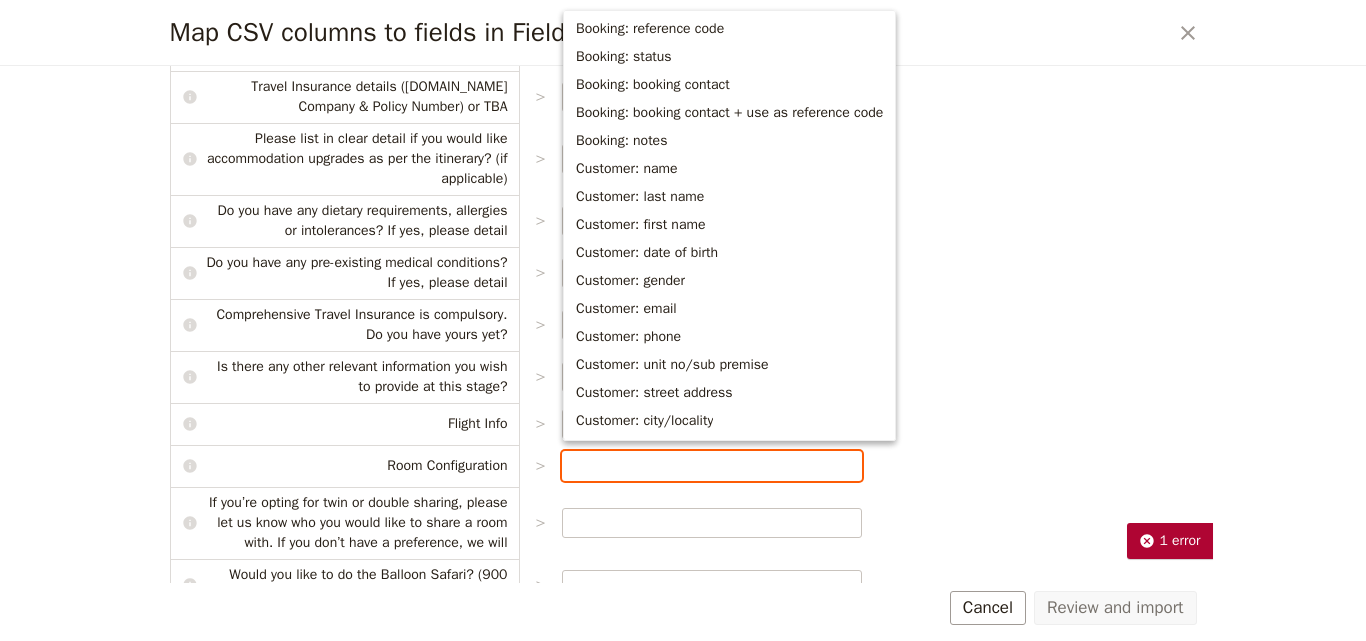 scroll, scrollTop: 531, scrollLeft: 0, axis: vertical 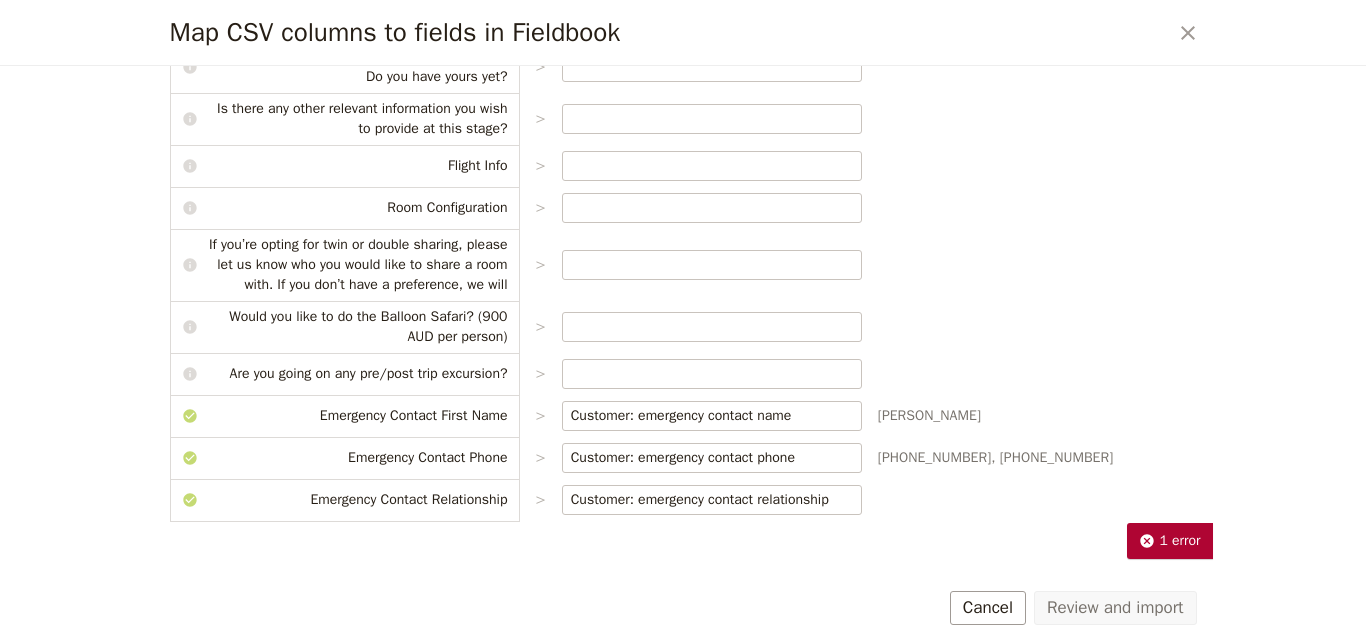 click on "CSV Column Imported as Booking Id > Booking: reference code ​ 151782, 151782 PAX Id > Booking: booking contact ​ 240272, 240271 First Name > Customer: first name ​ Sally, Shaun Last Name > Customer: last name ​ Smith, Smith Cell Phone > Customer: phone ​ Email > Customer: email ​ Country > Customer: country ​ Date Of Birth > Customer: date of birth ​ D/M/Y M/D/Y Y/M/D Y/D/M Apr 29, 1958, Dec 10, 1960 Gender > Customer: gender ​ Passport Number > Customer: passport number ​ PB3286801, PB2864458 Passport Country > Customer: passport nationality ​ Australia, Australia Travel Insurance details (ie.Insurance Company & Policy Number) or TBA > Please list in clear detail if you would like accommodation upgrades as per the itinerary? (if applicable) > Do you have any dietary requirements, allergies or intolerances? If yes, please detail > Do you have any pre-existing medical conditions? If yes, please detail > Comprehensive Travel Insurance is compulsory. Do you have yours yet? > > Flight Info >" at bounding box center [683, -82] 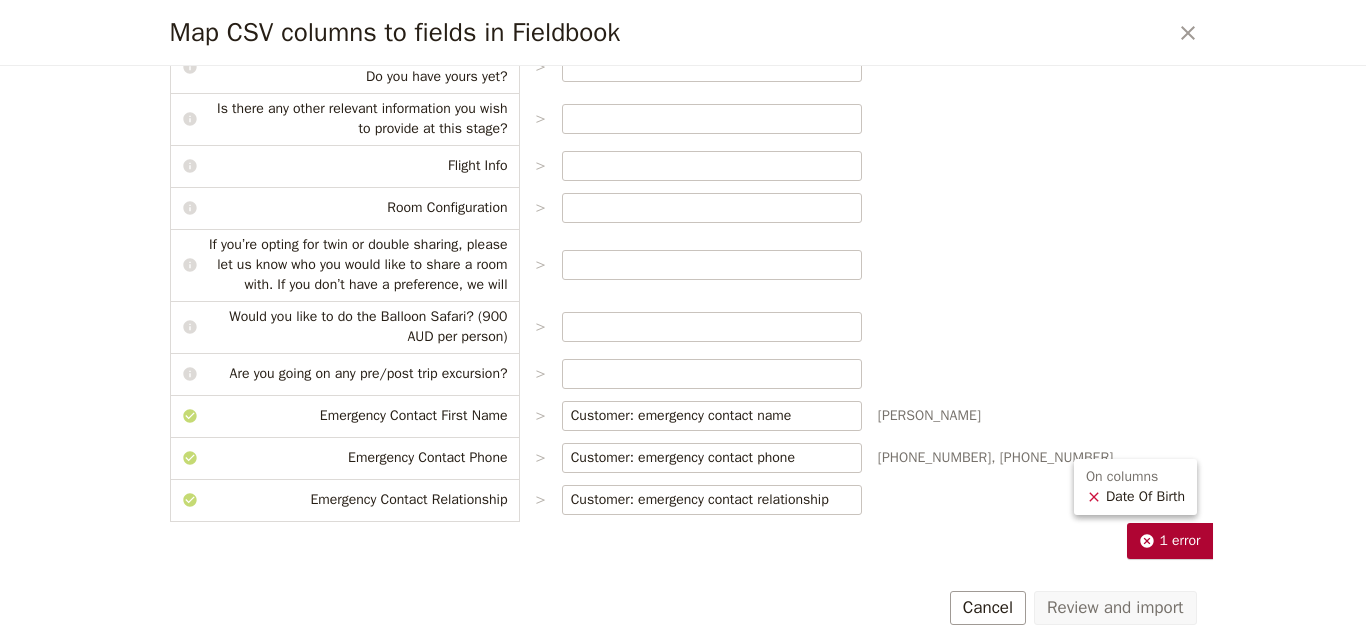 click on "1   error" at bounding box center (1169, 541) 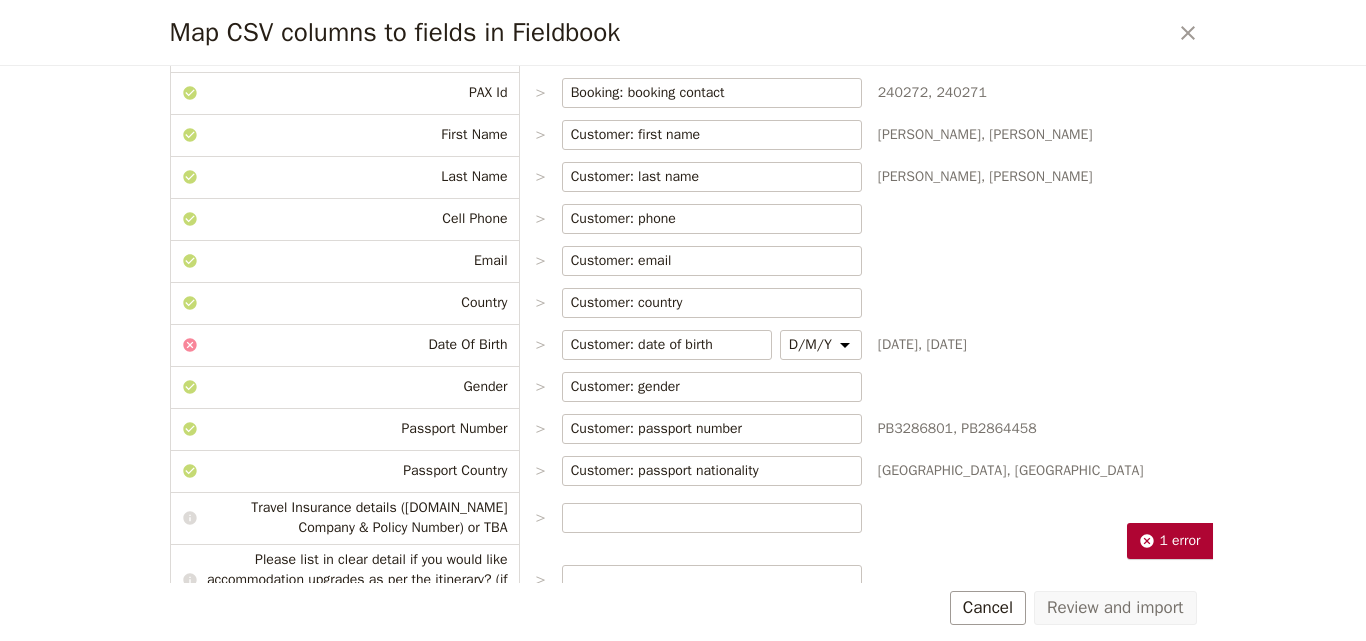 scroll, scrollTop: 178, scrollLeft: 0, axis: vertical 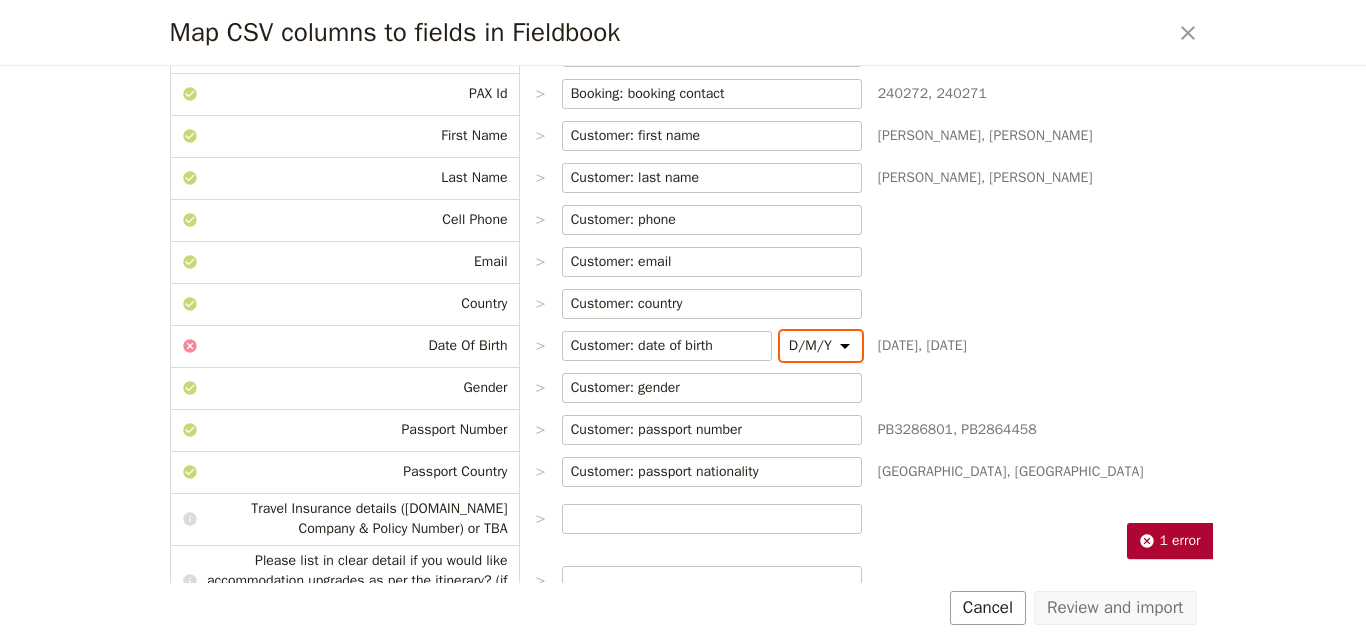 click on "D/M/Y M/D/Y Y/M/D Y/D/M" at bounding box center [821, 346] 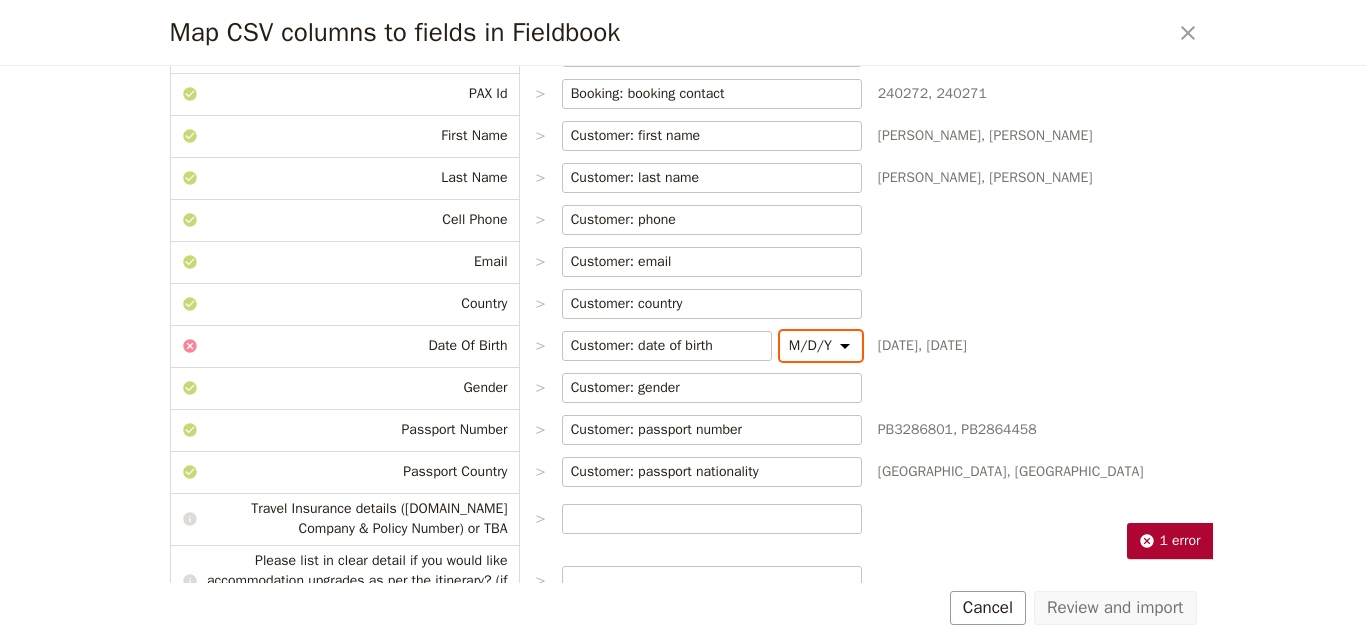 click on "D/M/Y M/D/Y Y/M/D Y/D/M" at bounding box center (821, 346) 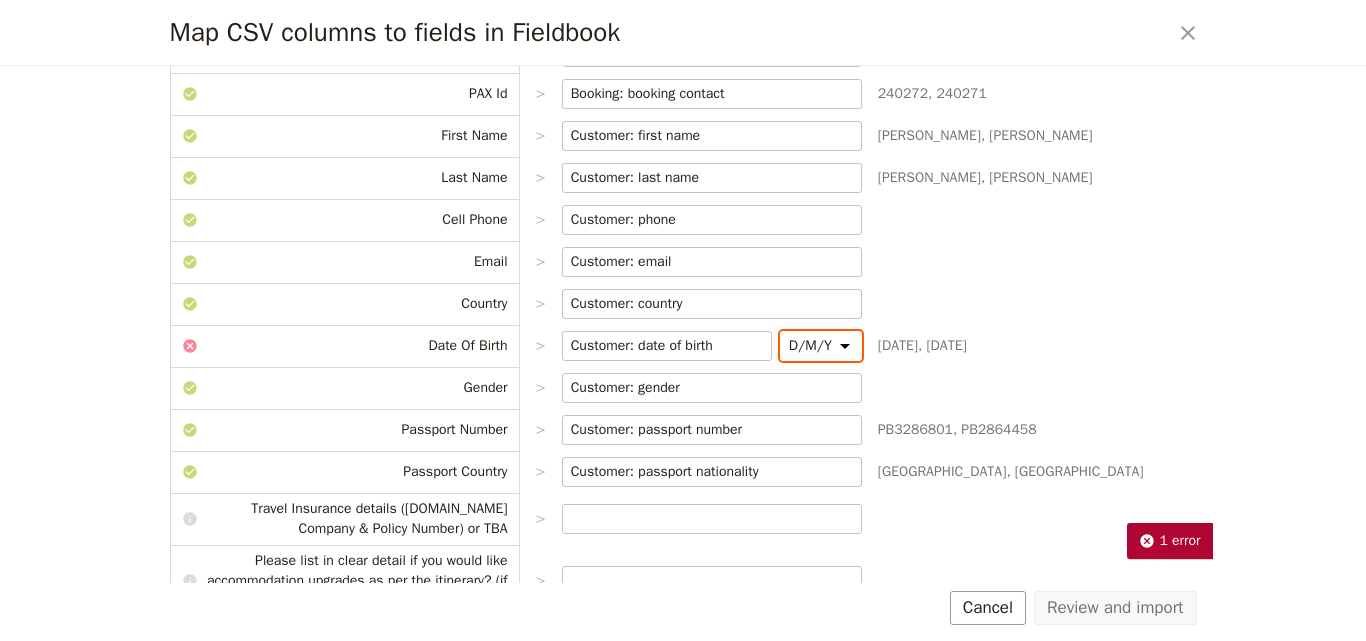 click on "D/M/Y M/D/Y Y/M/D Y/D/M" at bounding box center (821, 346) 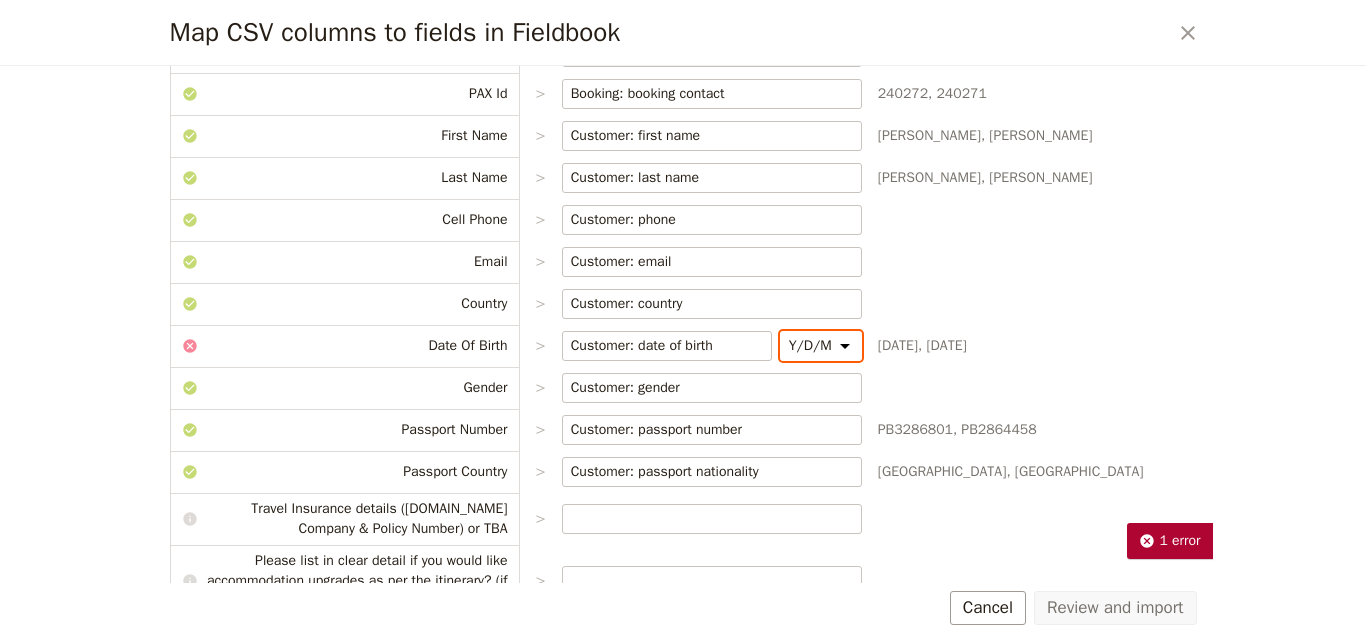 click on "D/M/Y M/D/Y Y/M/D Y/D/M" at bounding box center [821, 346] 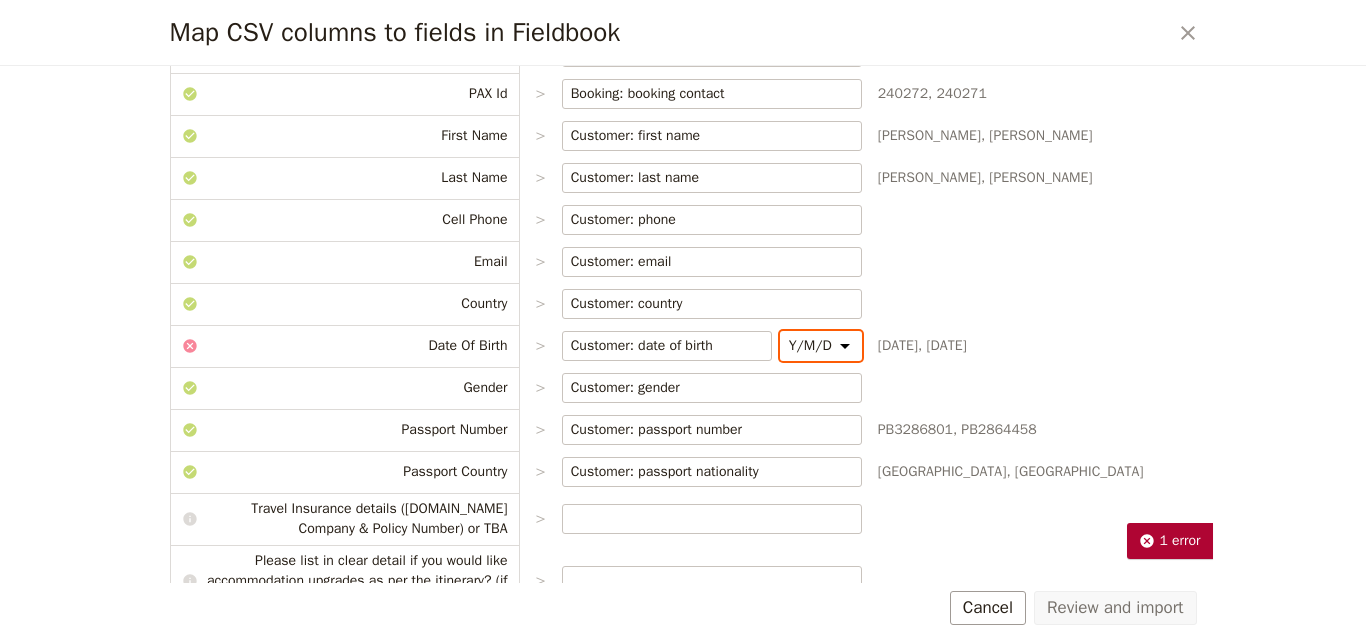 click on "D/M/Y M/D/Y Y/M/D Y/D/M" at bounding box center (821, 346) 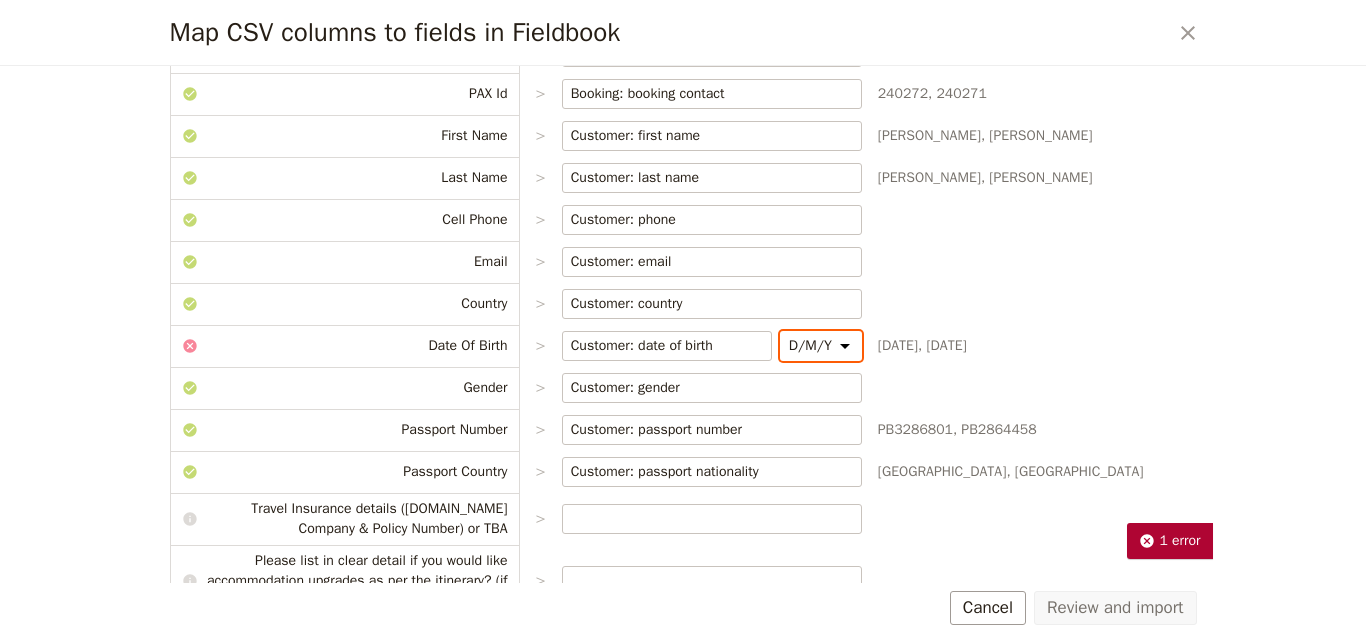 click on "D/M/Y M/D/Y Y/M/D Y/D/M" at bounding box center (821, 346) 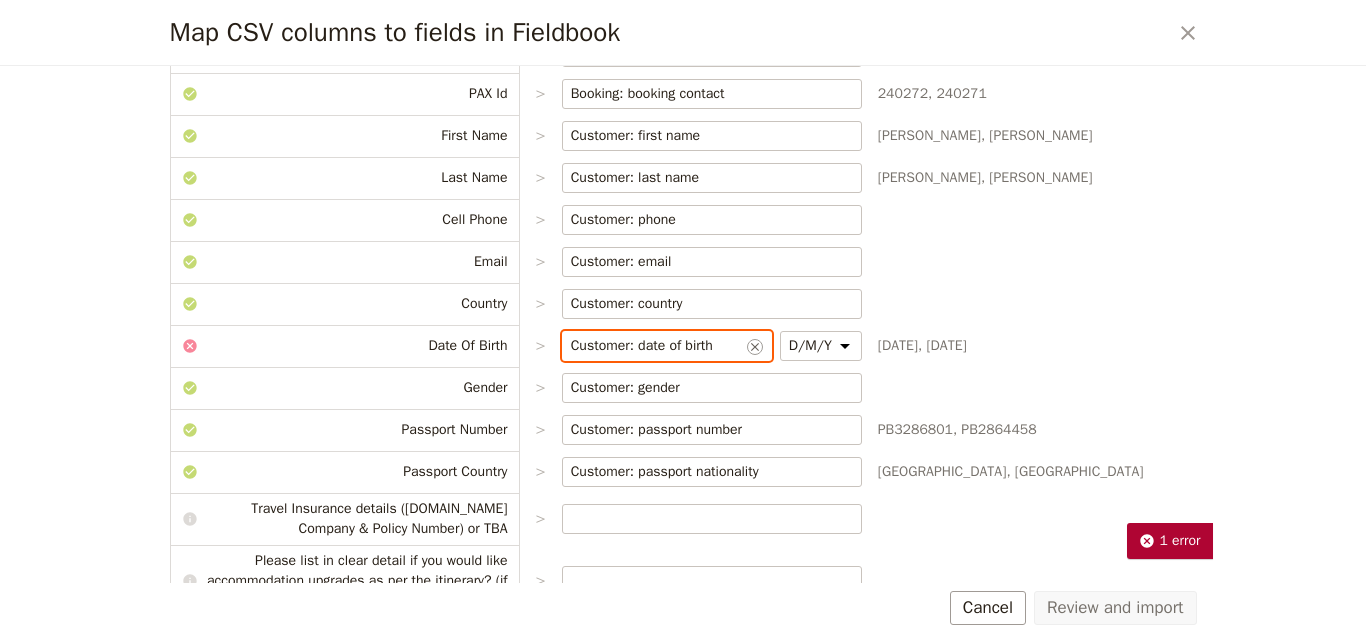 click on "Customer: date of birth" at bounding box center (657, 346) 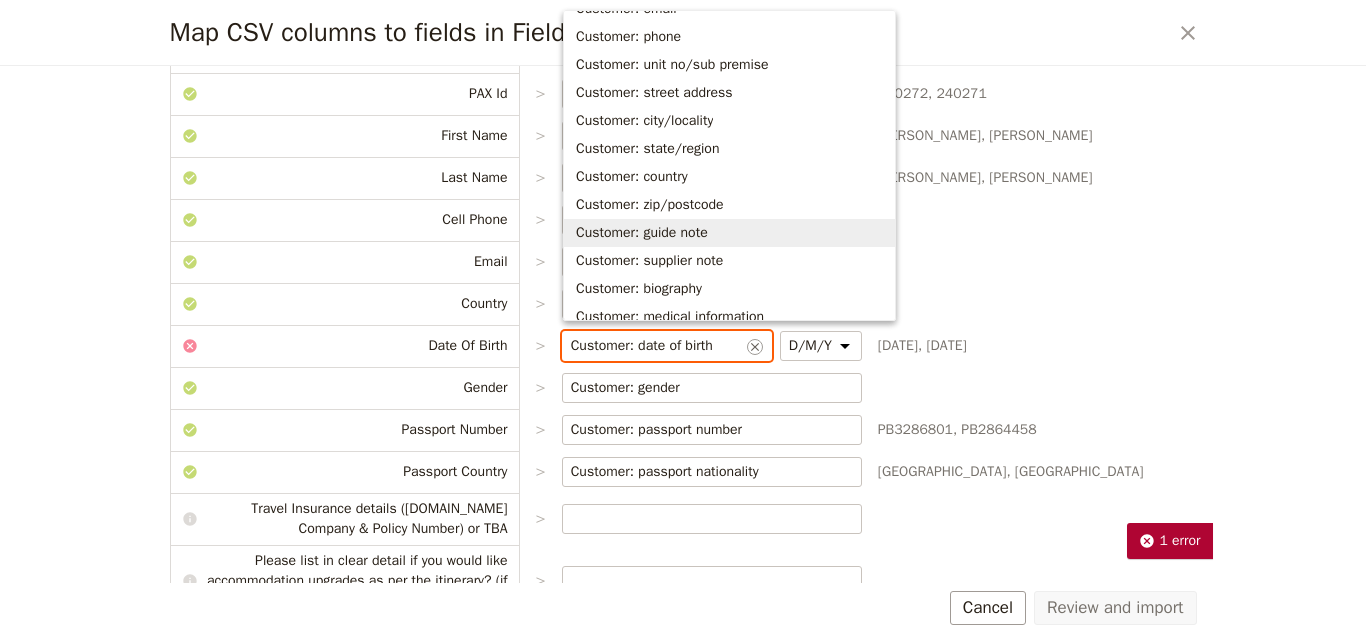 scroll, scrollTop: 400, scrollLeft: 0, axis: vertical 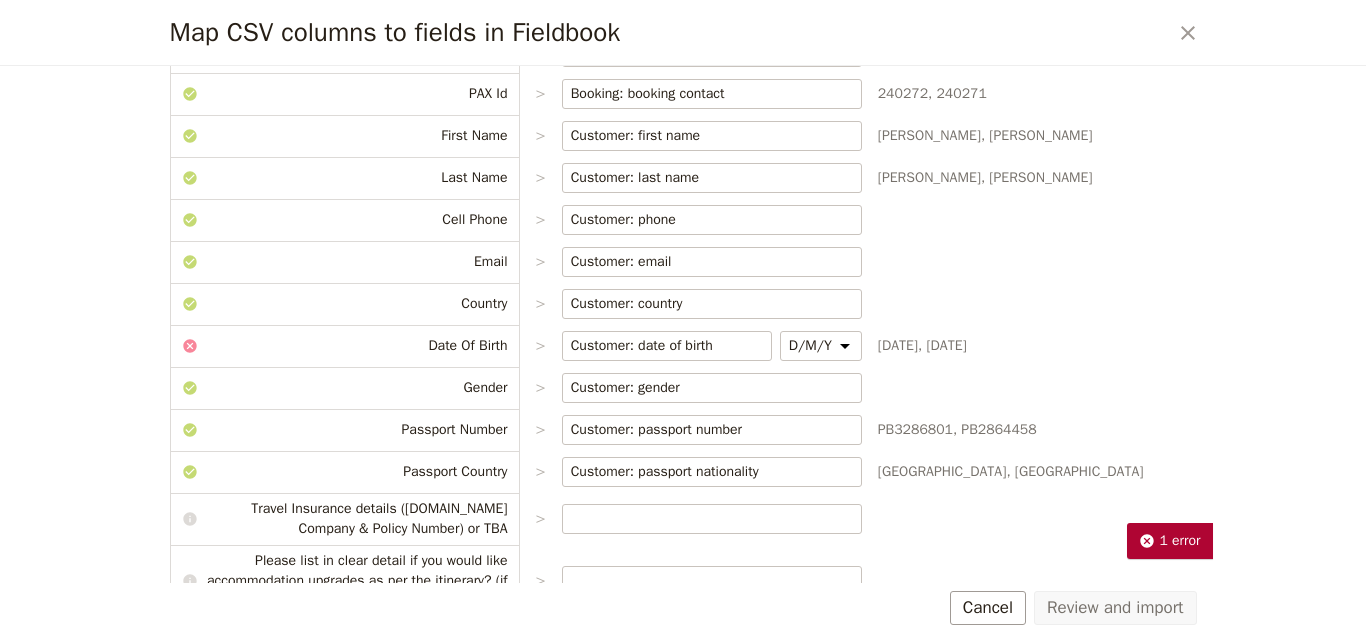 click on "CSV Column Imported as Booking Id > Booking: reference code ​ 151782, 151782 PAX Id > Booking: booking contact ​ 240272, 240271 First Name > Customer: first name ​ Sally, Shaun Last Name > Customer: last name ​ Smith, Smith Cell Phone > Customer: phone ​ Email > Customer: email ​ Country > Customer: country ​ Date Of Birth > Customer: date of birth ​ D/M/Y M/D/Y Y/M/D Y/D/M Apr 29, 1958, Dec 10, 1960 Gender > Customer: gender ​ Passport Number > Customer: passport number ​ PB3286801, PB2864458 Passport Country > Customer: passport nationality ​ Australia, Australia Travel Insurance details (ie.Insurance Company & Policy Number) or TBA > Please list in clear detail if you would like accommodation upgrades as per the itinerary? (if applicable) > Do you have any dietary requirements, allergies or intolerances? If yes, please detail > Do you have any pre-existing medical conditions? If yes, please detail > Comprehensive Travel Insurance is compulsory. Do you have yours yet? > > Flight Info >" at bounding box center [683, 598] 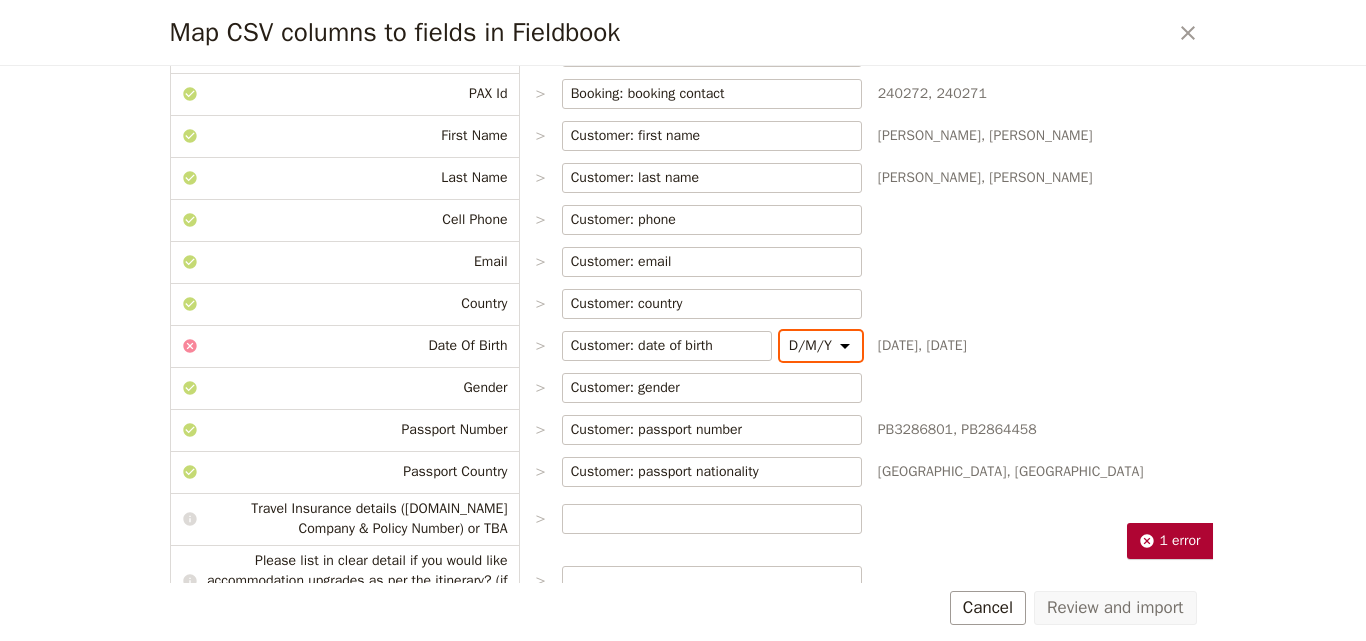 click on "D/M/Y M/D/Y Y/M/D Y/D/M" at bounding box center (821, 346) 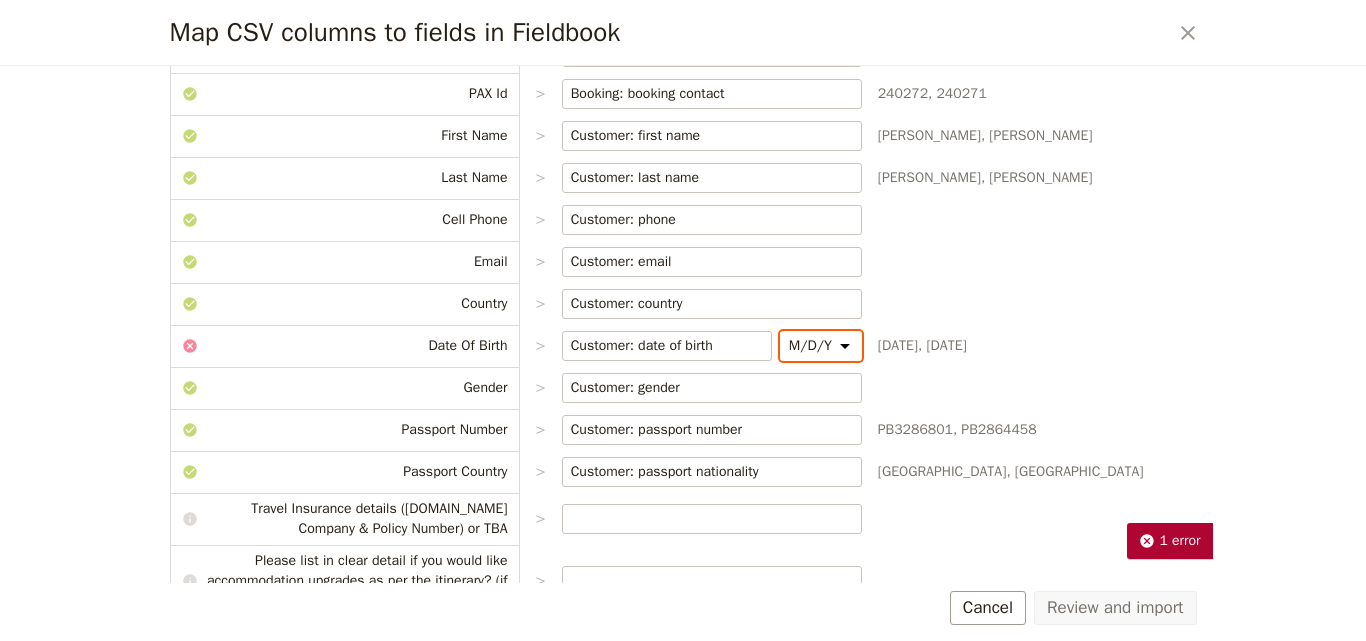 click on "D/M/Y M/D/Y Y/M/D Y/D/M" at bounding box center (821, 346) 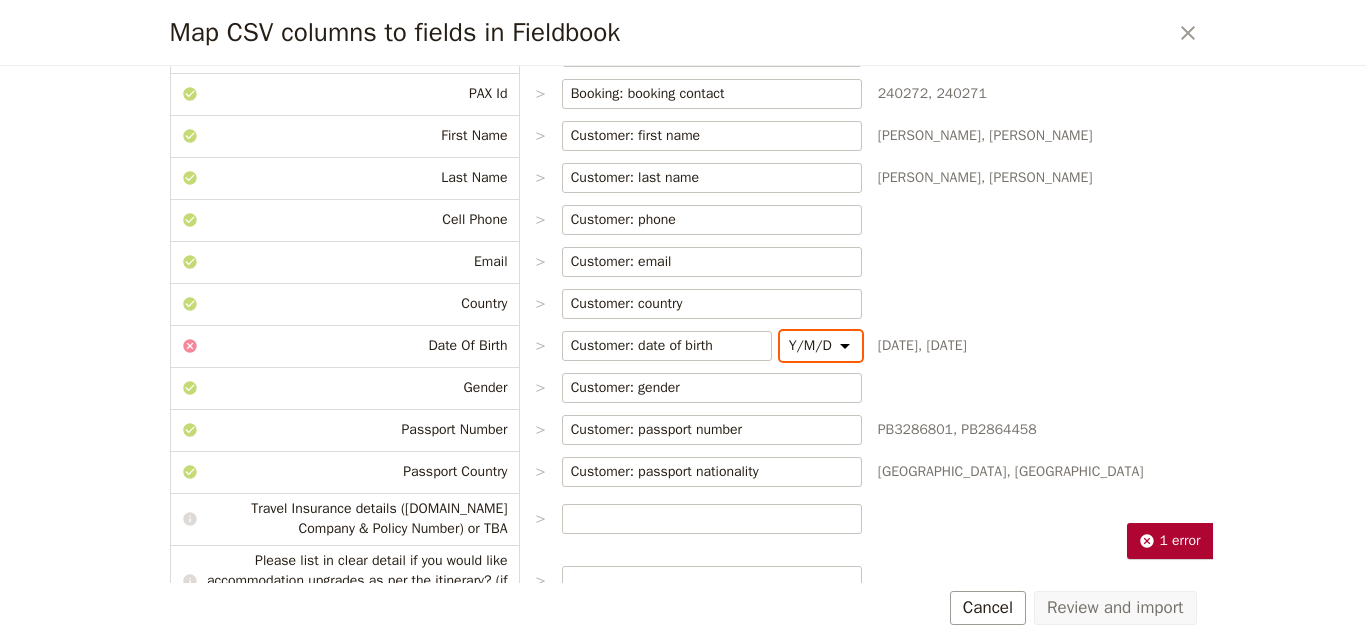 click on "D/M/Y M/D/Y Y/M/D Y/D/M" at bounding box center [821, 346] 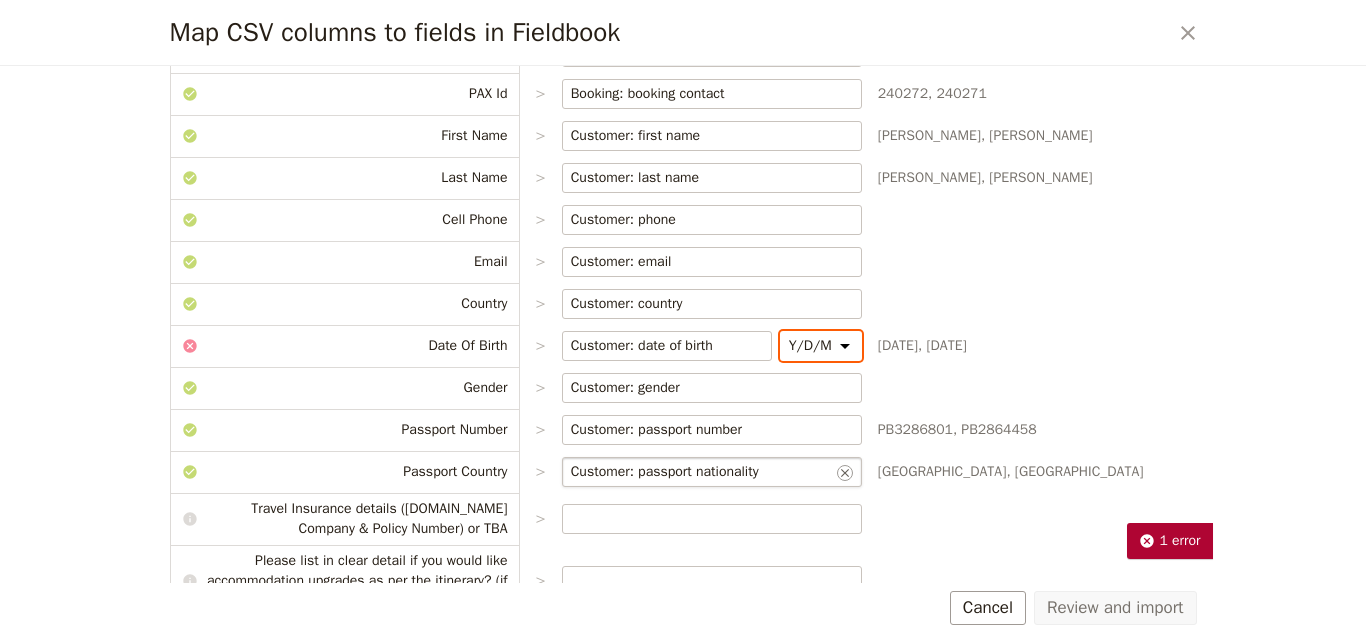 click on "D/M/Y M/D/Y Y/M/D Y/D/M" at bounding box center [821, 346] 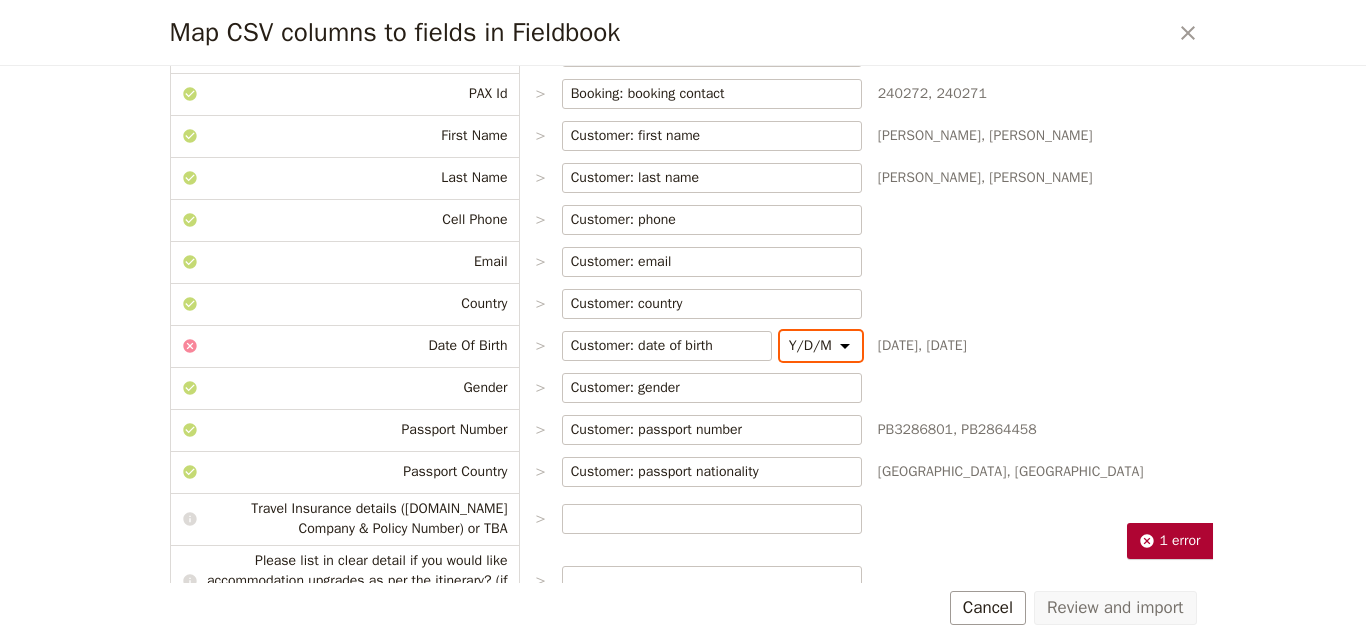 click on "D/M/Y M/D/Y Y/M/D Y/D/M" at bounding box center (821, 346) 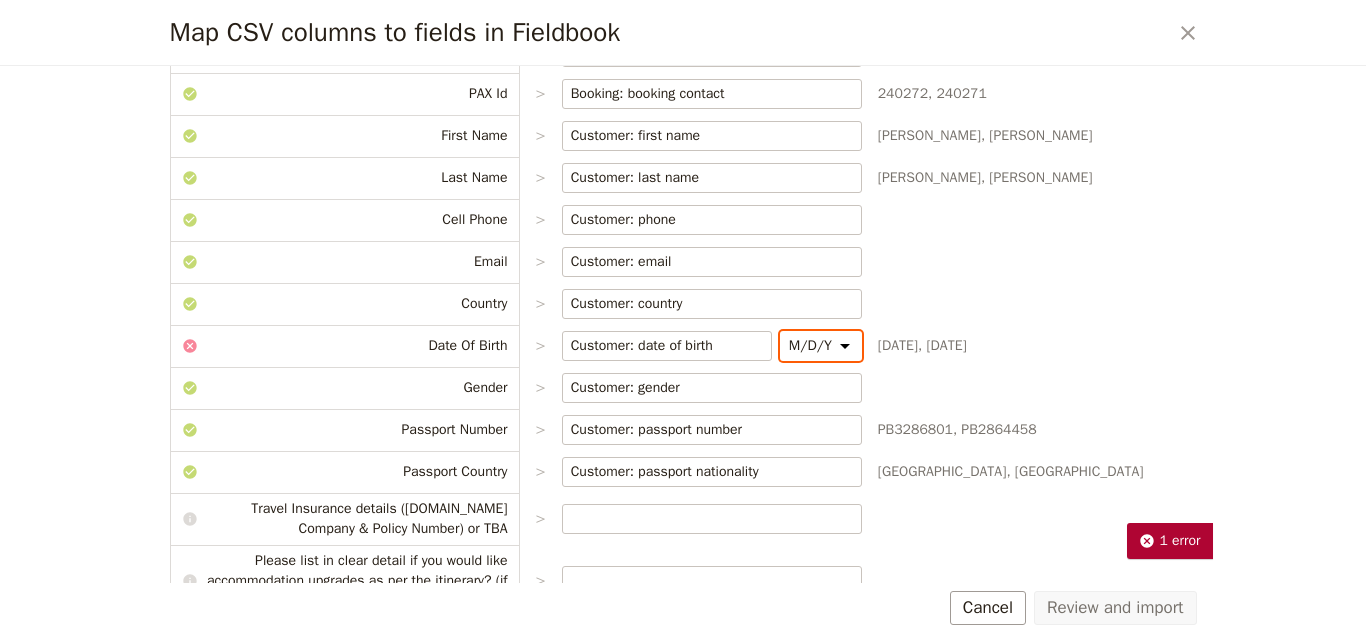 click on "D/M/Y M/D/Y Y/M/D Y/D/M" at bounding box center [821, 346] 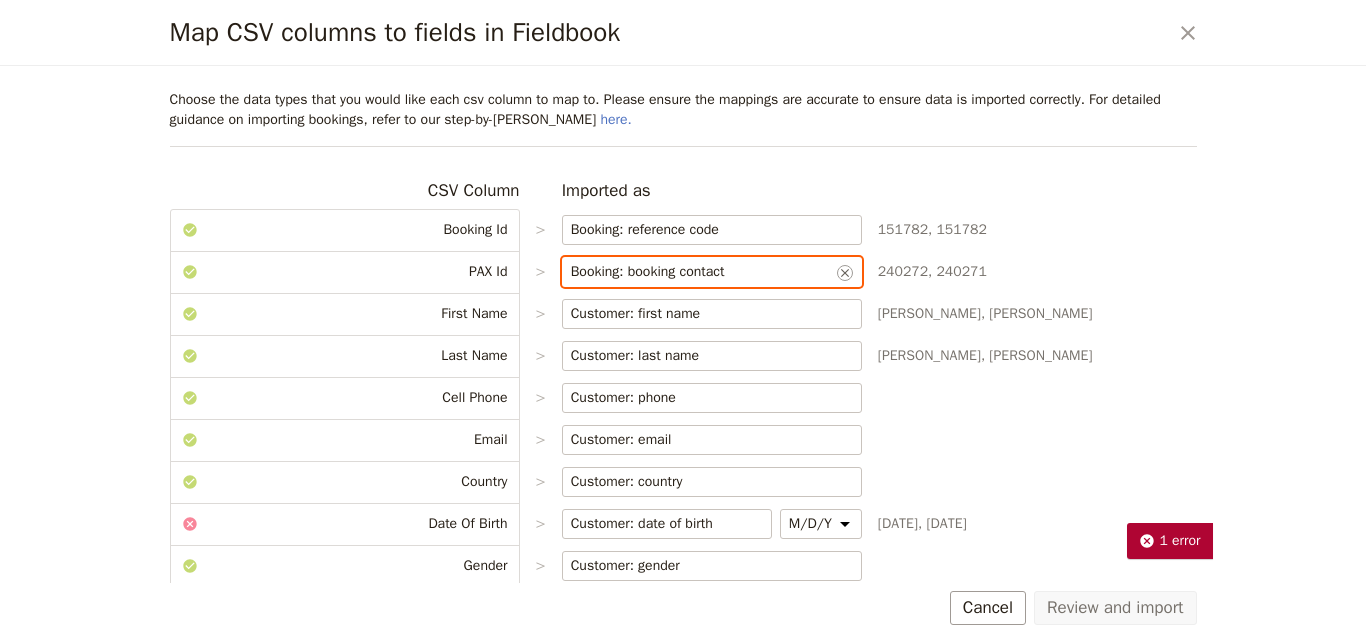 click on "Booking: booking contact" at bounding box center [702, 272] 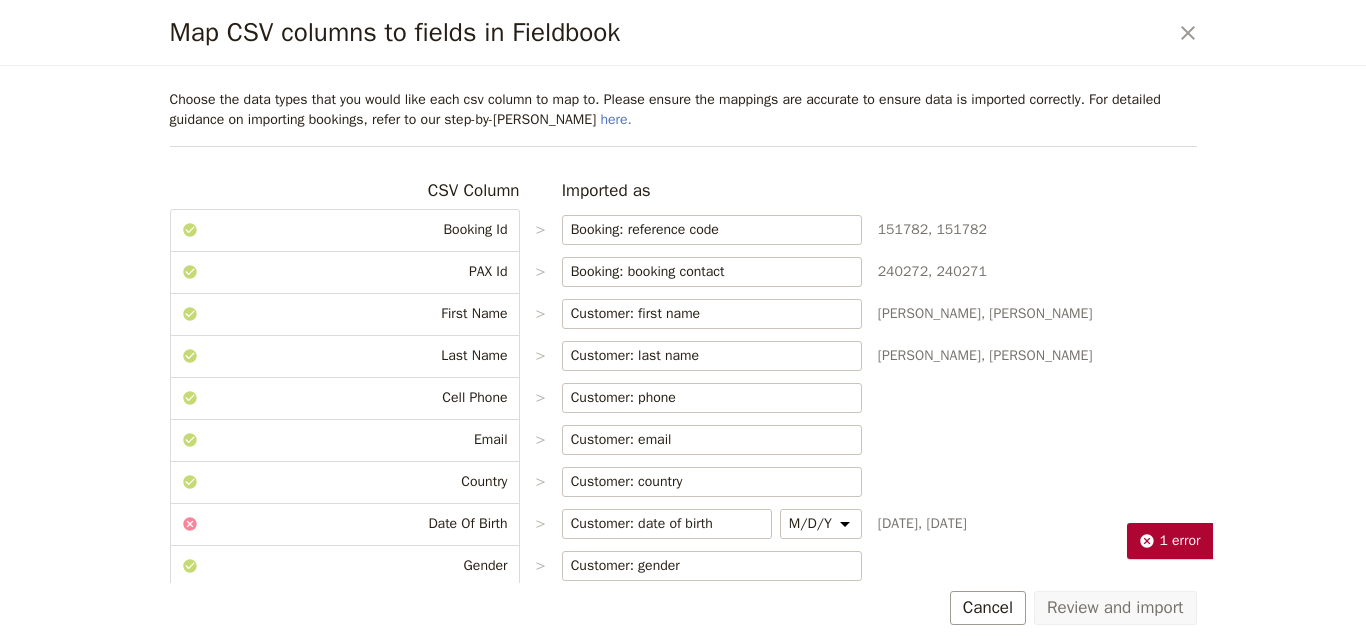 click on "CSV Column Imported as Booking Id > Booking: reference code ​ 151782, 151782 PAX Id > Booking: booking contact ​ 240272, 240271 First Name > Customer: first name ​ Sally, Shaun Last Name > Customer: last name ​ Smith, Smith Cell Phone > Customer: phone ​ Email > Customer: email ​ Country > Customer: country ​ Date Of Birth > Customer: date of birth ​ D/M/Y M/D/Y Y/M/D Y/D/M Apr 29, 1958, Dec 10, 1960 Gender > Customer: gender ​ Passport Number > Customer: passport number ​ PB3286801, PB2864458 Passport Country > Customer: passport nationality ​ Australia, Australia Travel Insurance details (ie.Insurance Company & Policy Number) or TBA > Please list in clear detail if you would like accommodation upgrades as per the itinerary? (if applicable) > Do you have any dietary requirements, allergies or intolerances? If yes, please detail > Do you have any pre-existing medical conditions? If yes, please detail > Comprehensive Travel Insurance is compulsory. Do you have yours yet? > > Flight Info >" at bounding box center (683, 776) 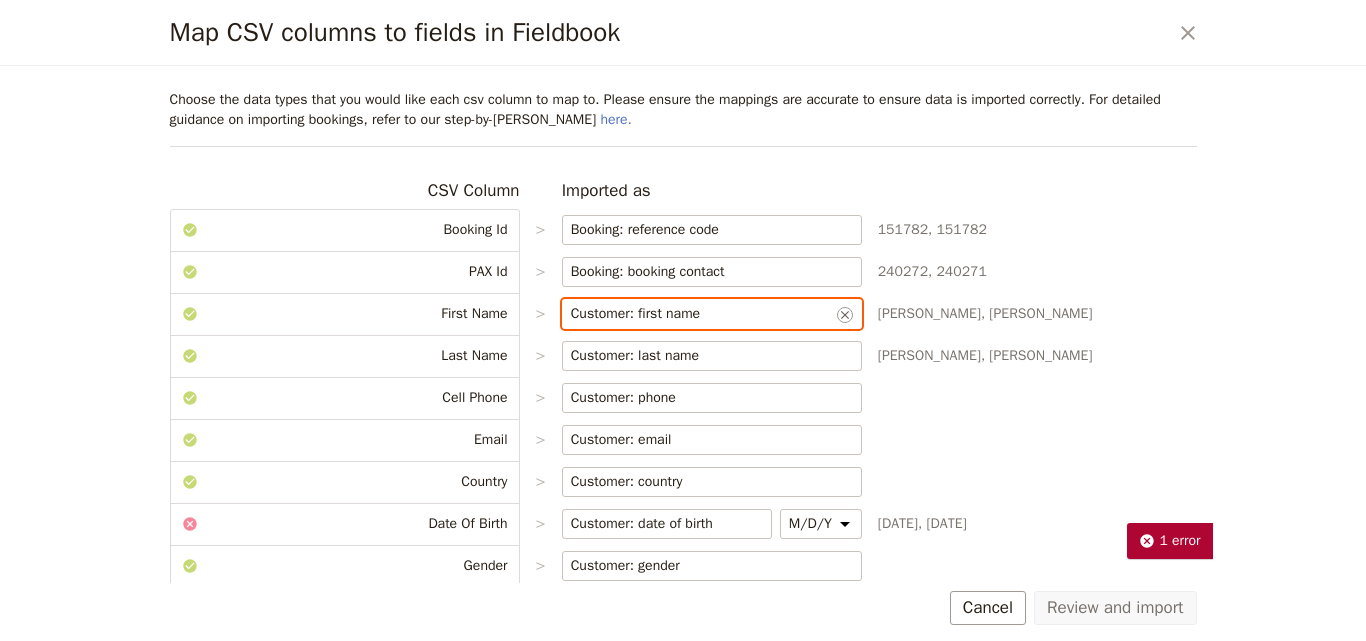 click on "Customer: first name" at bounding box center [702, 314] 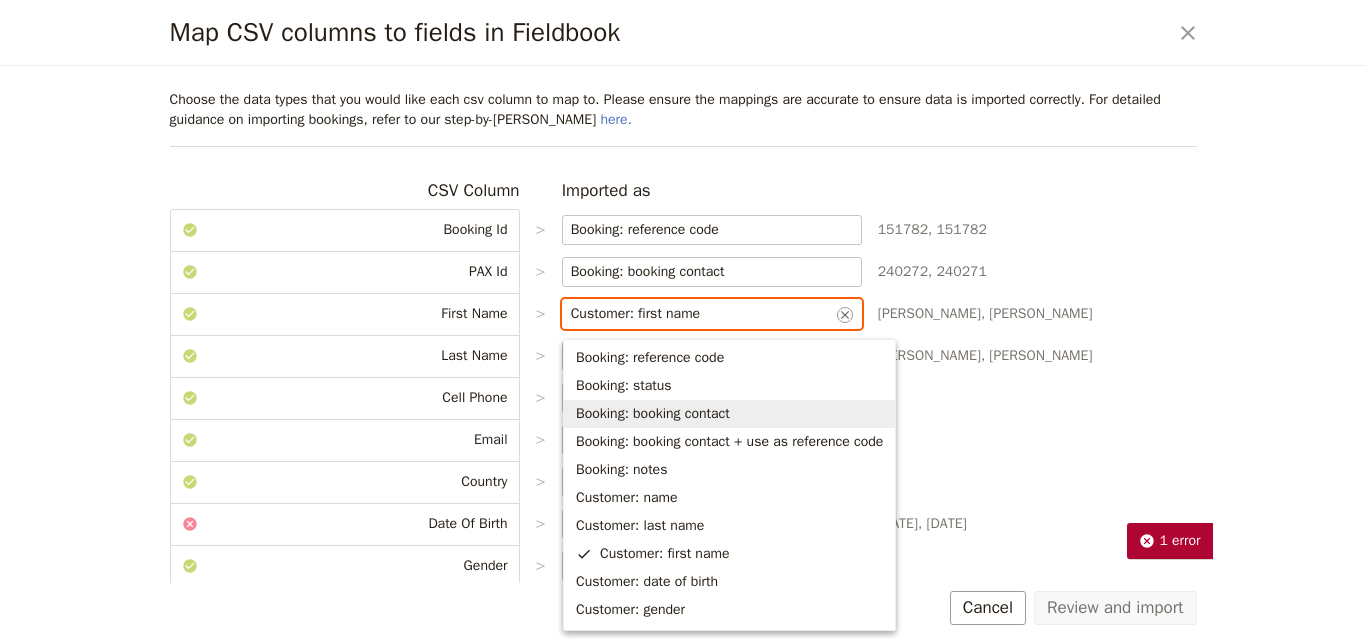 click on "Booking: booking contact" at bounding box center [653, 414] 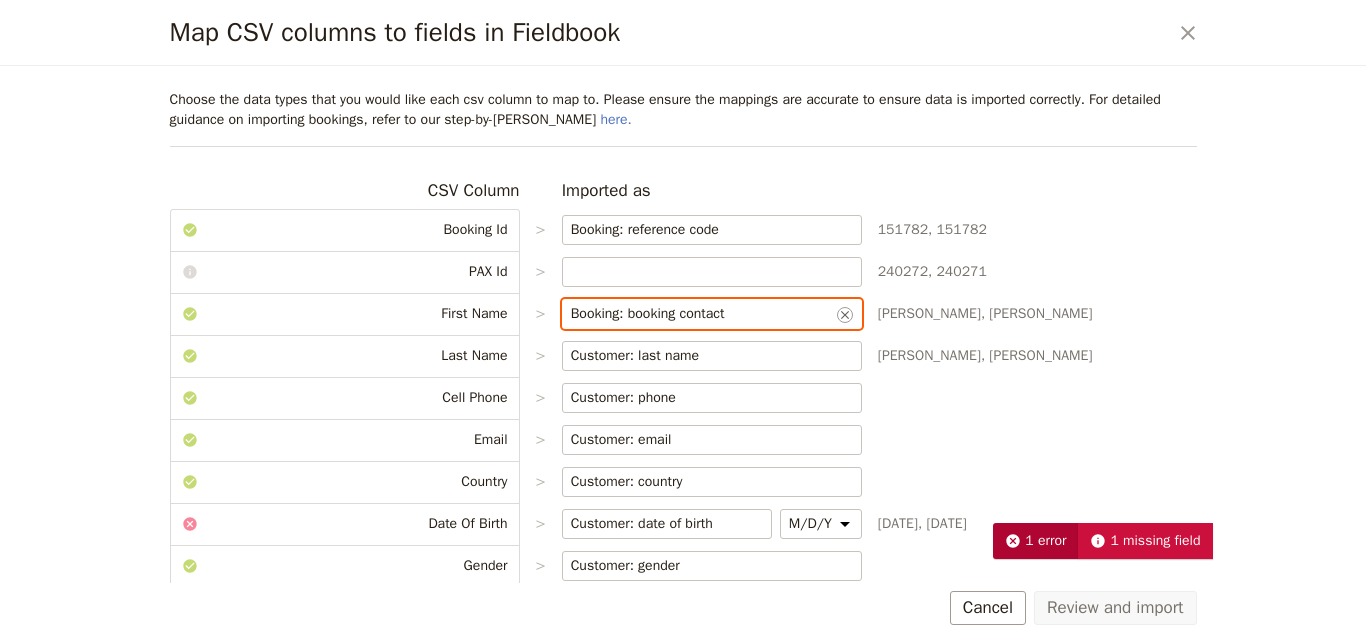 click on "Booking: booking contact" at bounding box center (702, 314) 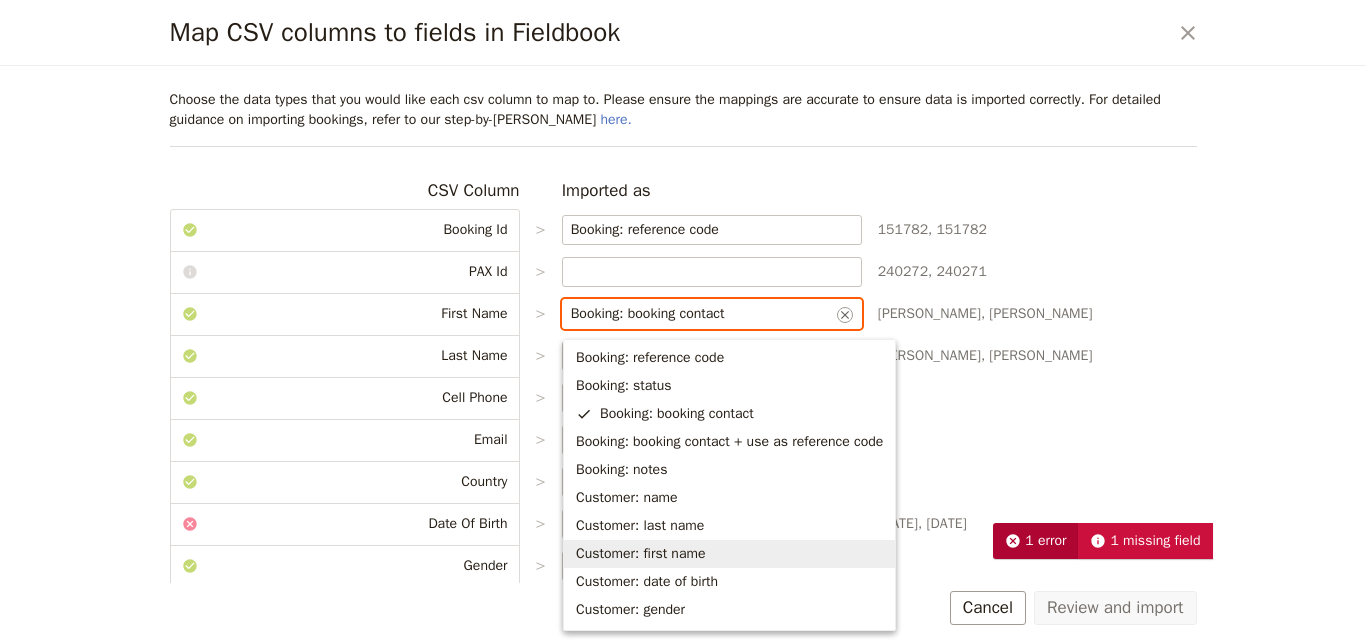 click on "Customer: first name" at bounding box center (729, 554) 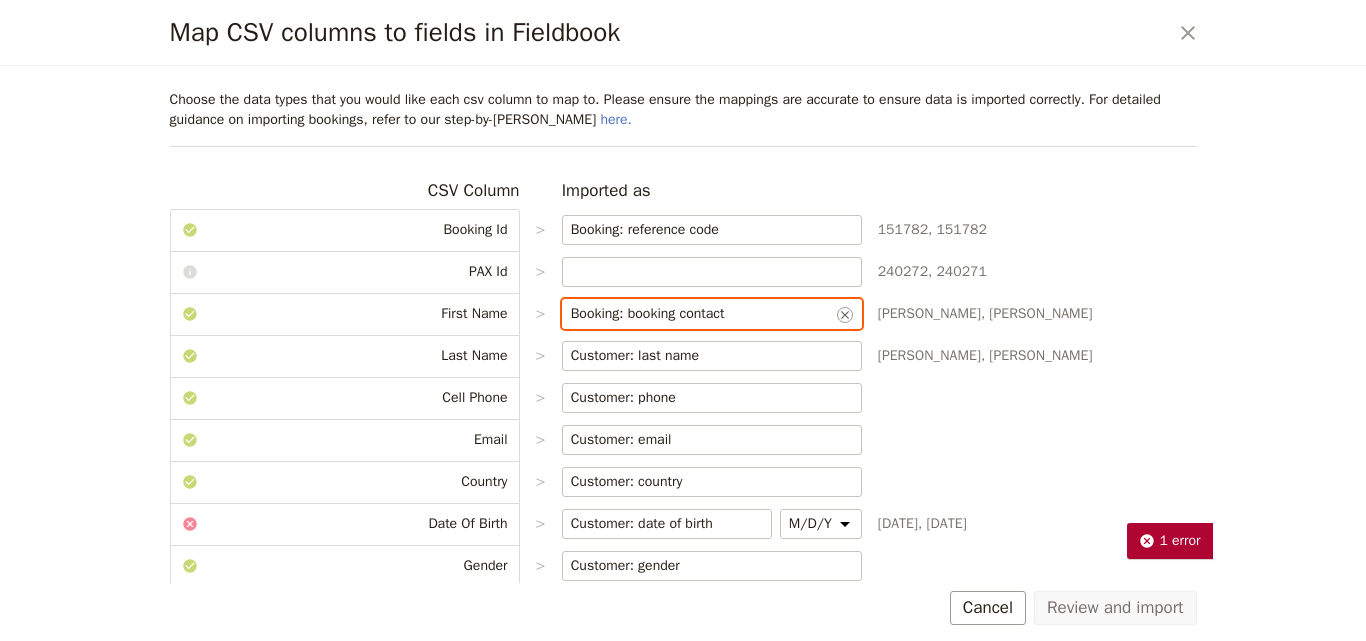 type on "Customer: first name" 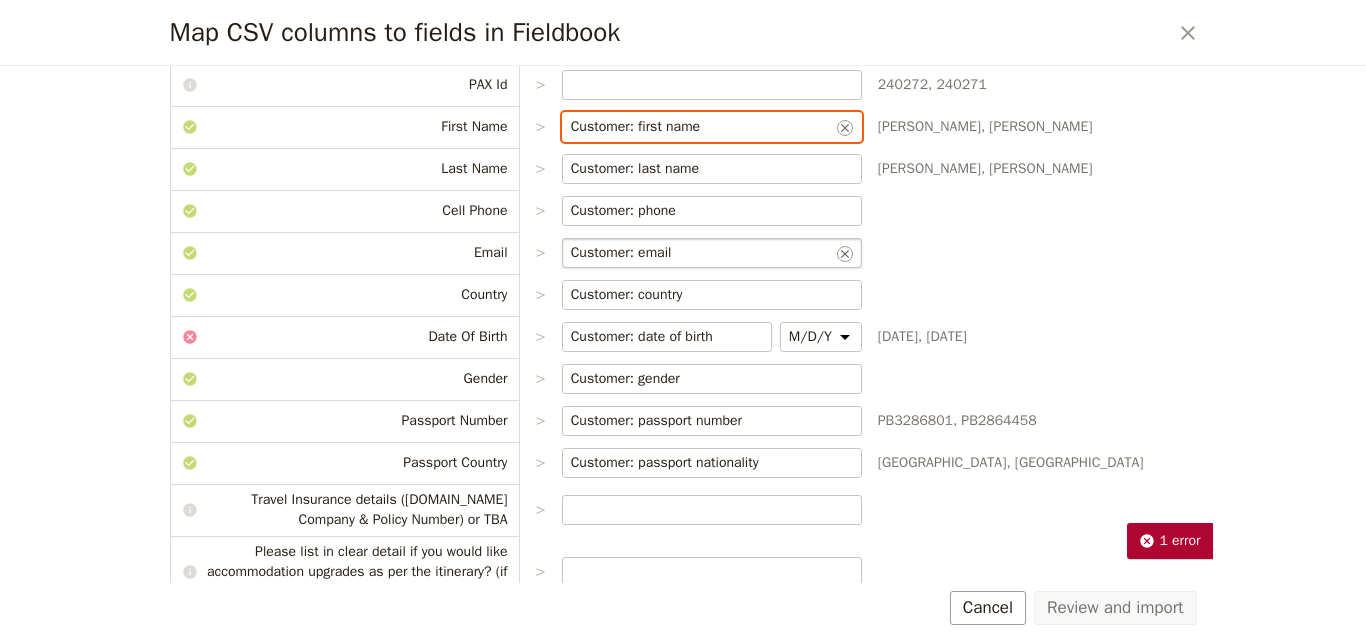 scroll, scrollTop: 200, scrollLeft: 0, axis: vertical 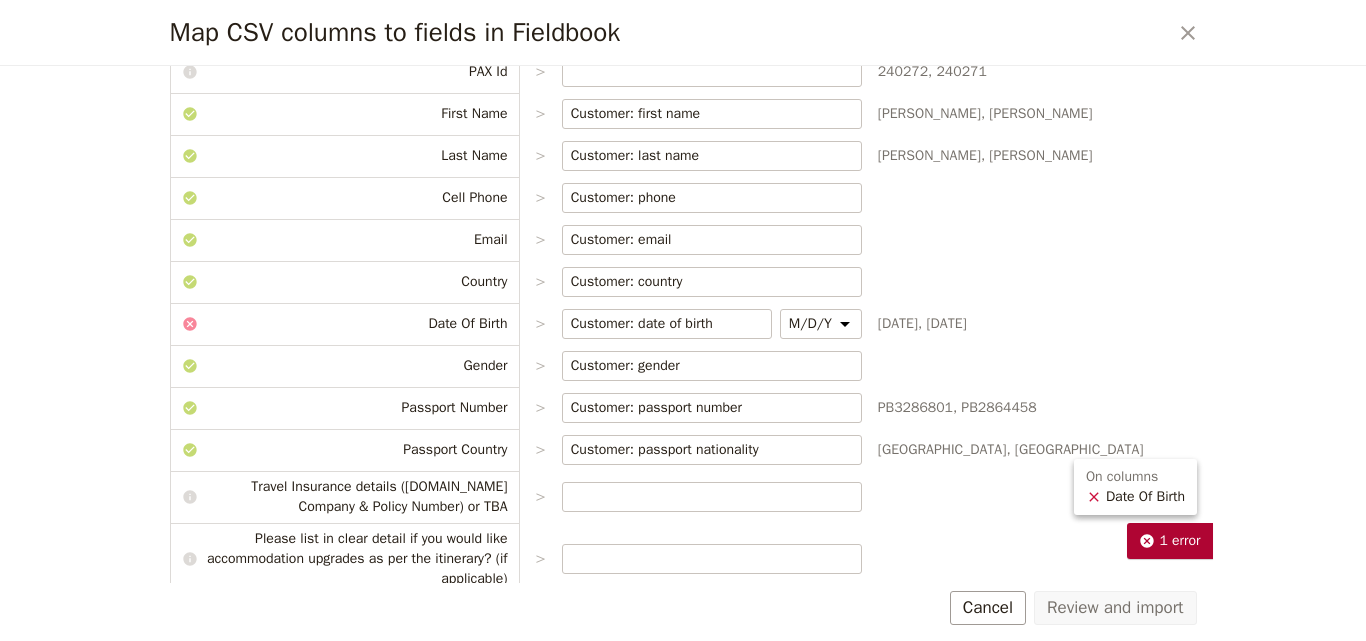 click 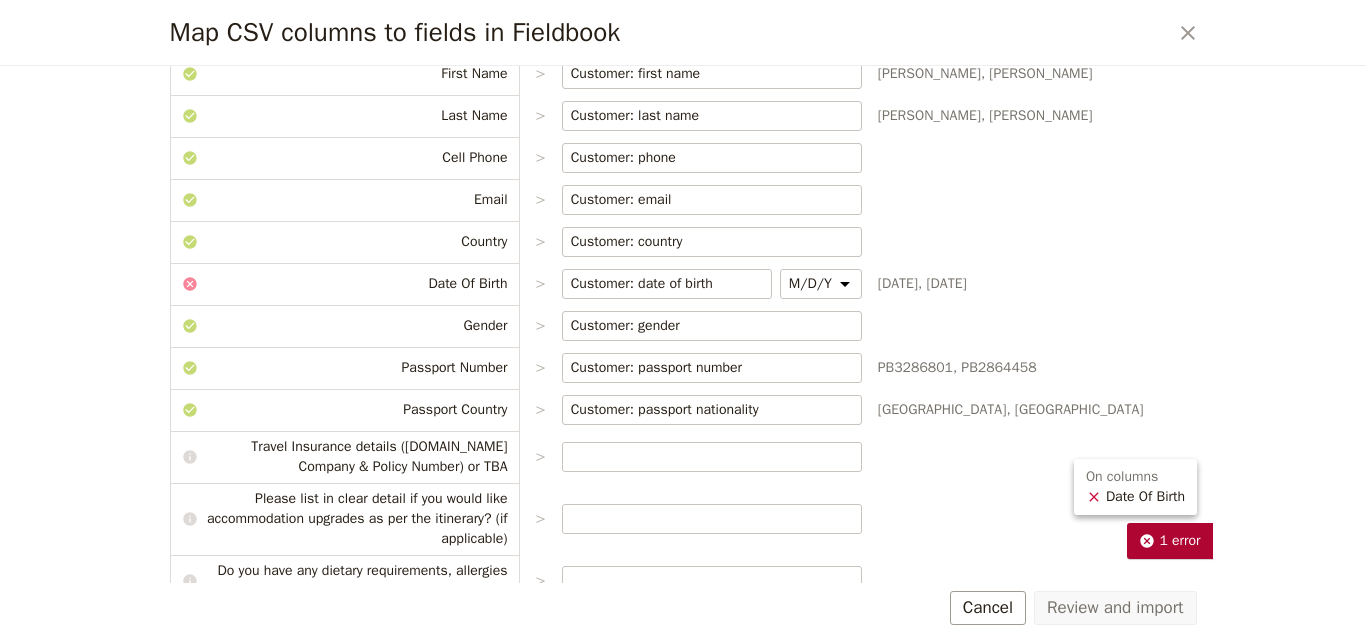 click 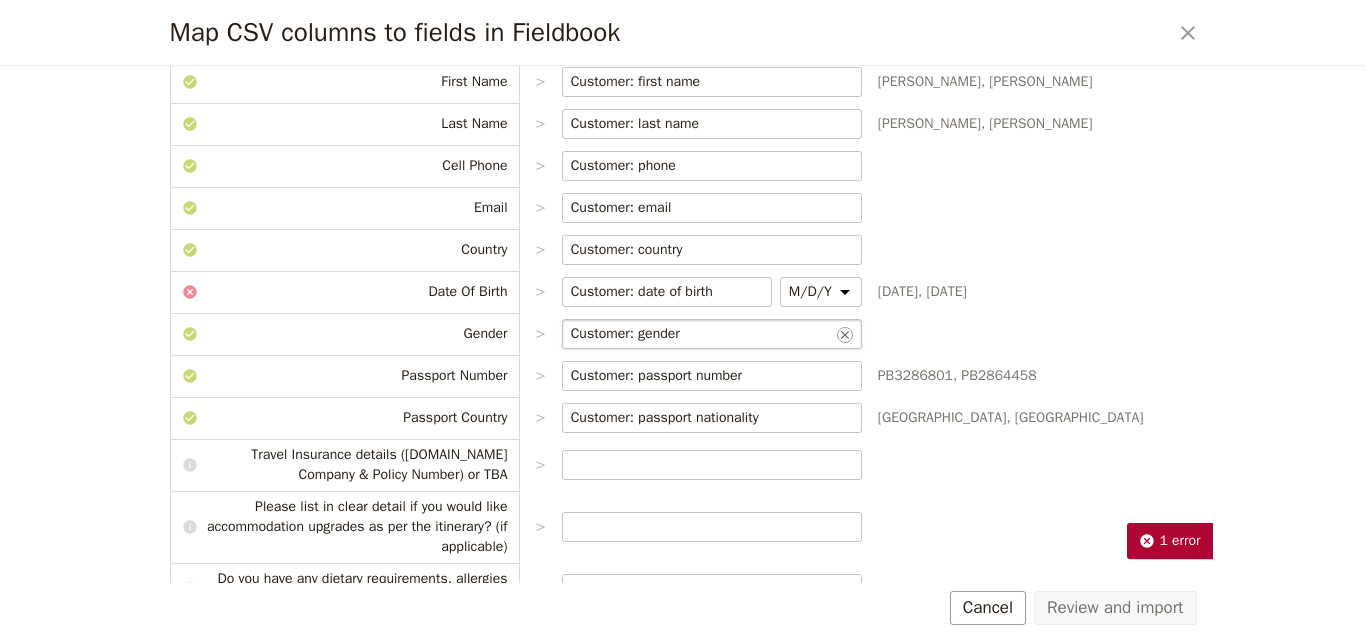 scroll, scrollTop: 240, scrollLeft: 0, axis: vertical 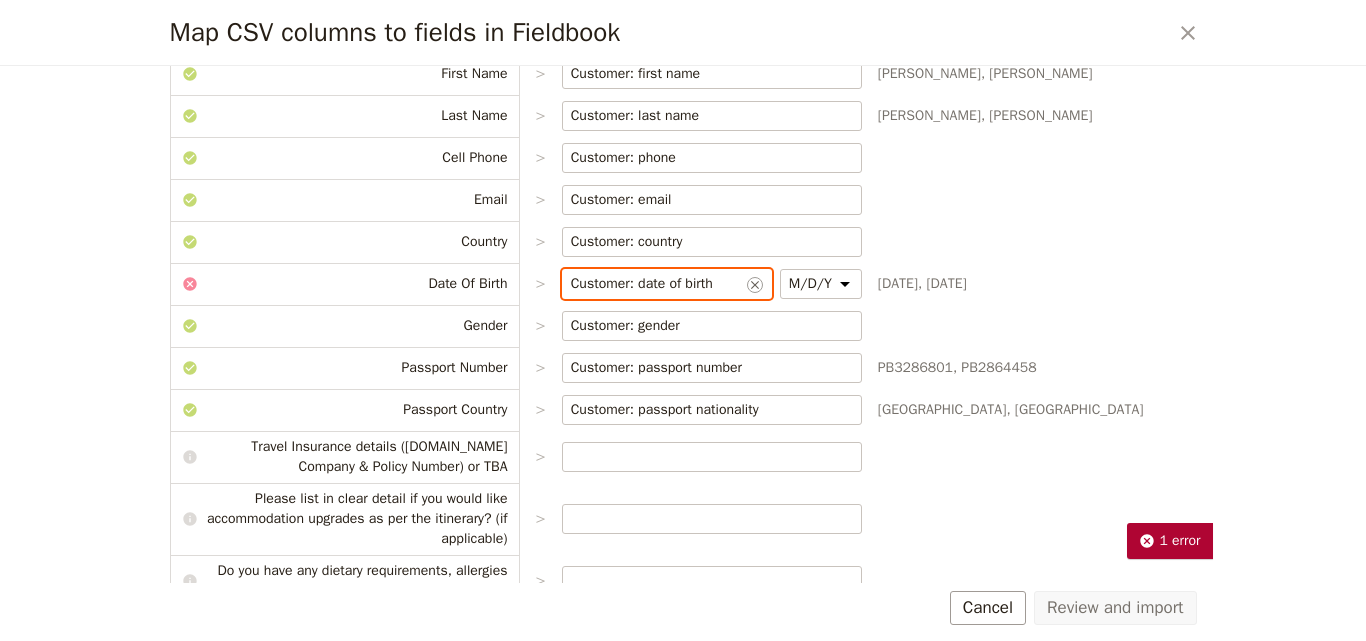 click on "Customer: date of birth" at bounding box center (657, 284) 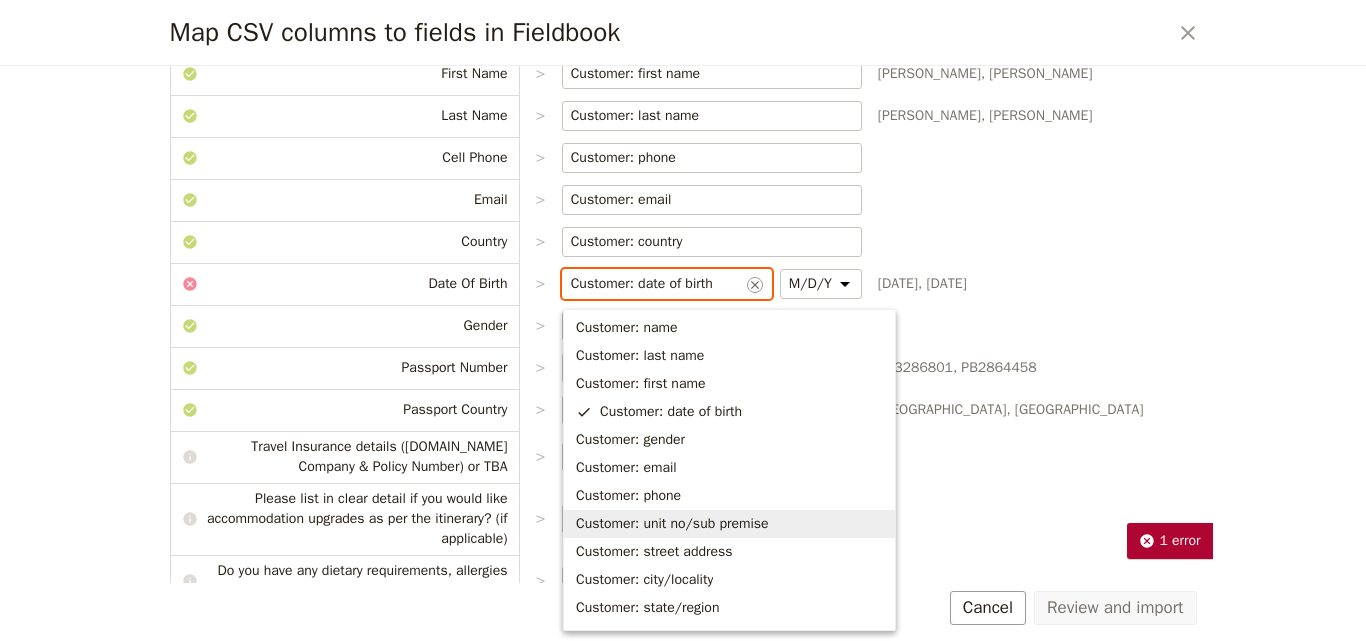scroll, scrollTop: 40, scrollLeft: 0, axis: vertical 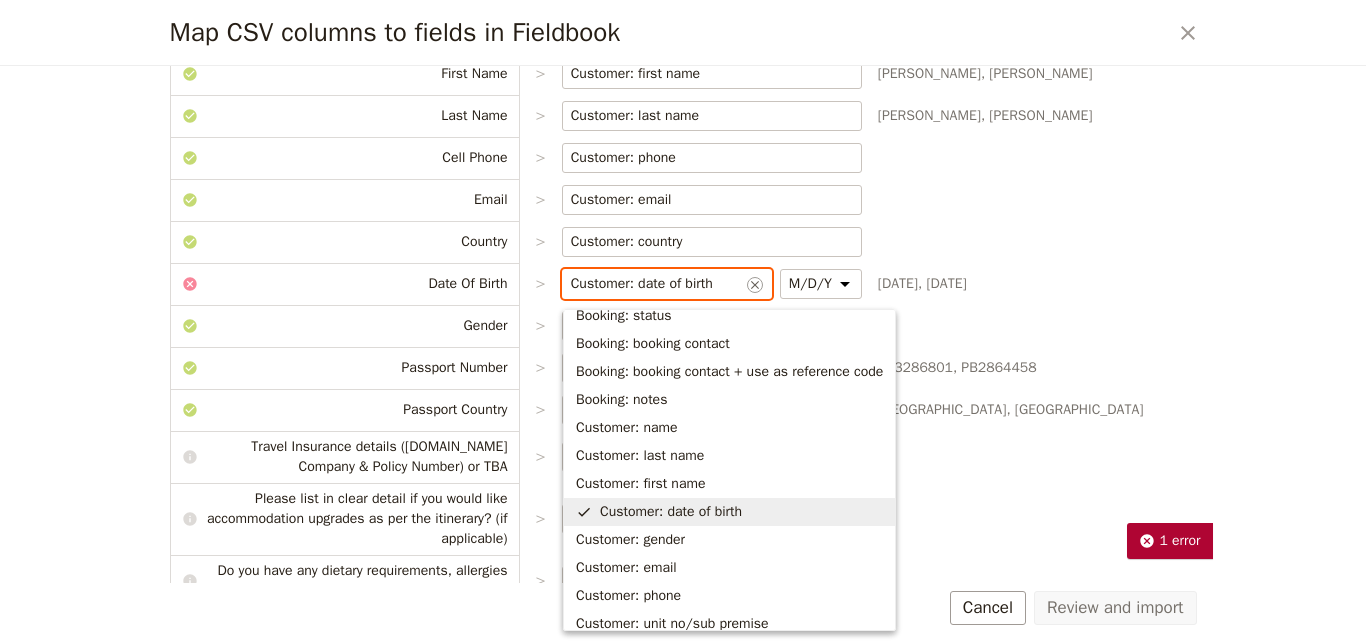 click on "Customer: date of birth" at bounding box center (671, 512) 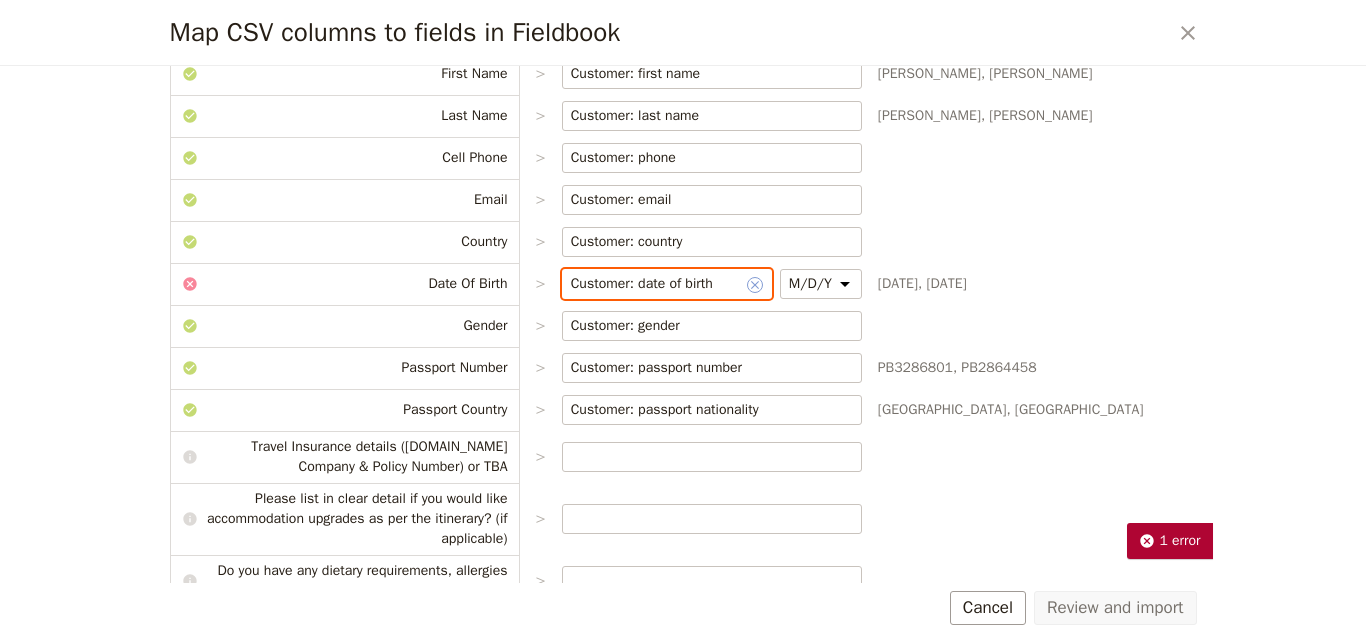click 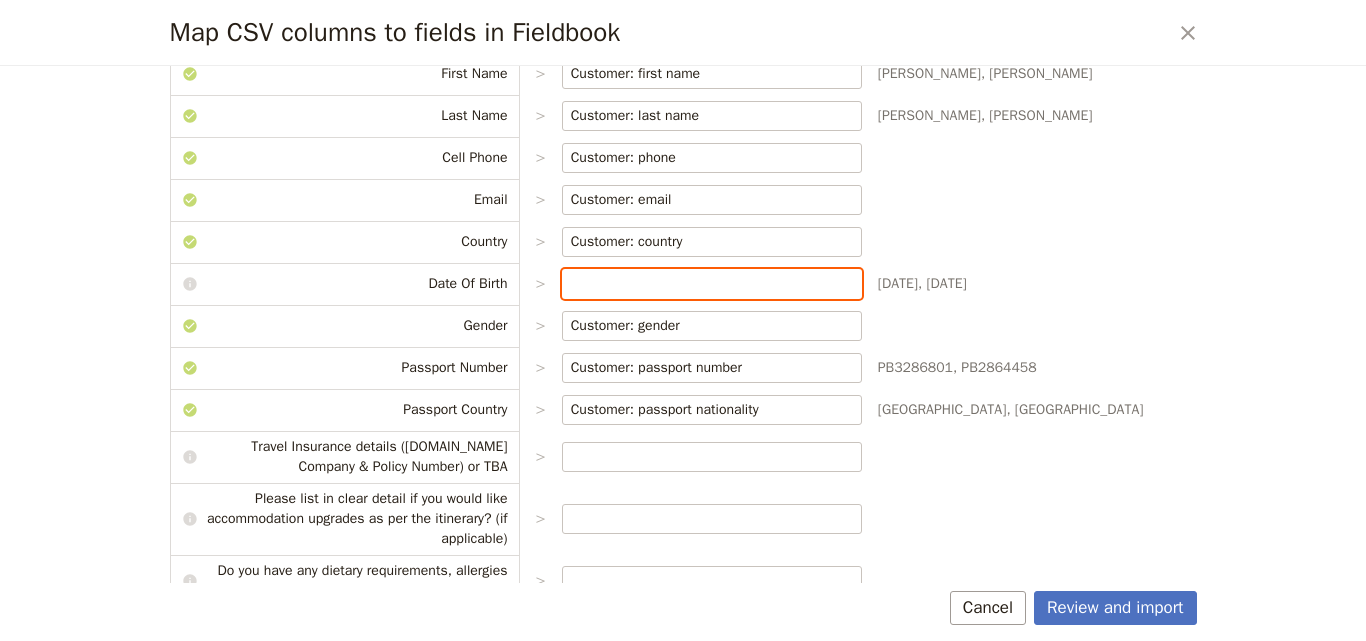 click at bounding box center (712, 284) 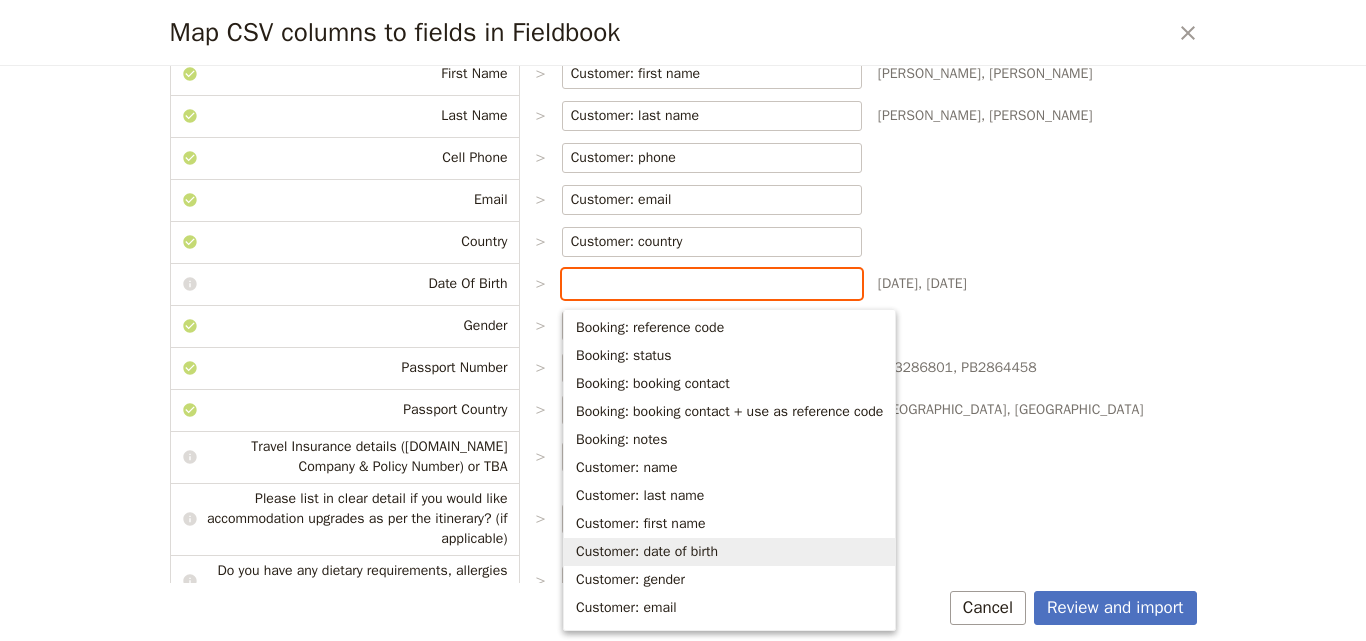 click on "Customer: date of birth" at bounding box center (647, 552) 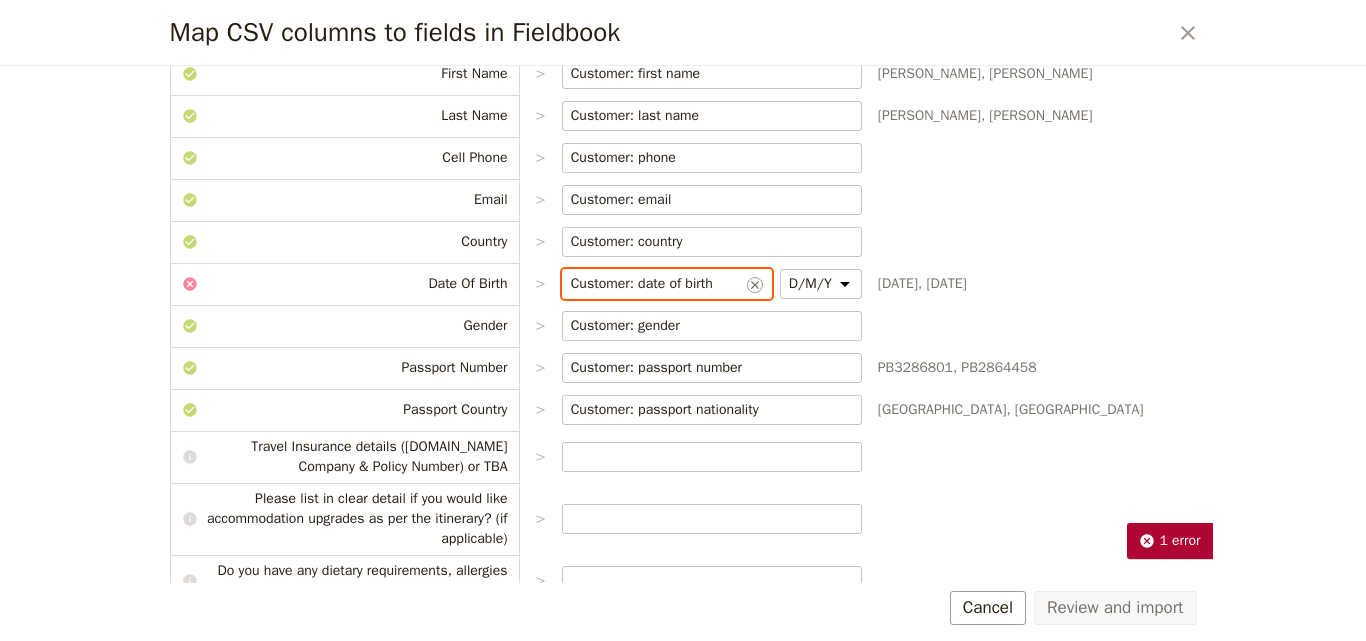 click on "Customer: date of birth" at bounding box center [657, 284] 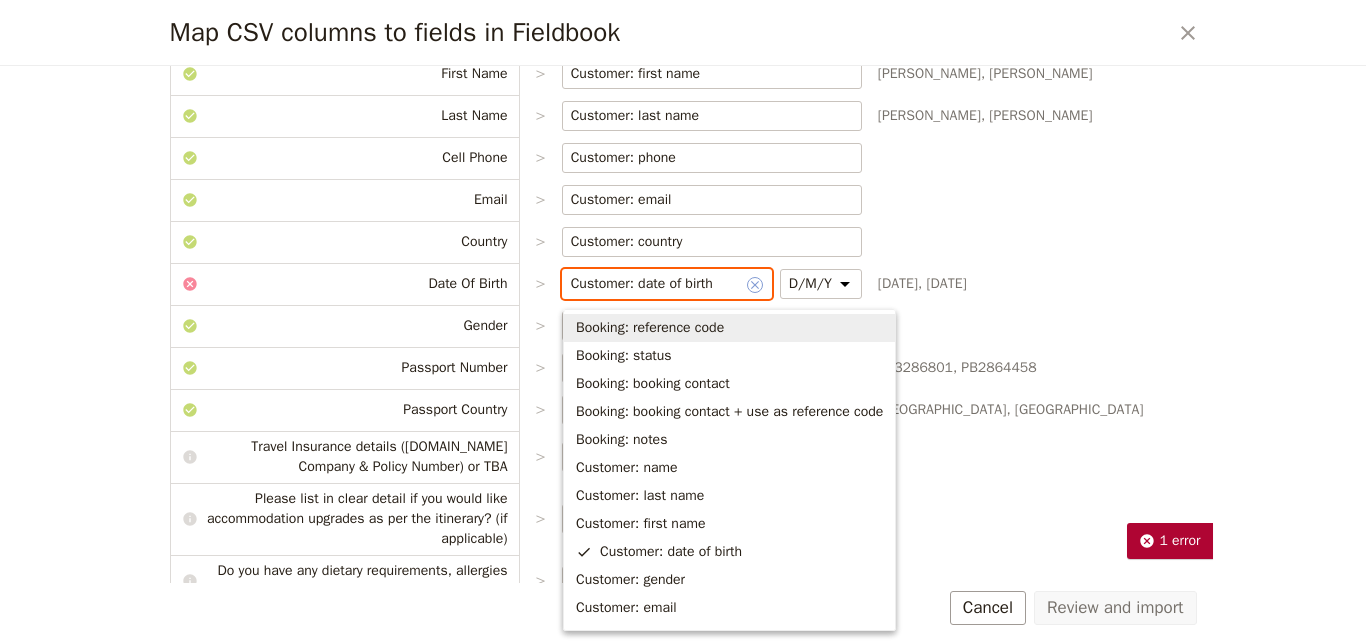 click 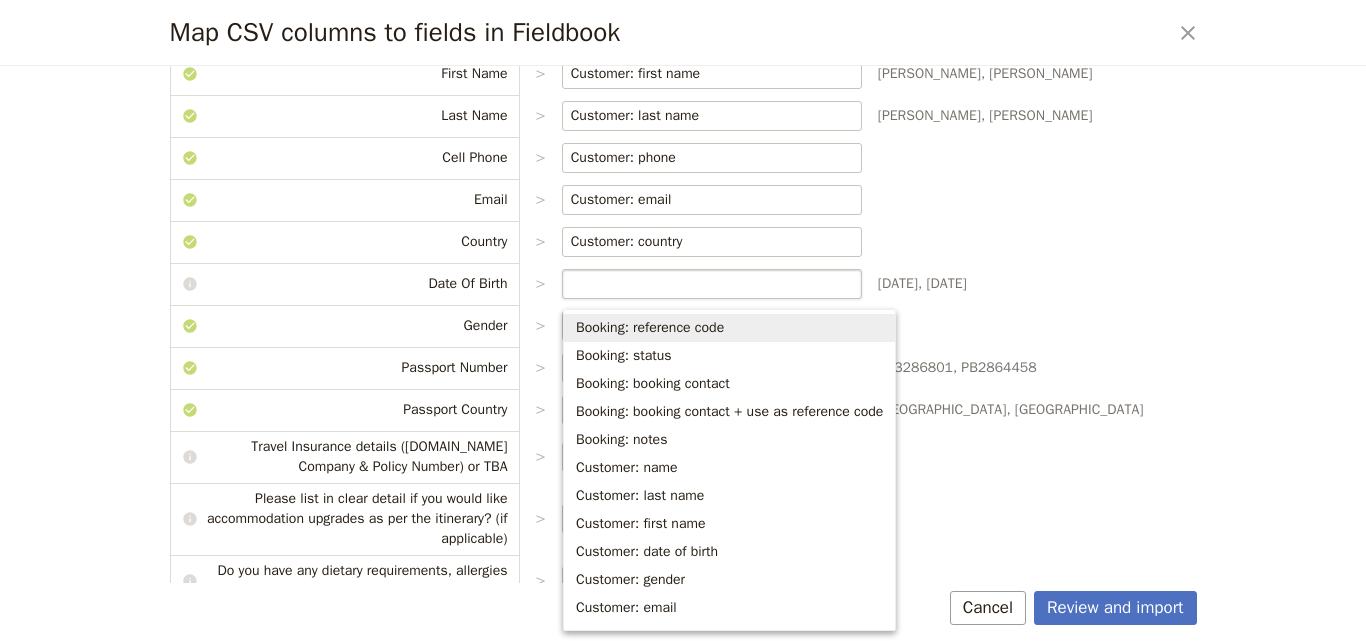 click on "CSV Column Imported as Booking Id > Booking: reference code ​ 151782, 151782 PAX Id > 240272, 240271 First Name > Customer: first name ​ Sally, Shaun Last Name > Customer: last name ​ Smith, Smith Cell Phone > Customer: phone ​ Email > Customer: email ​ Country > Customer: country ​ Date Of Birth > Apr 29, 1958, Dec 10, 1960 Gender > Customer: gender ​ Passport Number > Customer: passport number ​ PB3286801, PB2864458 Passport Country > Customer: passport nationality ​ Australia, Australia Travel Insurance details (ie.Insurance Company & Policy Number) or TBA > Please list in clear detail if you would like accommodation upgrades as per the itinerary? (if applicable) > Do you have any dietary requirements, allergies or intolerances? If yes, please detail > Do you have any pre-existing medical conditions? If yes, please detail > Comprehensive Travel Insurance is compulsory. Do you have yours yet? > Is there any other relevant information you wish to provide at this stage? > Flight Info > > > >" at bounding box center (683, 536) 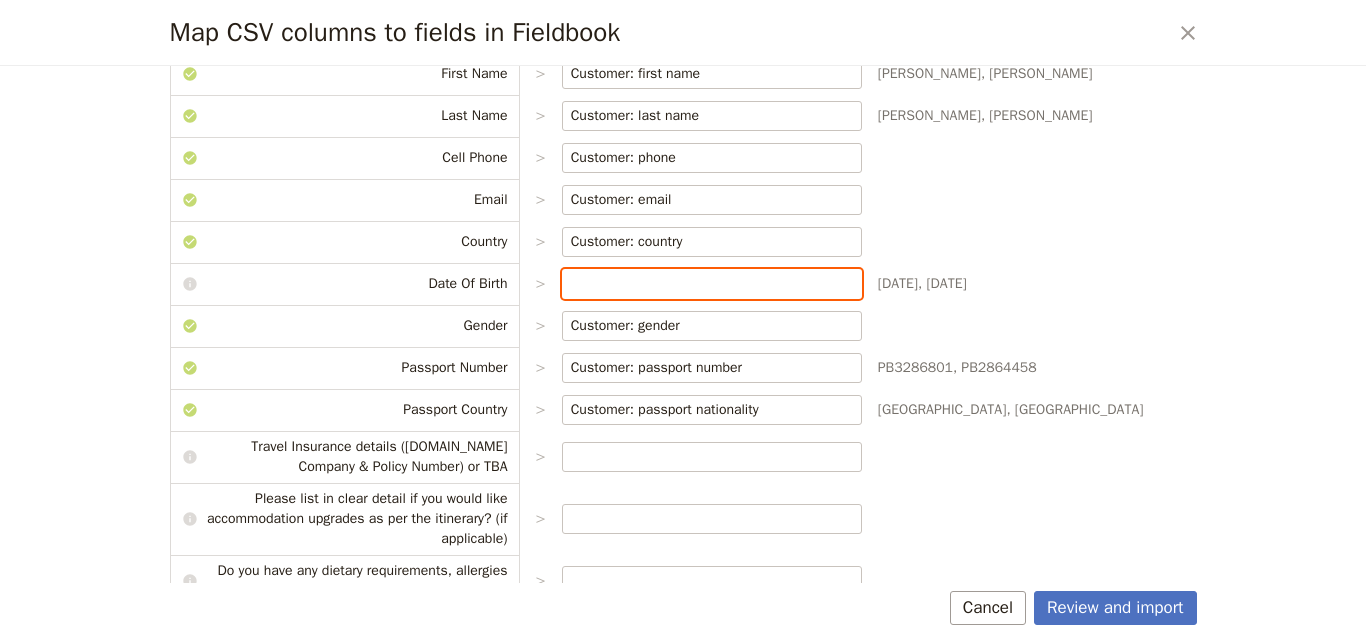 click at bounding box center (712, 284) 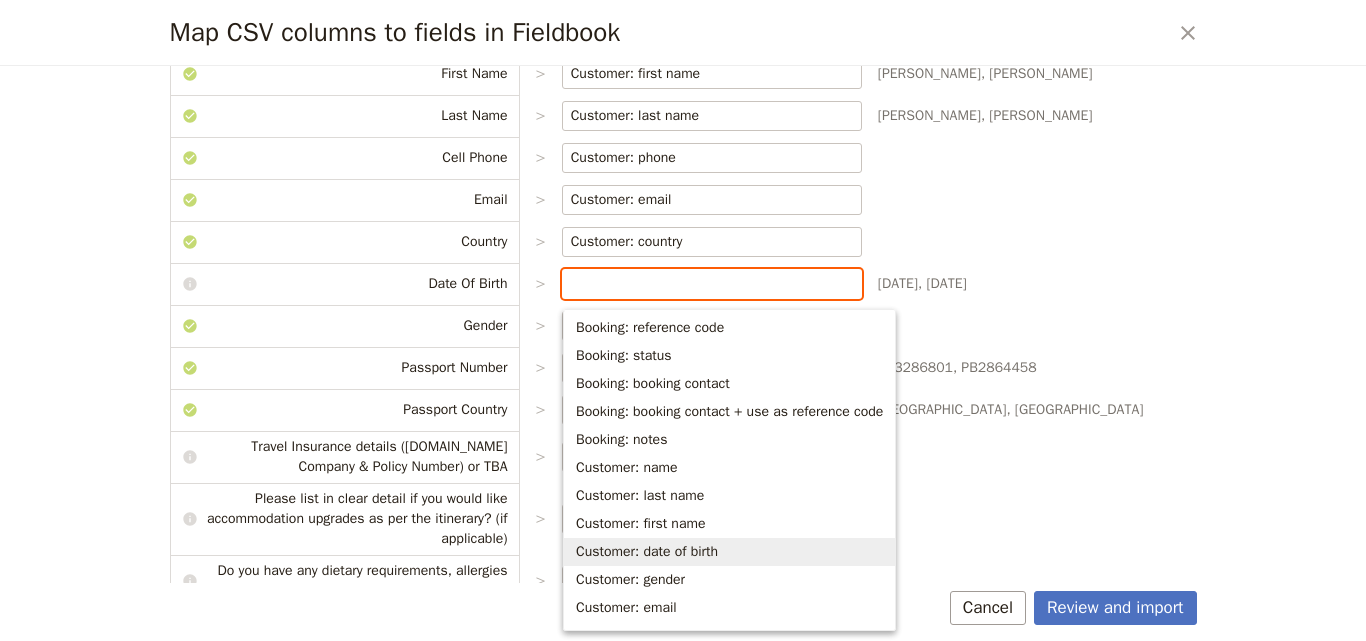 click on "Customer: date of birth" at bounding box center (647, 552) 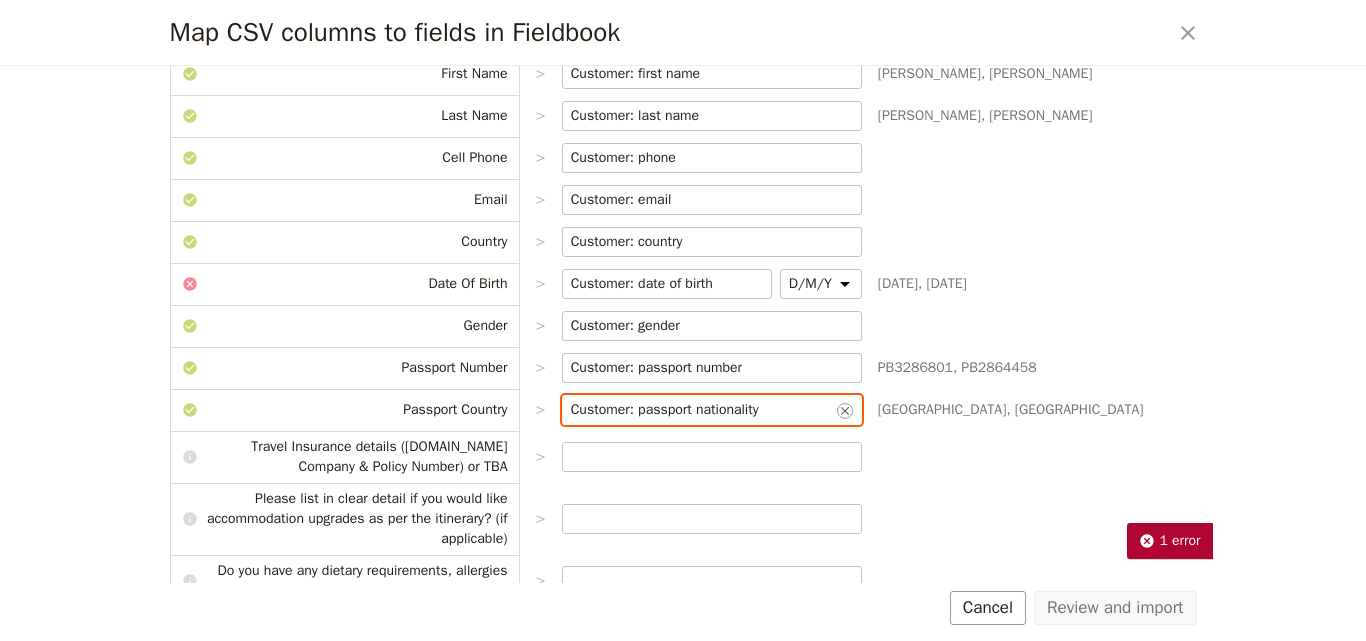 click on "Customer: passport nationality" at bounding box center [702, 410] 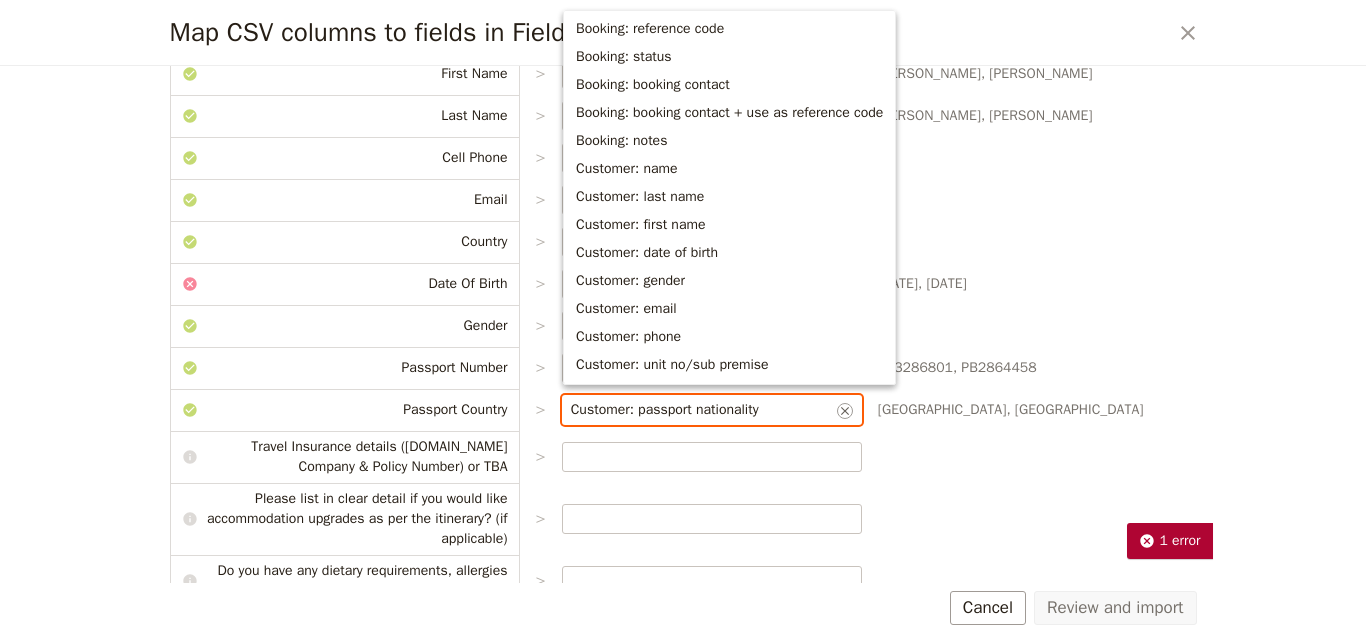 scroll, scrollTop: 587, scrollLeft: 0, axis: vertical 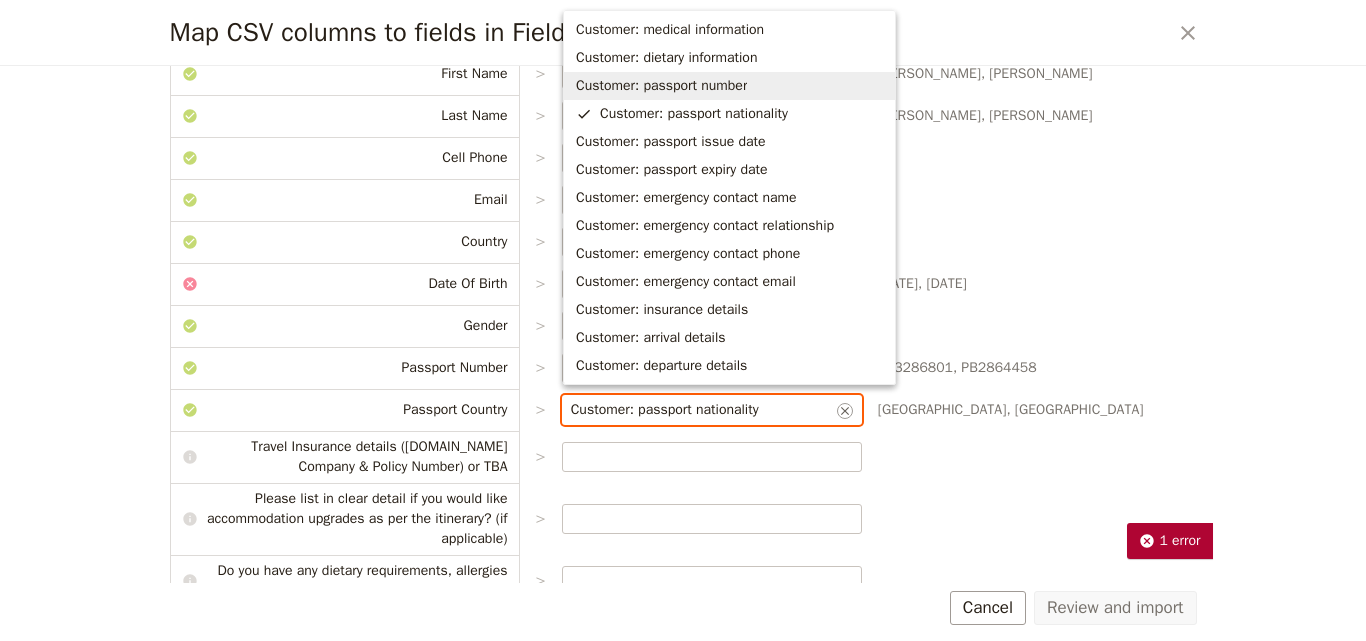 click on "Customer: passport number" at bounding box center [661, 86] 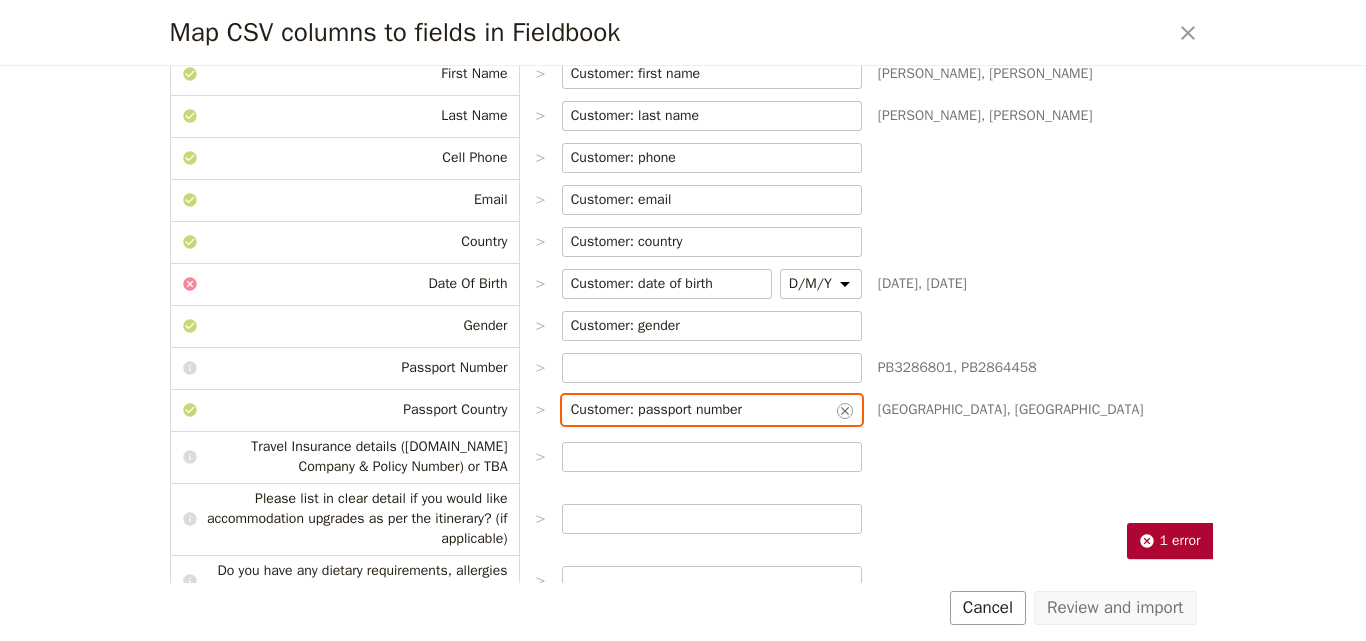click on "Customer: passport number" at bounding box center [702, 410] 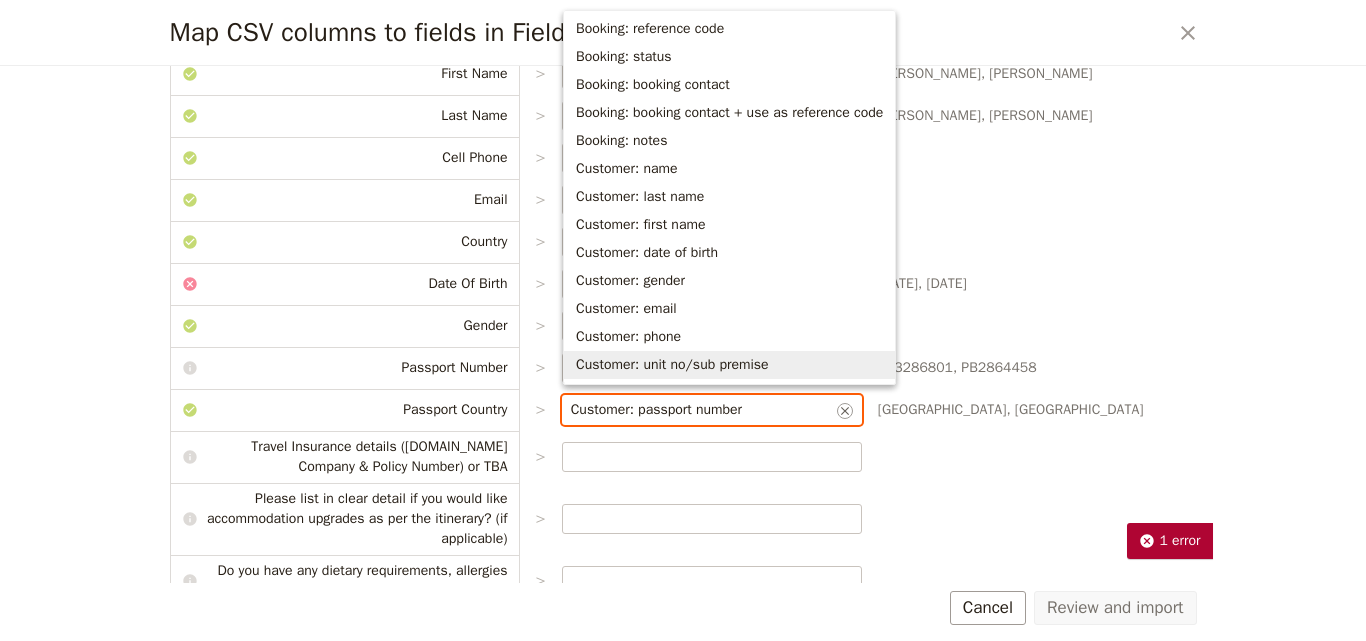scroll, scrollTop: 369, scrollLeft: 0, axis: vertical 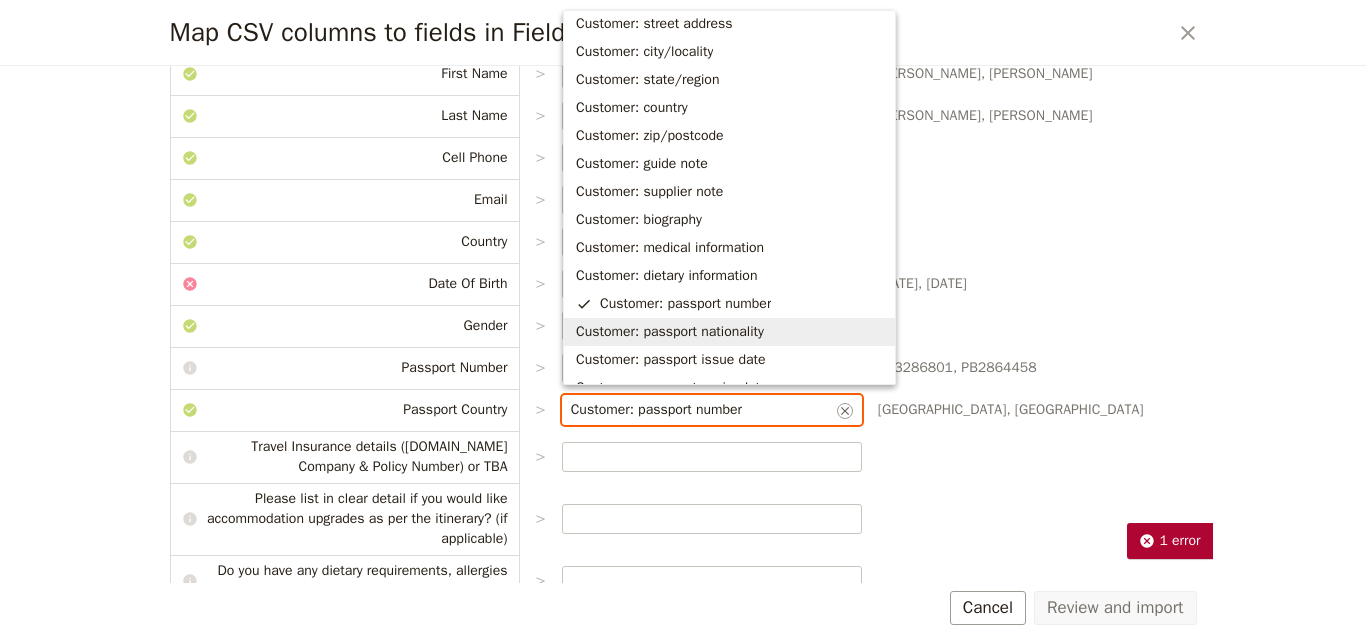 click on "Customer: passport nationality" at bounding box center (670, 332) 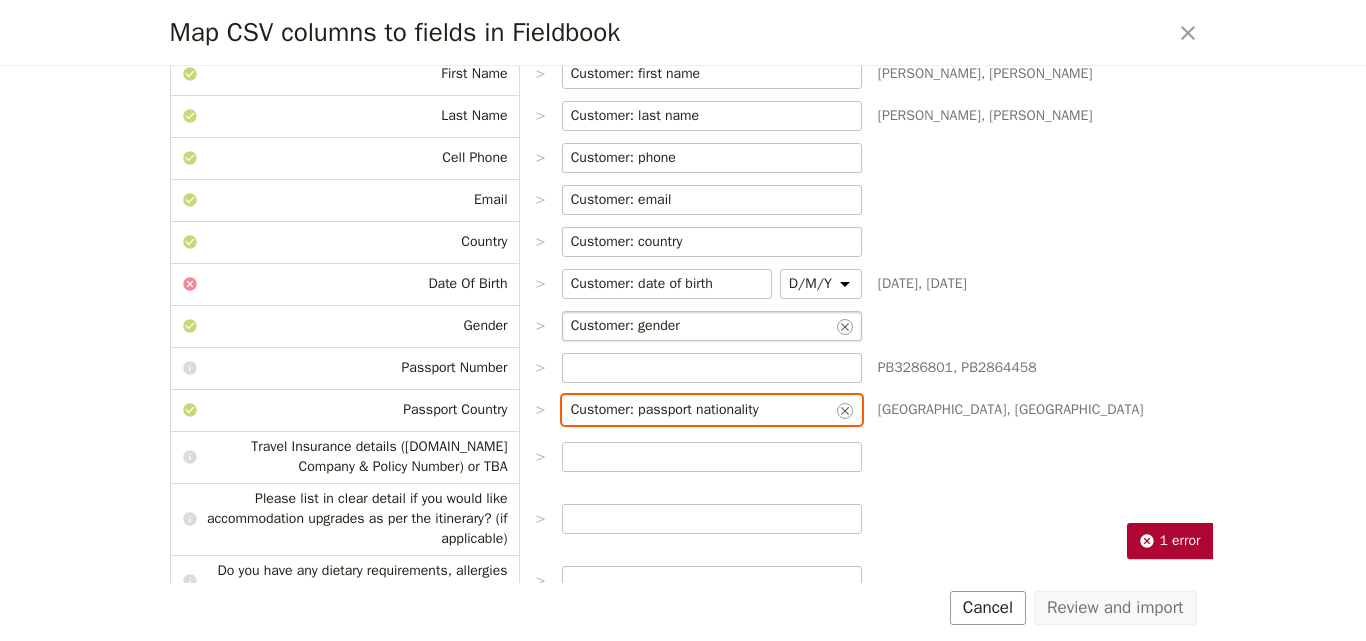 scroll, scrollTop: 340, scrollLeft: 0, axis: vertical 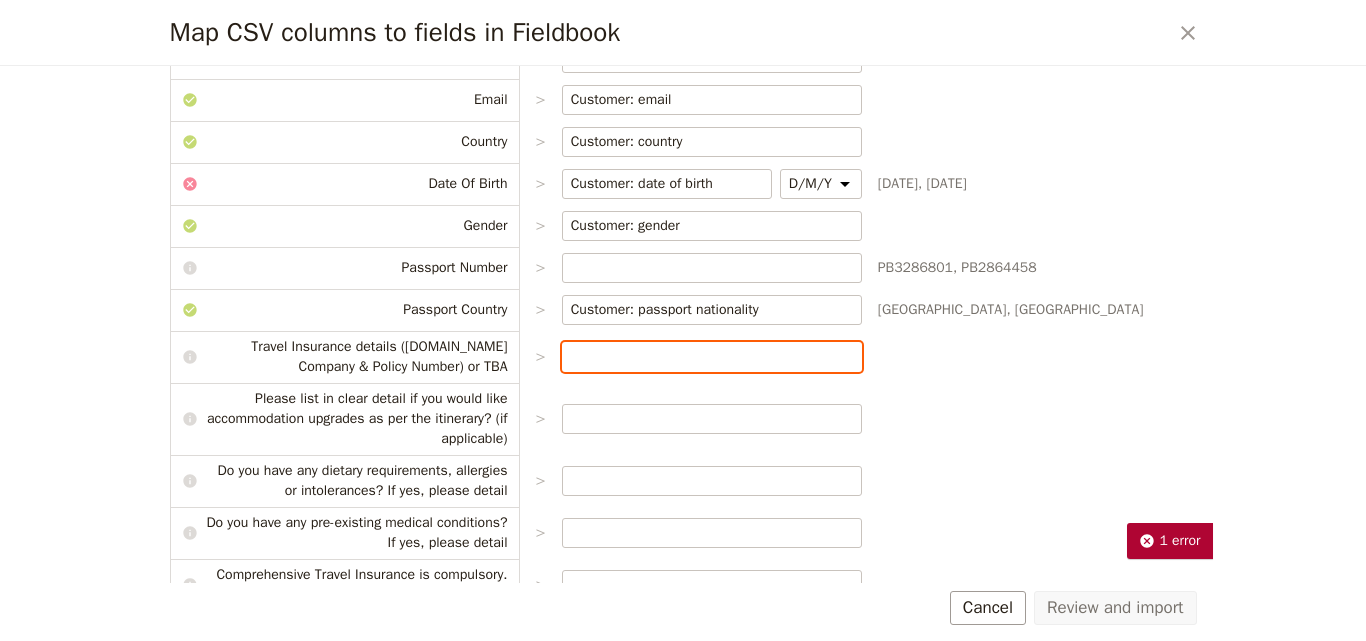 click at bounding box center [712, 357] 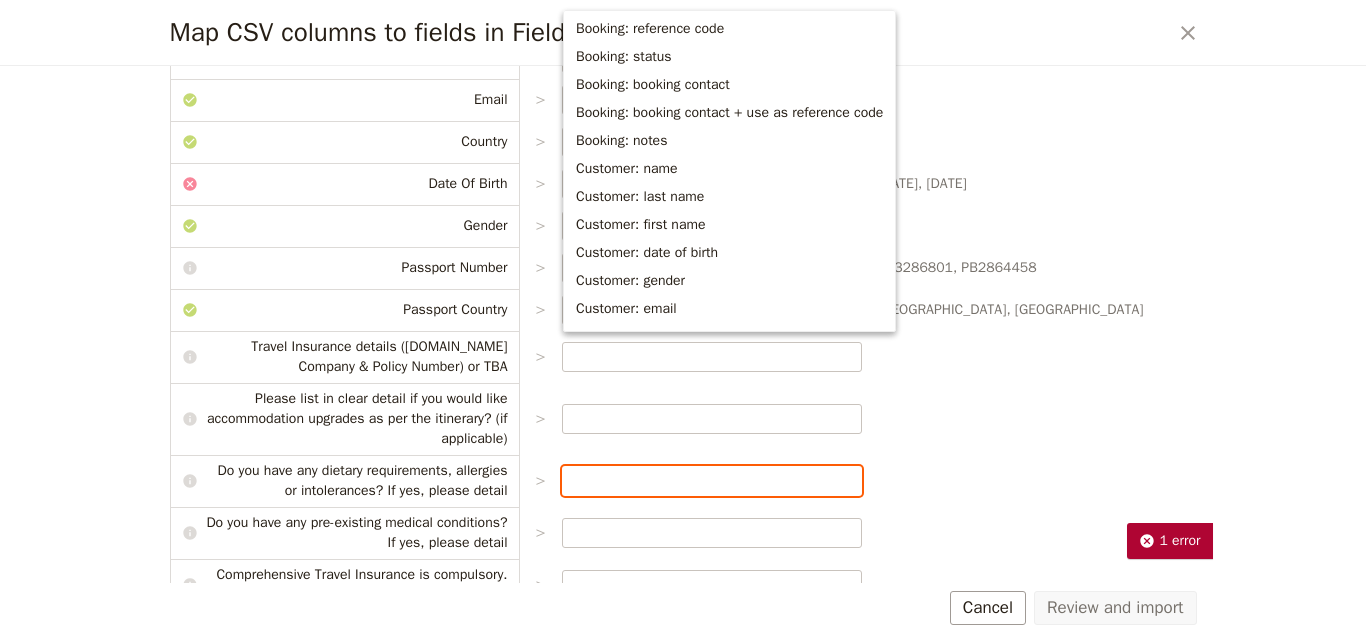 click at bounding box center (712, 481) 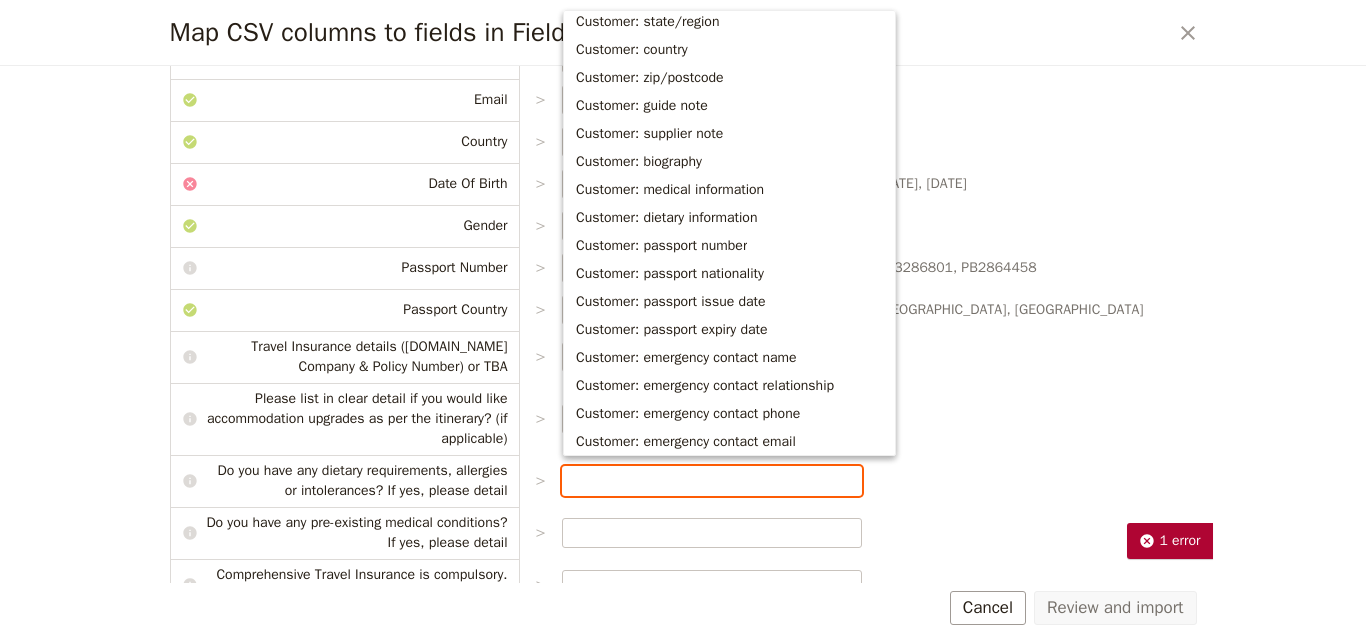 scroll, scrollTop: 516, scrollLeft: 0, axis: vertical 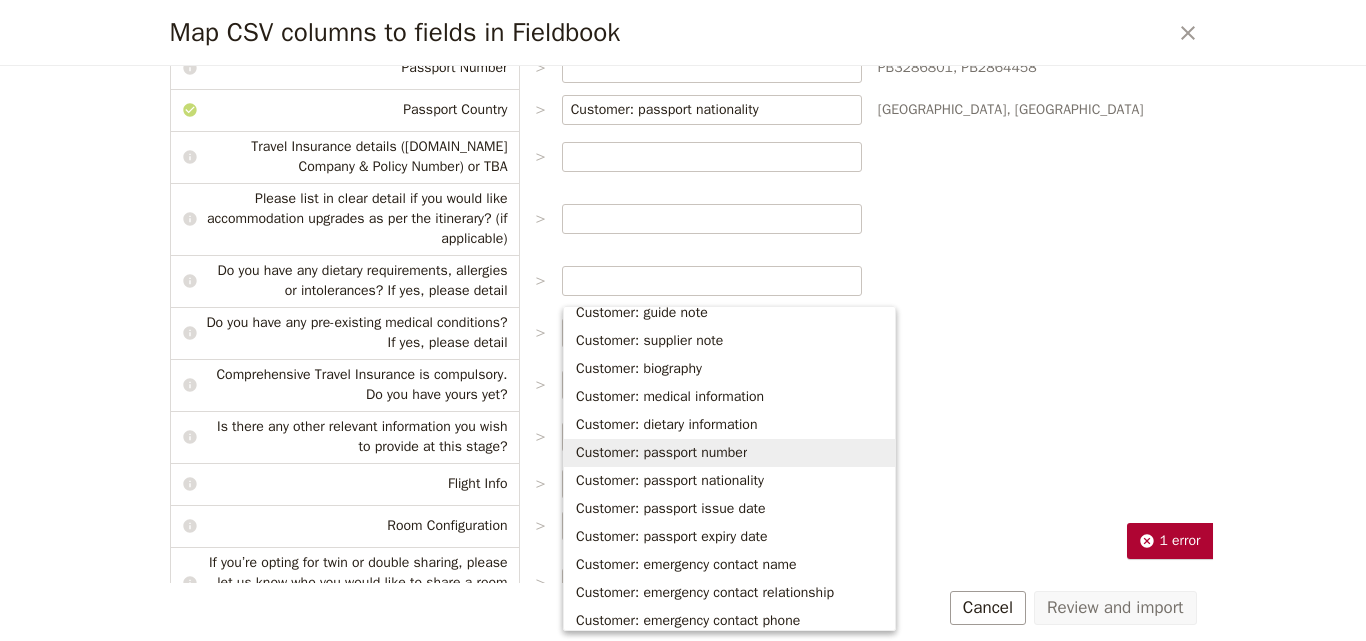 click on "CSV Column Imported as Booking Id > Booking: reference code ​ 151782, 151782 PAX Id > 240272, 240271 First Name > Customer: first name ​ Sally, Shaun Last Name > Customer: last name ​ Smith, Smith Cell Phone > Customer: phone ​ Email > Customer: email ​ Country > Customer: country ​ Date Of Birth > Customer: date of birth ​ D/M/Y M/D/Y Y/M/D Y/D/M Apr 29, 1958, Dec 10, 1960 Gender > Customer: gender ​ Passport Number > PB3286801, PB2864458 Passport Country > Customer: passport nationality ​ Australia, Australia Travel Insurance details (ie.Insurance Company & Policy Number) or TBA > Please list in clear detail if you would like accommodation upgrades as per the itinerary? (if applicable) > Do you have any dietary requirements, allergies or intolerances? If yes, please detail > Do you have any pre-existing medical conditions? If yes, please detail > Comprehensive Travel Insurance is compulsory. Do you have yours yet? > Is there any other relevant information you wish to provide at this stage?" at bounding box center (683, 236) 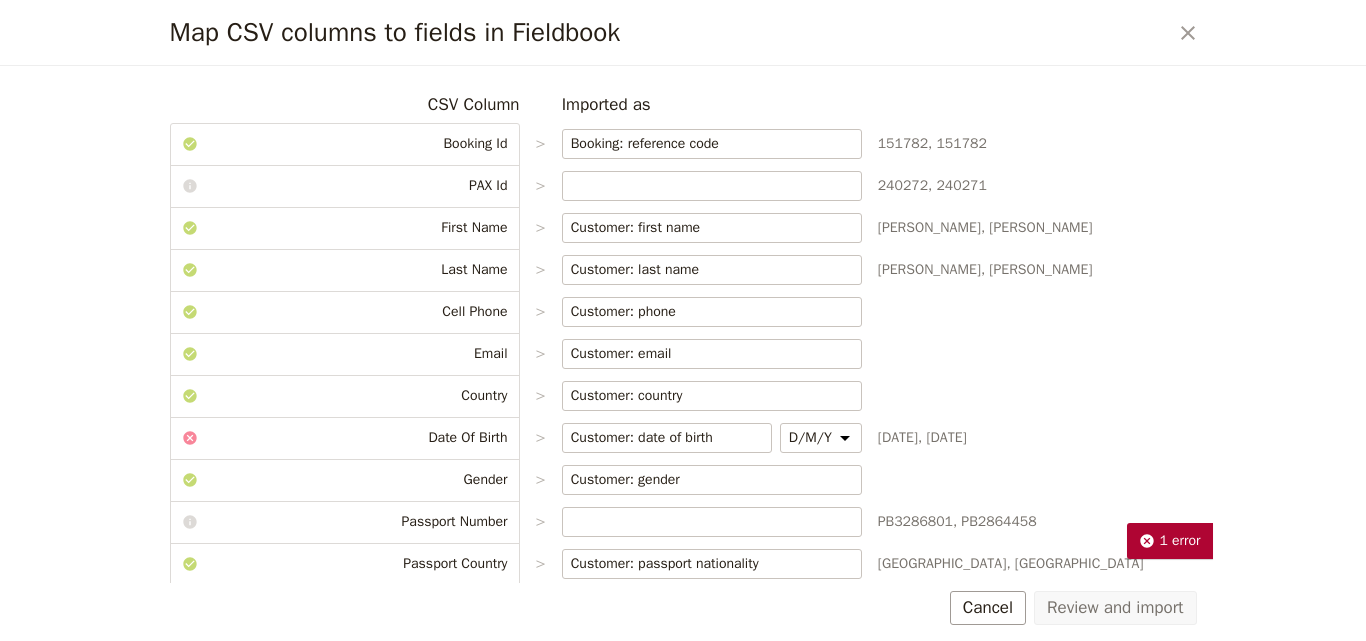 scroll, scrollTop: 0, scrollLeft: 0, axis: both 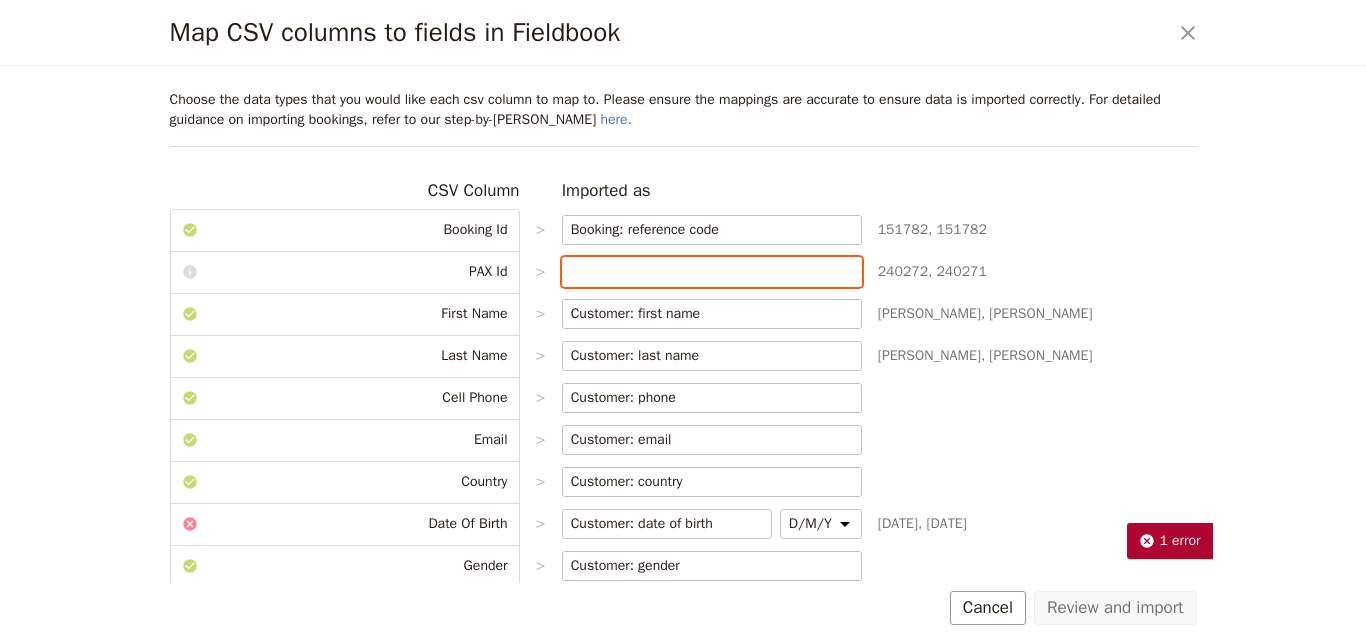 click at bounding box center [712, 272] 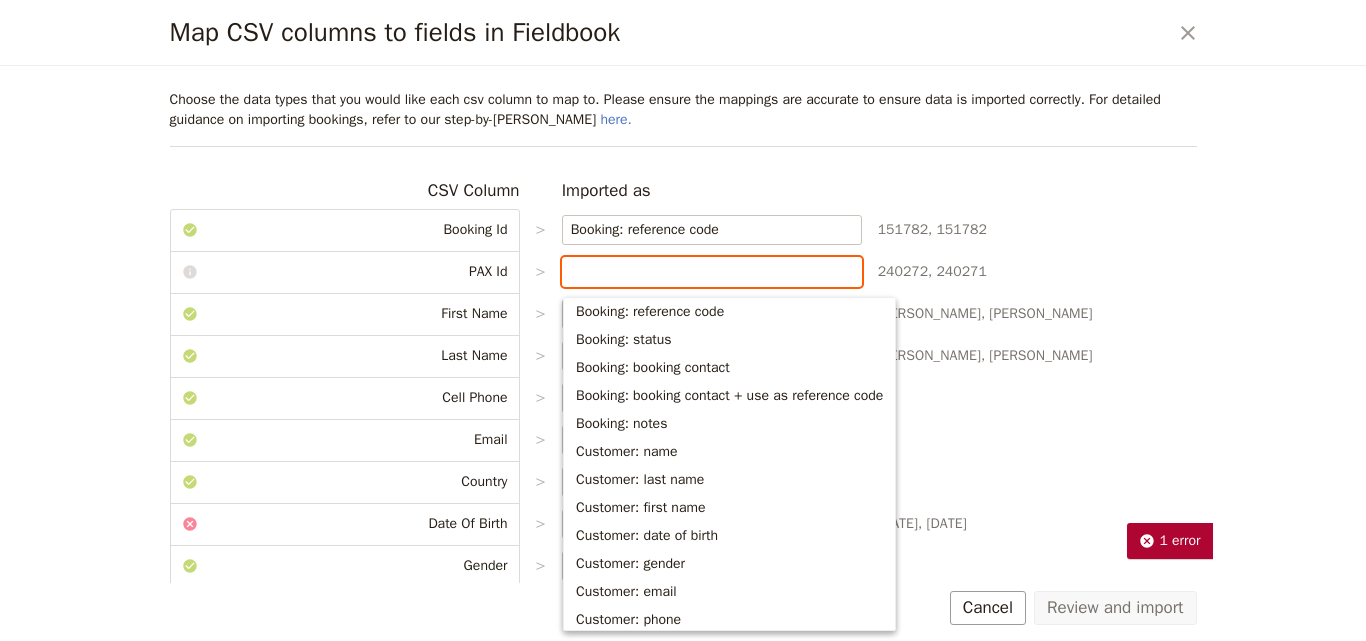 scroll, scrollTop: 0, scrollLeft: 0, axis: both 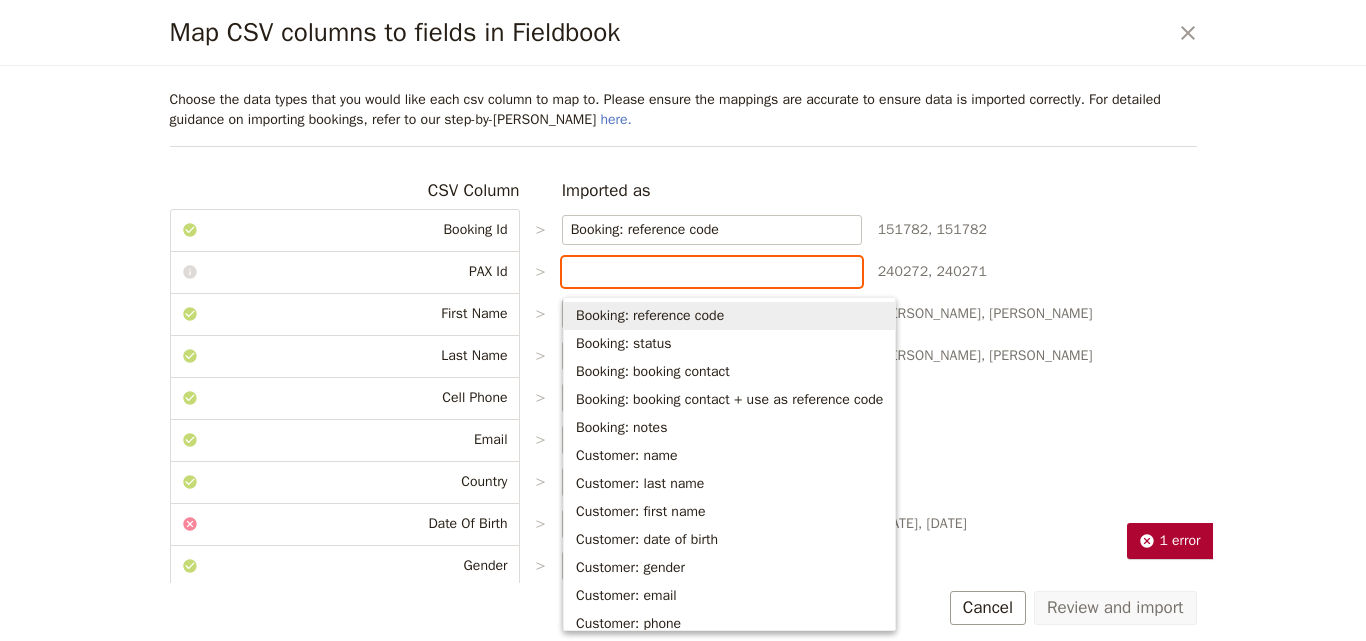 click on "Booking: reference code" at bounding box center (650, 316) 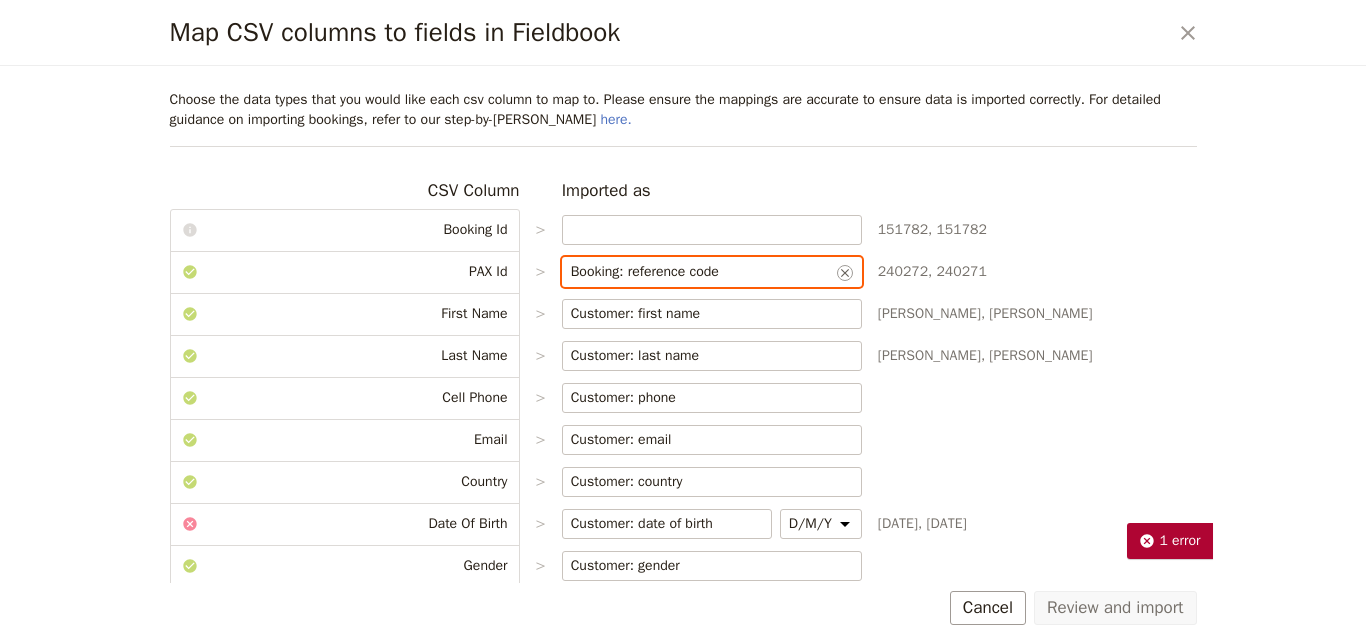 click on "Booking: reference code" at bounding box center (702, 272) 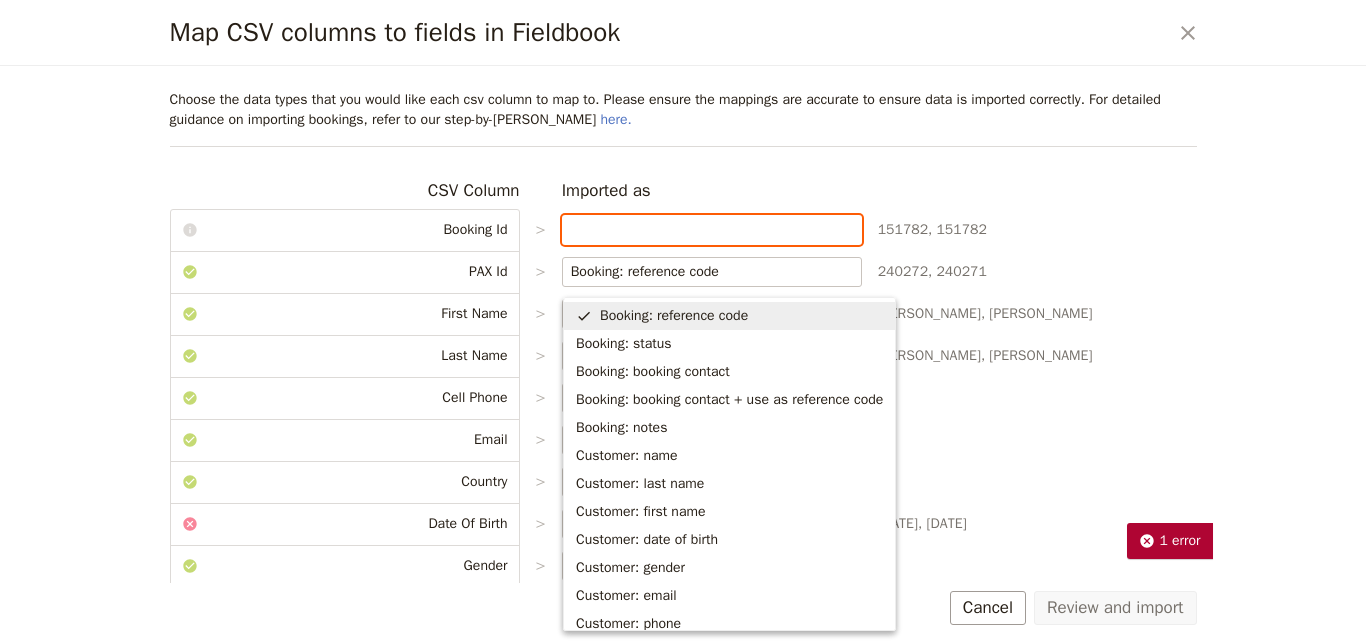 click at bounding box center [712, 230] 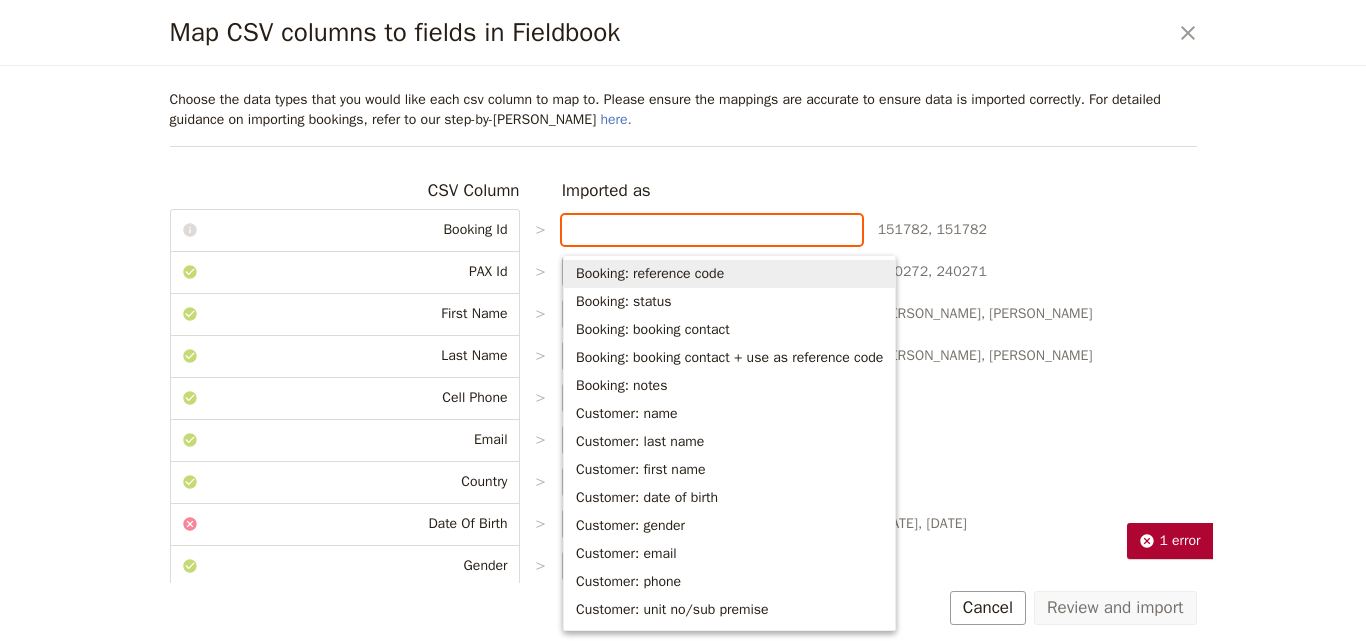 click on "Booking: reference code" at bounding box center (729, 274) 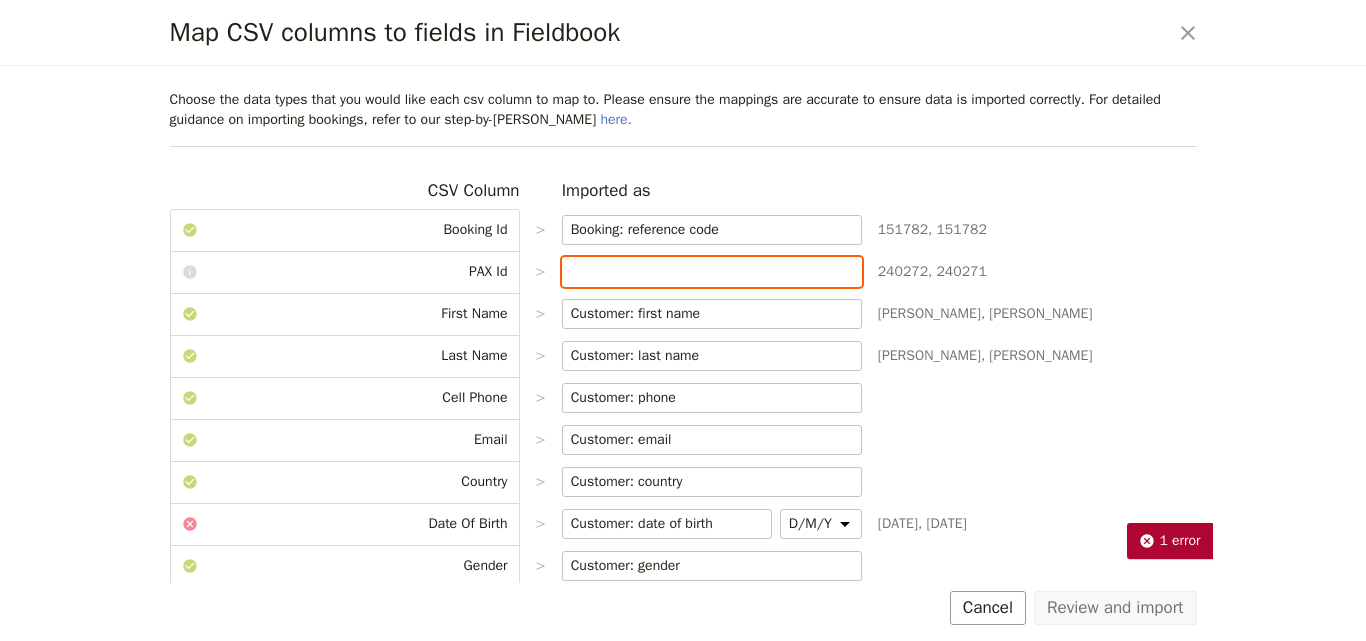 click at bounding box center (712, 272) 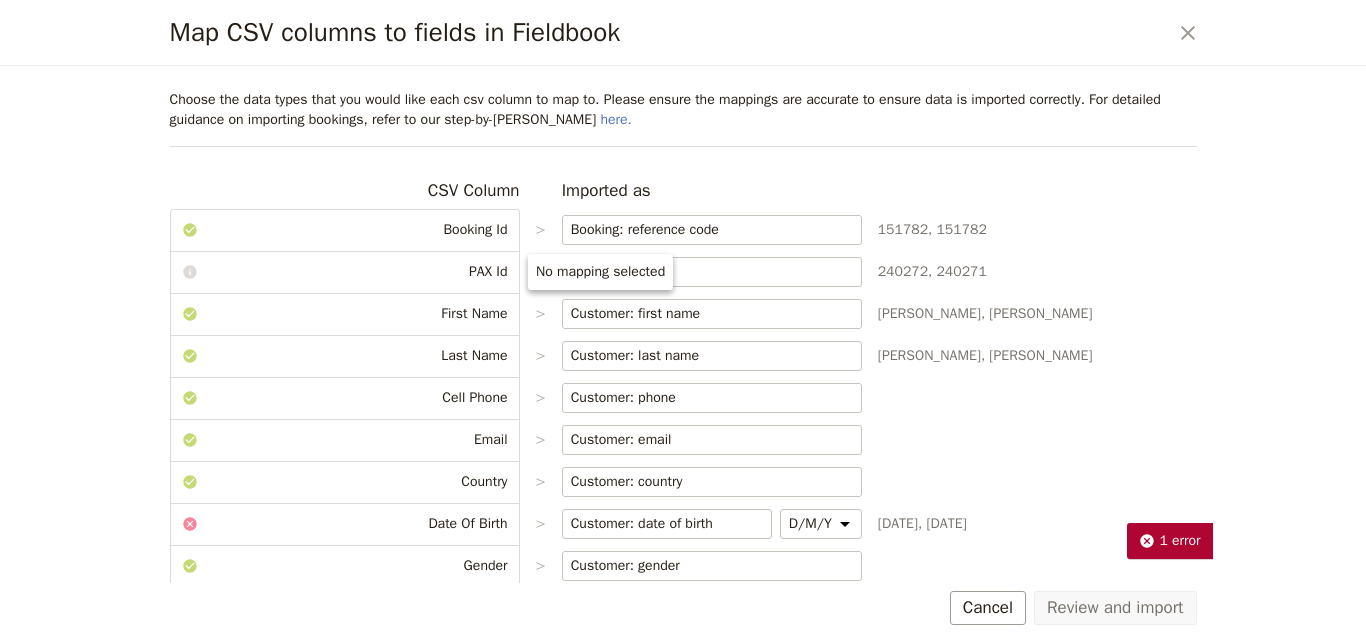 click on "PAX Id" at bounding box center (345, 272) 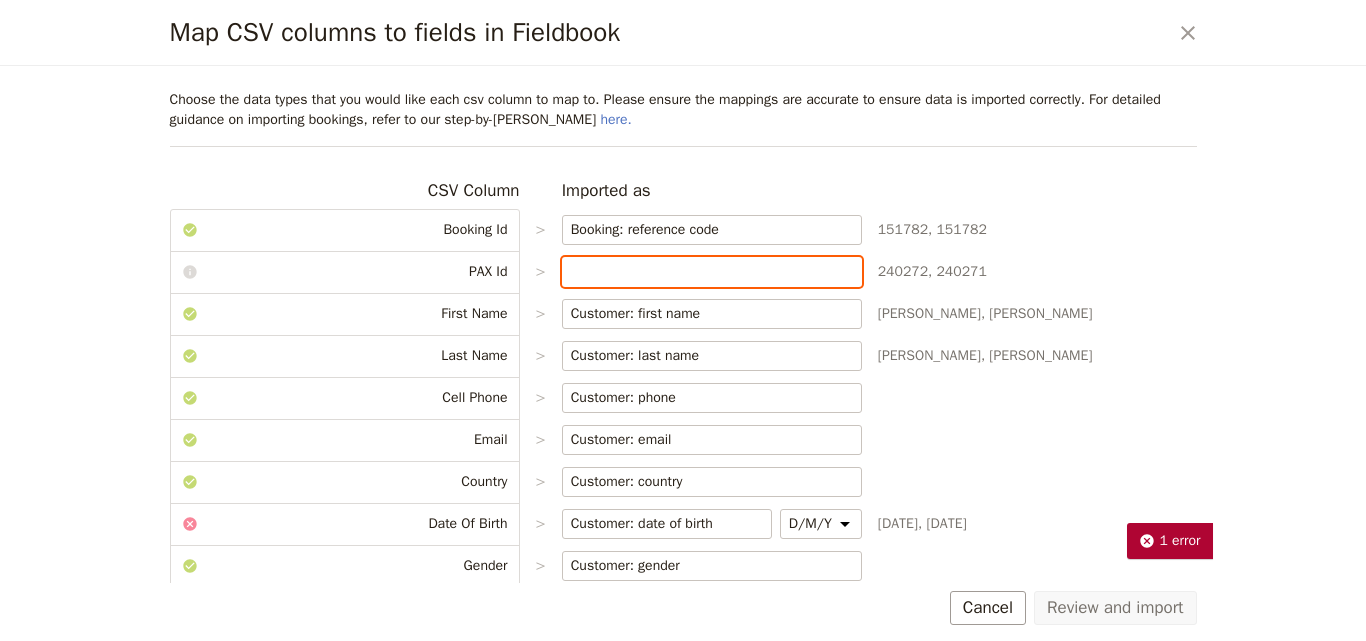 click at bounding box center (712, 272) 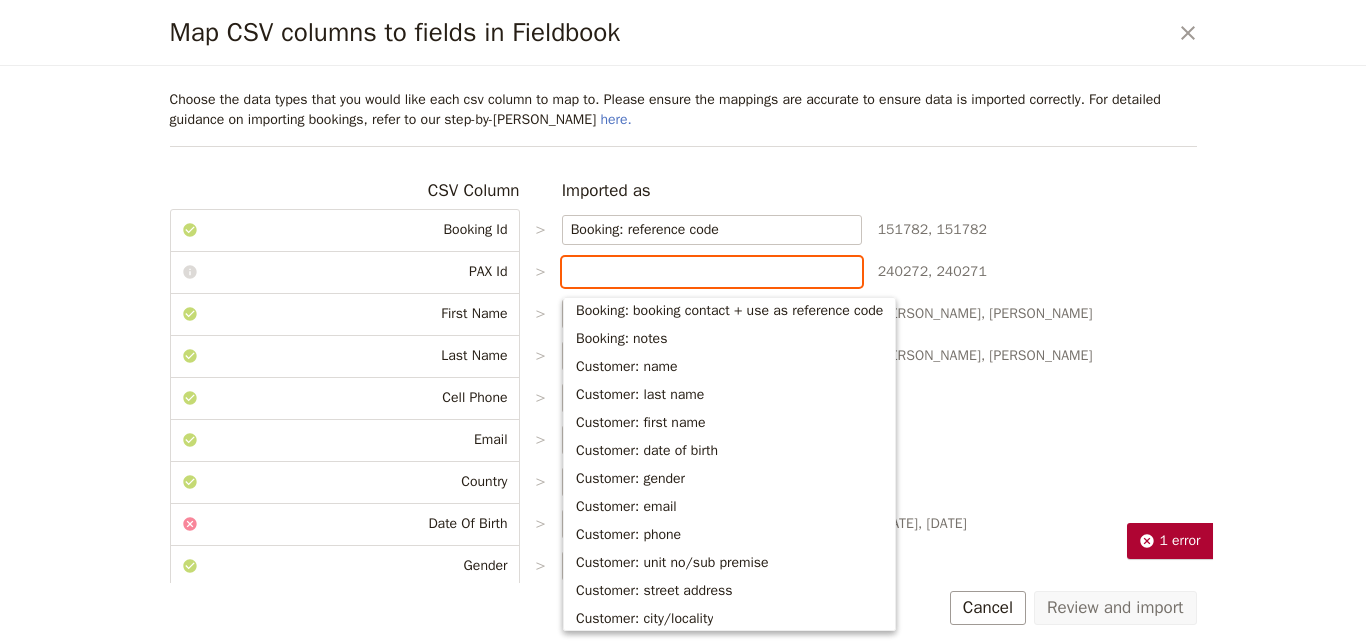 scroll, scrollTop: 0, scrollLeft: 0, axis: both 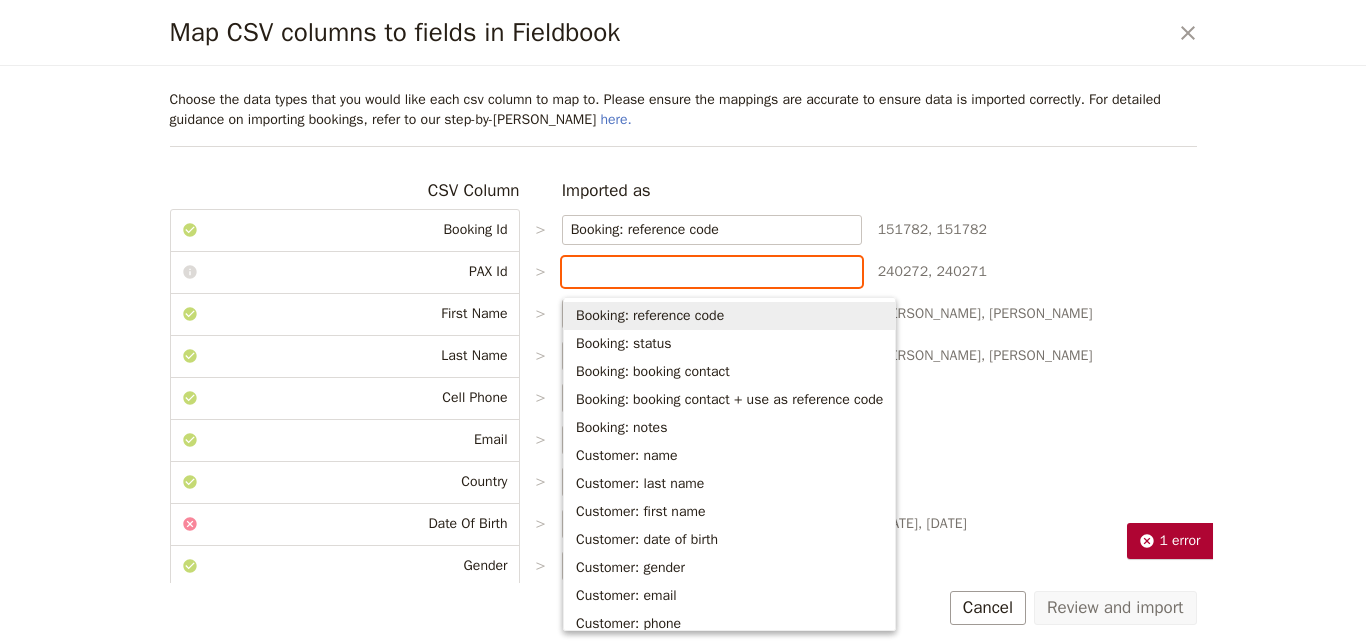 click at bounding box center [712, 272] 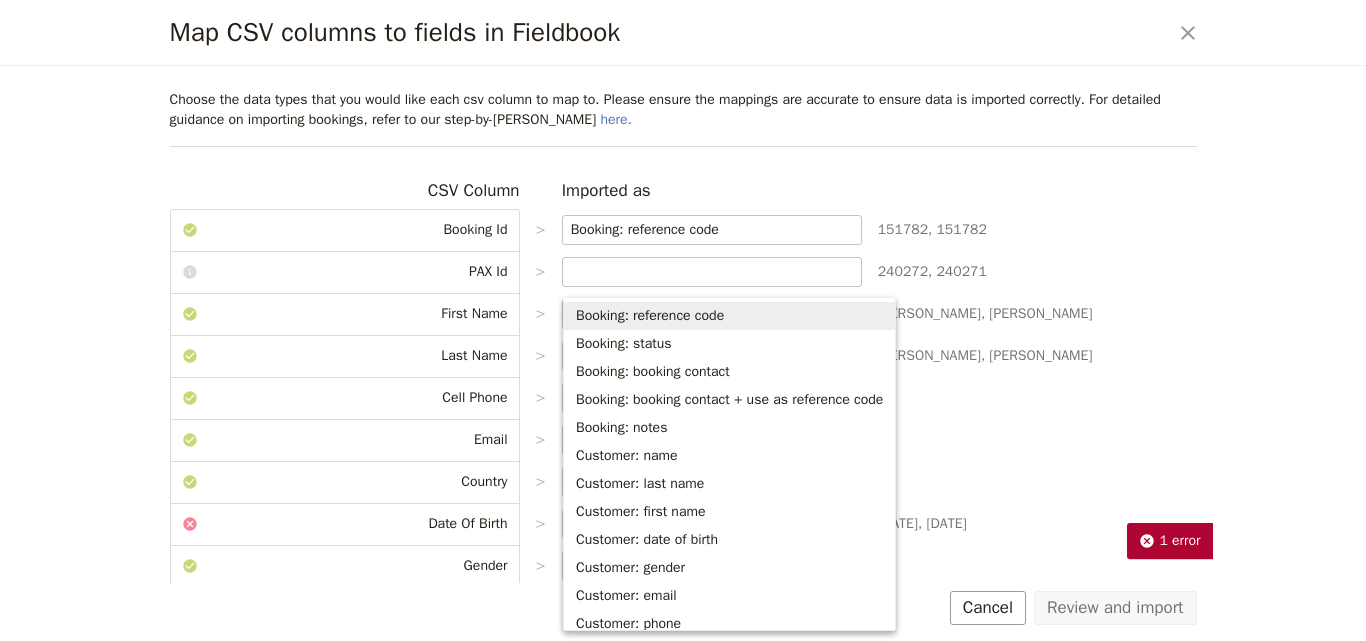 click on "Sally, Shaun" at bounding box center (1037, 314) 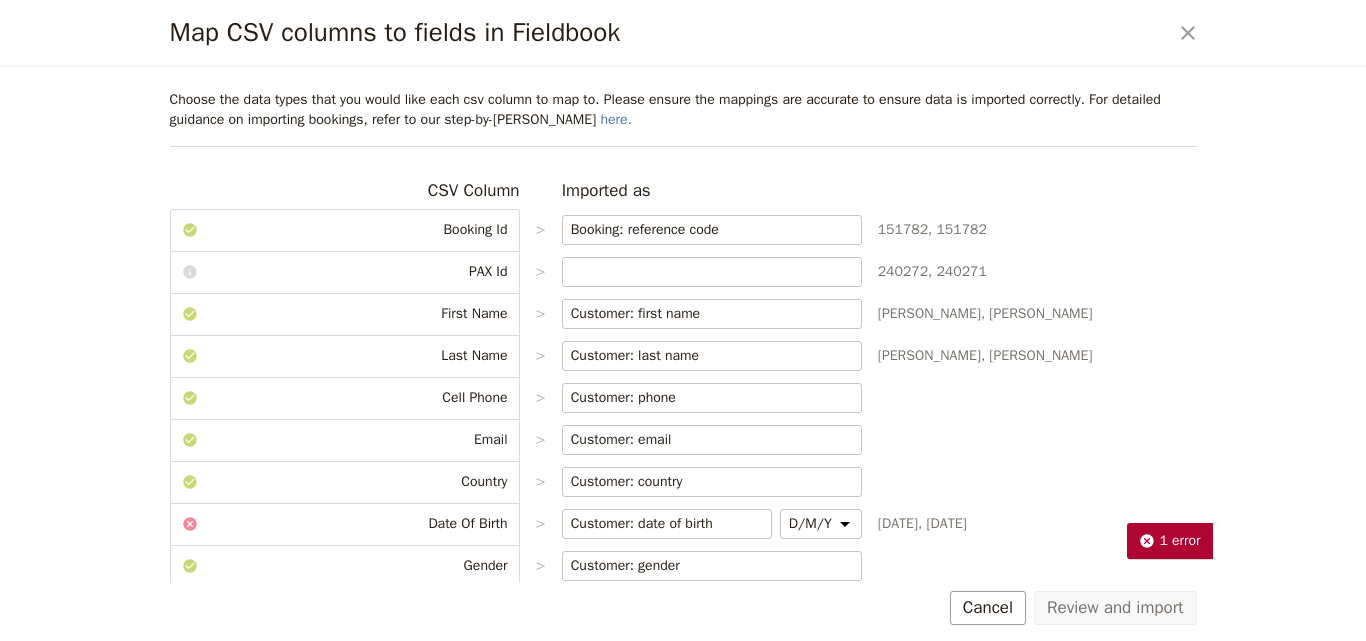 click on "CSV Column Imported as Booking Id > Booking: reference code ​ 151782, 151782 PAX Id > 240272, 240271 First Name > Customer: first name ​ Sally, Shaun Last Name > Customer: last name ​ Smith, Smith Cell Phone > Customer: phone ​ Email > Customer: email ​ Country > Customer: country ​ Date Of Birth > Customer: date of birth ​ D/M/Y M/D/Y Y/M/D Y/D/M Apr 29, 1958, Dec 10, 1960 Gender > Customer: gender ​ Passport Number > PB3286801, PB2864458 Passport Country > Customer: passport nationality ​ Australia, Australia Travel Insurance details (ie.Insurance Company & Policy Number) or TBA > Please list in clear detail if you would like accommodation upgrades as per the itinerary? (if applicable) > Do you have any dietary requirements, allergies or intolerances? If yes, please detail > Do you have any pre-existing medical conditions? If yes, please detail > Comprehensive Travel Insurance is compulsory. Do you have yours yet? > Is there any other relevant information you wish to provide at this stage?" at bounding box center (683, 776) 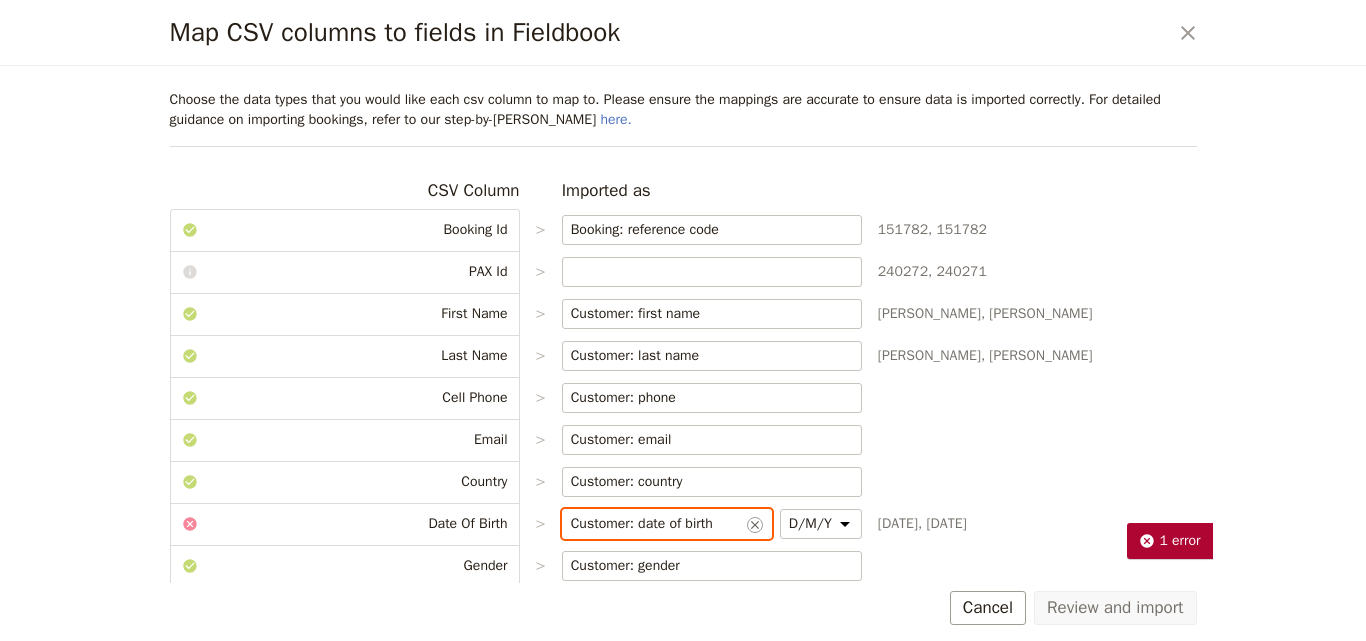 click on "Customer: date of birth" at bounding box center [657, 524] 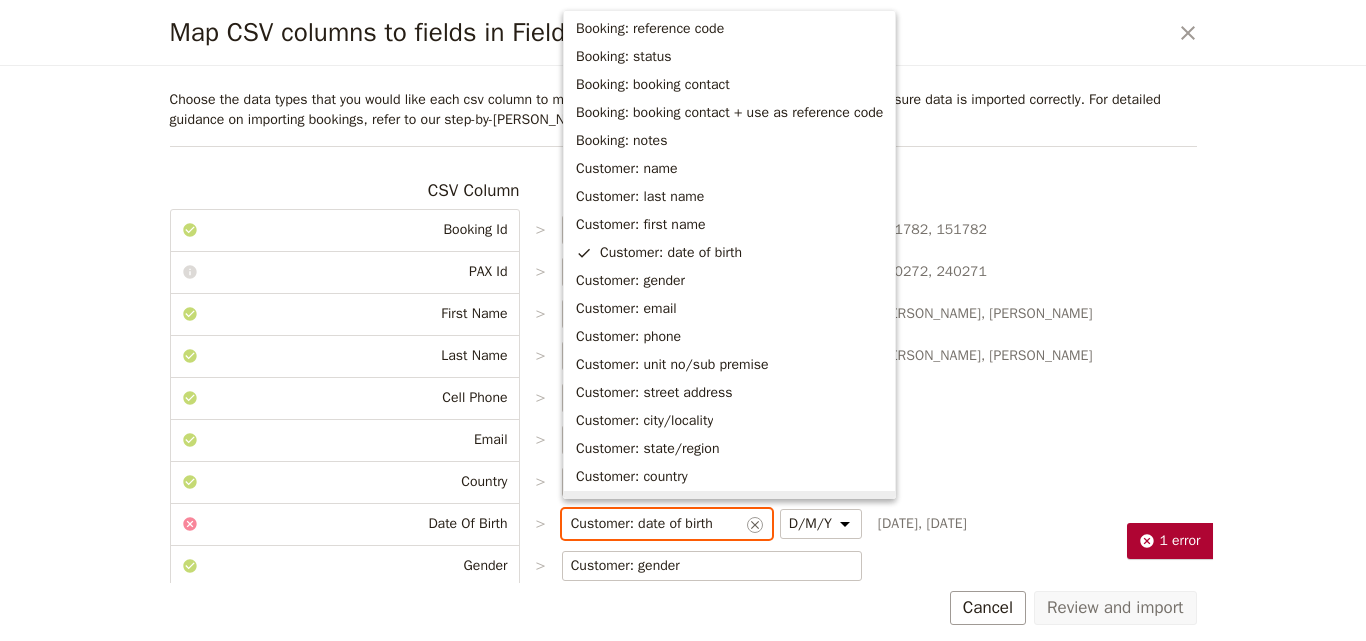 scroll, scrollTop: 473, scrollLeft: 0, axis: vertical 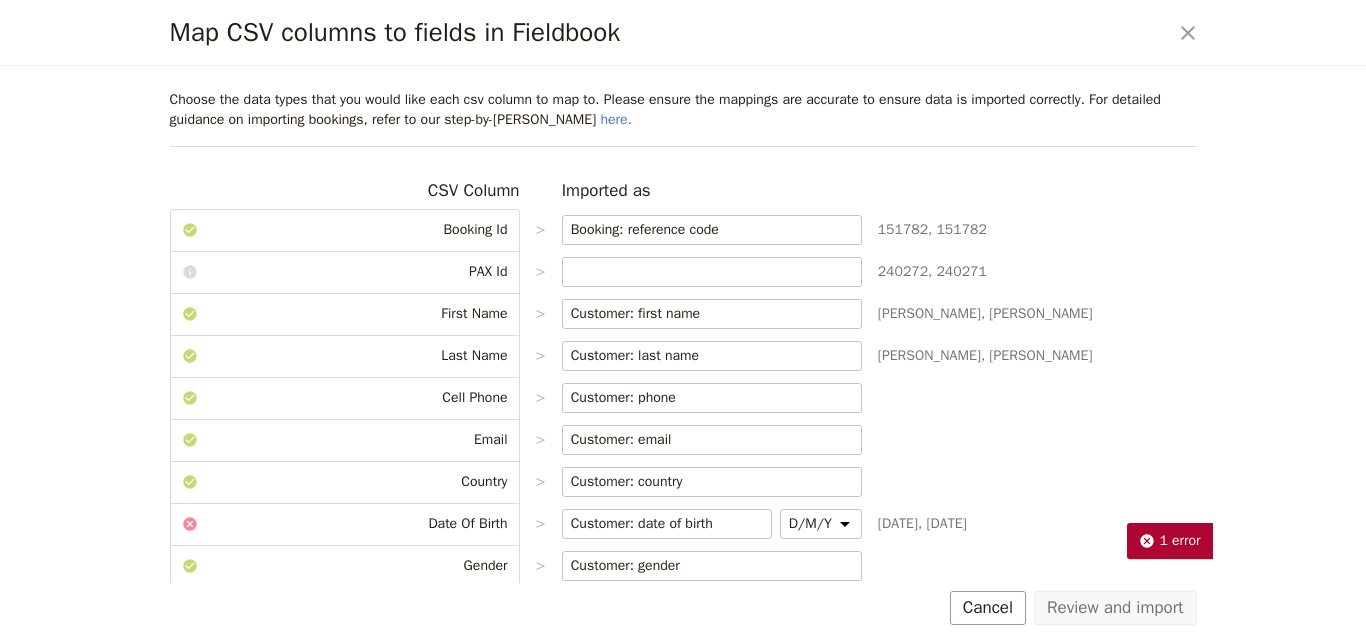 click on "1   error" at bounding box center [683, 541] 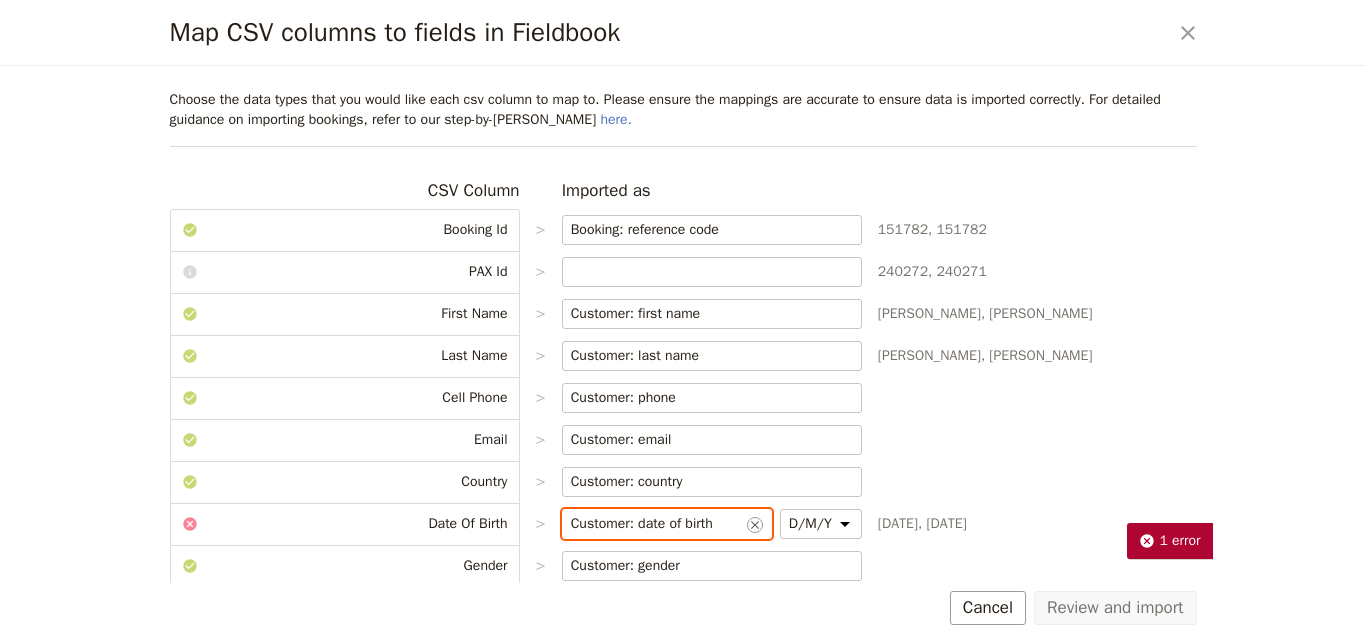 click on "Customer: date of birth" at bounding box center (657, 524) 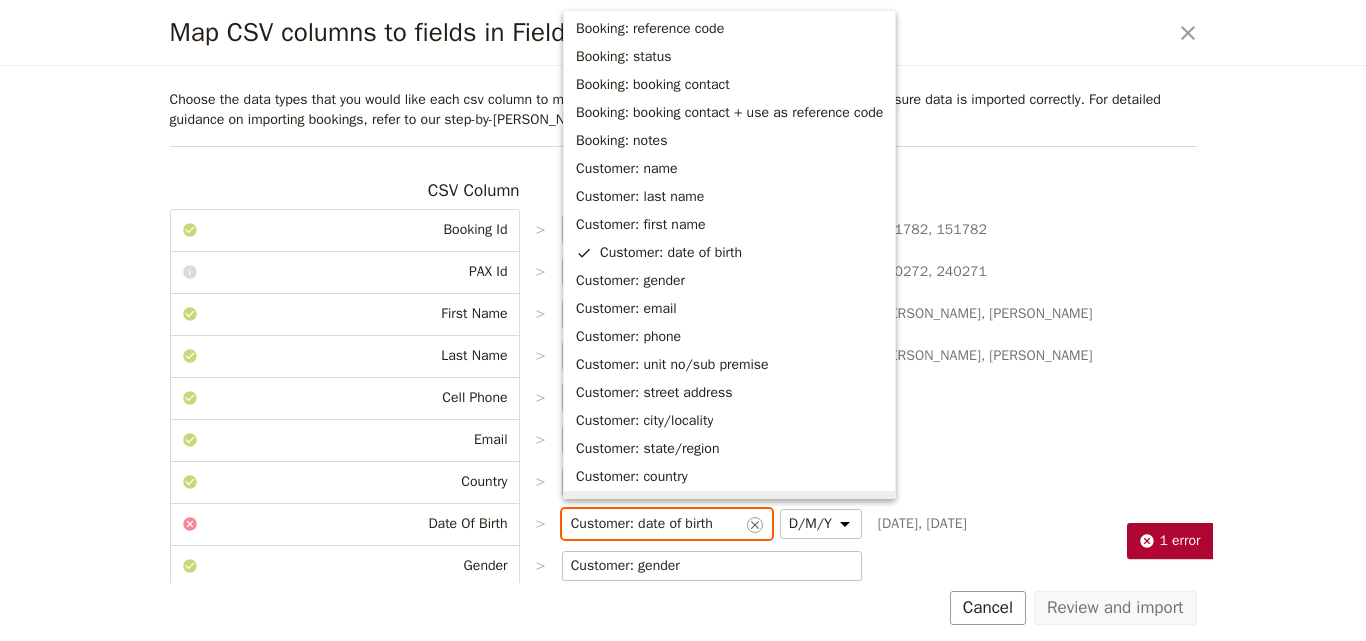 scroll, scrollTop: 473, scrollLeft: 0, axis: vertical 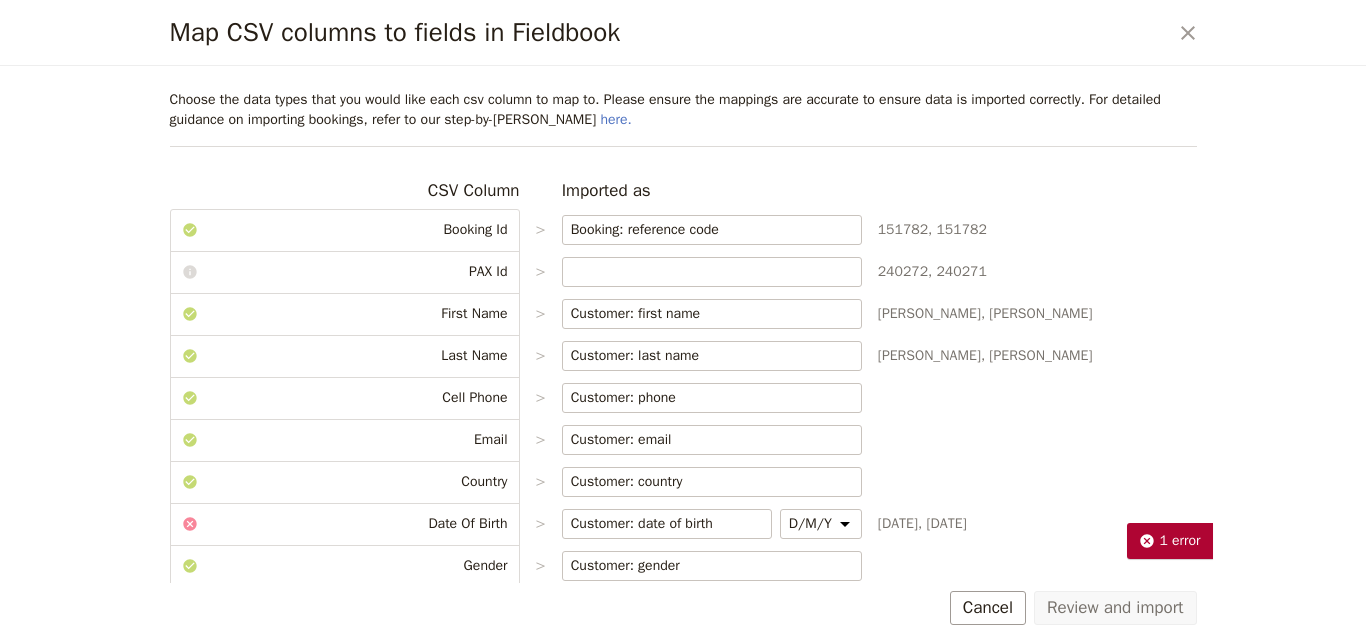 click on "1   error" at bounding box center (683, 541) 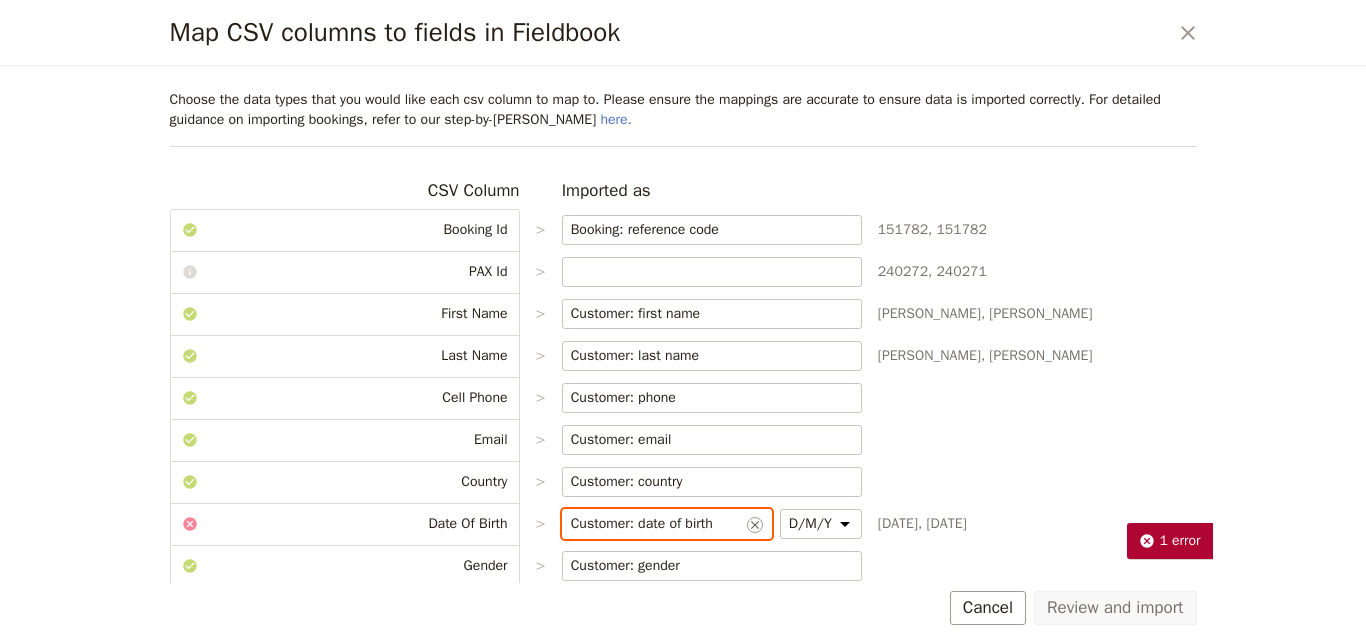click on "Customer: date of birth" at bounding box center (657, 524) 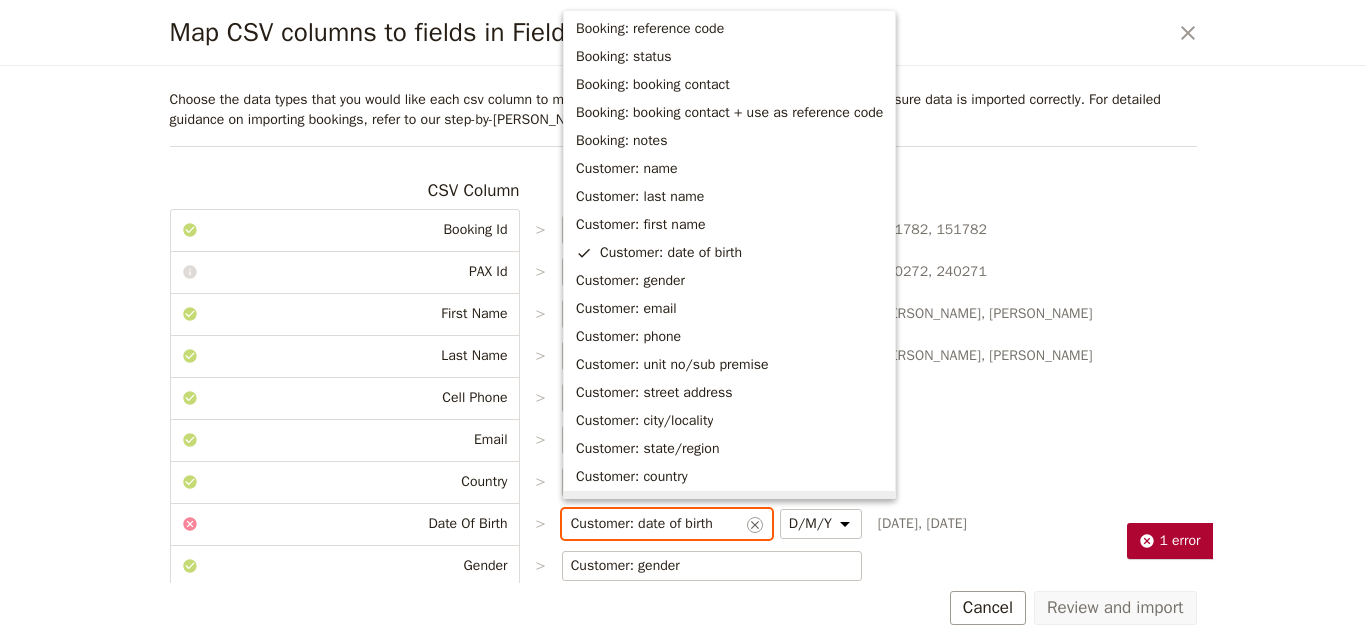 scroll, scrollTop: 473, scrollLeft: 0, axis: vertical 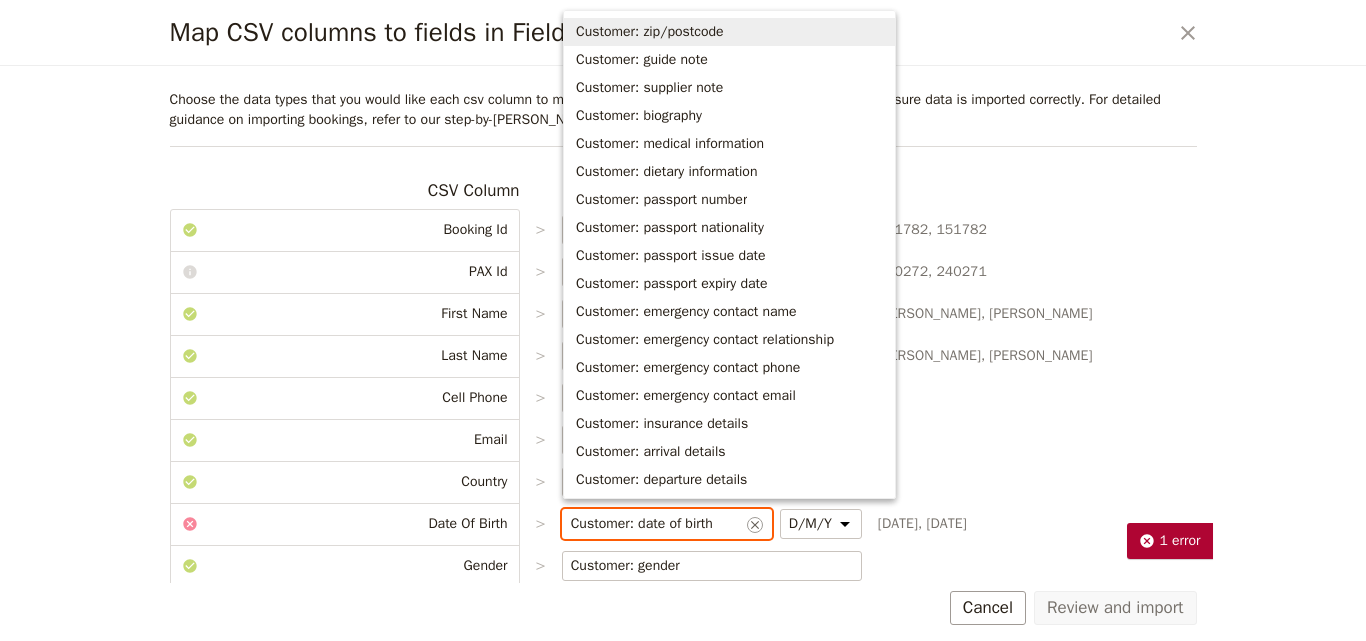 drag, startPoint x: 720, startPoint y: 522, endPoint x: 572, endPoint y: 515, distance: 148.16545 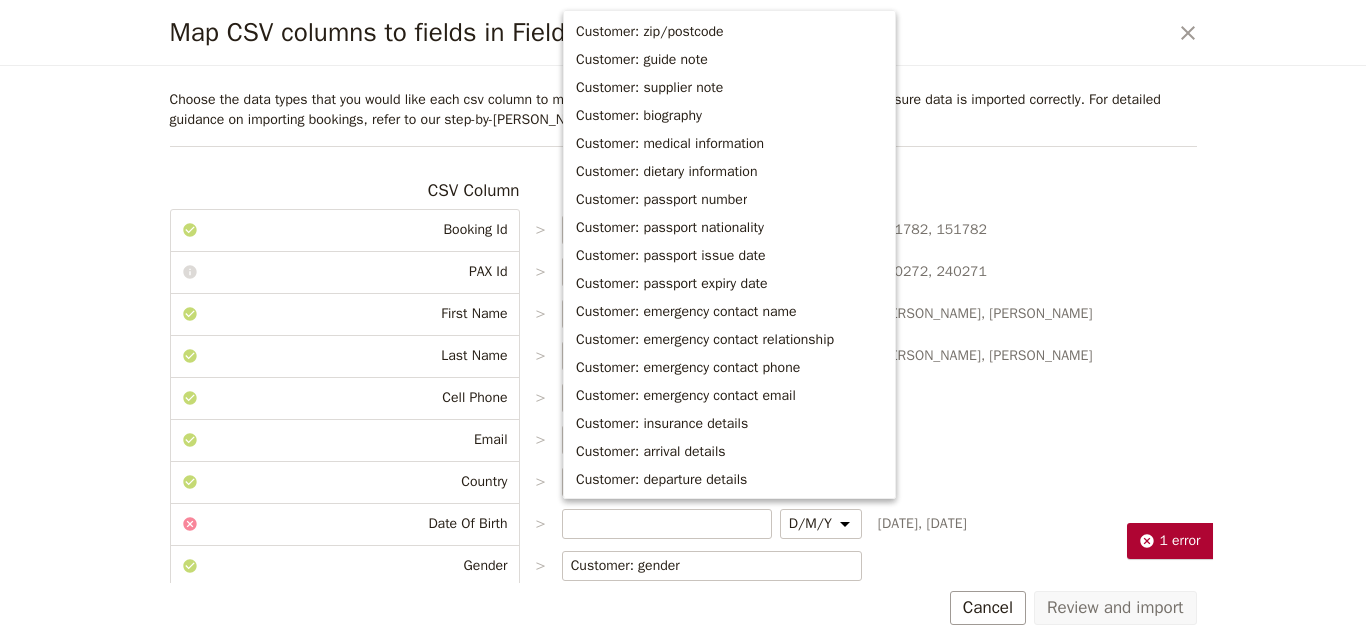 type on "Customer: date of birth" 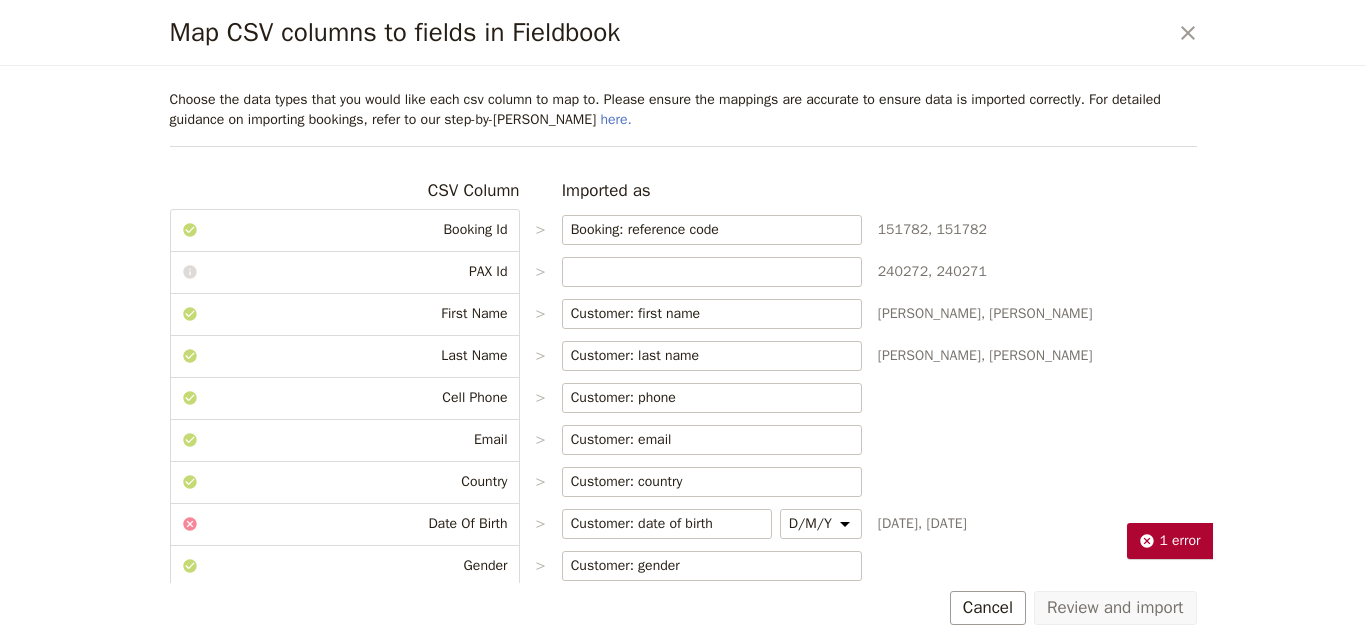 click on "CSV Column Imported as Booking Id > Booking: reference code ​ 151782, 151782 PAX Id > 240272, 240271 First Name > Customer: first name ​ Sally, Shaun Last Name > Customer: last name ​ Smith, Smith Cell Phone > Customer: phone ​ Email > Customer: email ​ Country > Customer: country ​ Date Of Birth > Customer: date of birth ​ D/M/Y M/D/Y Y/M/D Y/D/M Apr 29, 1958, Dec 10, 1960 Gender > Customer: gender ​ Passport Number > PB3286801, PB2864458 Passport Country > Customer: passport nationality ​ Australia, Australia Travel Insurance details (ie.Insurance Company & Policy Number) or TBA > Please list in clear detail if you would like accommodation upgrades as per the itinerary? (if applicable) > Do you have any dietary requirements, allergies or intolerances? If yes, please detail > Do you have any pre-existing medical conditions? If yes, please detail > Comprehensive Travel Insurance is compulsory. Do you have yours yet? > Is there any other relevant information you wish to provide at this stage?" at bounding box center [683, 776] 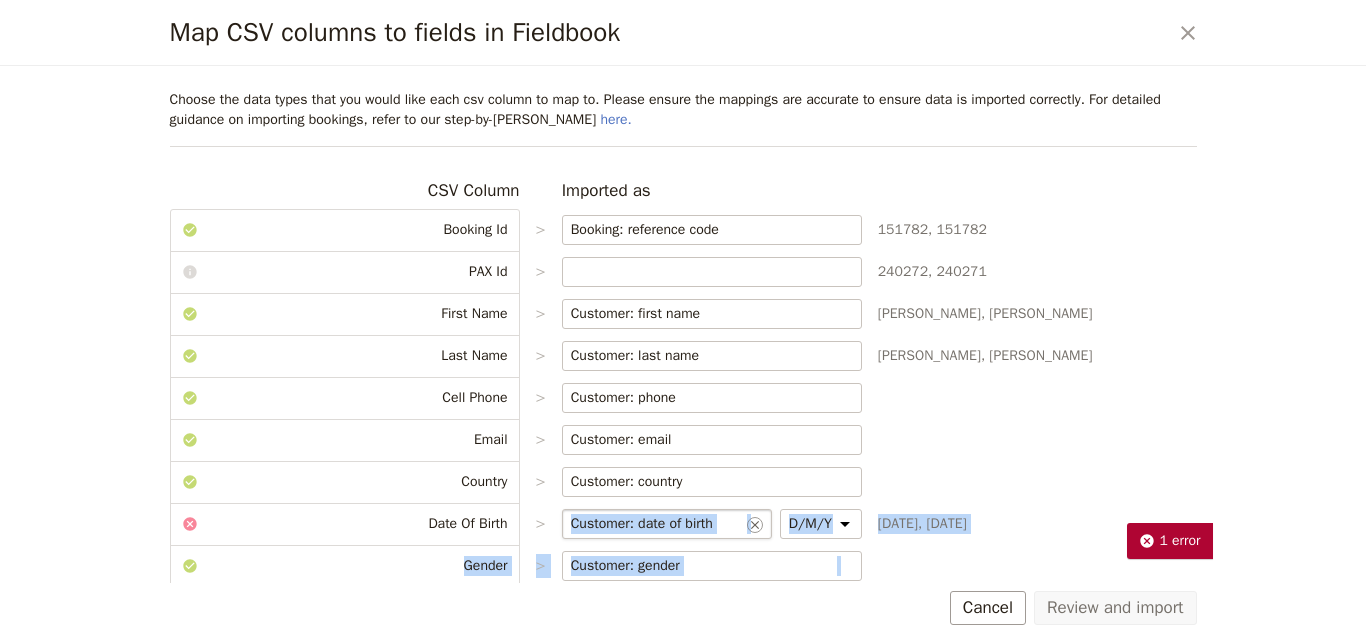 drag, startPoint x: 751, startPoint y: 525, endPoint x: 604, endPoint y: 520, distance: 147.085 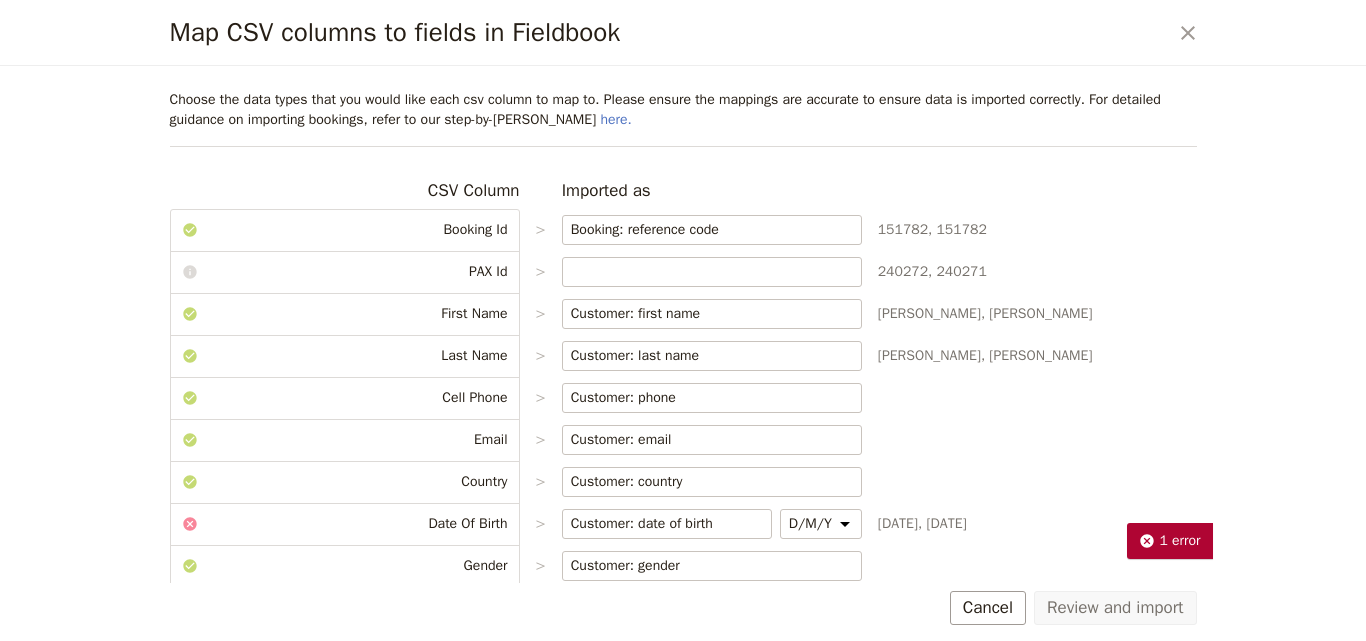 click on "CSV Column Imported as Booking Id > Booking: reference code ​ 151782, 151782 PAX Id > 240272, 240271 First Name > Customer: first name ​ Sally, Shaun Last Name > Customer: last name ​ Smith, Smith Cell Phone > Customer: phone ​ Email > Customer: email ​ Country > Customer: country ​ Date Of Birth > Customer: date of birth ​ D/M/Y M/D/Y Y/M/D Y/D/M Apr 29, 1958, Dec 10, 1960 Gender > Customer: gender ​ Passport Number > PB3286801, PB2864458 Passport Country > Customer: passport nationality ​ Australia, Australia Travel Insurance details (ie.Insurance Company & Policy Number) or TBA > Please list in clear detail if you would like accommodation upgrades as per the itinerary? (if applicable) > Do you have any dietary requirements, allergies or intolerances? If yes, please detail > Do you have any pre-existing medical conditions? If yes, please detail > Comprehensive Travel Insurance is compulsory. Do you have yours yet? > Is there any other relevant information you wish to provide at this stage?" at bounding box center (683, 776) 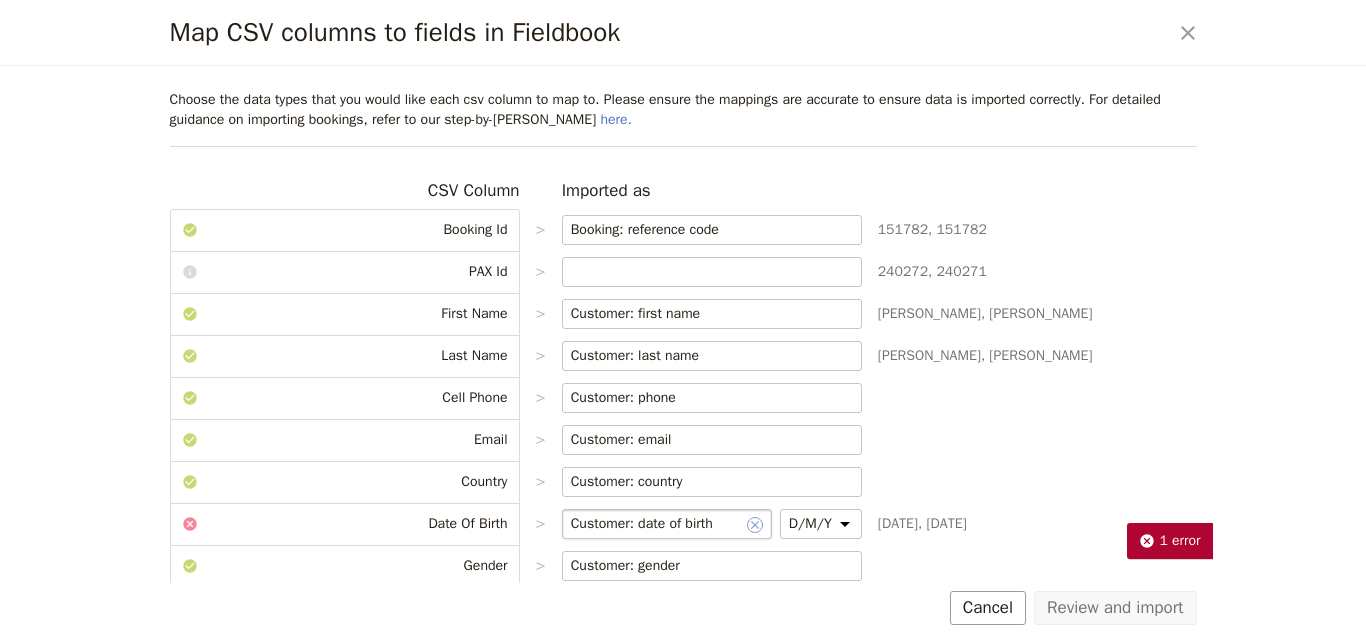 click 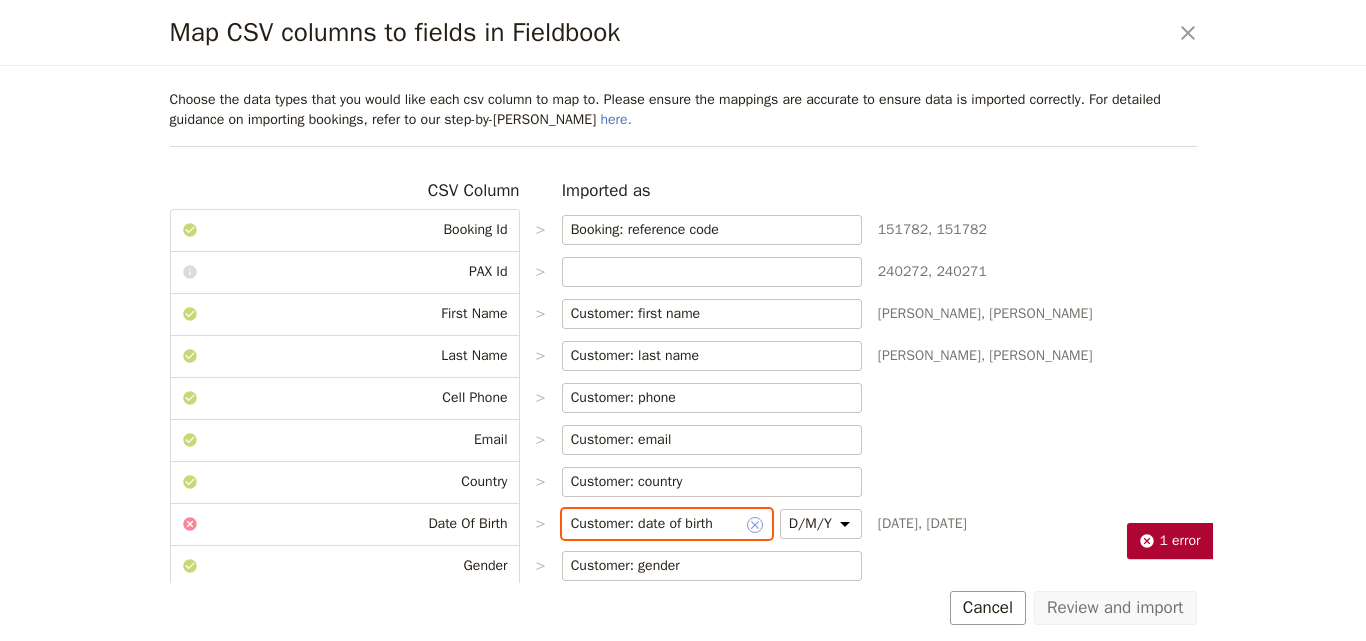 type 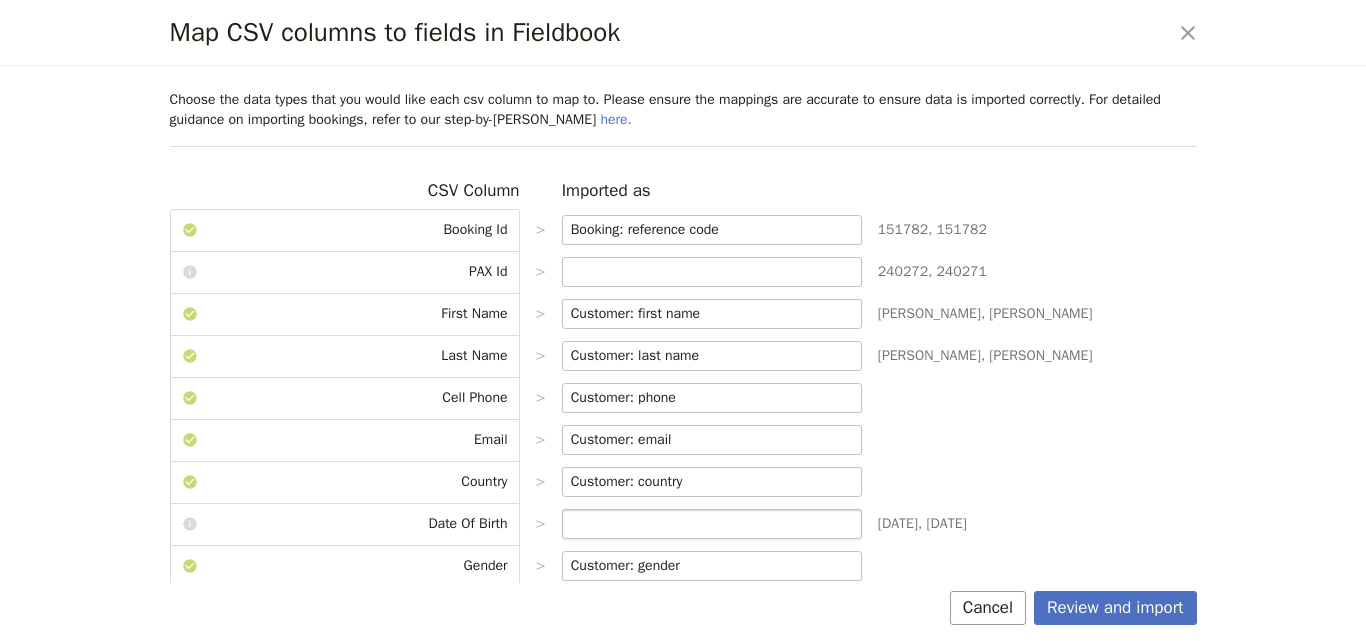 click on "CSV Column Imported as Booking Id > Booking: reference code ​ 151782, 151782 PAX Id > 240272, 240271 First Name > Customer: first name ​ Sally, Shaun Last Name > Customer: last name ​ Smith, Smith Cell Phone > Customer: phone ​ Email > Customer: email ​ Country > Customer: country ​ Date Of Birth > Apr 29, 1958, Dec 10, 1960 Gender > Customer: gender ​ Passport Number > PB3286801, PB2864458 Passport Country > Customer: passport nationality ​ Australia, Australia Travel Insurance details (ie.Insurance Company & Policy Number) or TBA > Please list in clear detail if you would like accommodation upgrades as per the itinerary? (if applicable) > Do you have any dietary requirements, allergies or intolerances? If yes, please detail > Do you have any pre-existing medical conditions? If yes, please detail > Comprehensive Travel Insurance is compulsory. Do you have yours yet? > Is there any other relevant information you wish to provide at this stage? > Flight Info > Room Configuration > > > > > ​ >" at bounding box center [683, 776] 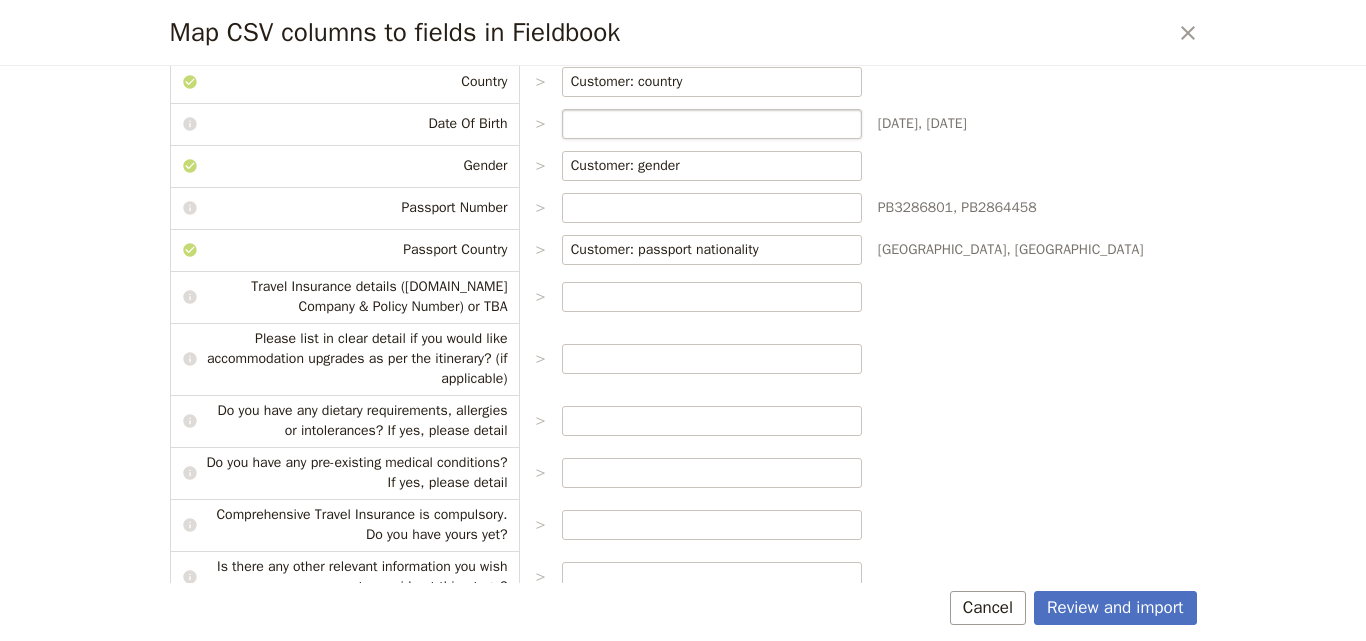 scroll, scrollTop: 0, scrollLeft: 0, axis: both 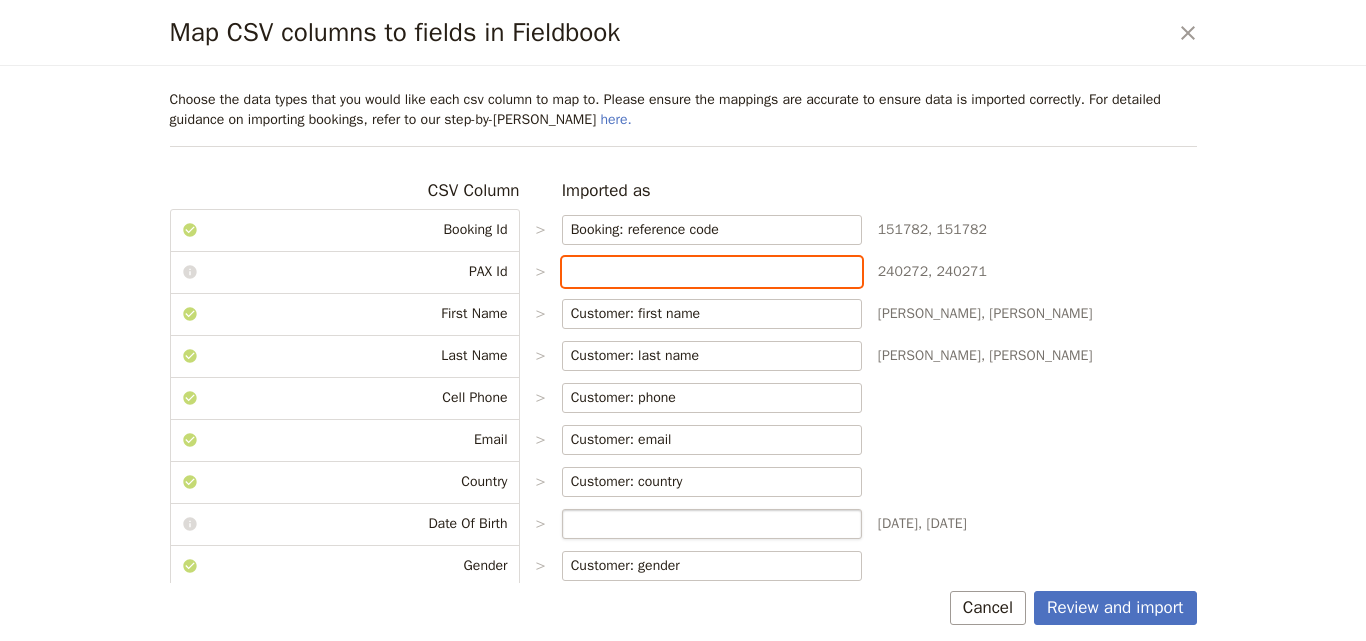 click at bounding box center [712, 272] 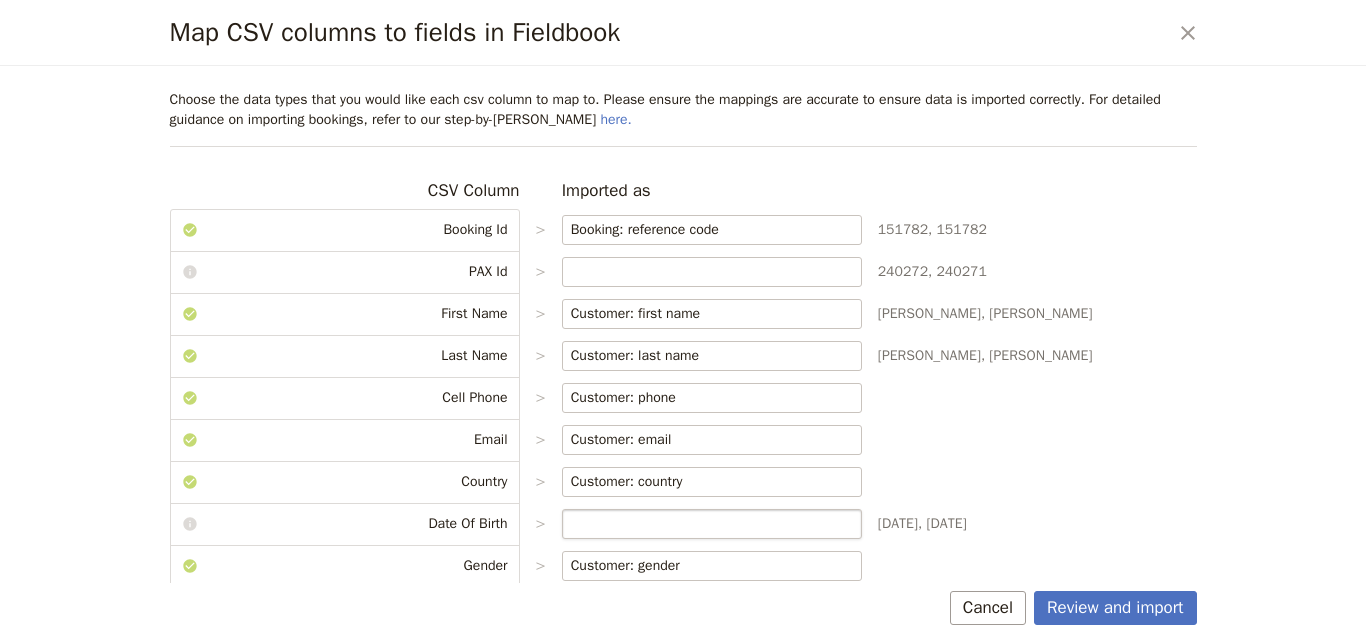 drag, startPoint x: 668, startPoint y: 424, endPoint x: 1240, endPoint y: 363, distance: 575.2434 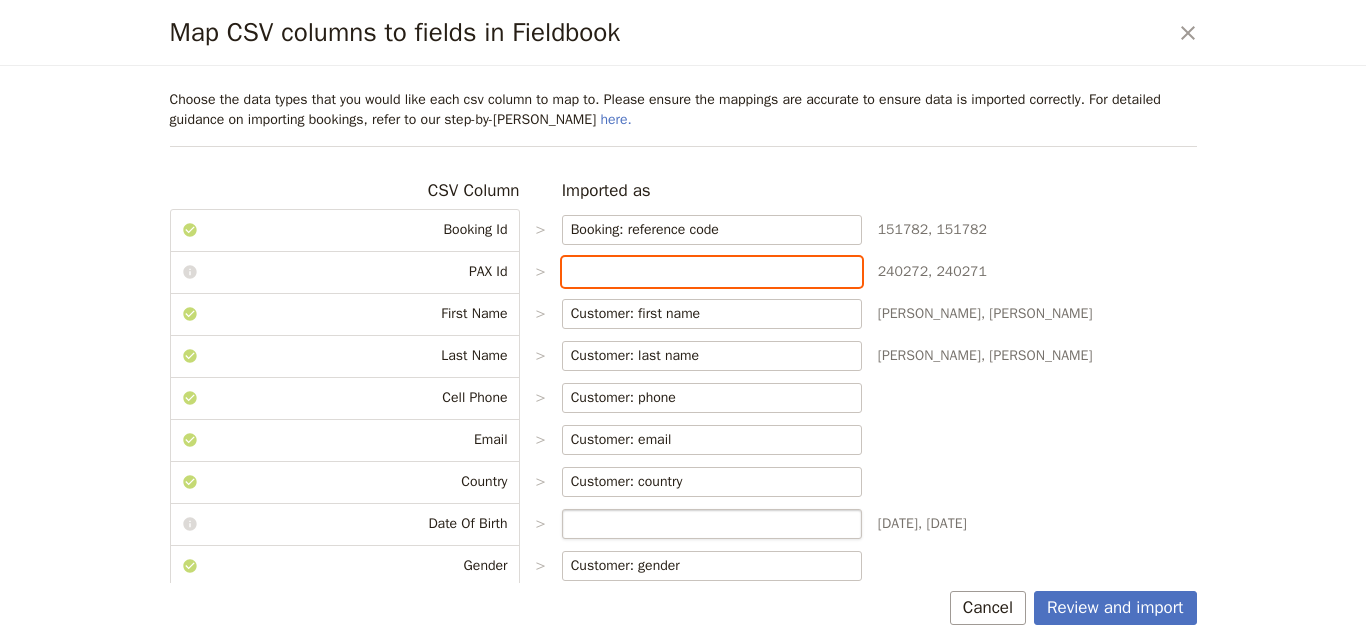 click at bounding box center [712, 272] 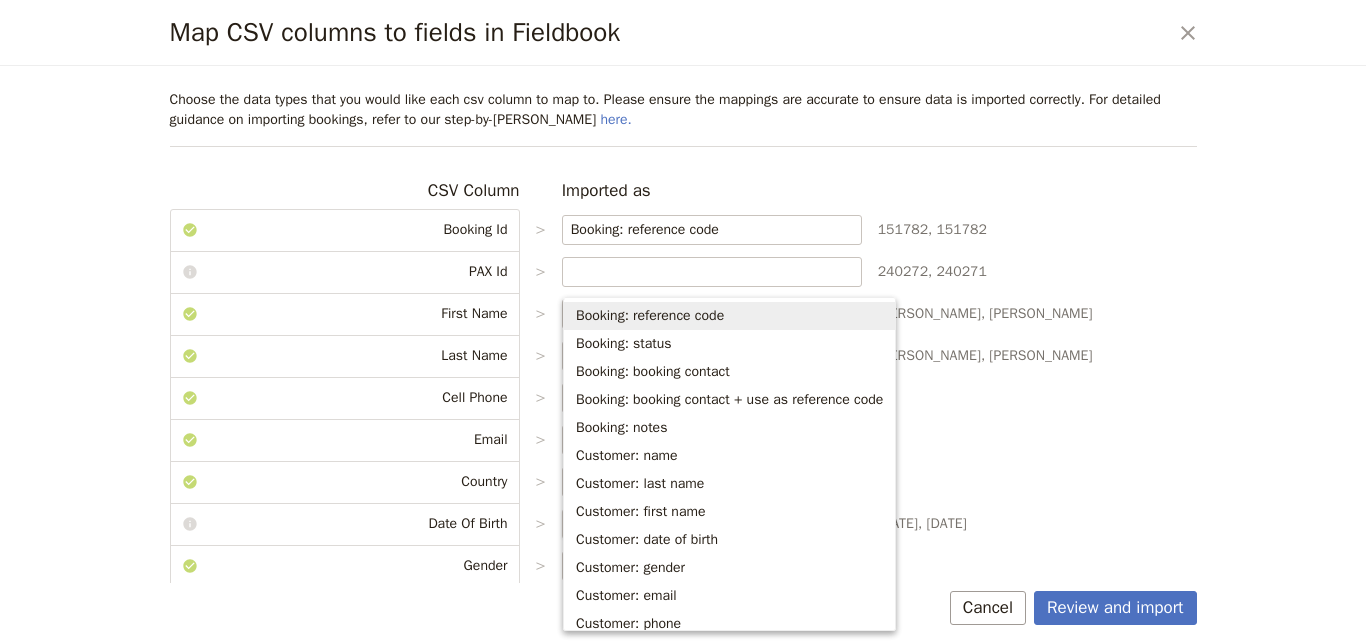 click on "151782, 151782" at bounding box center (1037, 230) 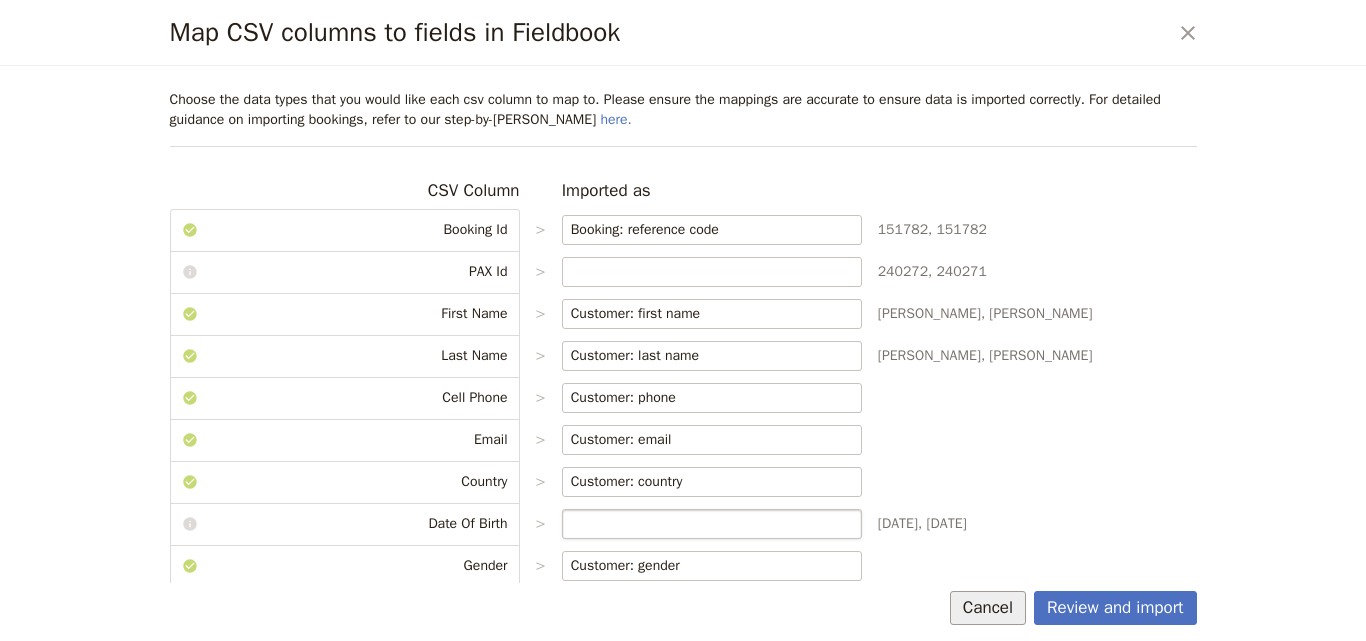 click on "Cancel" at bounding box center [988, 608] 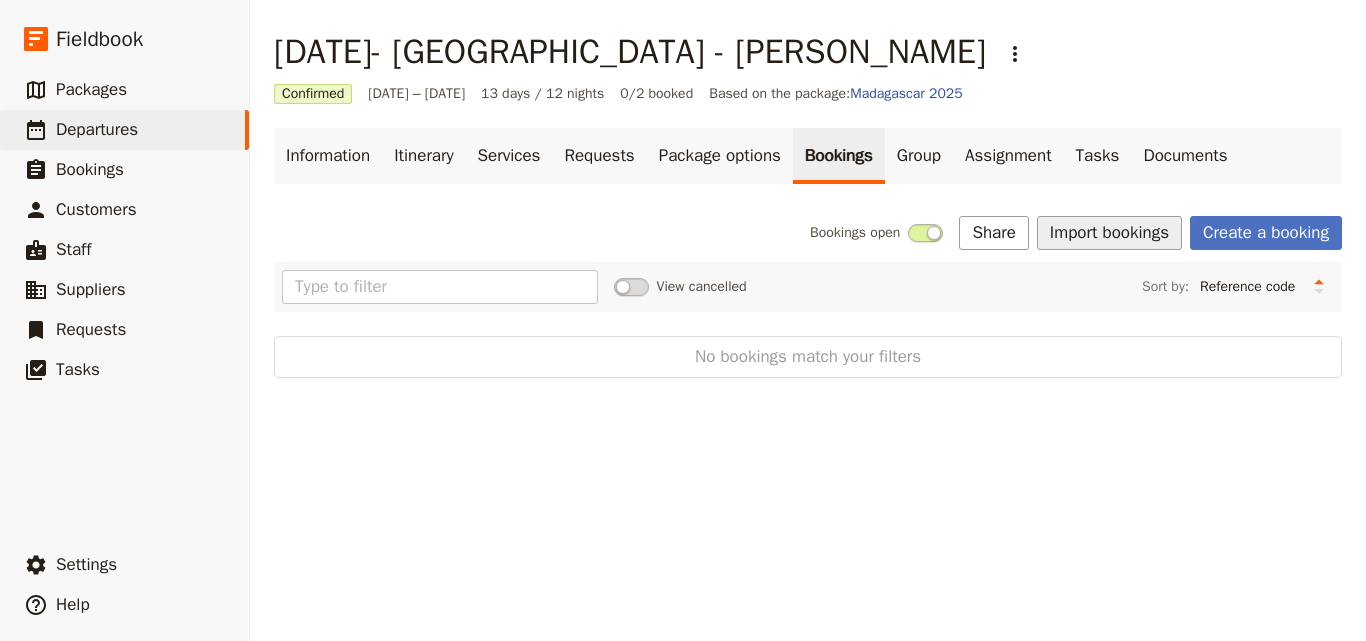 click on "Import bookings" at bounding box center (1109, 233) 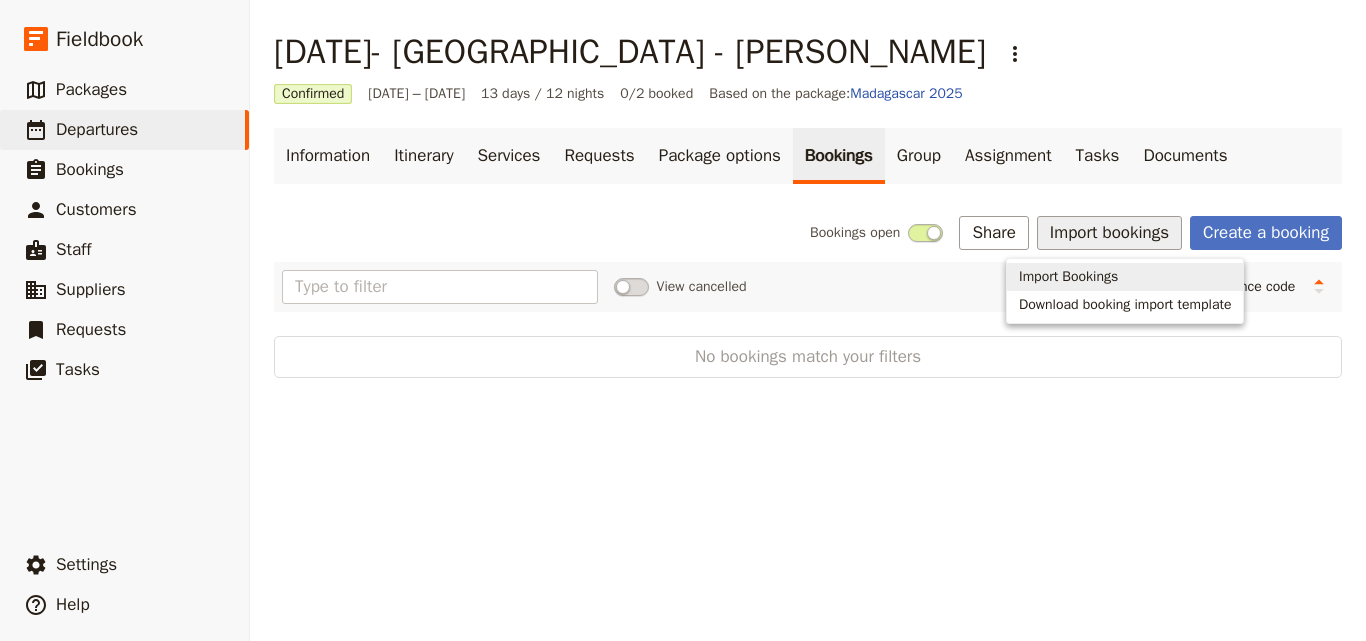 click on "Import Bookings" at bounding box center (1125, 277) 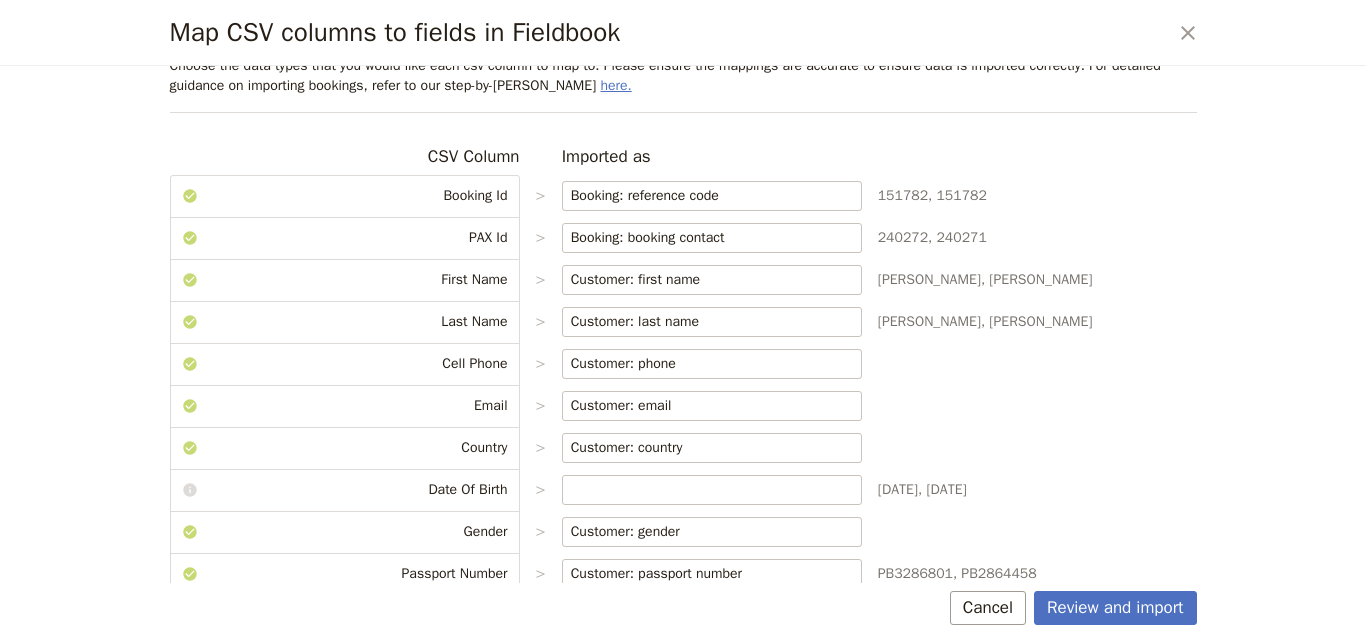 scroll, scrollTop: 0, scrollLeft: 0, axis: both 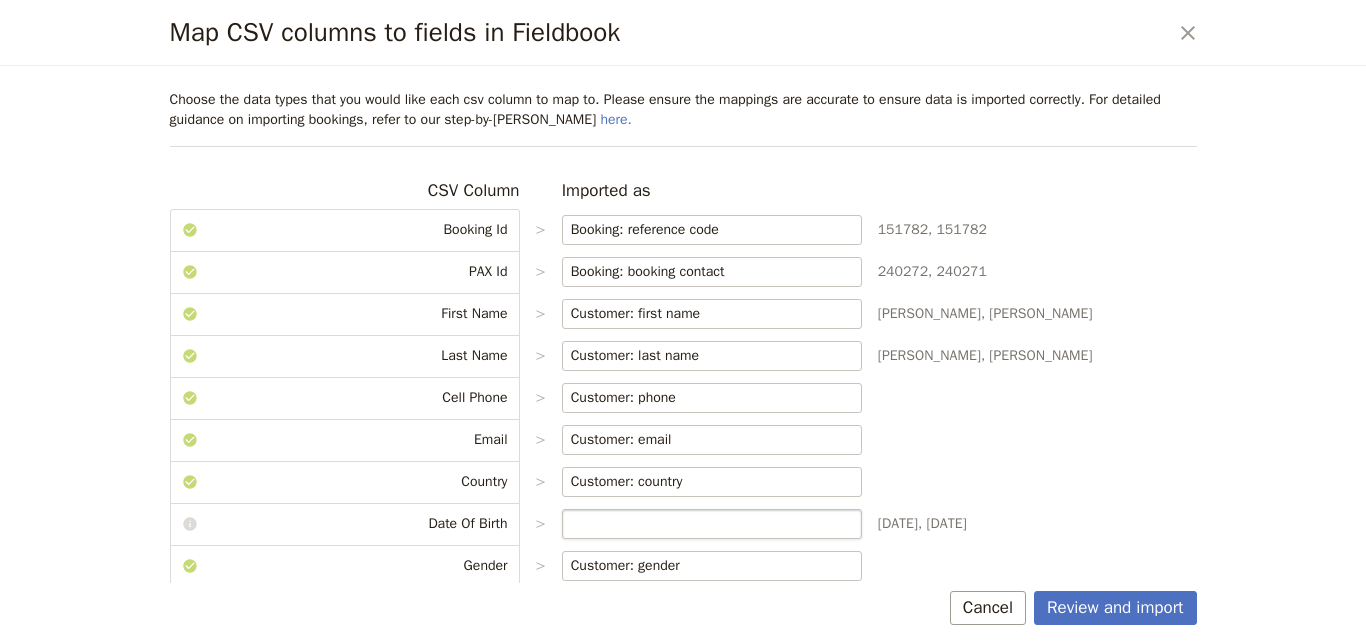 click at bounding box center (712, 524) 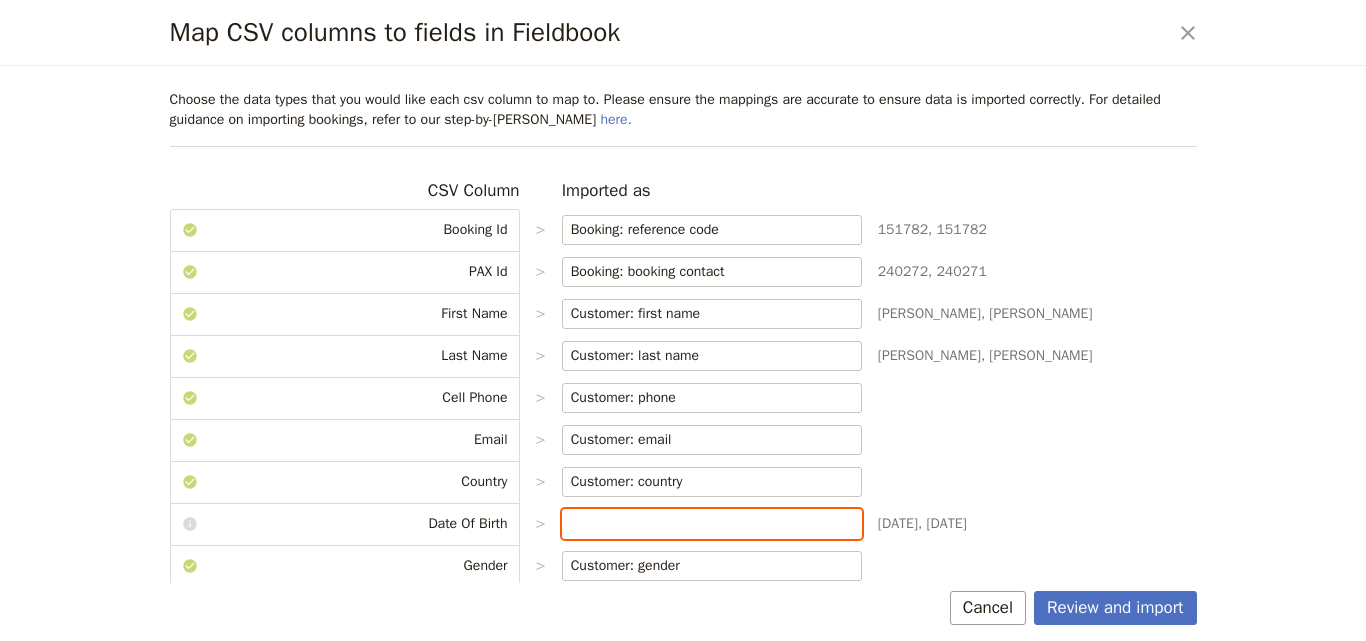 click at bounding box center (712, 524) 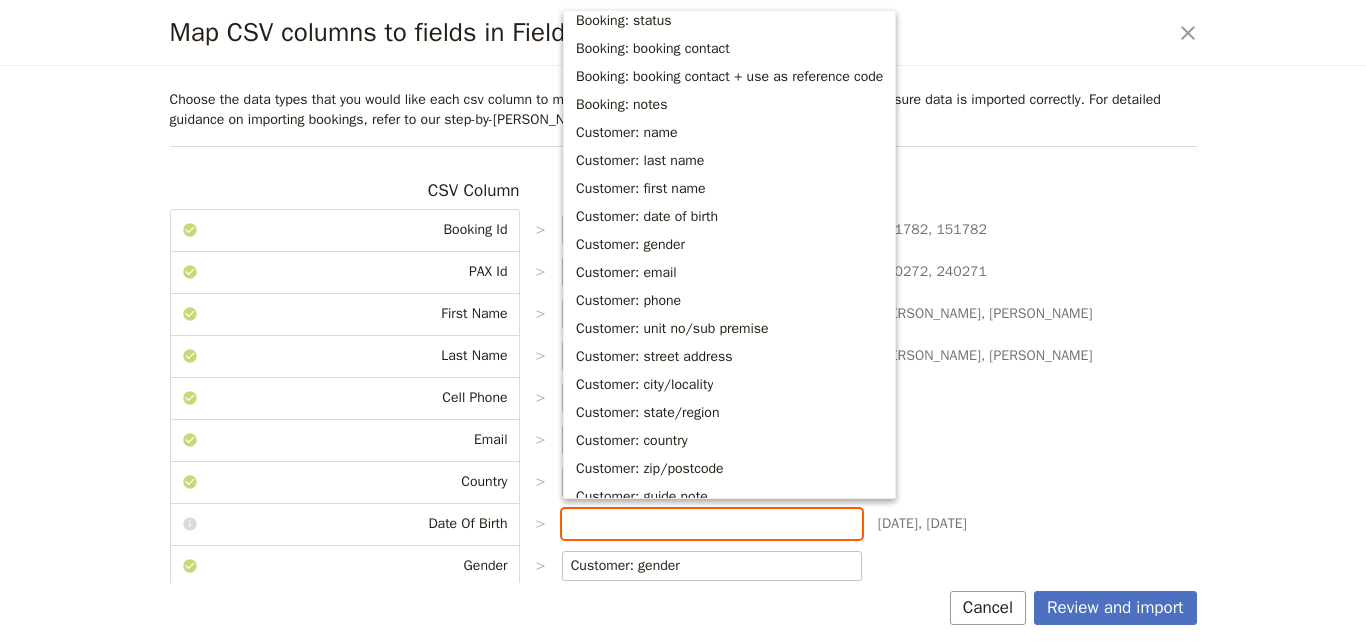 scroll, scrollTop: 0, scrollLeft: 0, axis: both 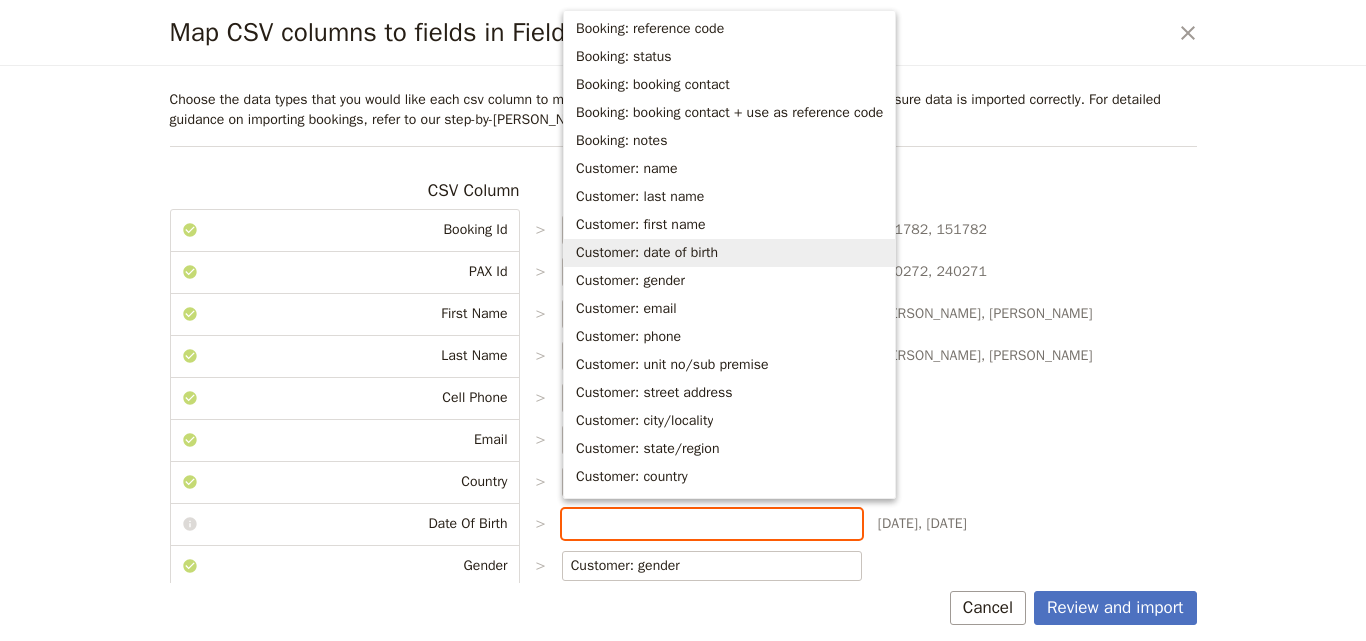 click on "Customer: date of birth" at bounding box center (647, 253) 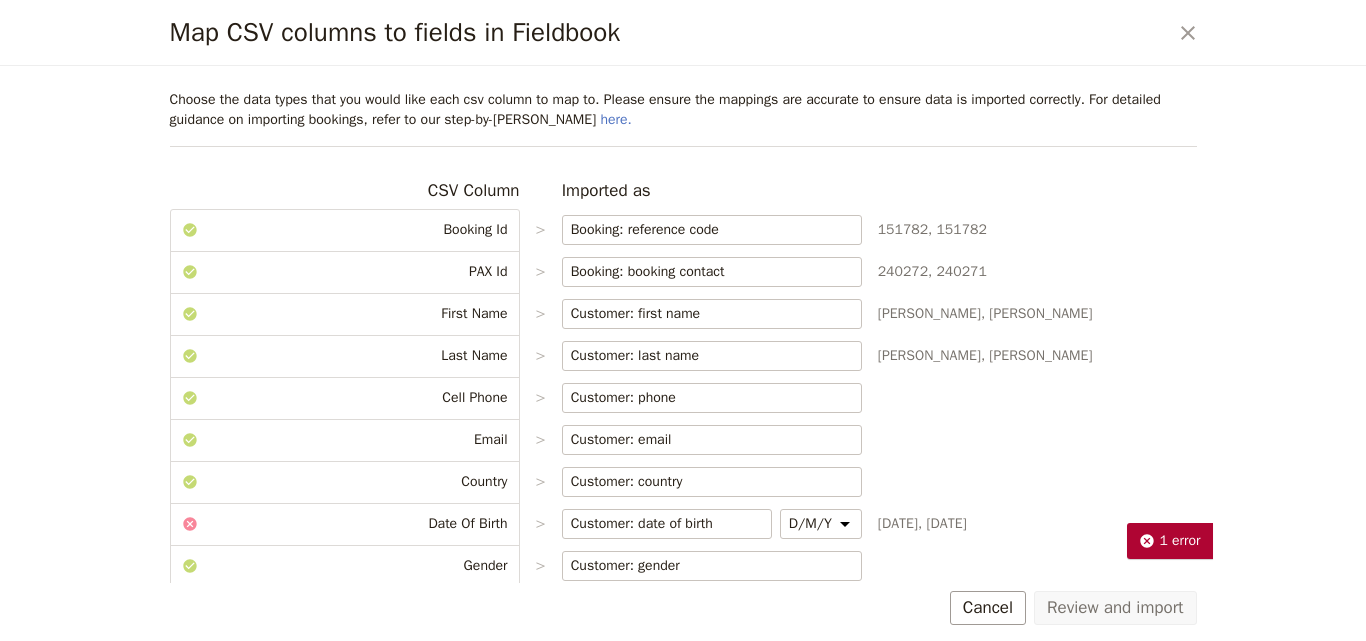 click on "1   error" at bounding box center [683, 541] 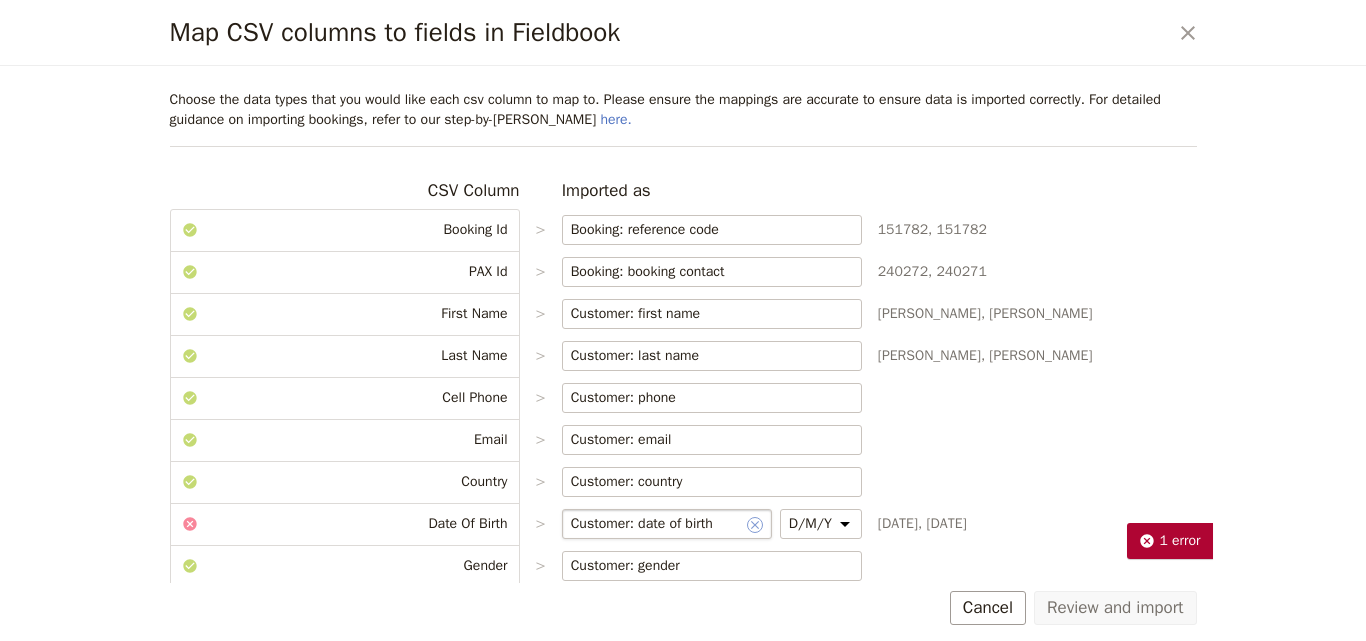 click 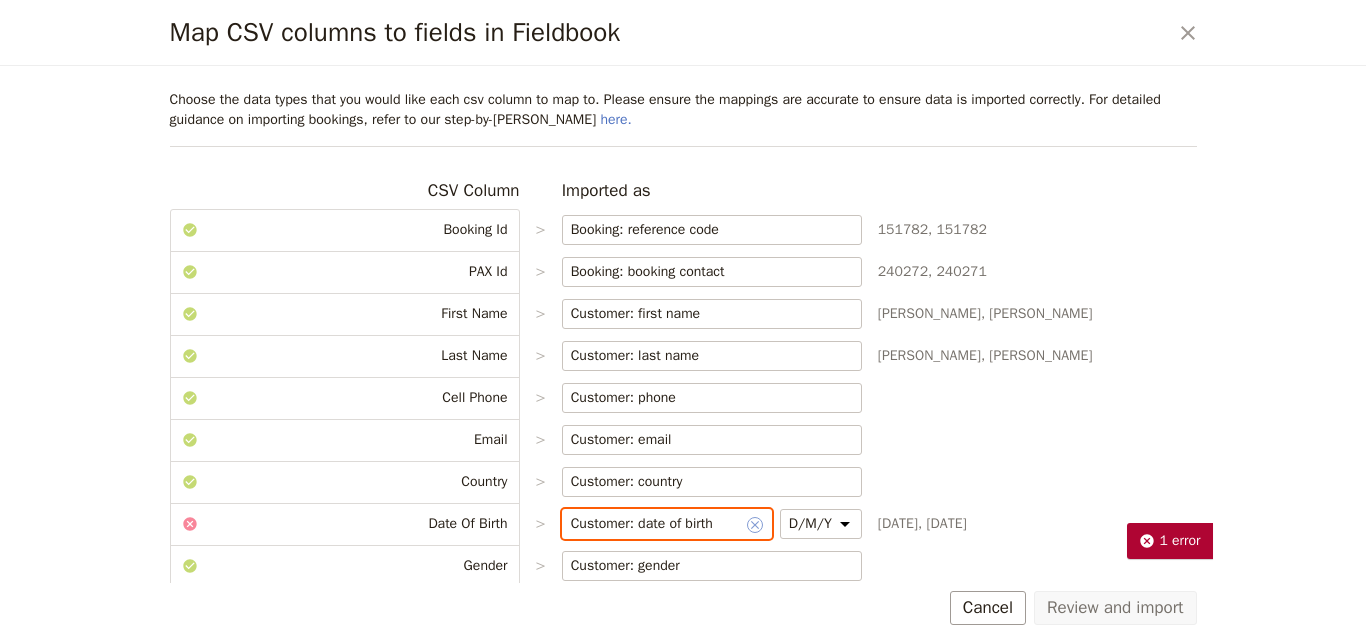 type 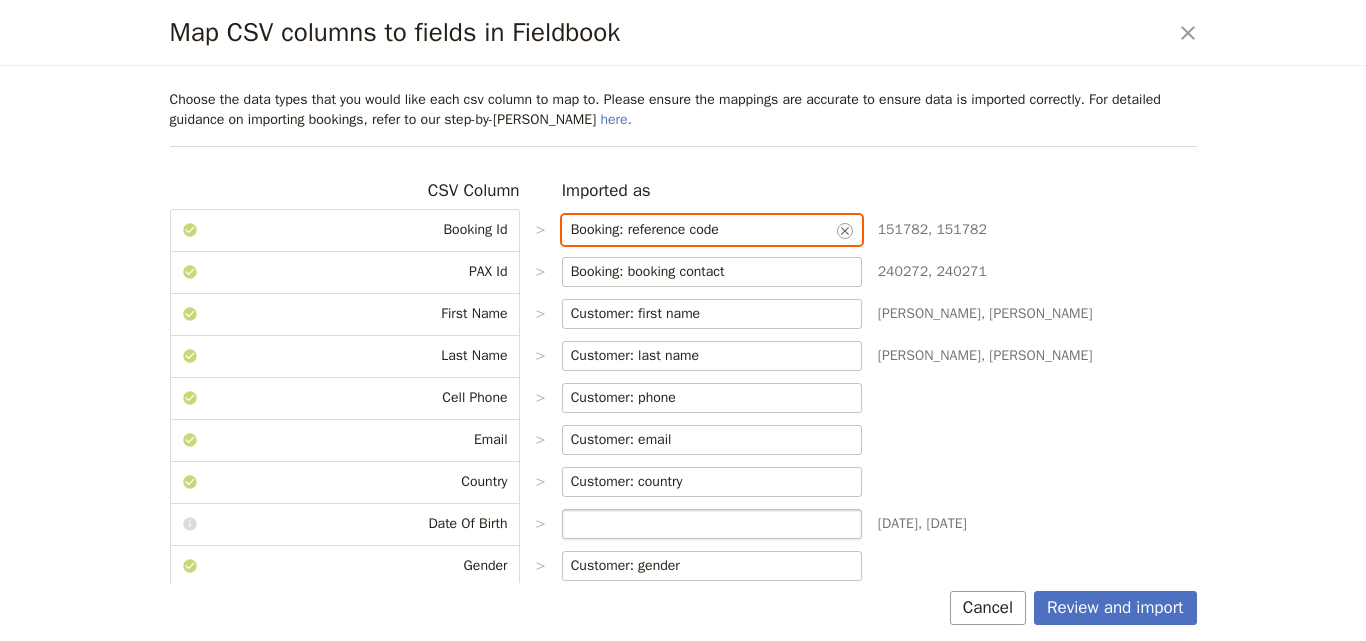 click on "Booking: reference code" at bounding box center [702, 230] 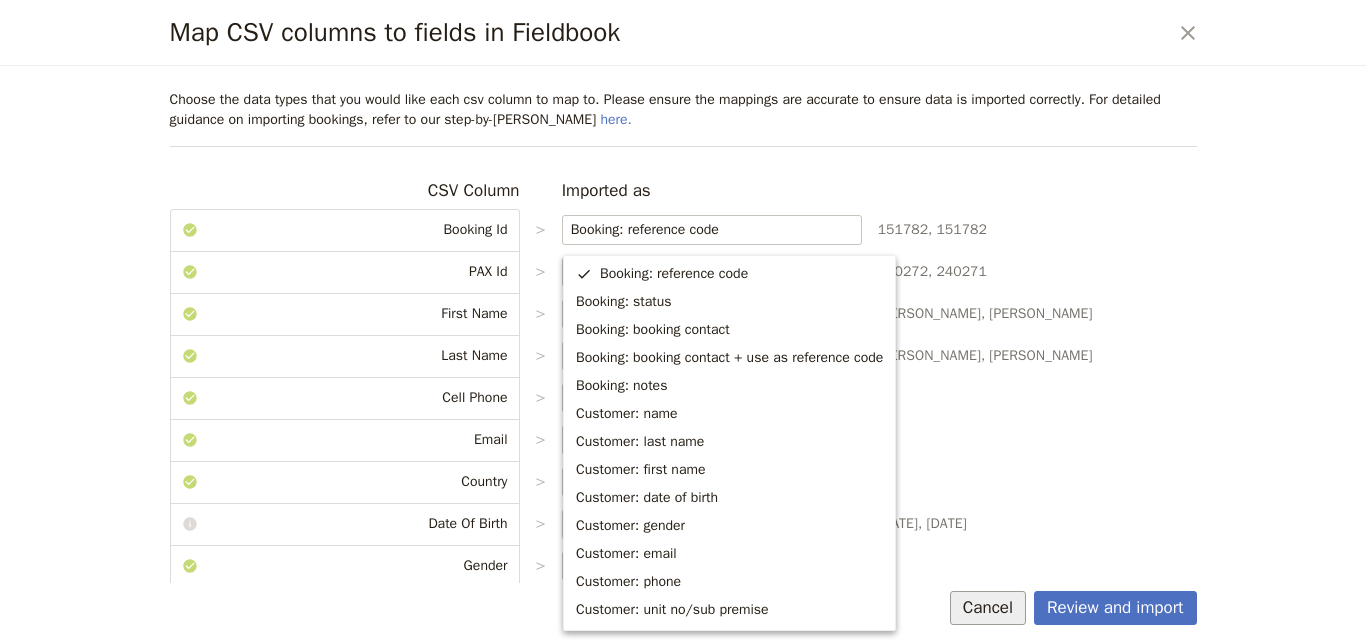 click on "Cancel" at bounding box center [988, 608] 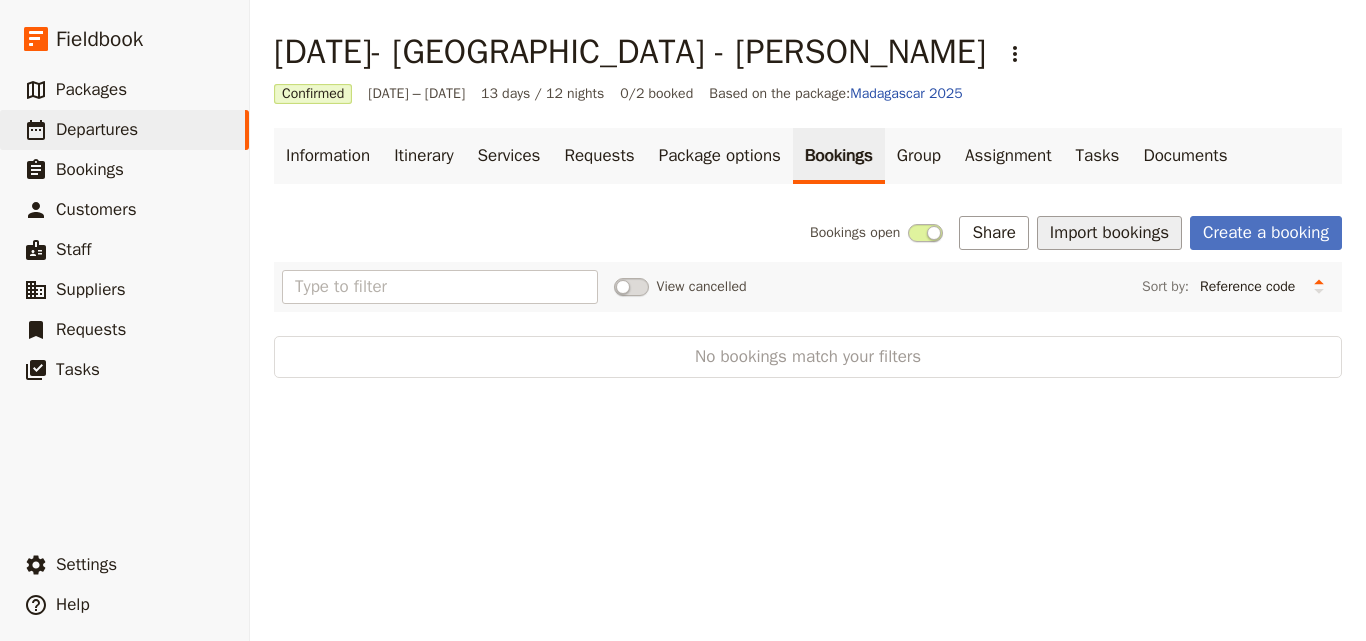 click on "Import bookings" at bounding box center (1109, 233) 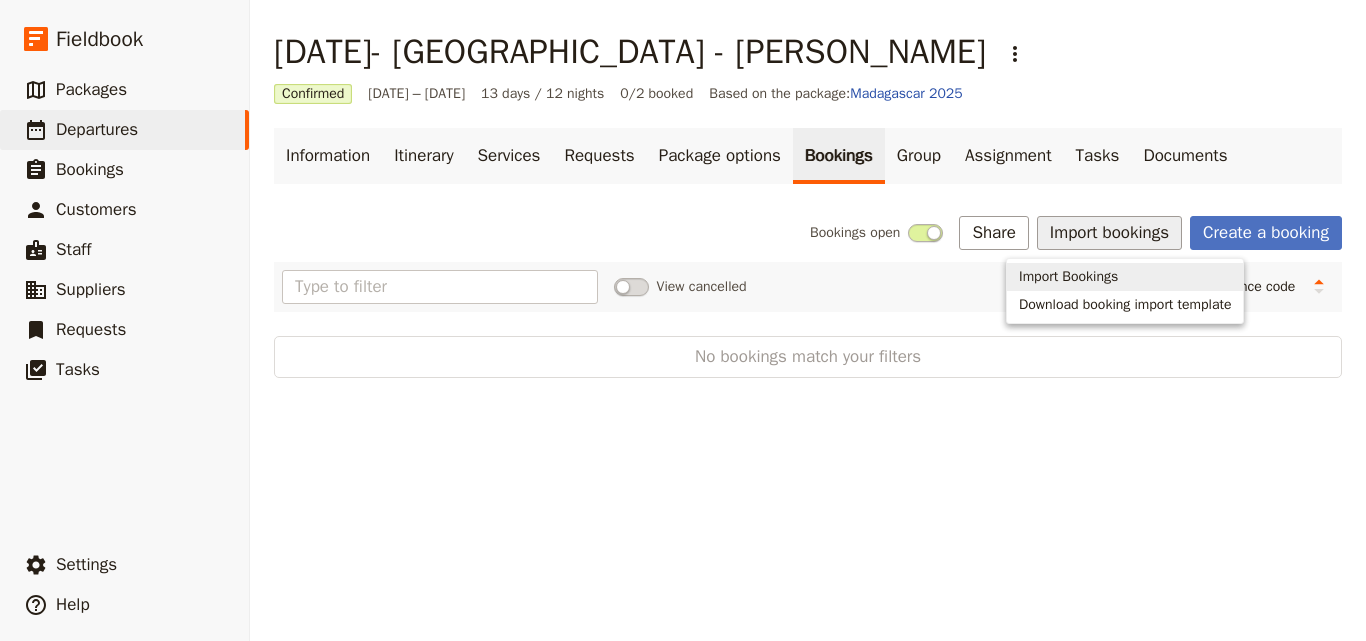 click on "Import Bookings" at bounding box center [1068, 277] 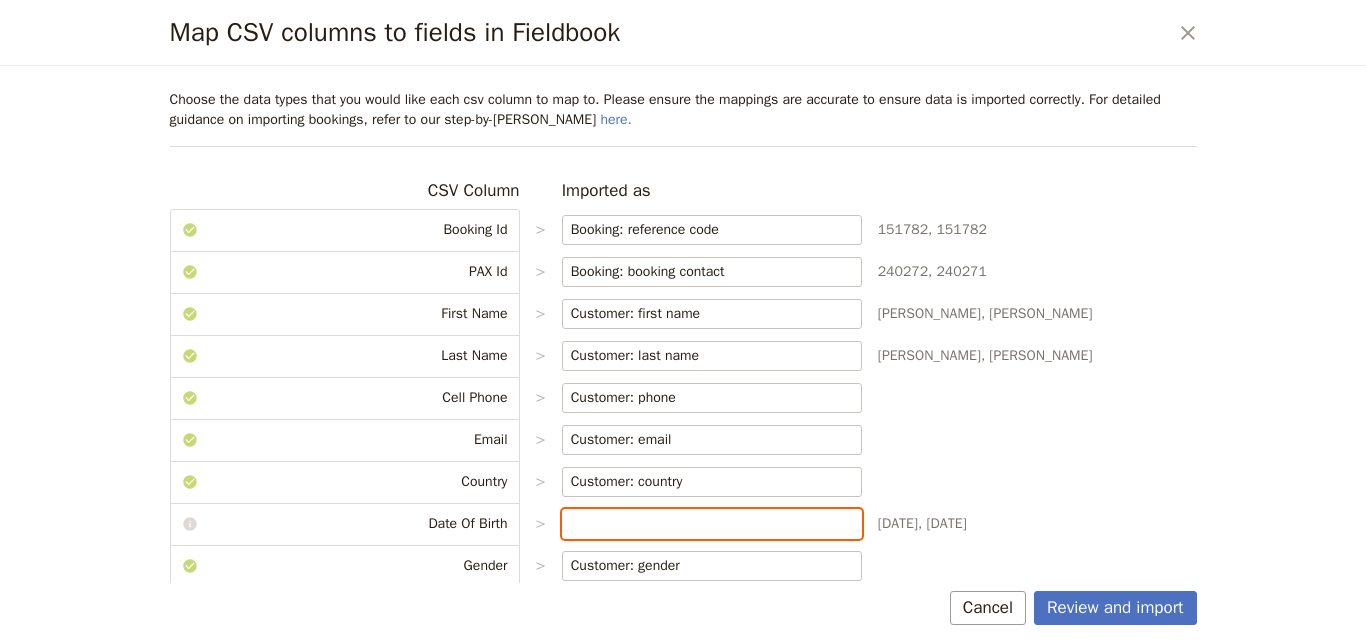 drag, startPoint x: 650, startPoint y: 530, endPoint x: 650, endPoint y: 516, distance: 14 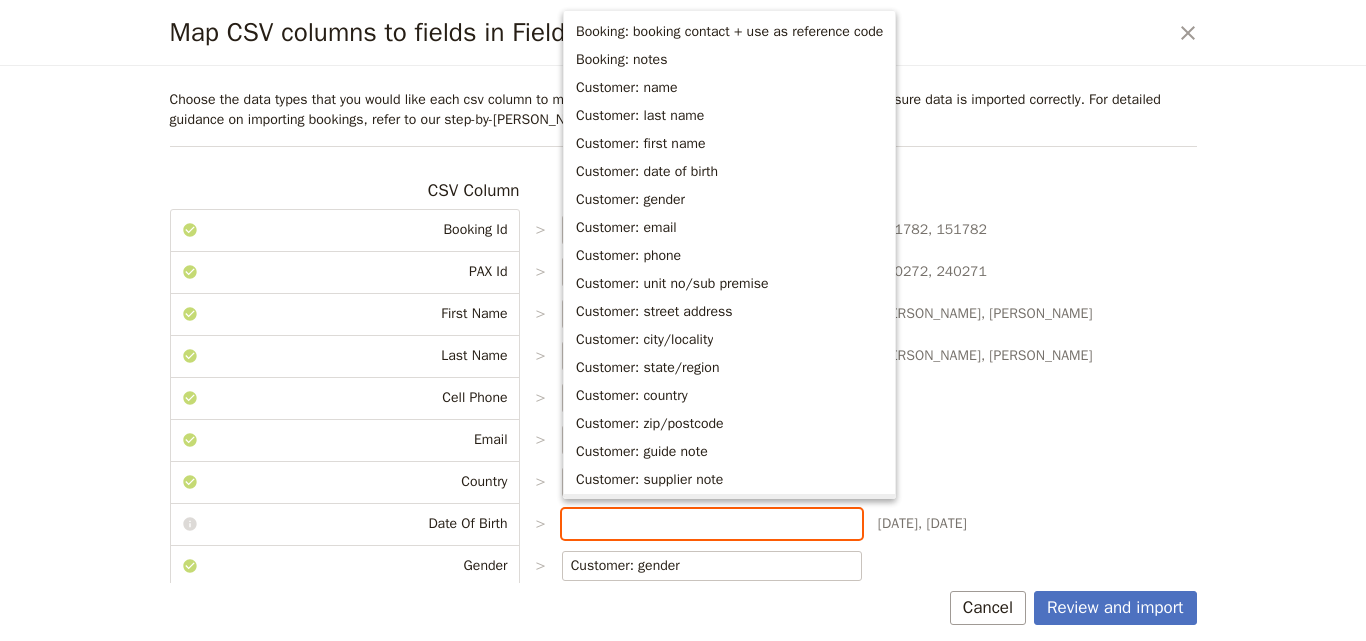 scroll, scrollTop: 0, scrollLeft: 0, axis: both 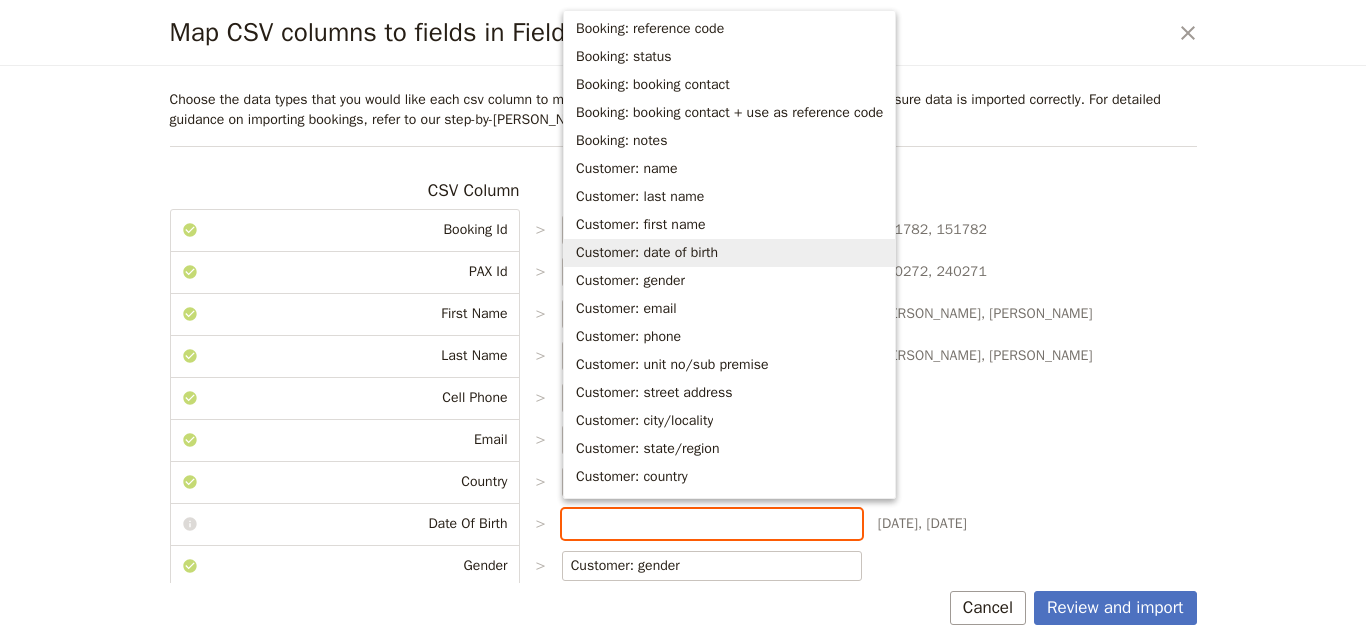 click on "Customer: date of birth" at bounding box center [647, 253] 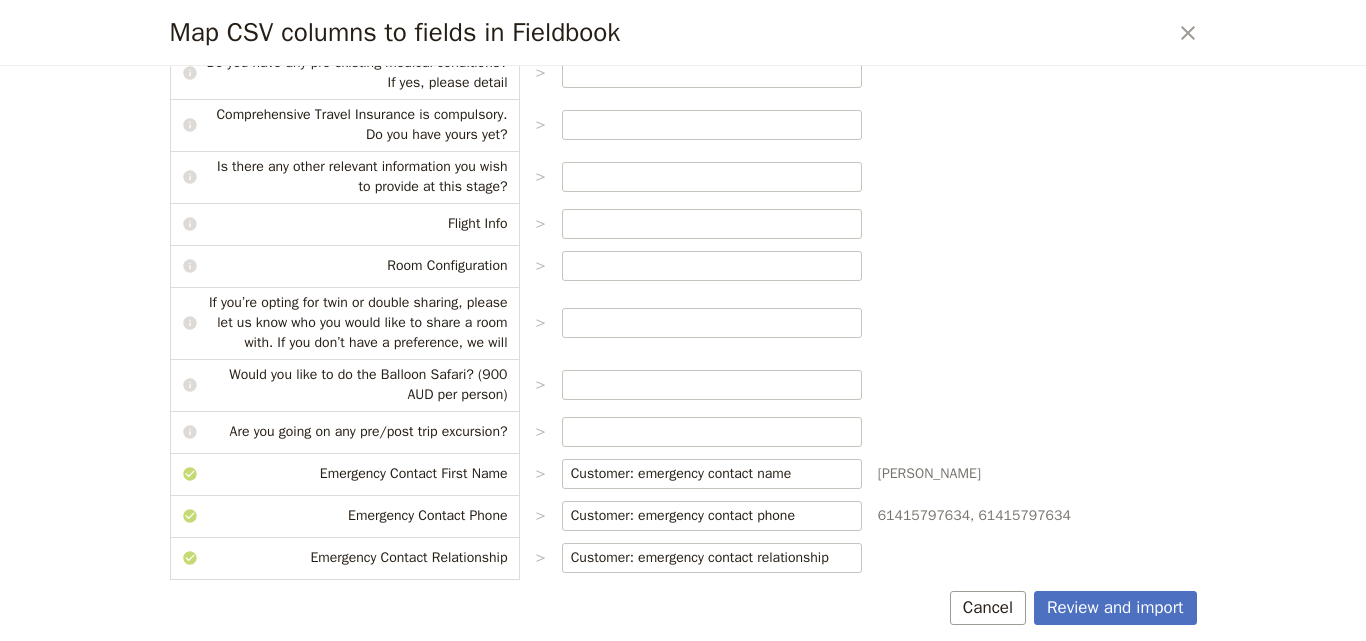 scroll, scrollTop: 834, scrollLeft: 0, axis: vertical 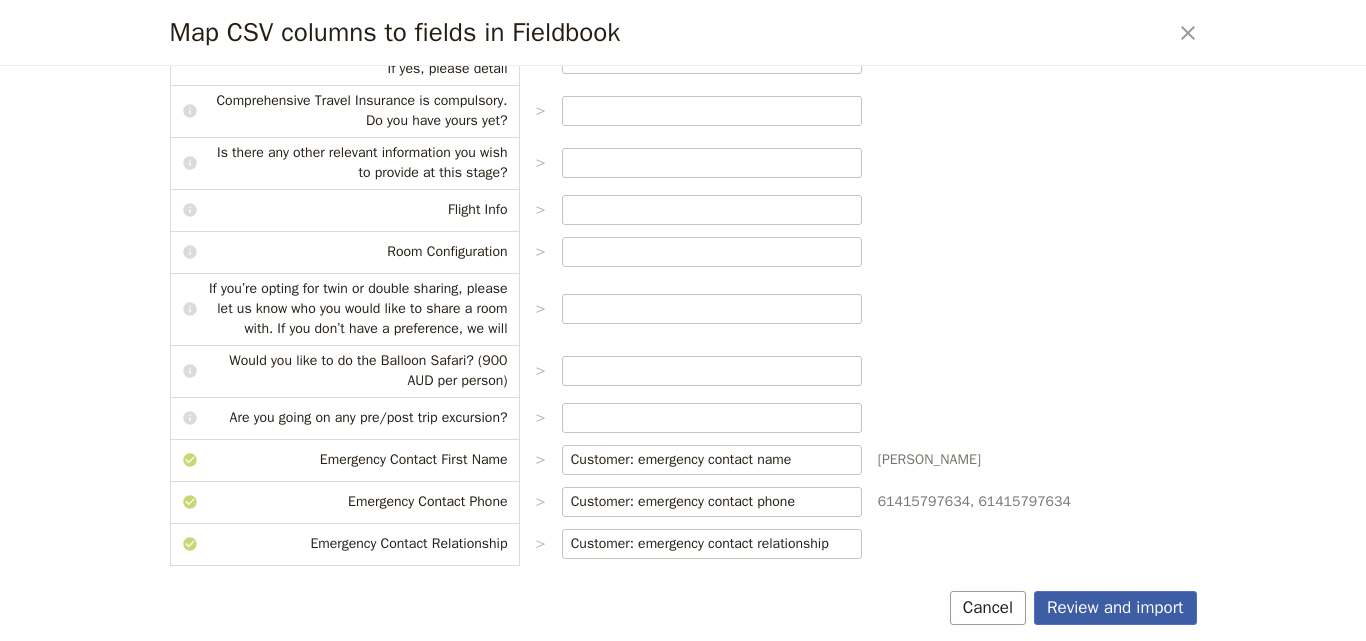 click on "Review and import" at bounding box center (1115, 608) 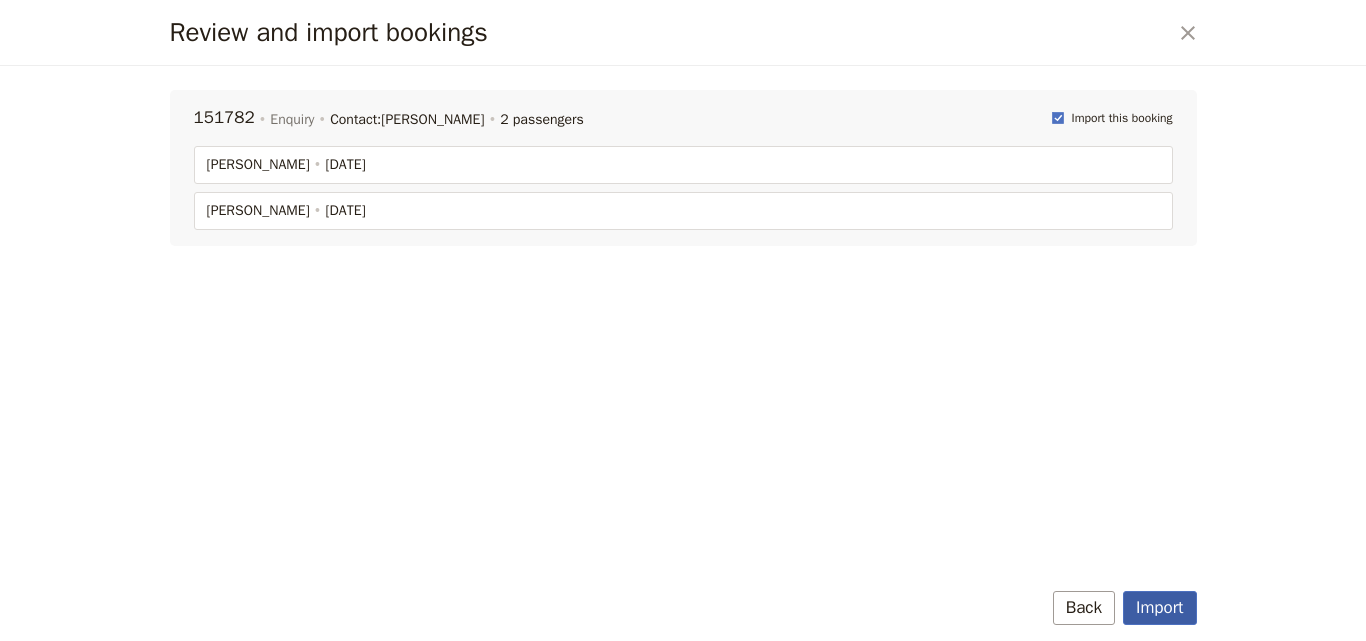 click on "Import" at bounding box center [1160, 608] 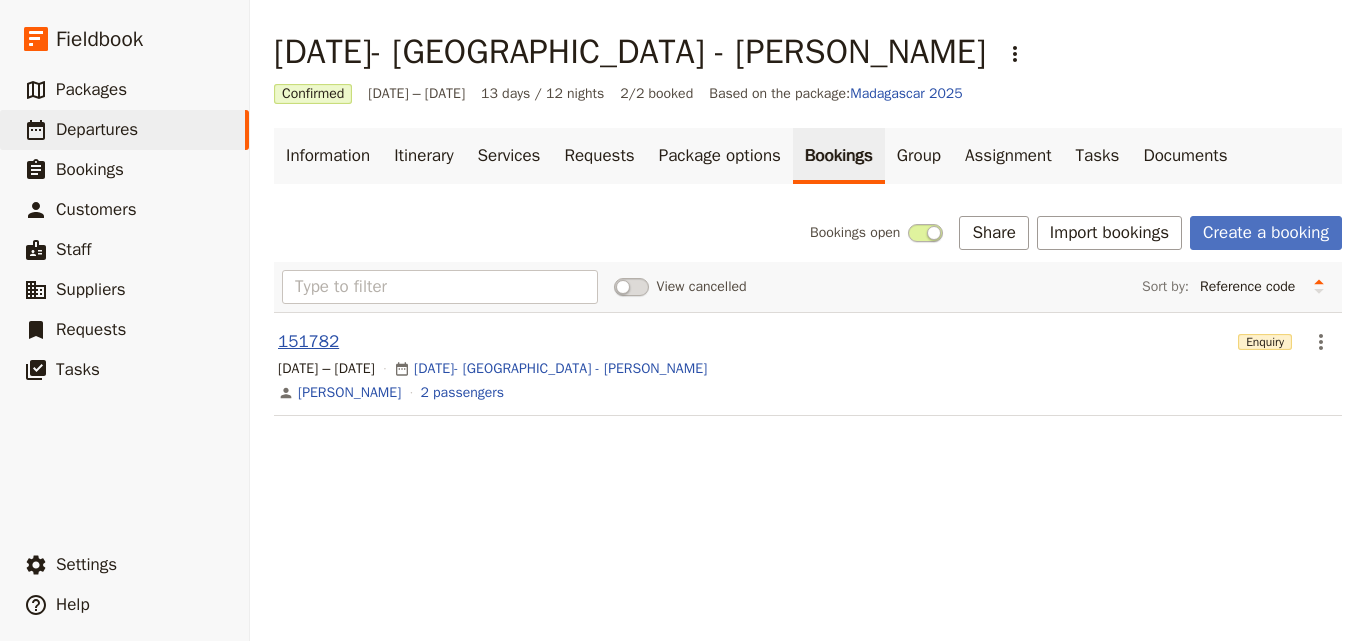 click on "151782" at bounding box center (308, 342) 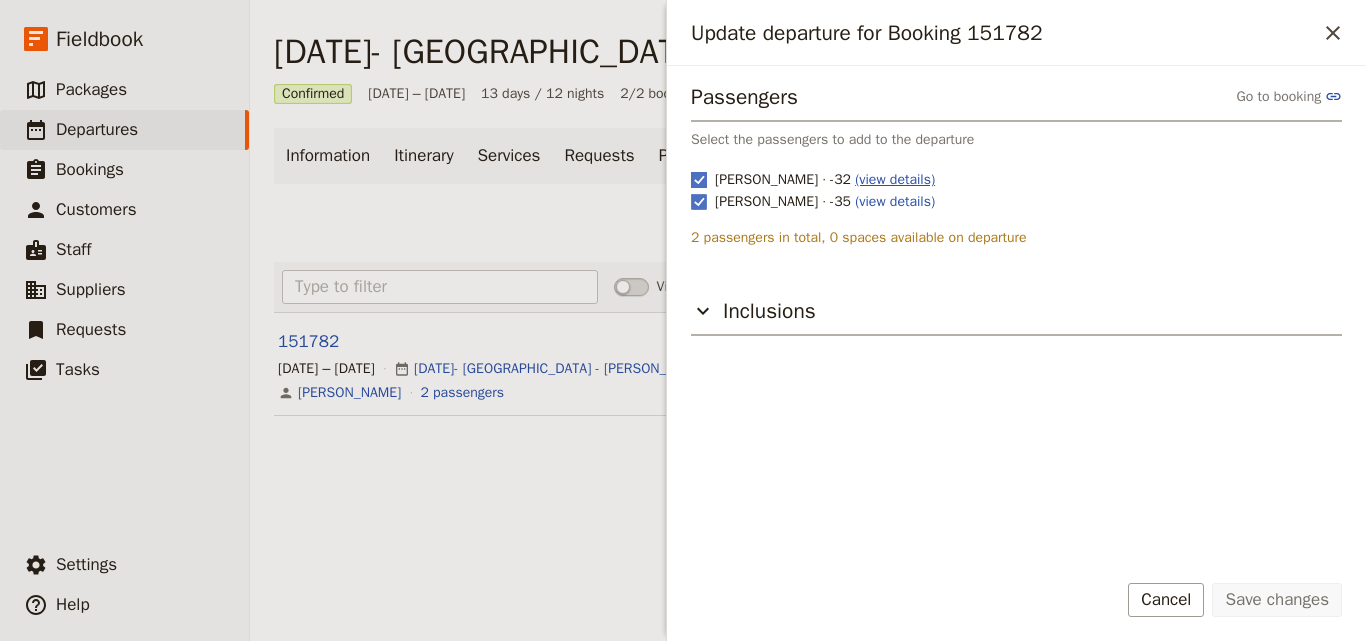 click on "(view details)" at bounding box center [895, 179] 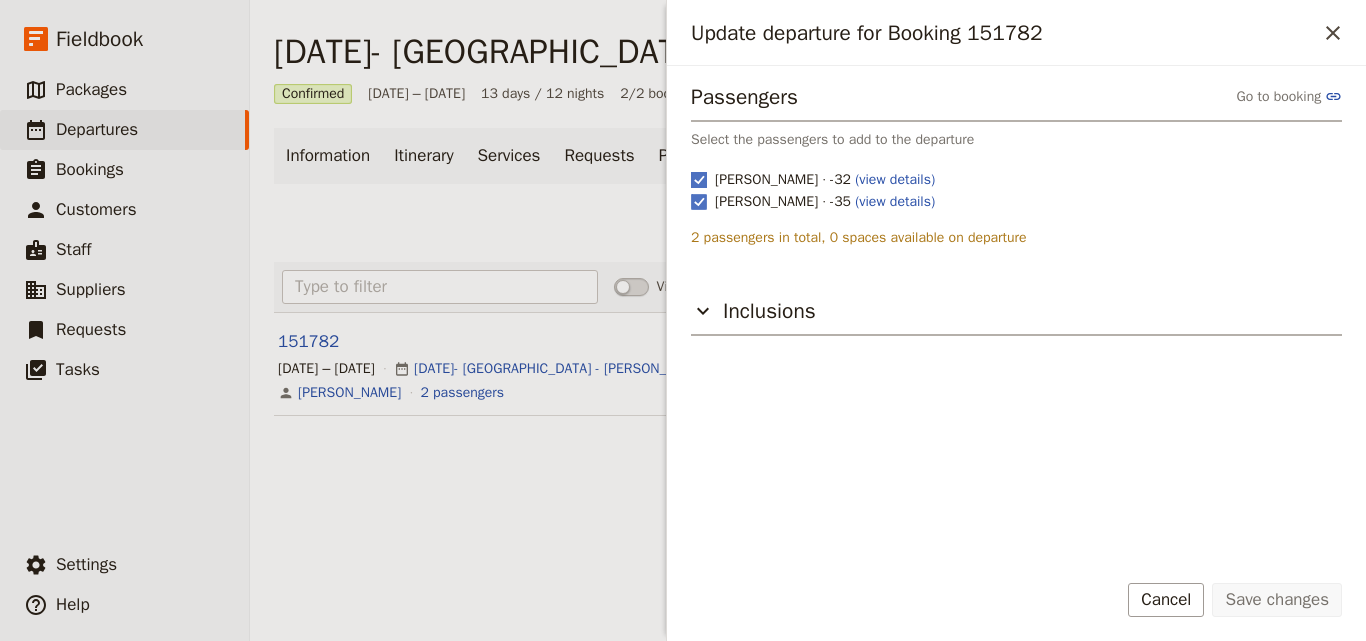click on "Sally Smith ·  -32   (view details)" at bounding box center (825, 180) 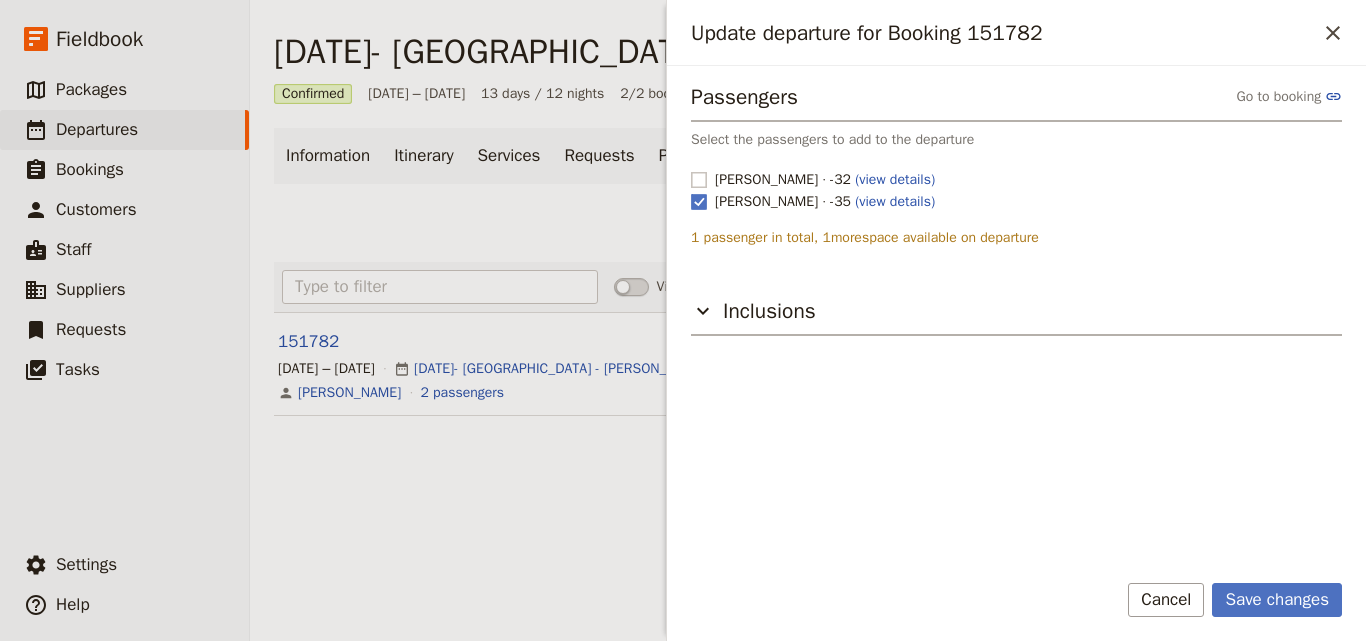 click 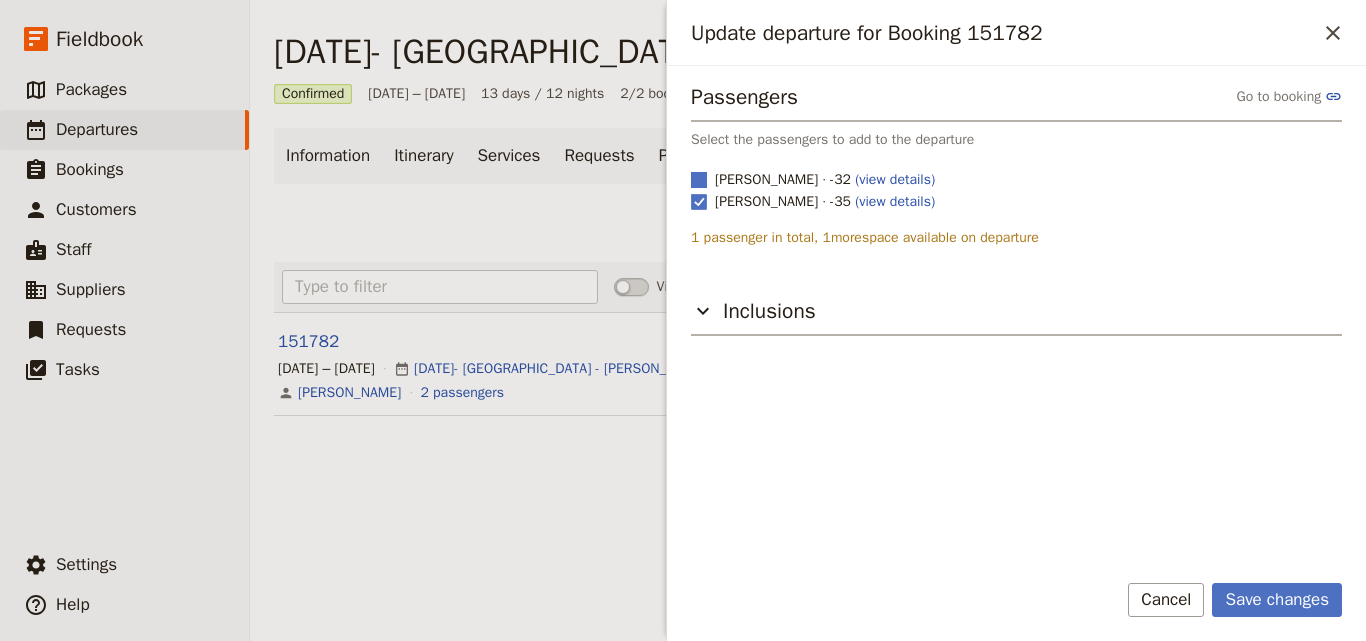 checkbox on "true" 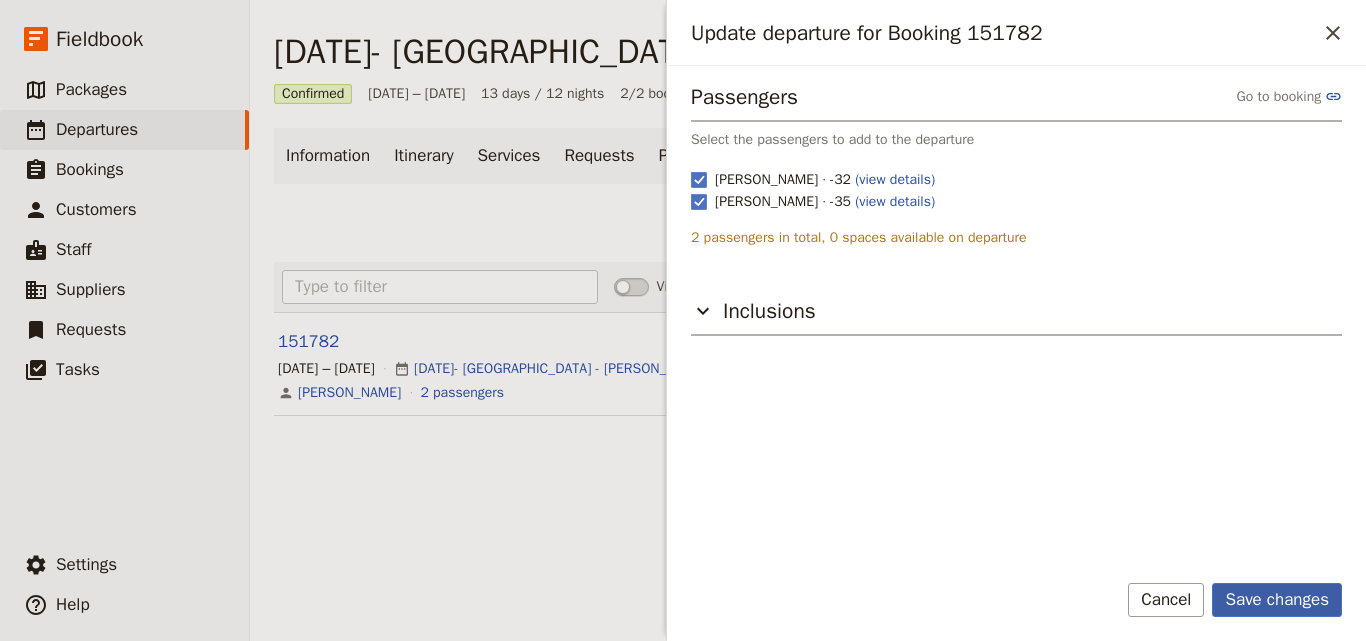 click on "Save changes" at bounding box center [1277, 600] 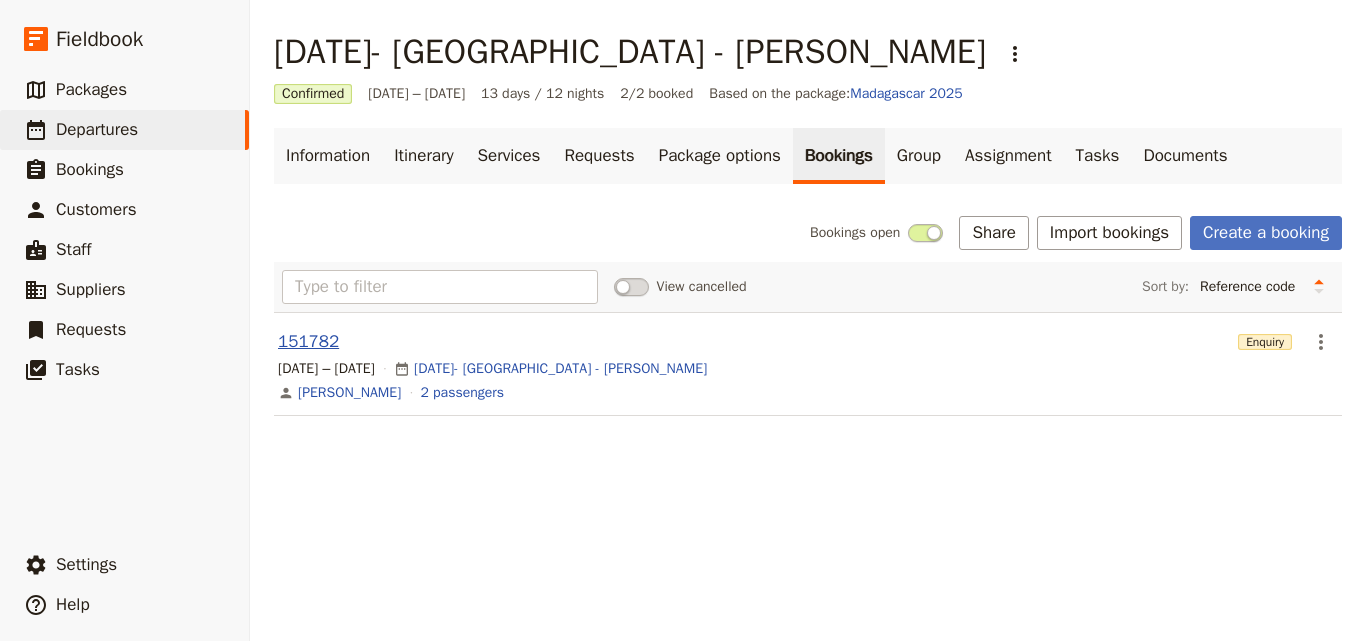 click on "151782" at bounding box center [308, 342] 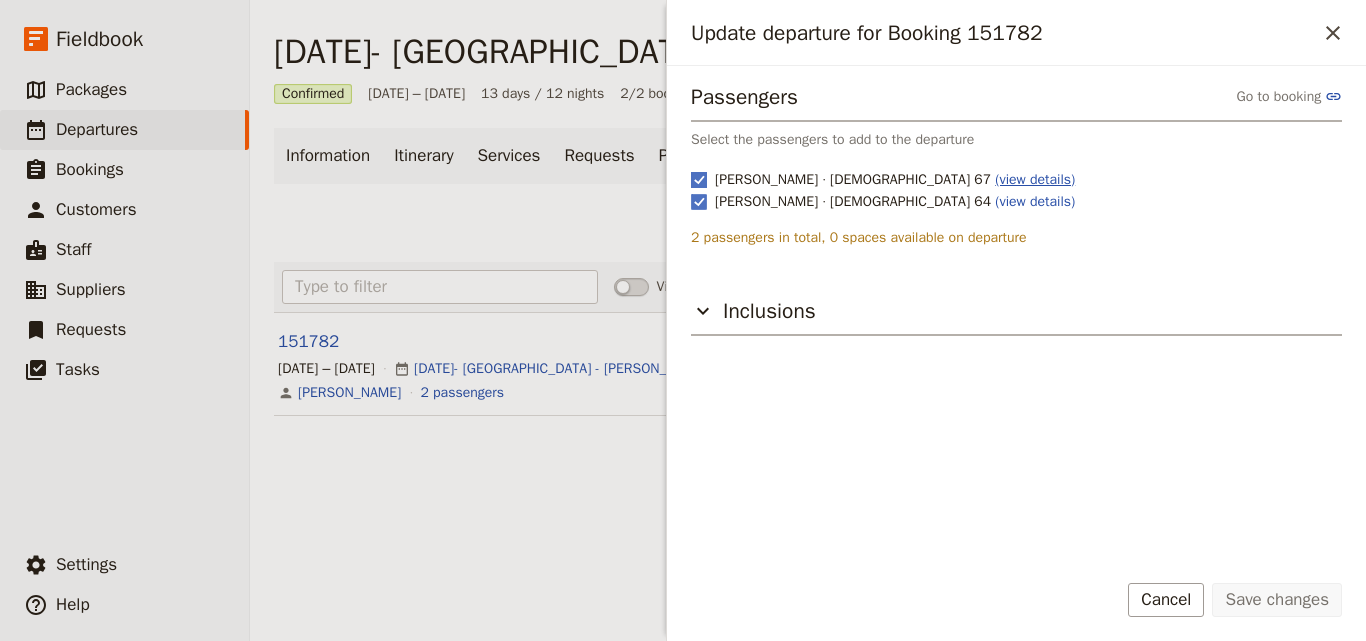 click on "(view details)" at bounding box center (1035, 179) 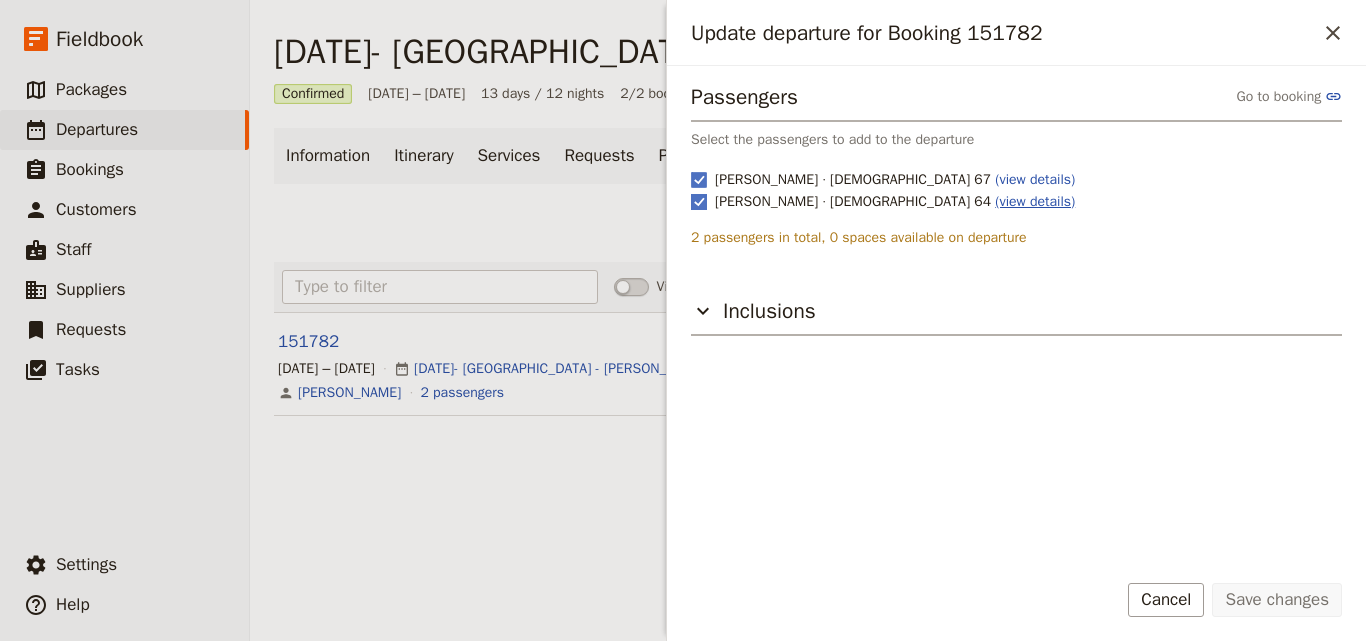 click on "(view details)" at bounding box center [1035, 201] 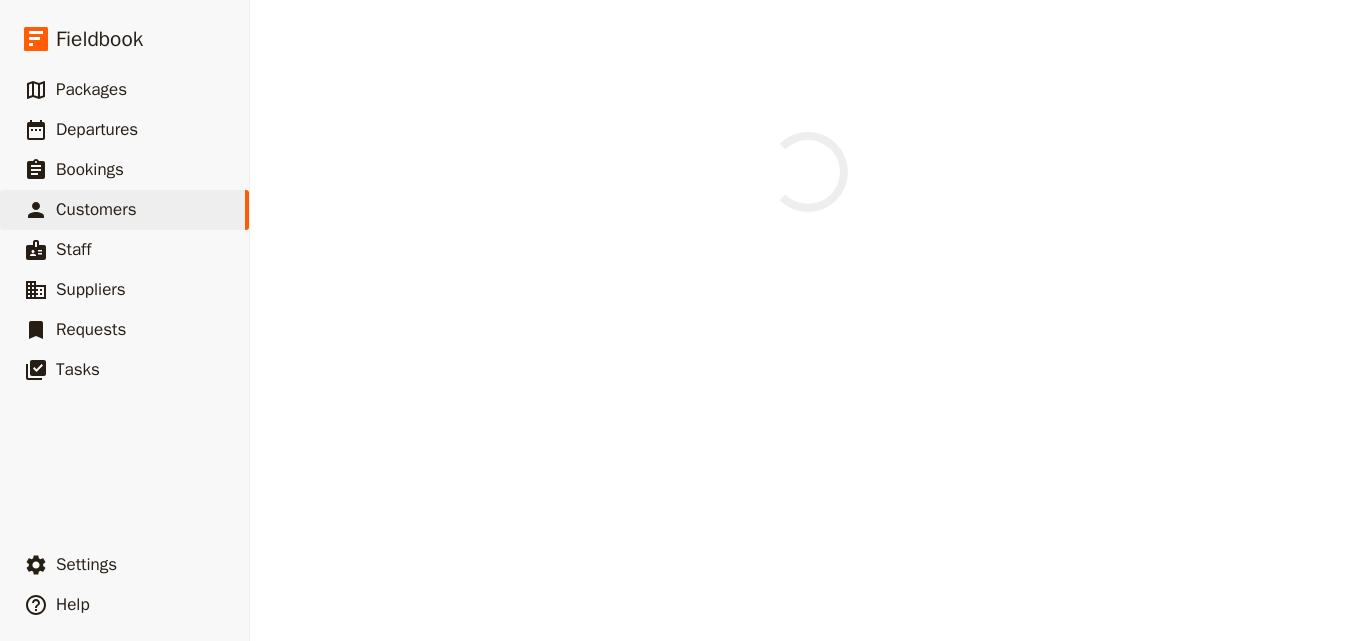 scroll, scrollTop: 0, scrollLeft: 0, axis: both 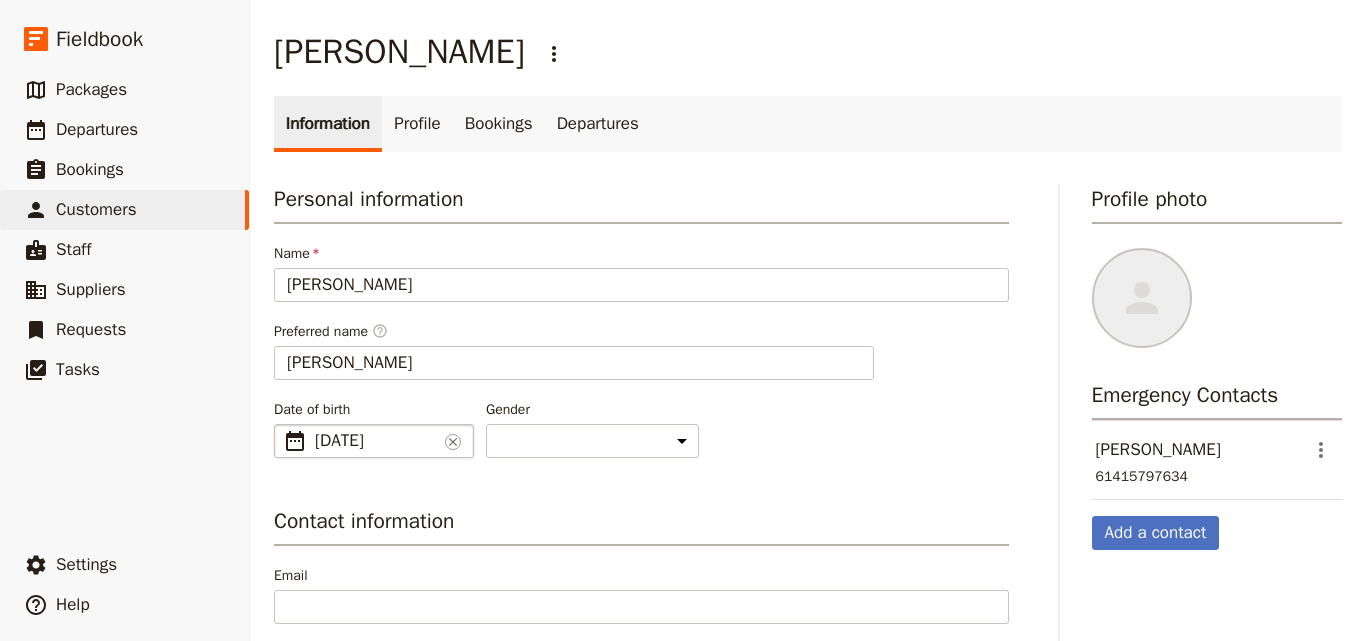 click on "29 Apr 2058" at bounding box center [376, 441] 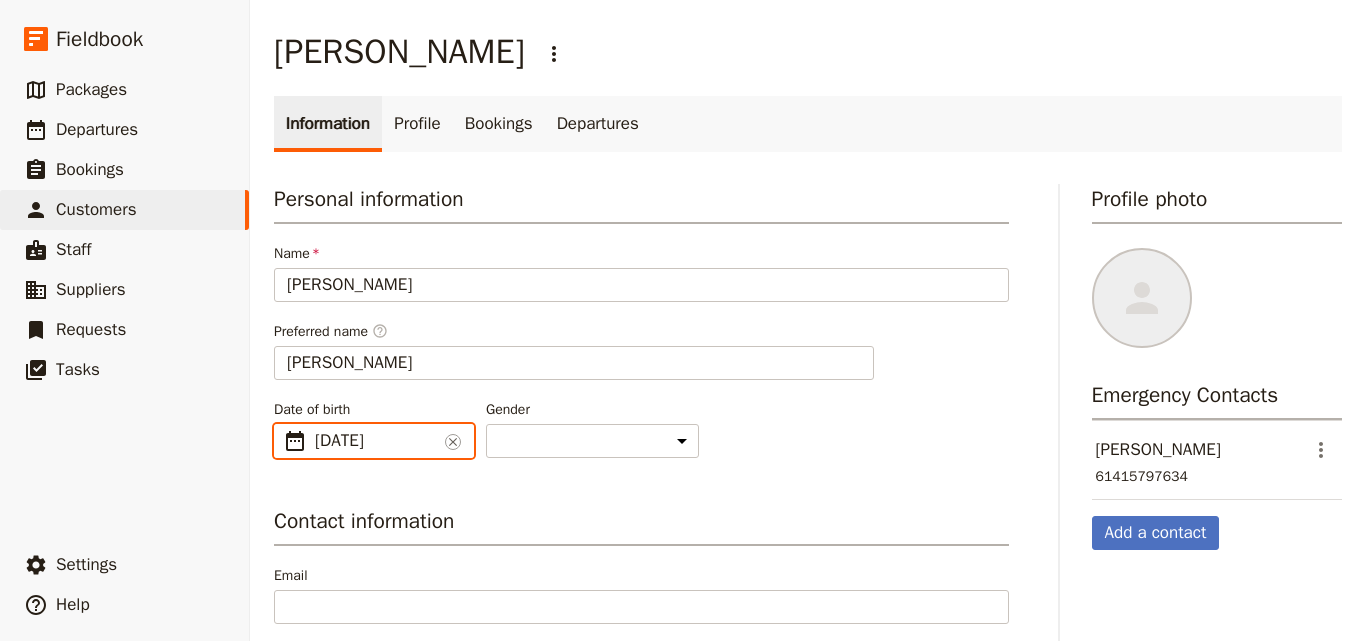 click on "29/04/2058" at bounding box center (282, 424) 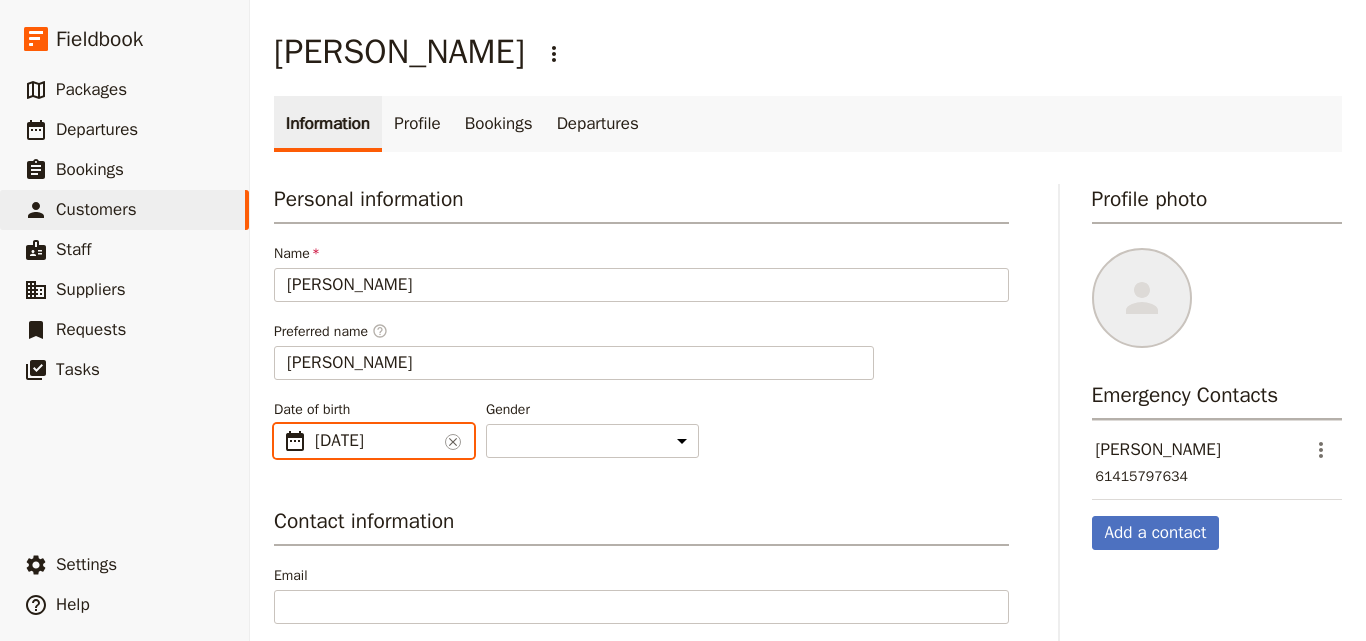 click on "29/04/2058" at bounding box center [376, 441] 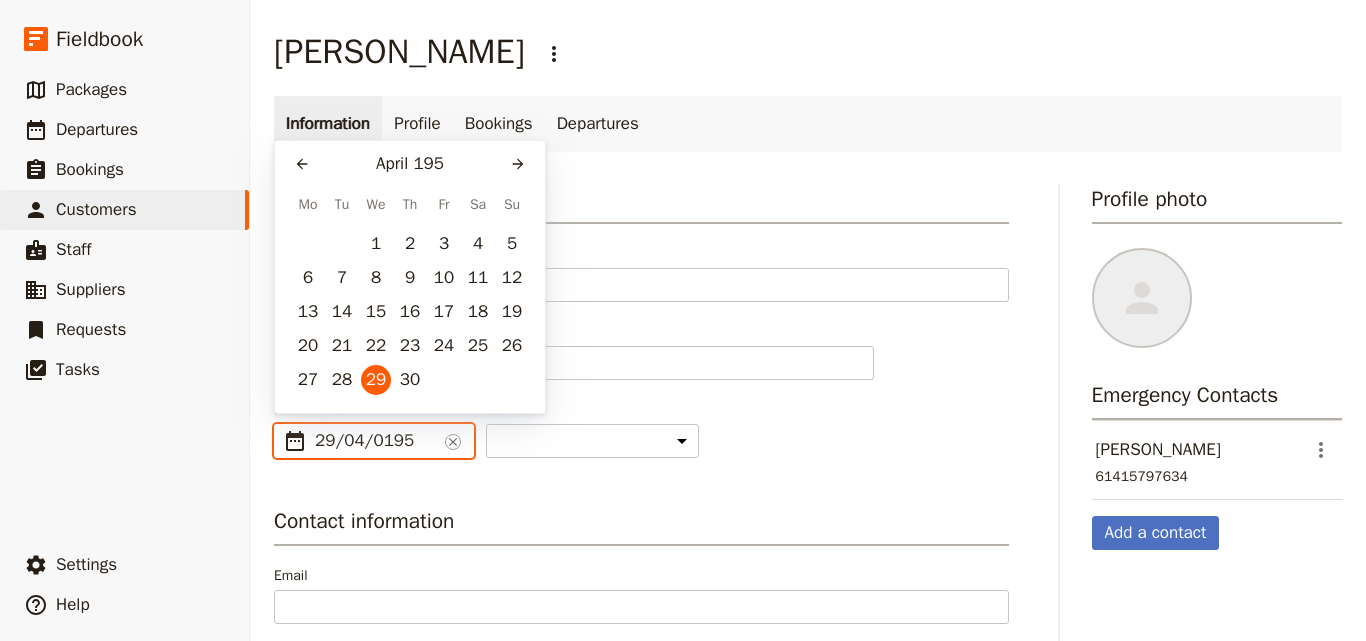 type on "29/04/1958" 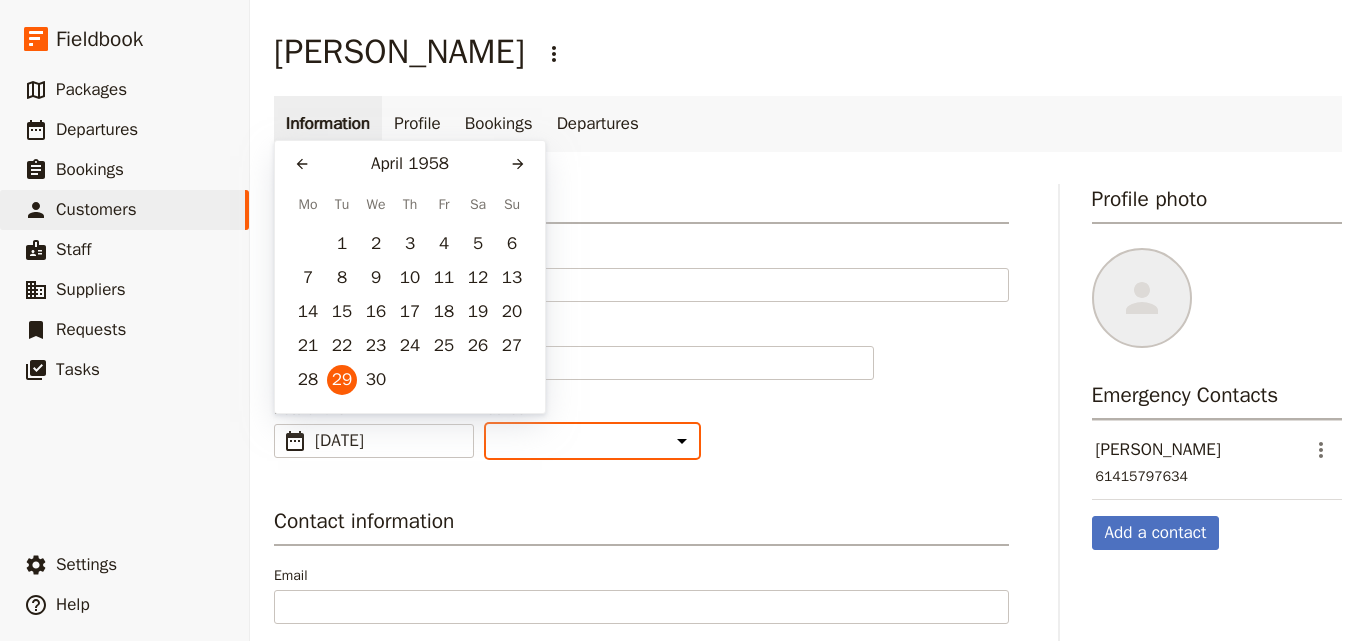 click on "Male Female Other" at bounding box center [592, 441] 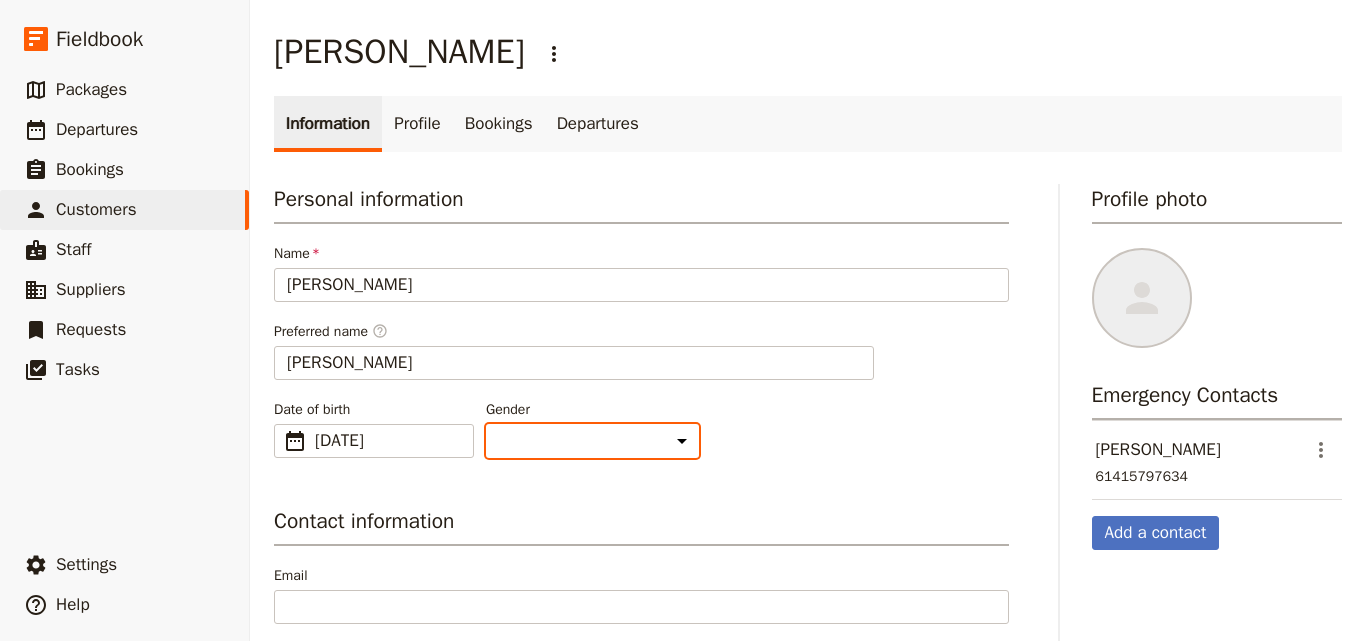 select on "FEMALE" 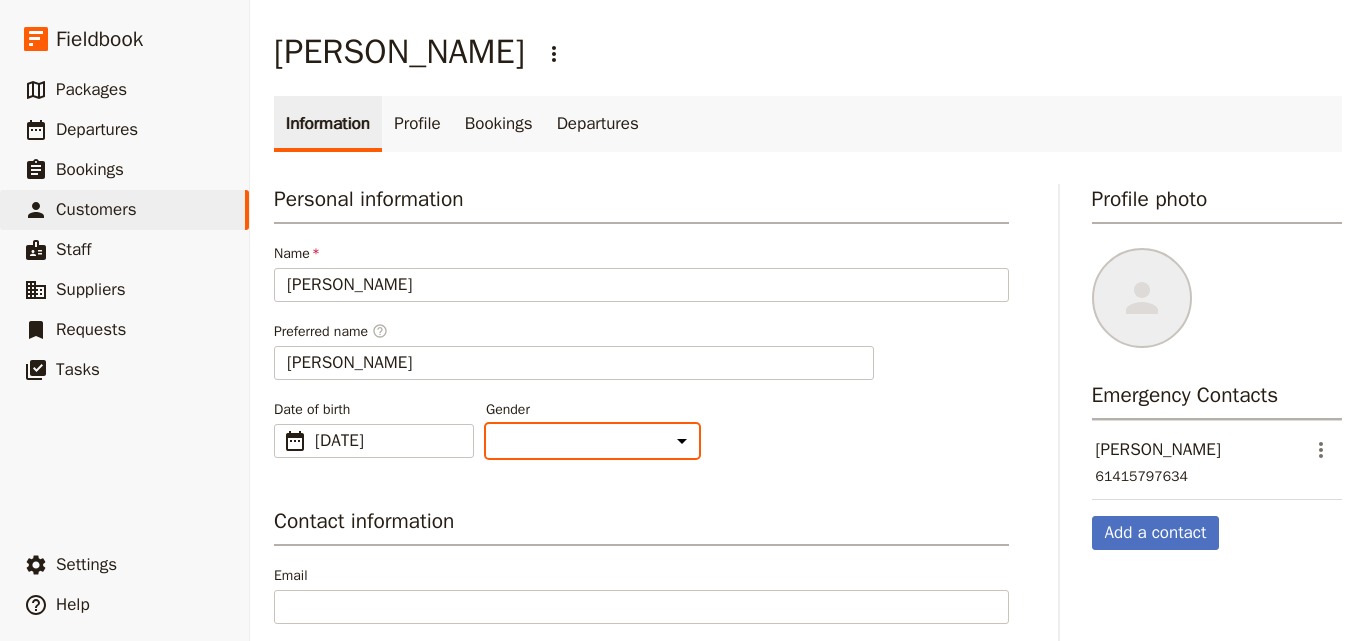 click on "Male Female Other" at bounding box center (592, 441) 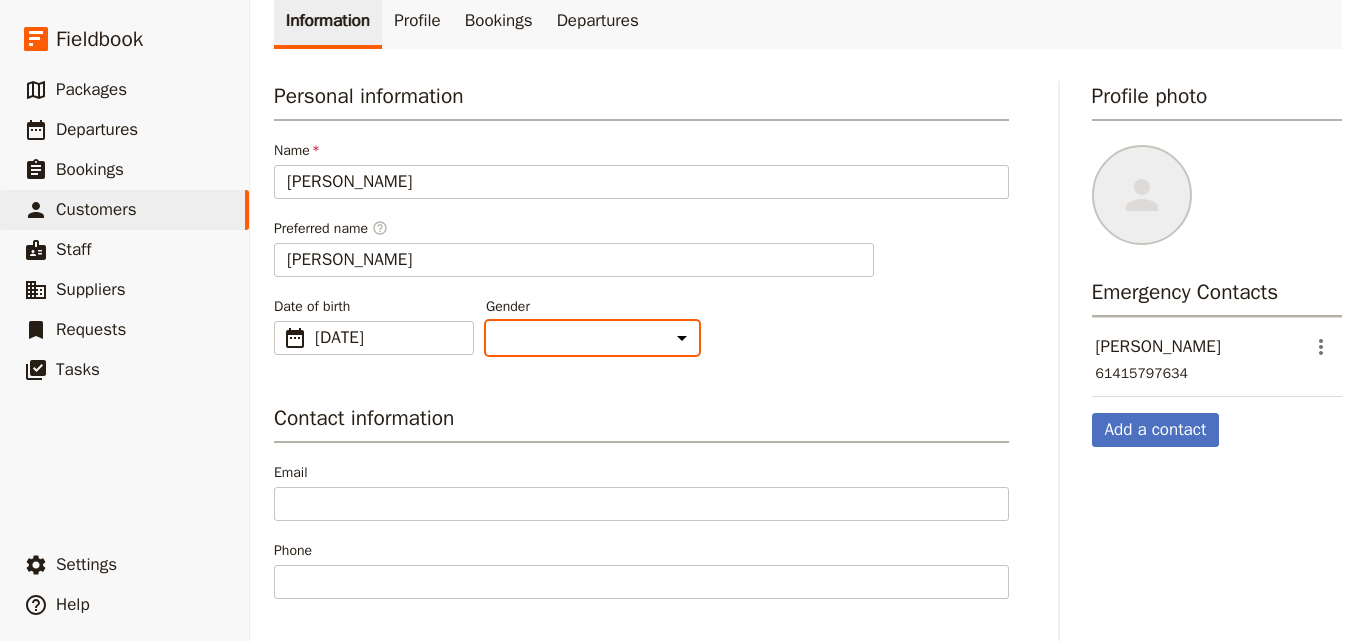 scroll, scrollTop: 403, scrollLeft: 0, axis: vertical 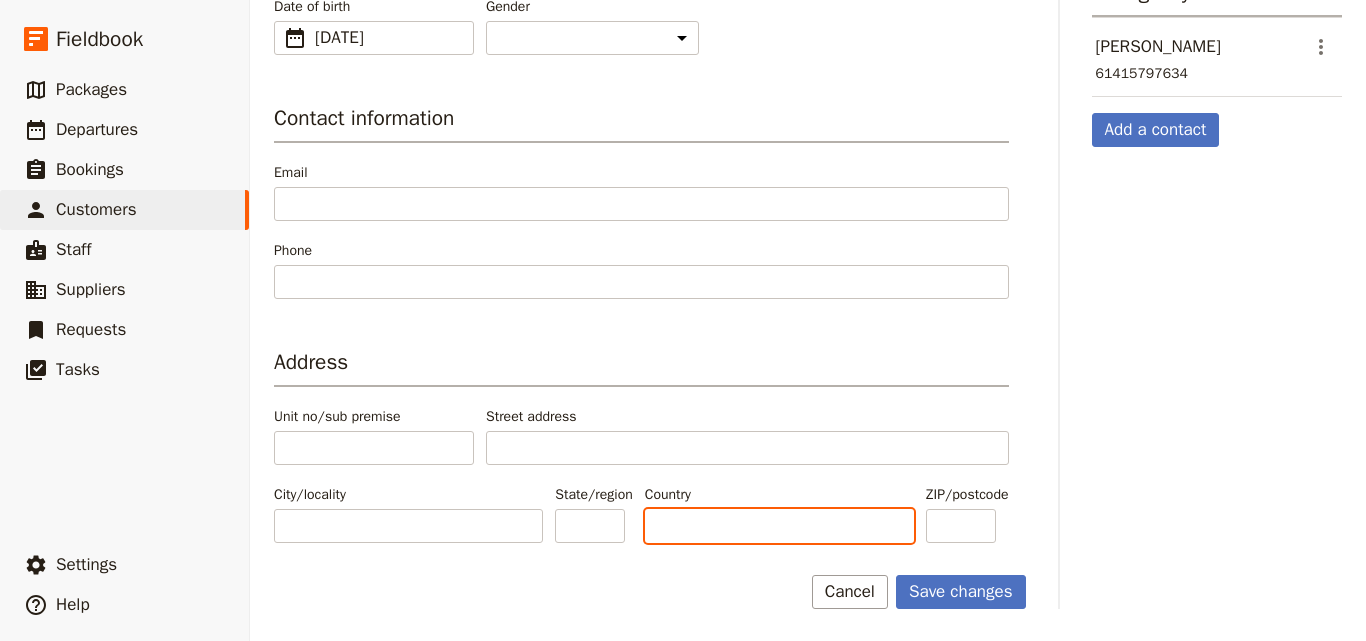 click on "Country" at bounding box center [779, 526] 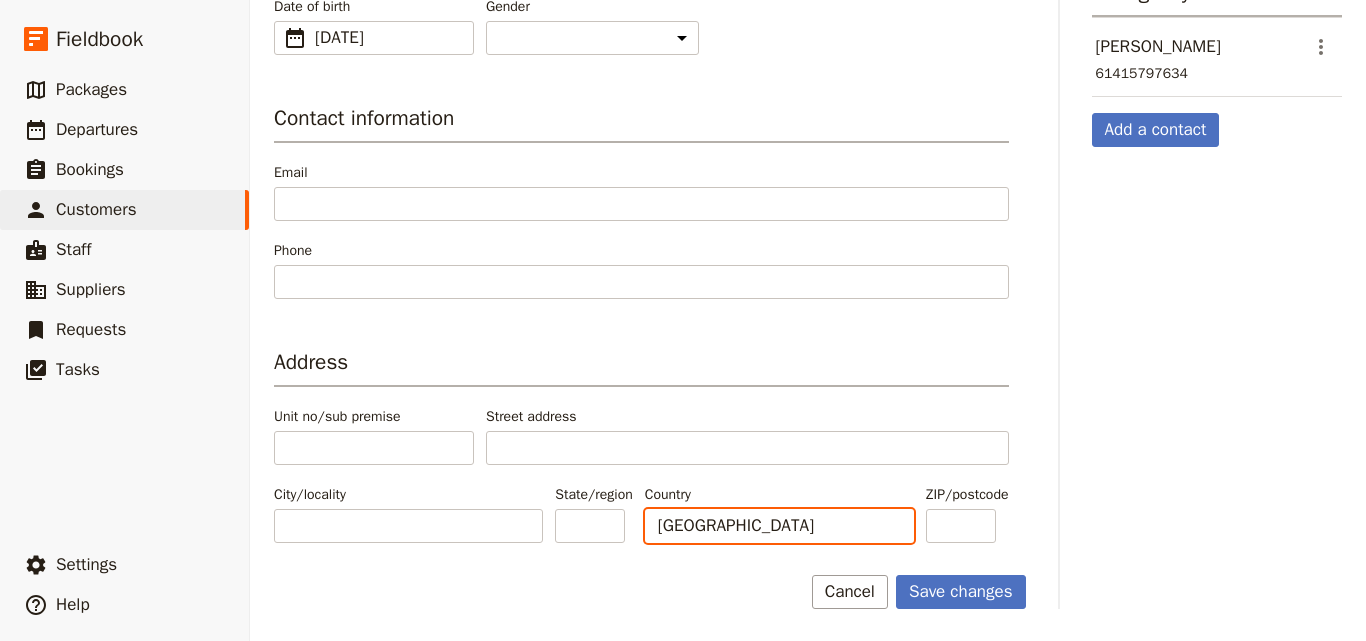 type on "[GEOGRAPHIC_DATA]" 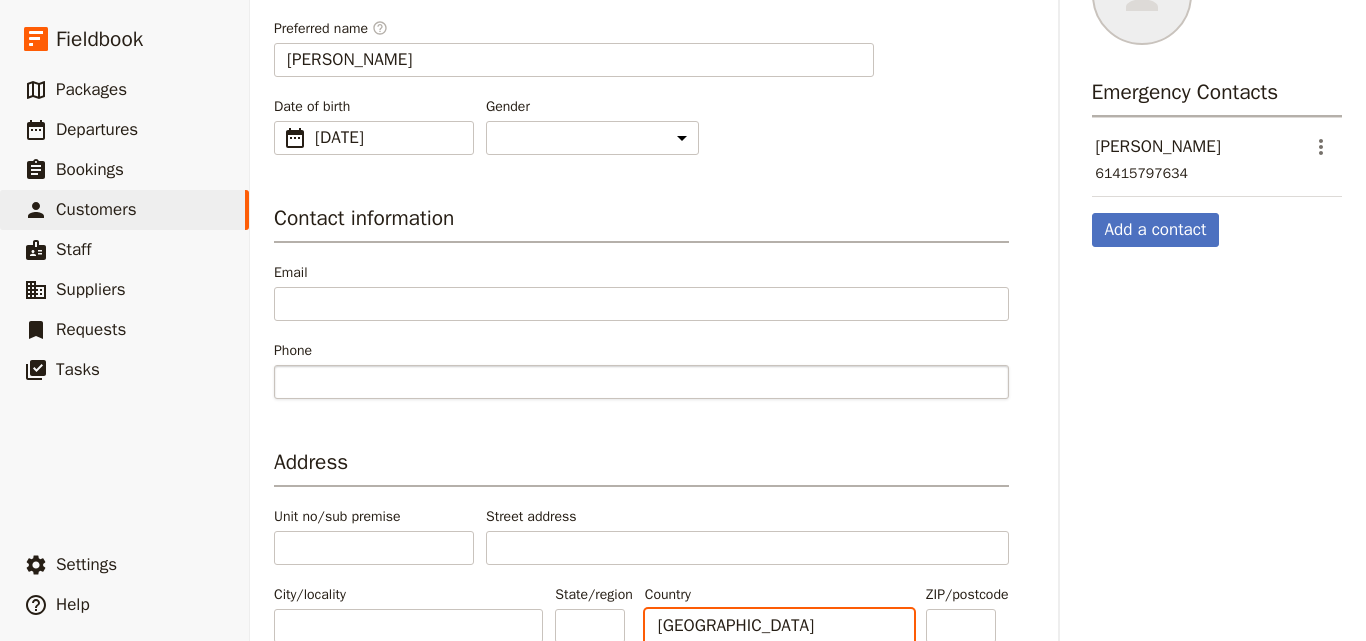 scroll, scrollTop: 403, scrollLeft: 0, axis: vertical 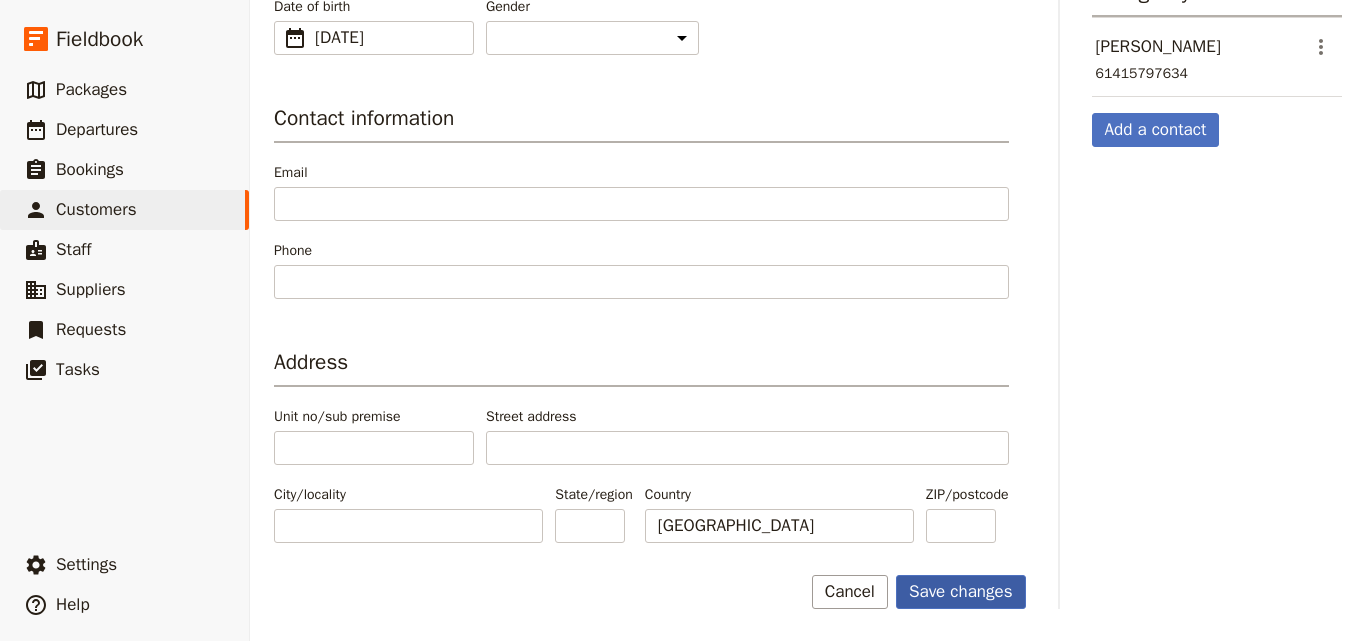 click on "Save changes" at bounding box center [961, 592] 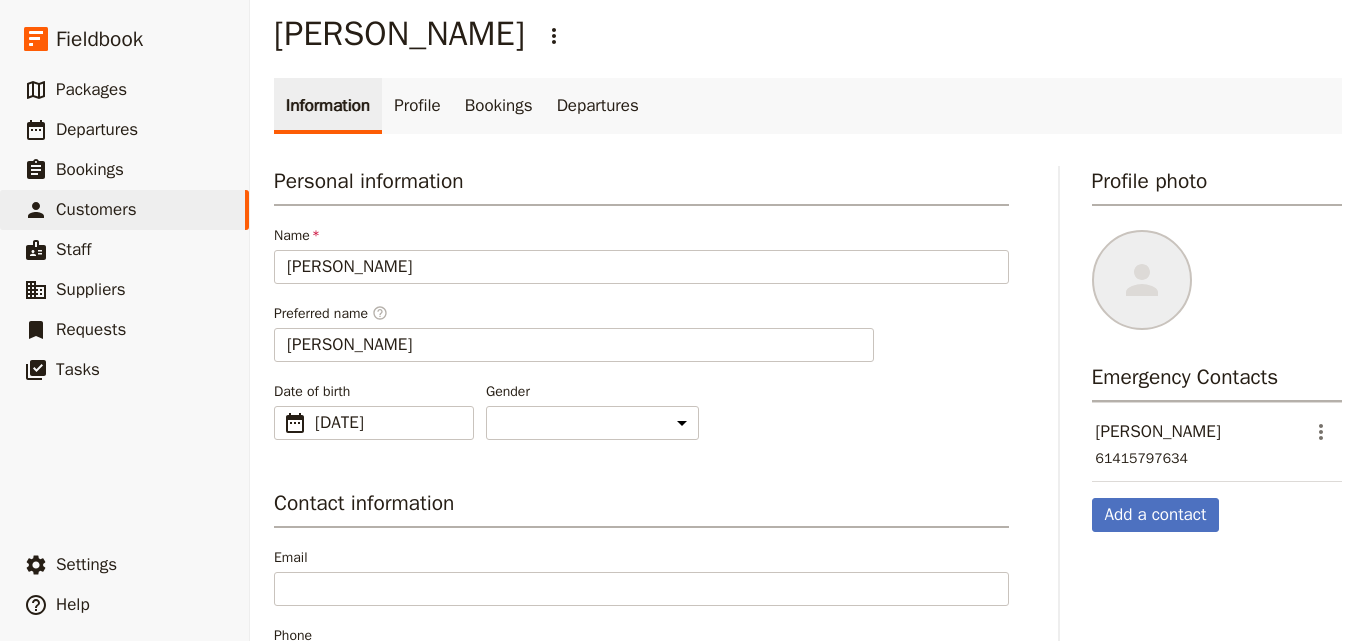 scroll, scrollTop: 3, scrollLeft: 0, axis: vertical 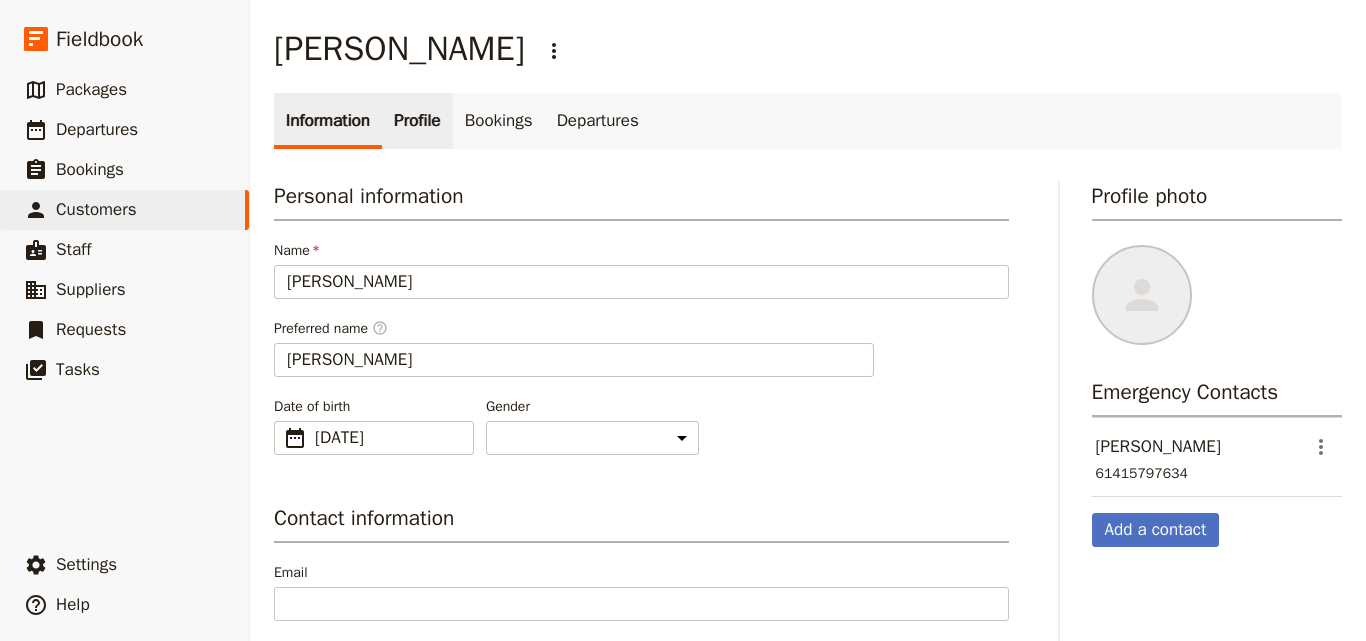 click on "Profile" at bounding box center (417, 121) 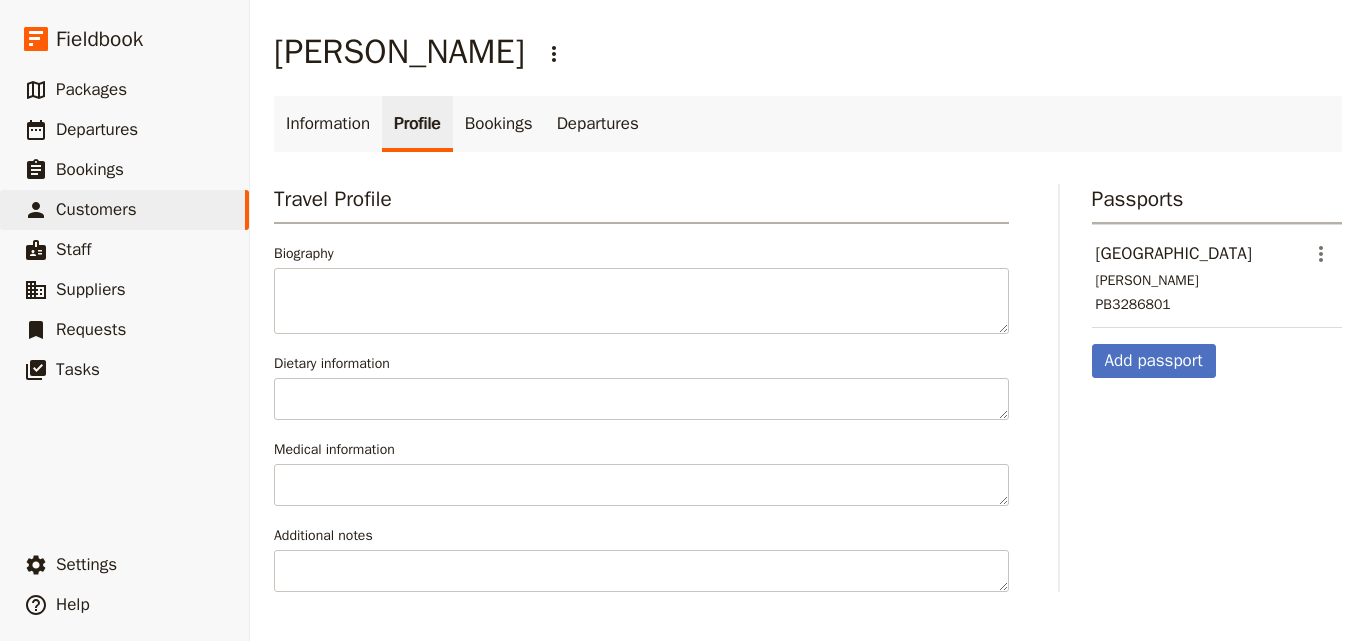 scroll, scrollTop: 0, scrollLeft: 0, axis: both 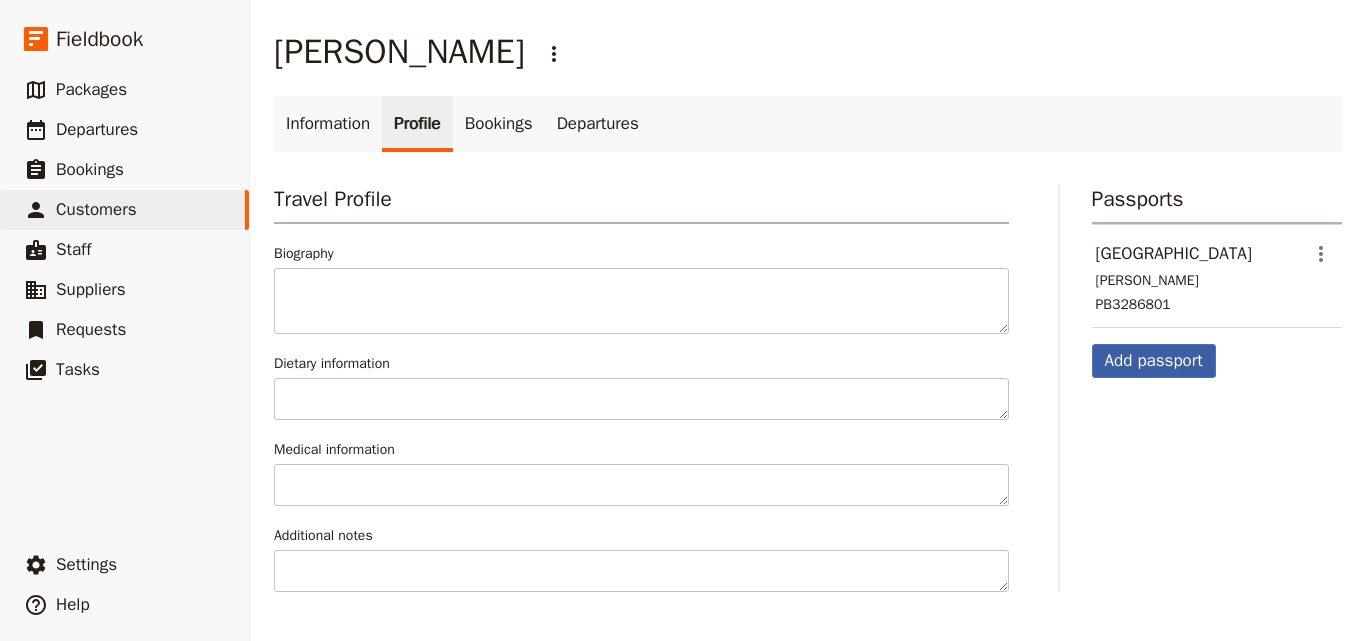 click on "Add passport" at bounding box center [1154, 361] 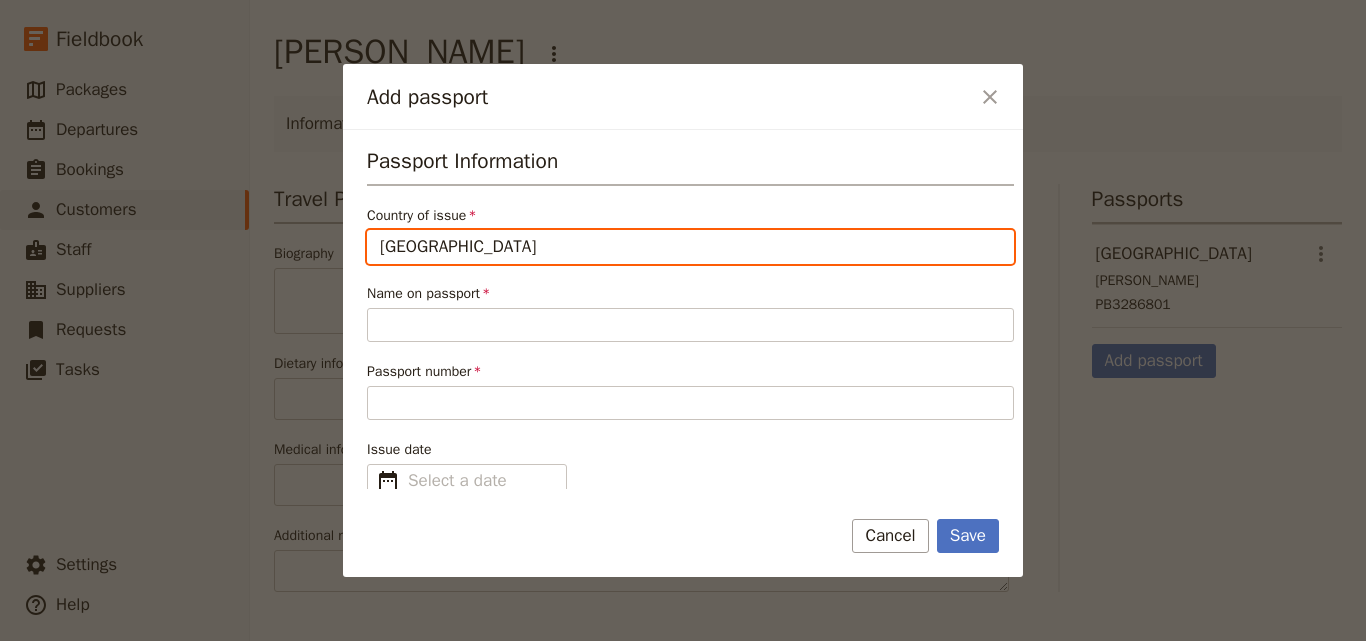 type on "[GEOGRAPHIC_DATA]" 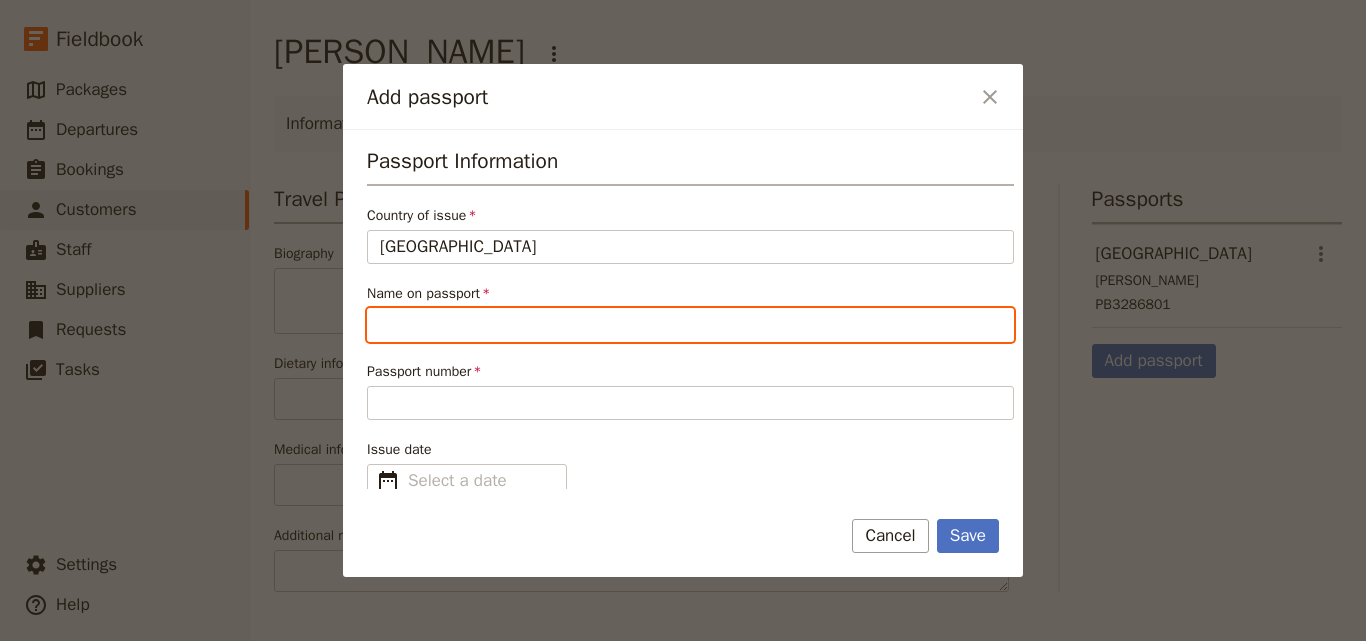 click on "Name on passport" at bounding box center [690, 325] 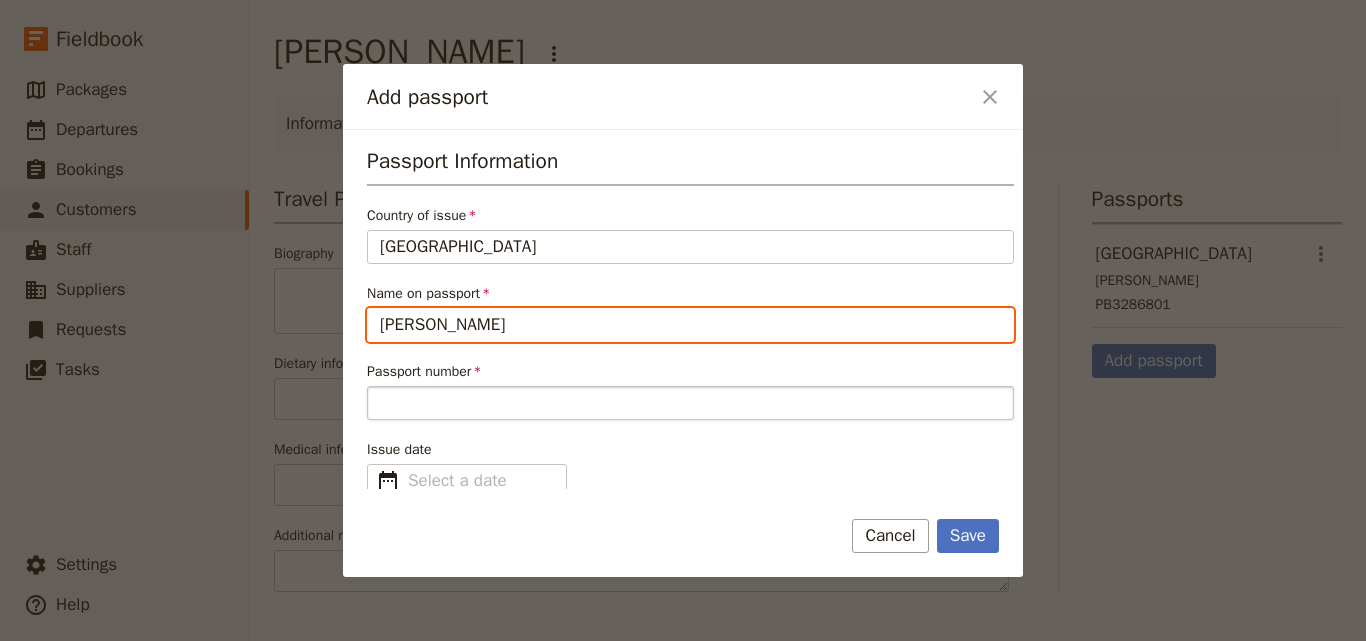 type on "[PERSON_NAME]" 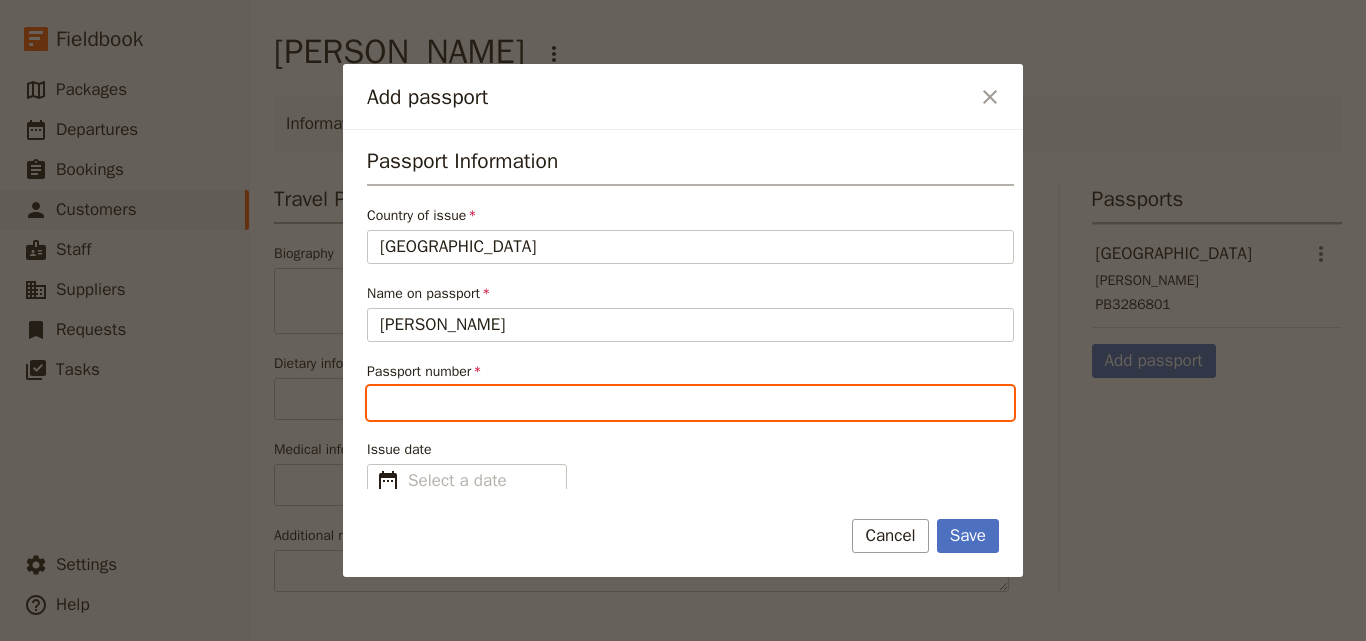click on "Passport number" at bounding box center [690, 403] 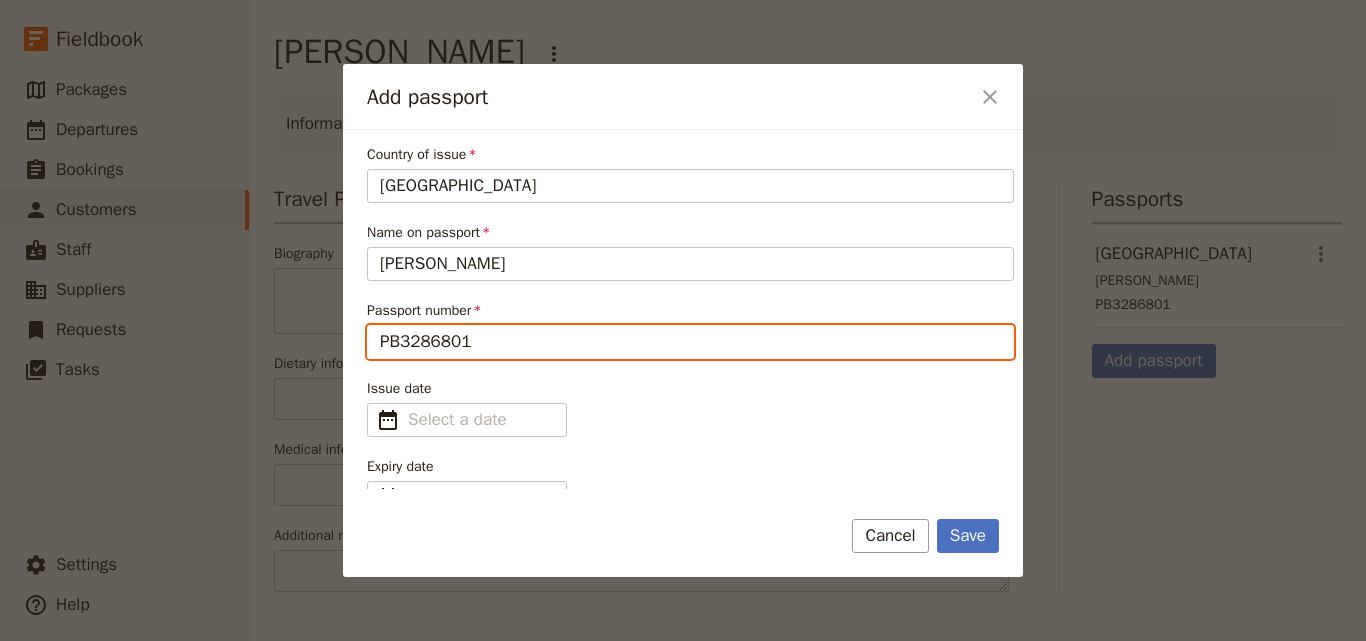 scroll, scrollTop: 89, scrollLeft: 0, axis: vertical 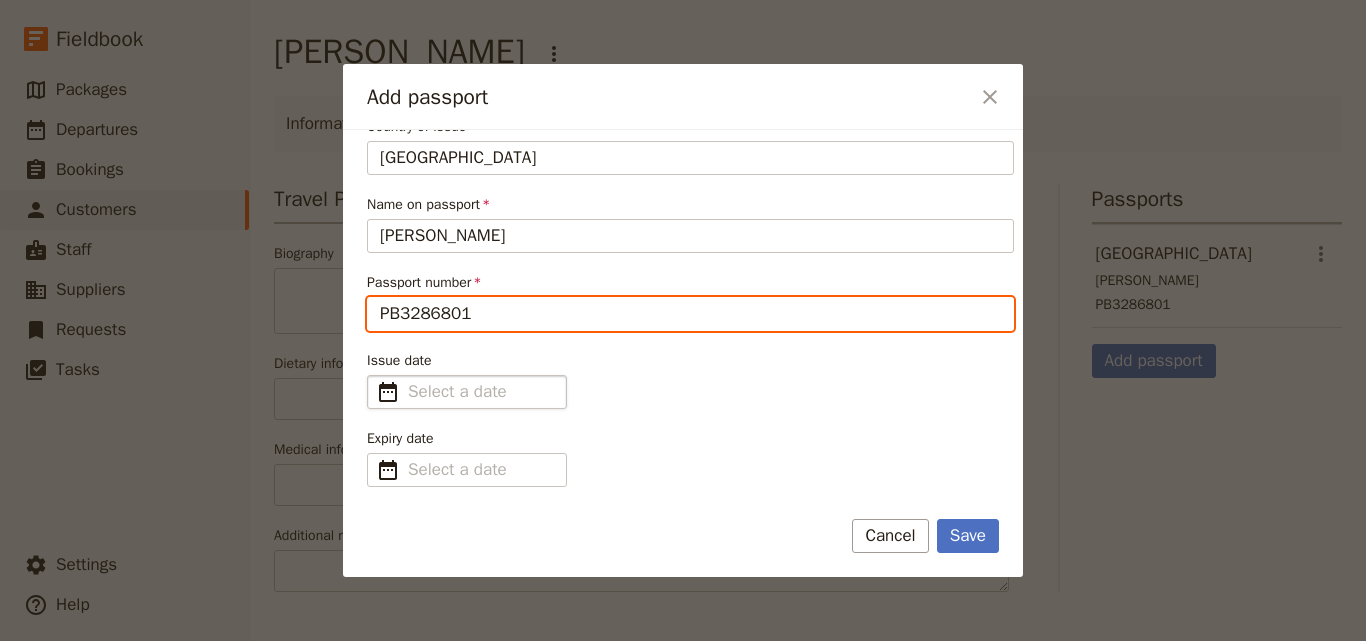 type on "PB3286801" 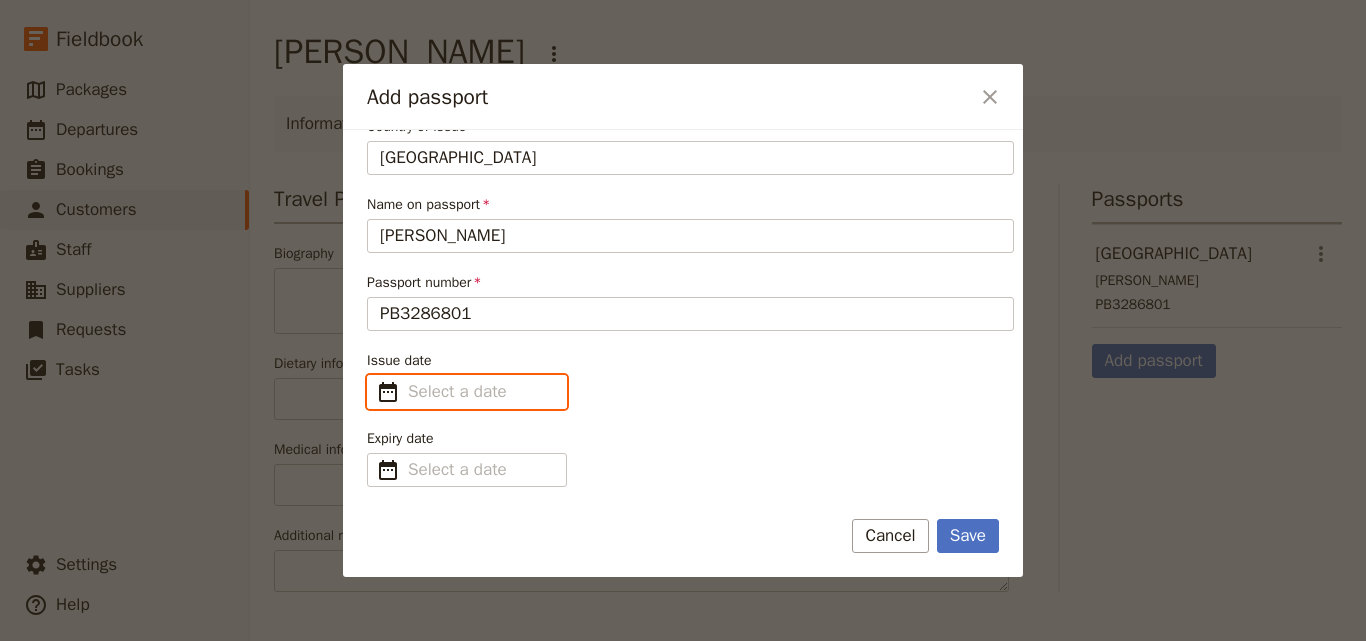 type on "dd/mm/yyyy" 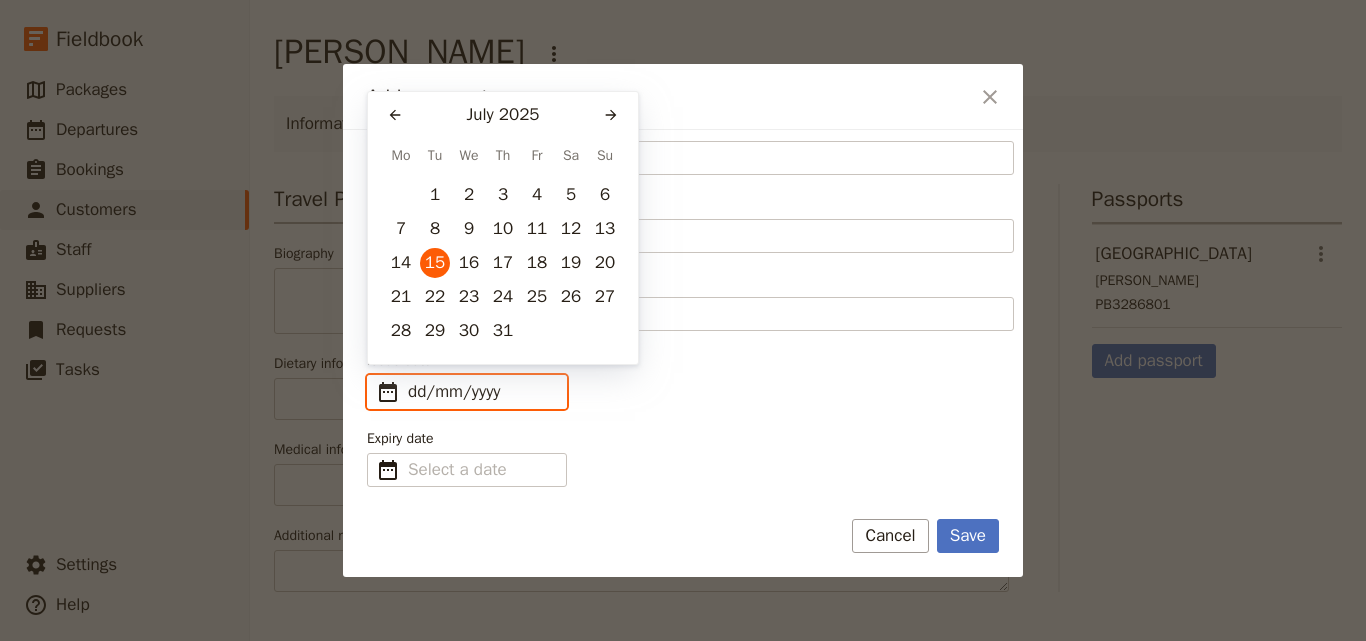 click on "dd/mm/yyyy" at bounding box center [481, 392] 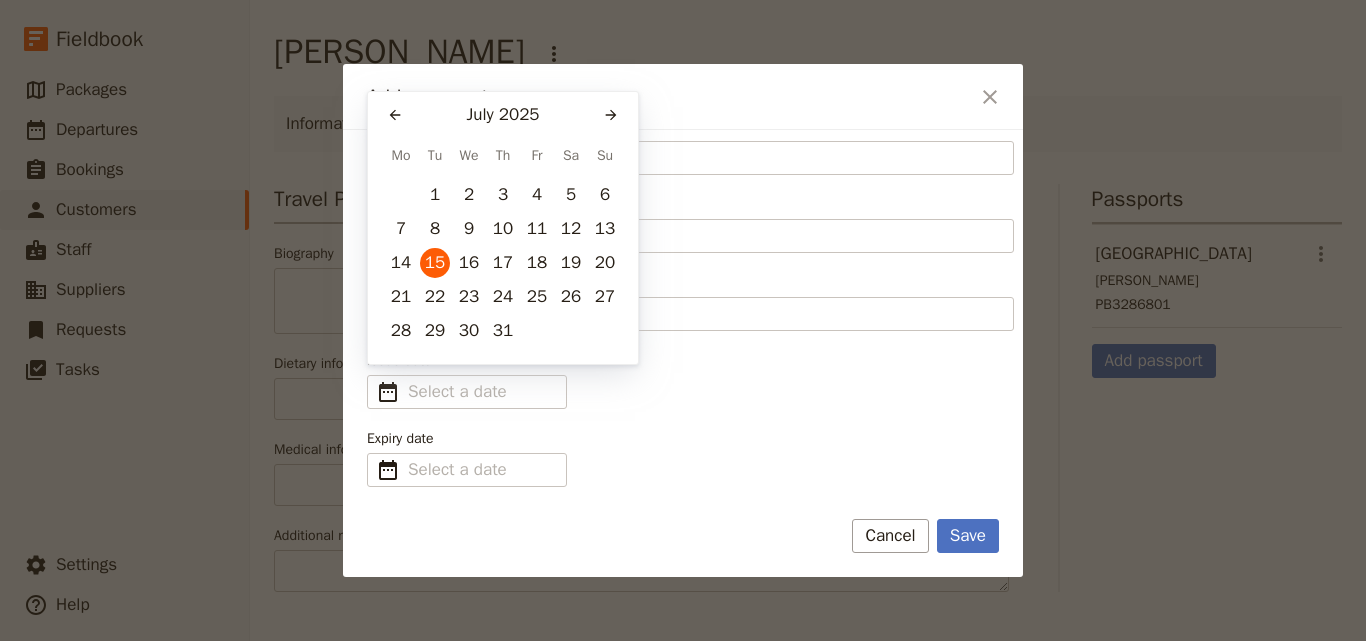 click on "Issue date ​" at bounding box center [690, 380] 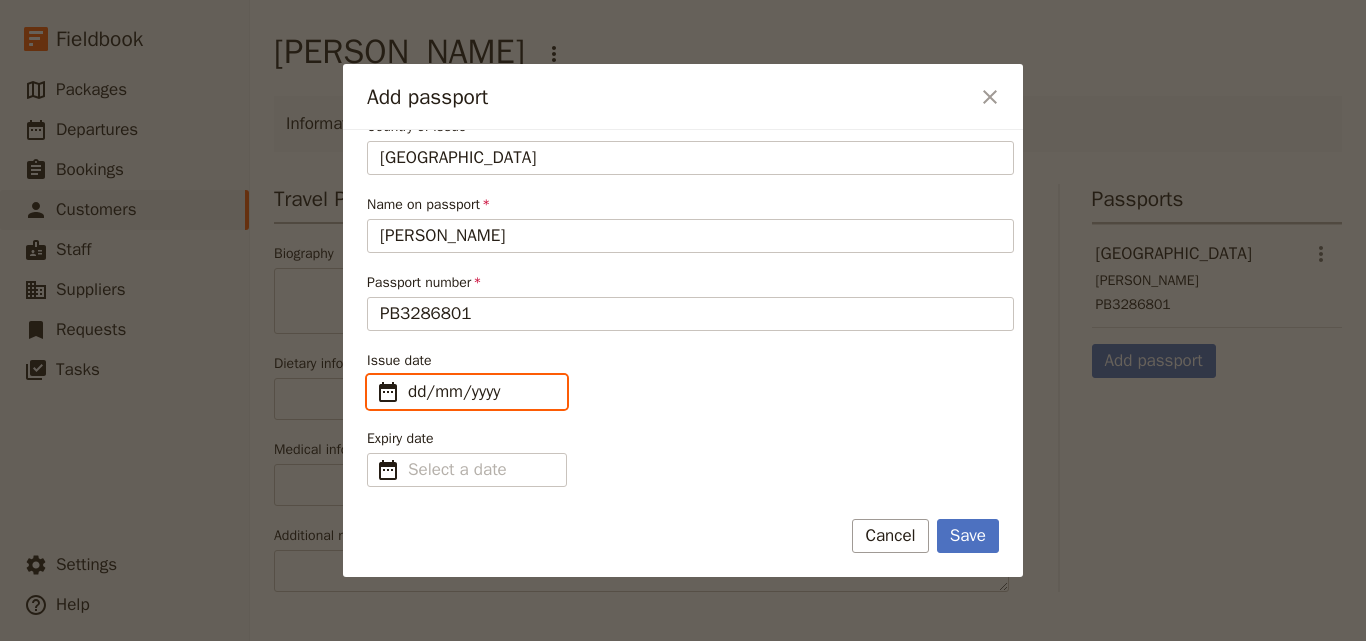 click on "dd/mm/yyyy" at bounding box center [481, 392] 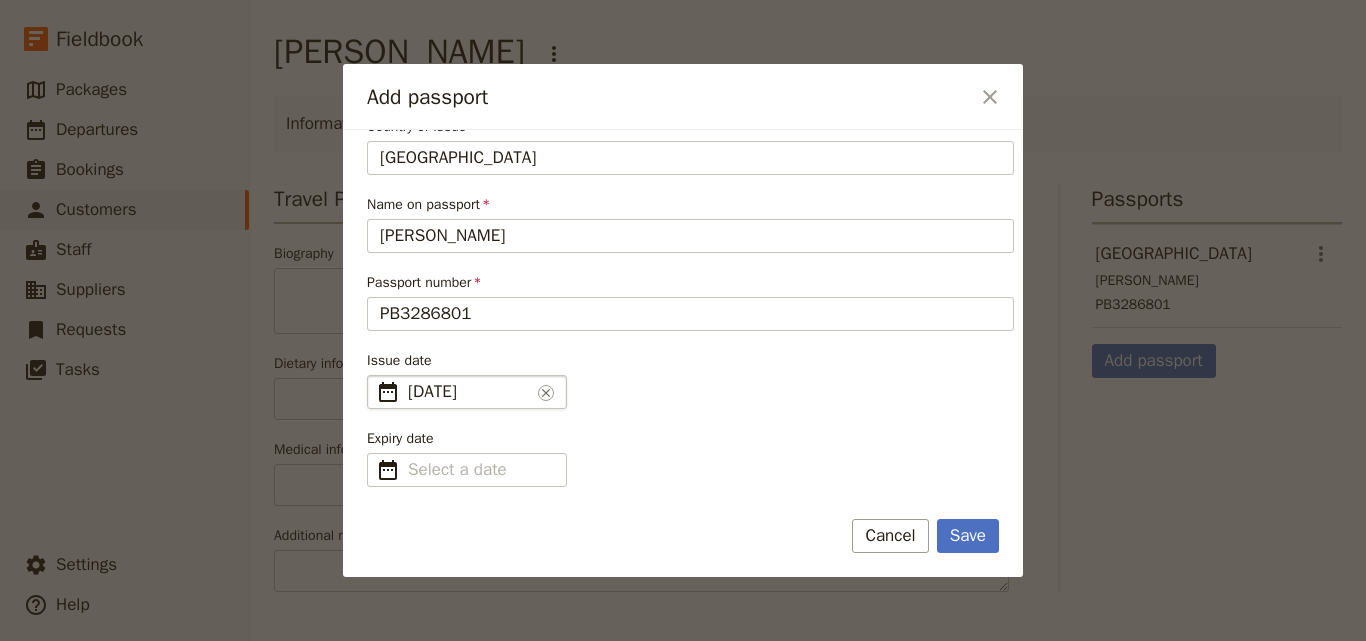 click on "31 Jan 20" at bounding box center [469, 392] 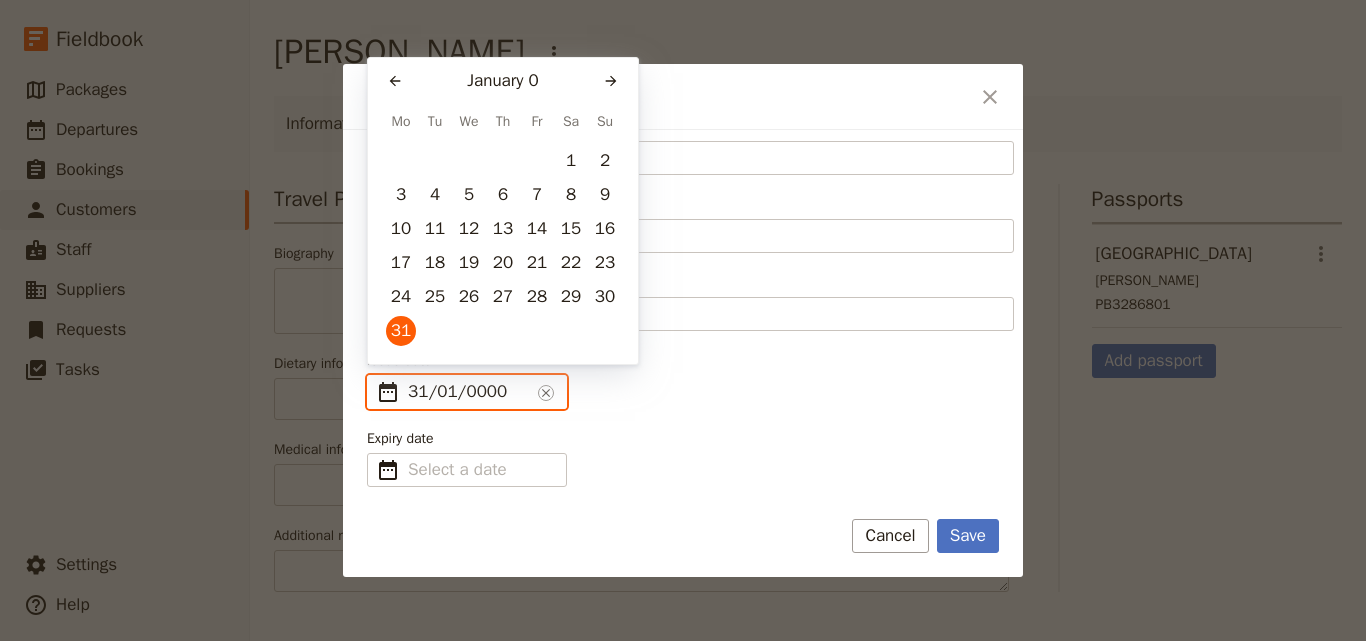 click on "31/01/0000" at bounding box center (469, 392) 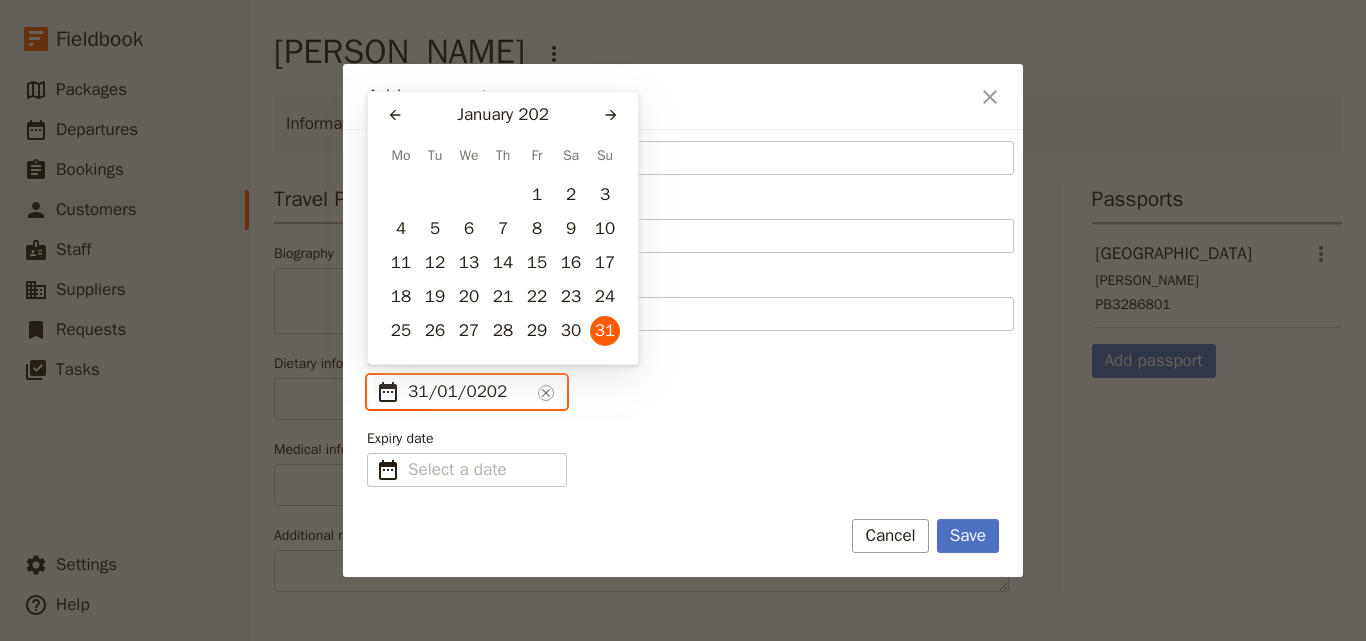 type on "31/01/2020" 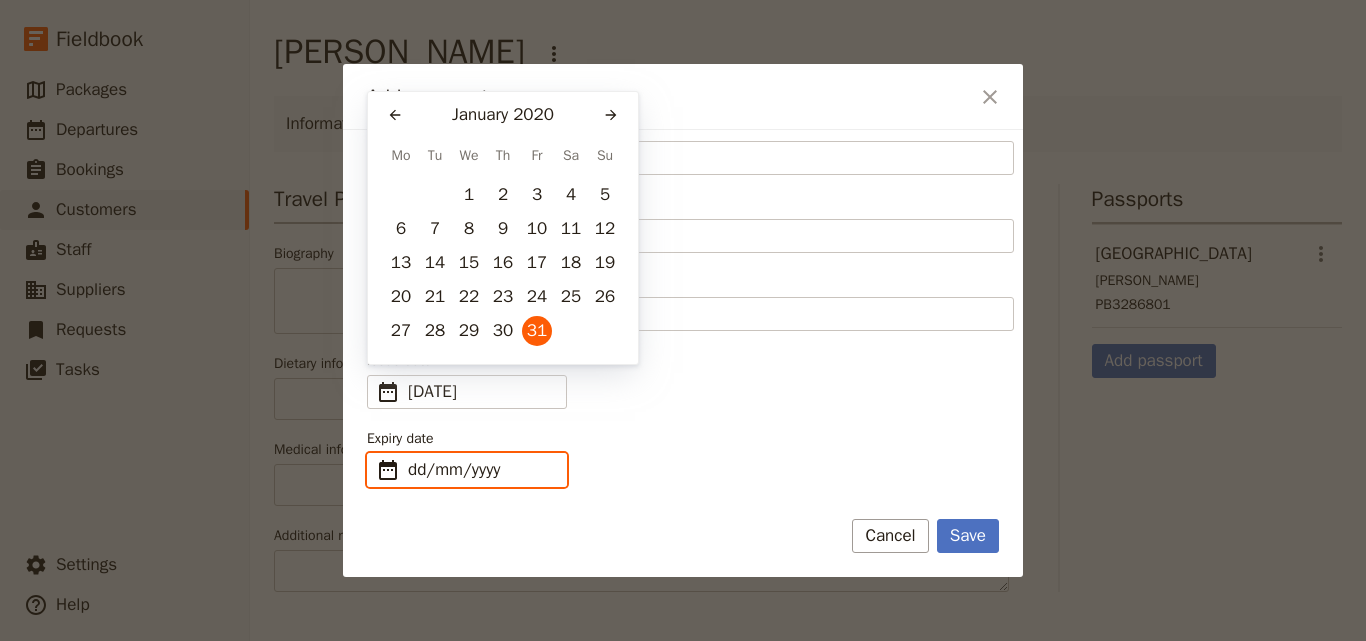 click on "dd/mm/yyyy" at bounding box center [481, 470] 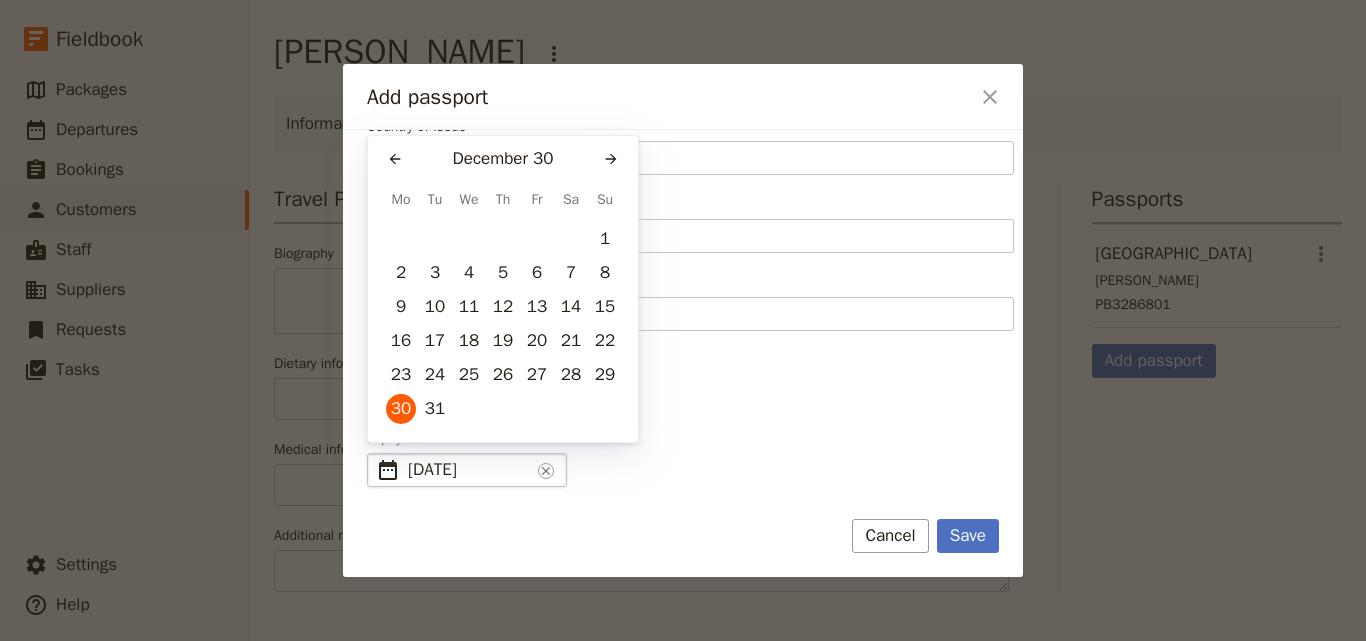 click on "30 Dec 30" at bounding box center [469, 470] 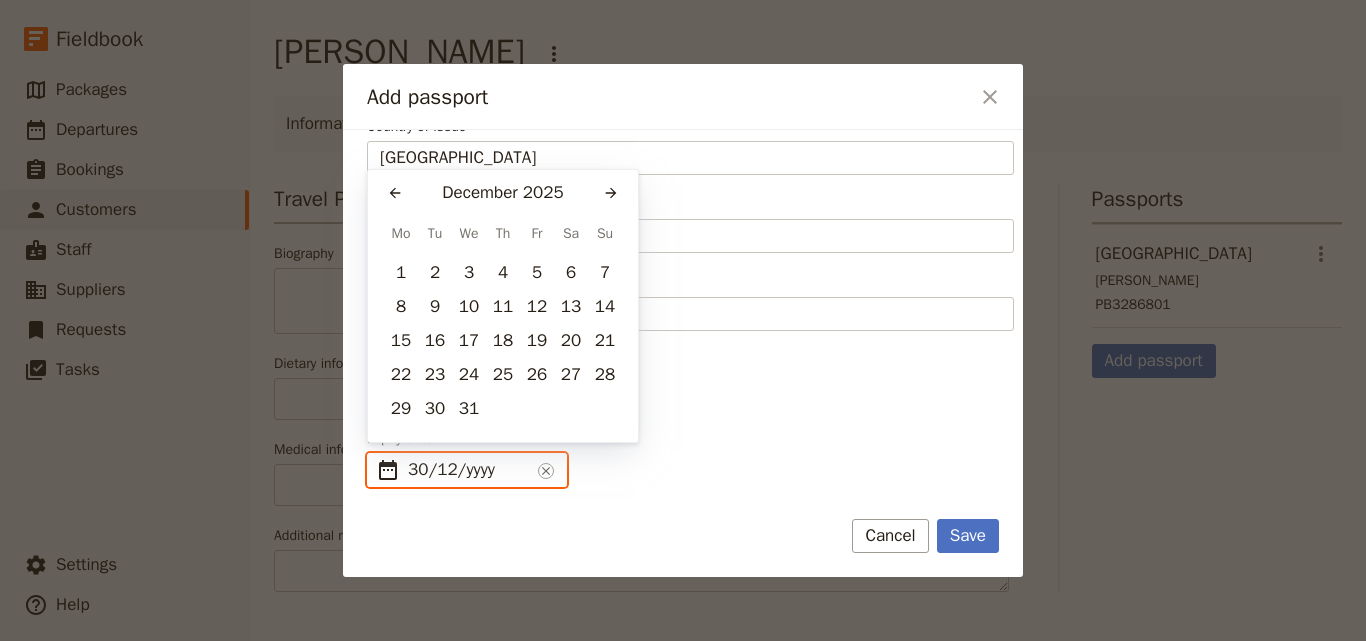 click on "30/12/yyyy" at bounding box center (469, 470) 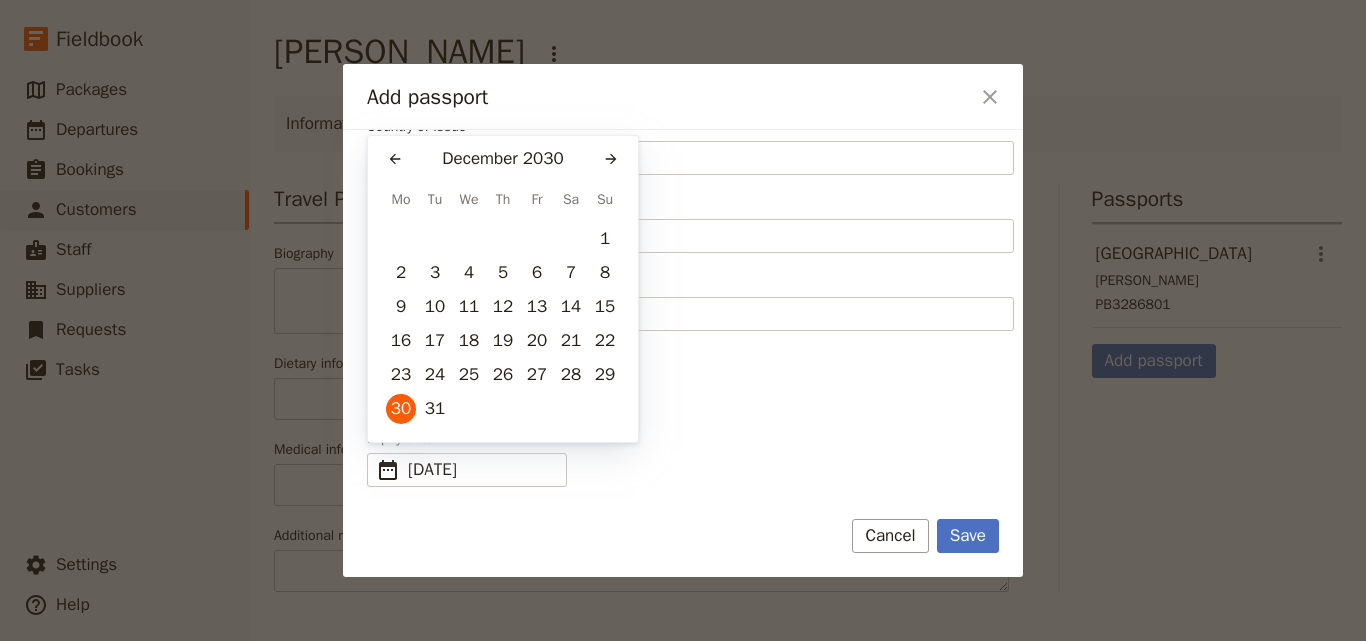 click on "Passport Information Country of issue AUSTRALIA Name on passport SALLY JANE SMITH Passport number PB3286801 Issue date ​ 31 Jan 2020 31/01/2020 ​ 2020-01-31 Expiry date ​ 30/12/2030 ​ 2030-12-30 Save Cancel" at bounding box center [683, 353] 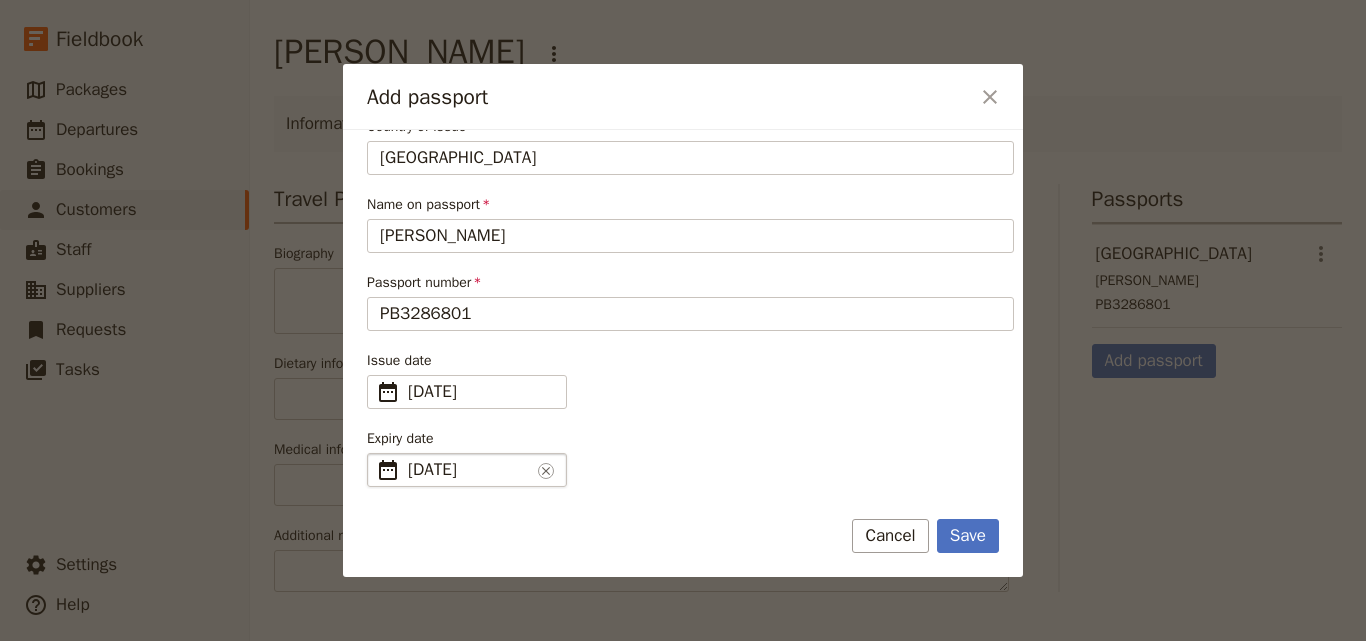 click on "30 Dec 2030" at bounding box center [469, 470] 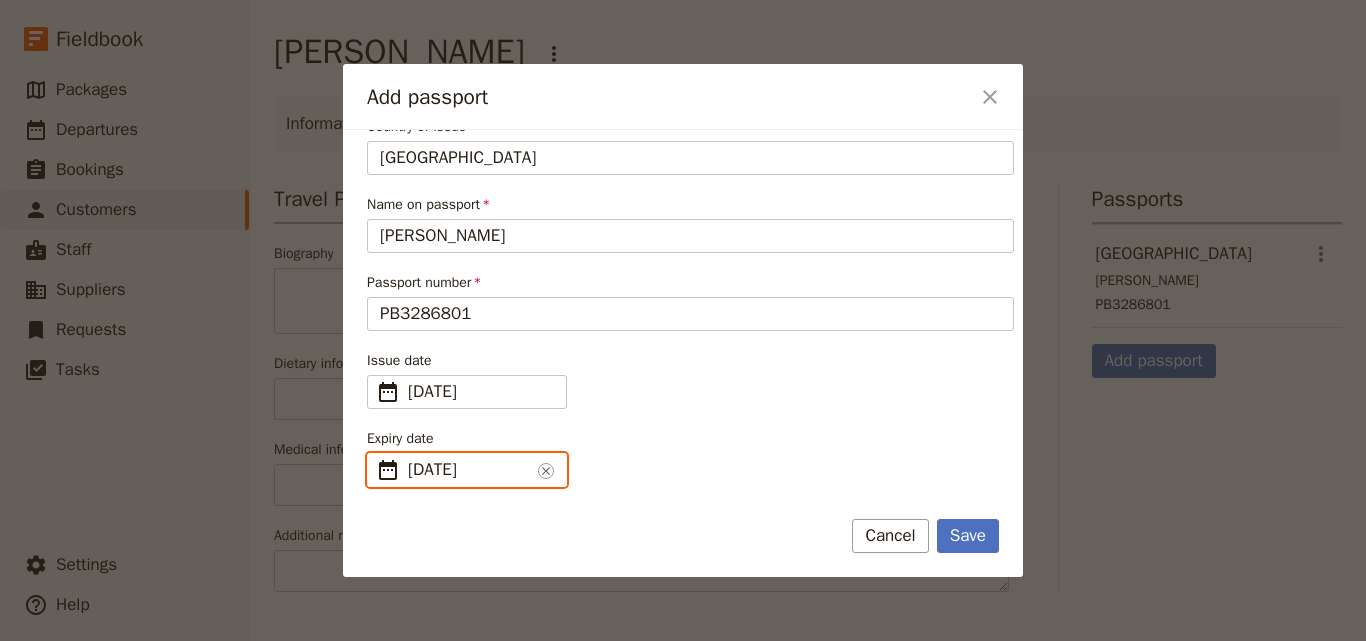 click on "30/12/2030" at bounding box center (469, 470) 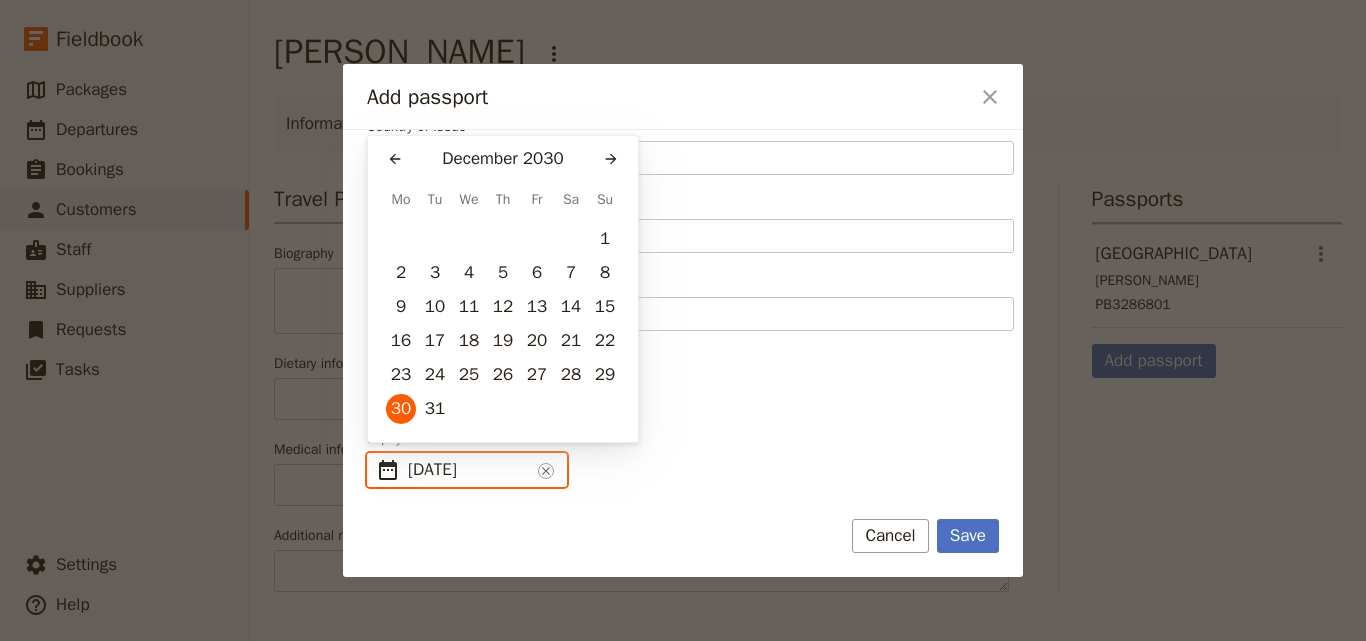 click on "30/12/2030" at bounding box center [469, 470] 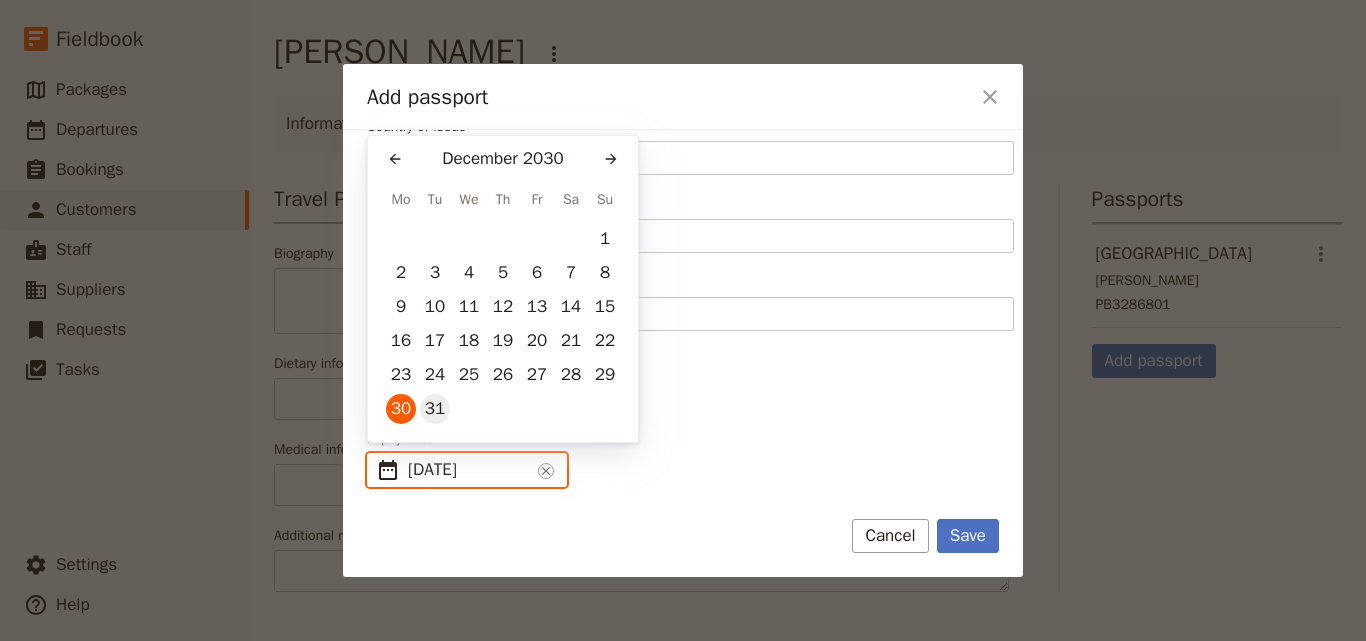click on "31" at bounding box center [435, 409] 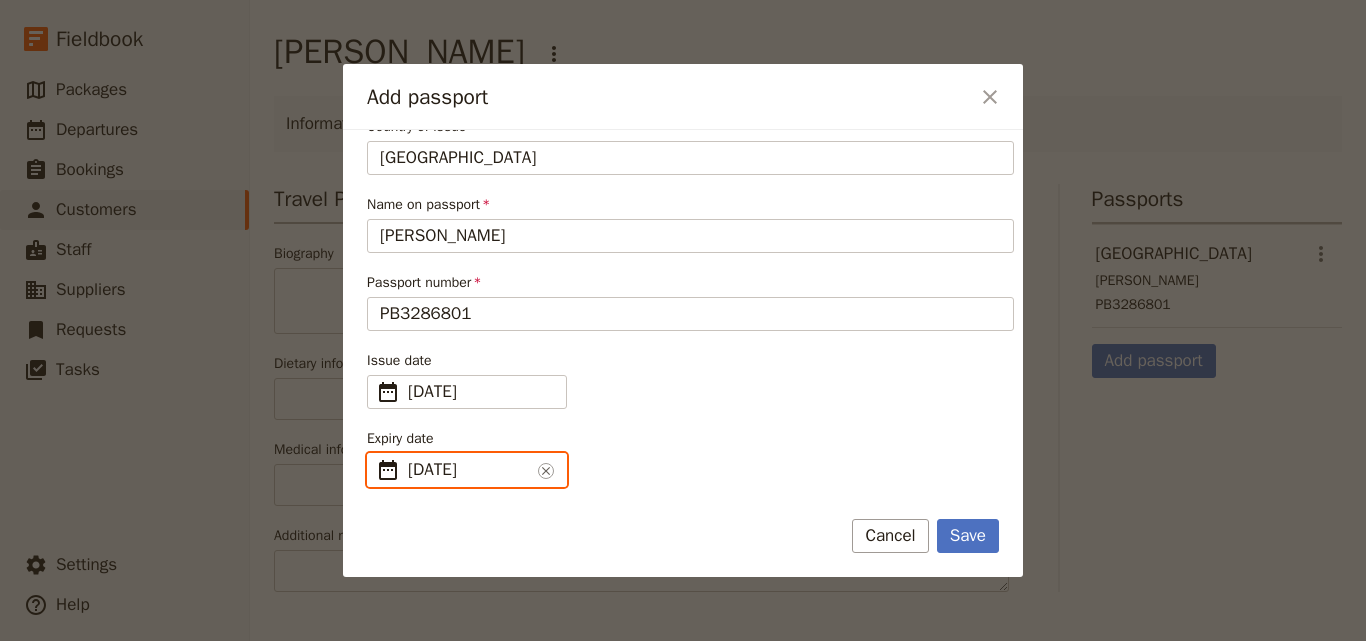 click on "31/12/2030" at bounding box center (469, 470) 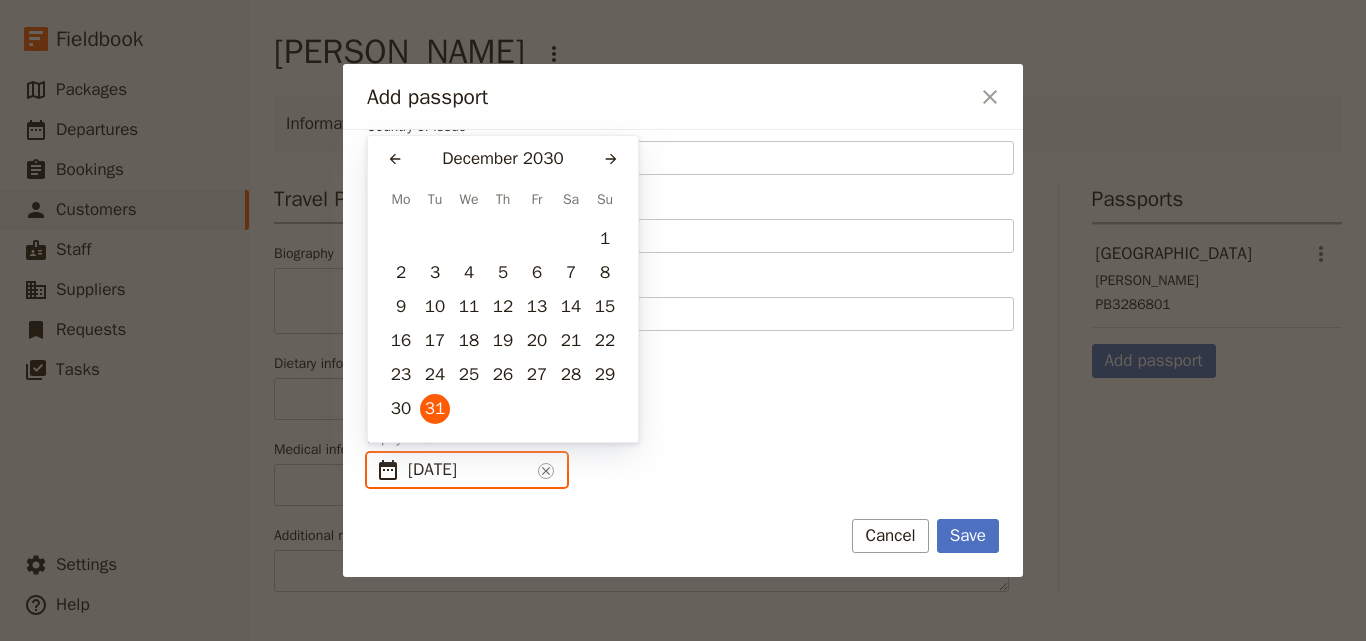 click on "31/12/2030" at bounding box center (469, 470) 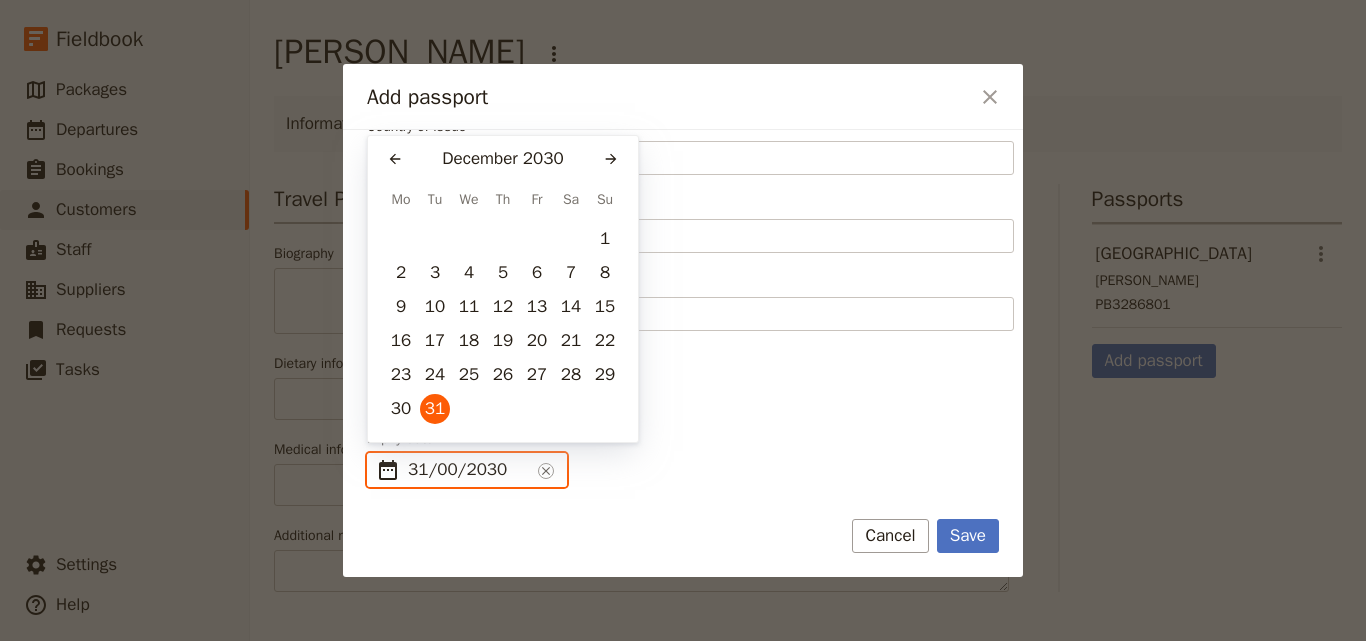 type on "31/01/2030" 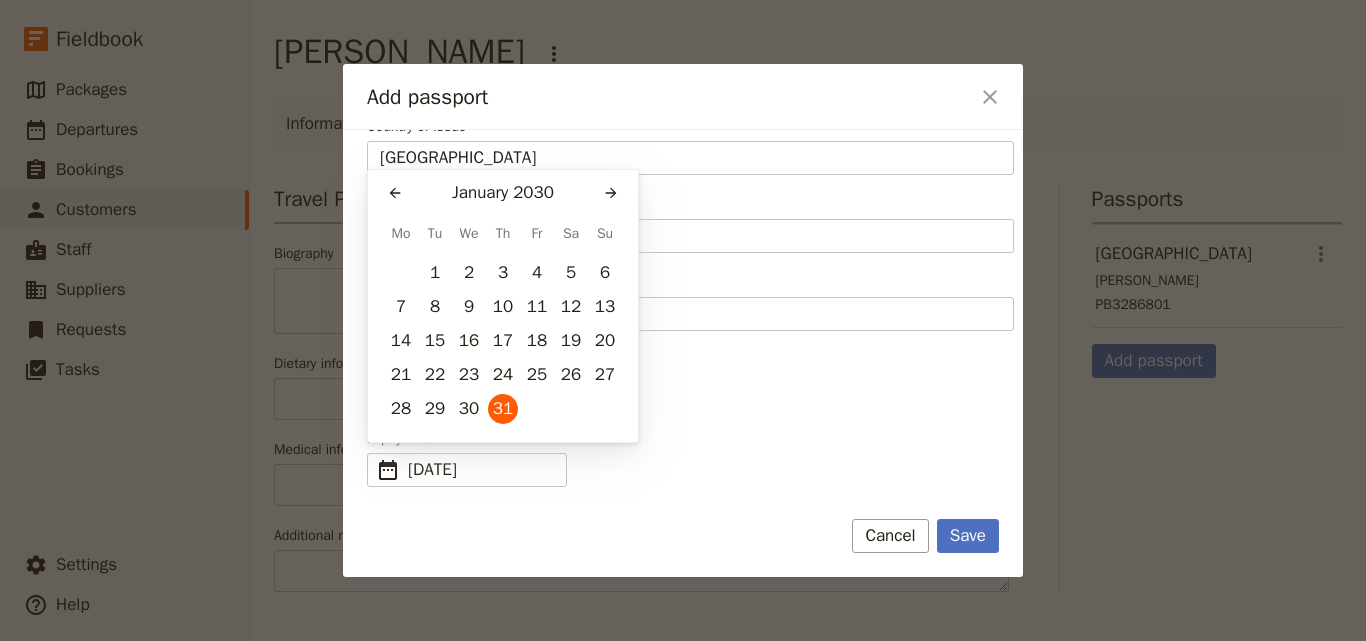 click on "Expiry date ​ 31/01/2030 ​" at bounding box center (690, 458) 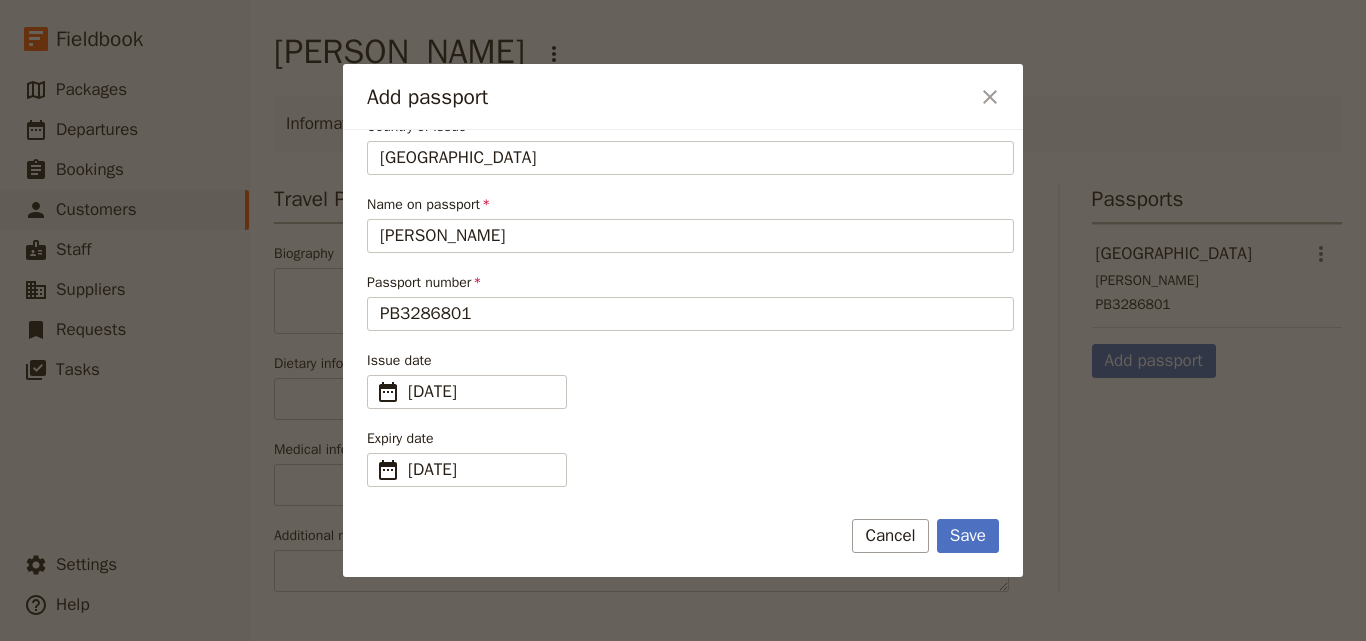 scroll, scrollTop: 0, scrollLeft: 0, axis: both 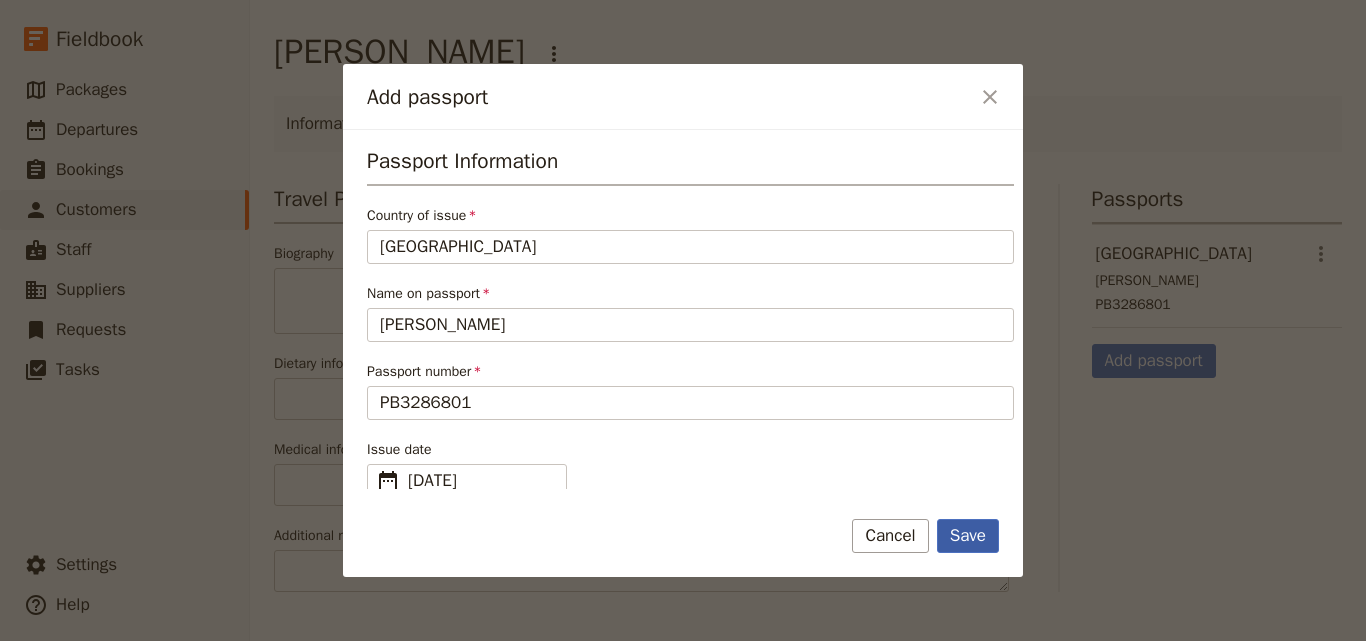 click on "Save" at bounding box center (968, 536) 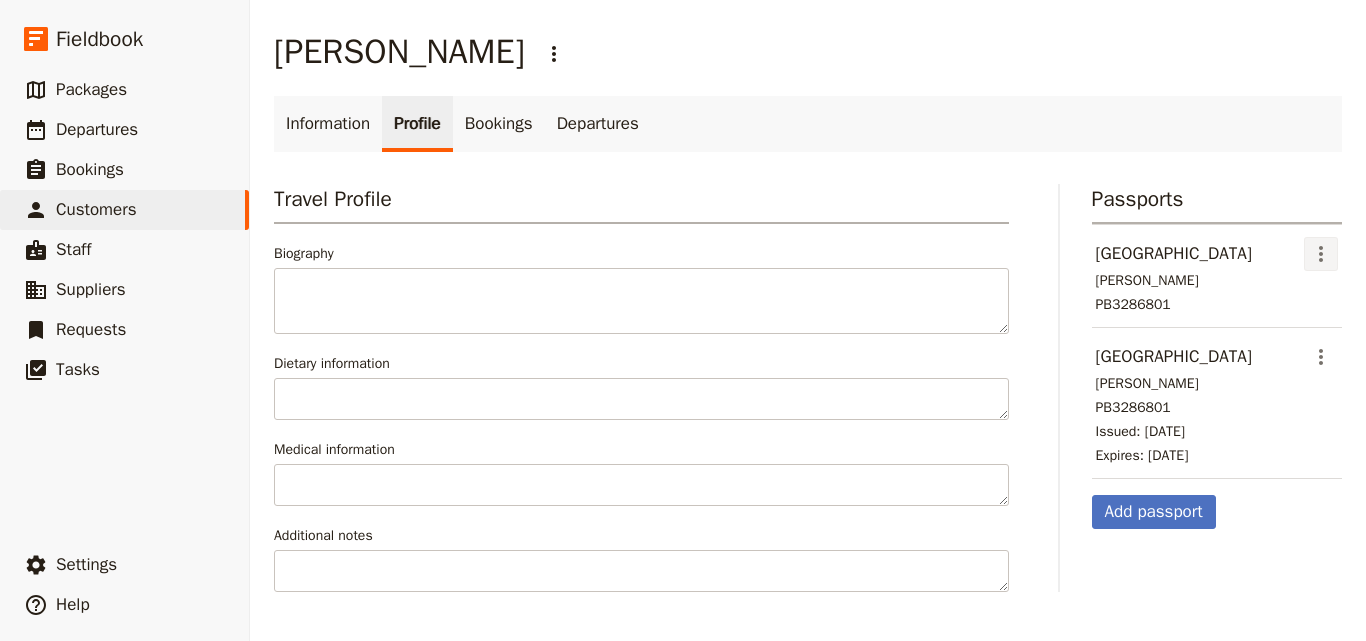click 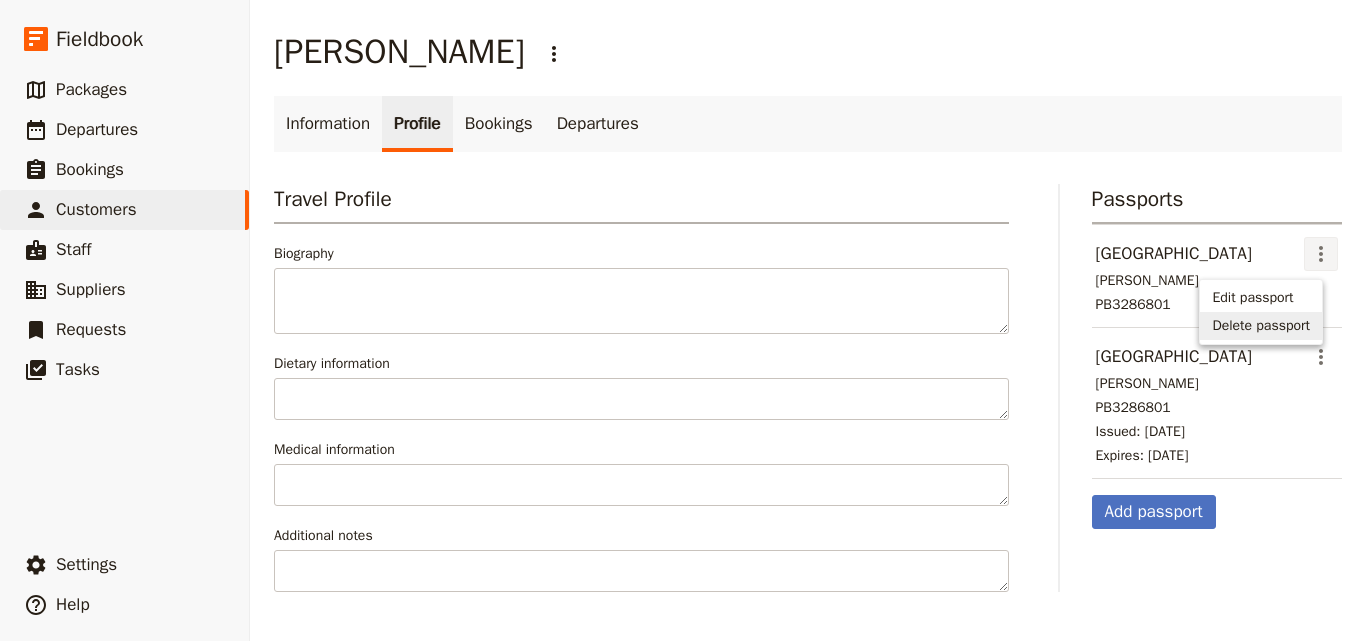 click on "Delete passport" at bounding box center [1261, 326] 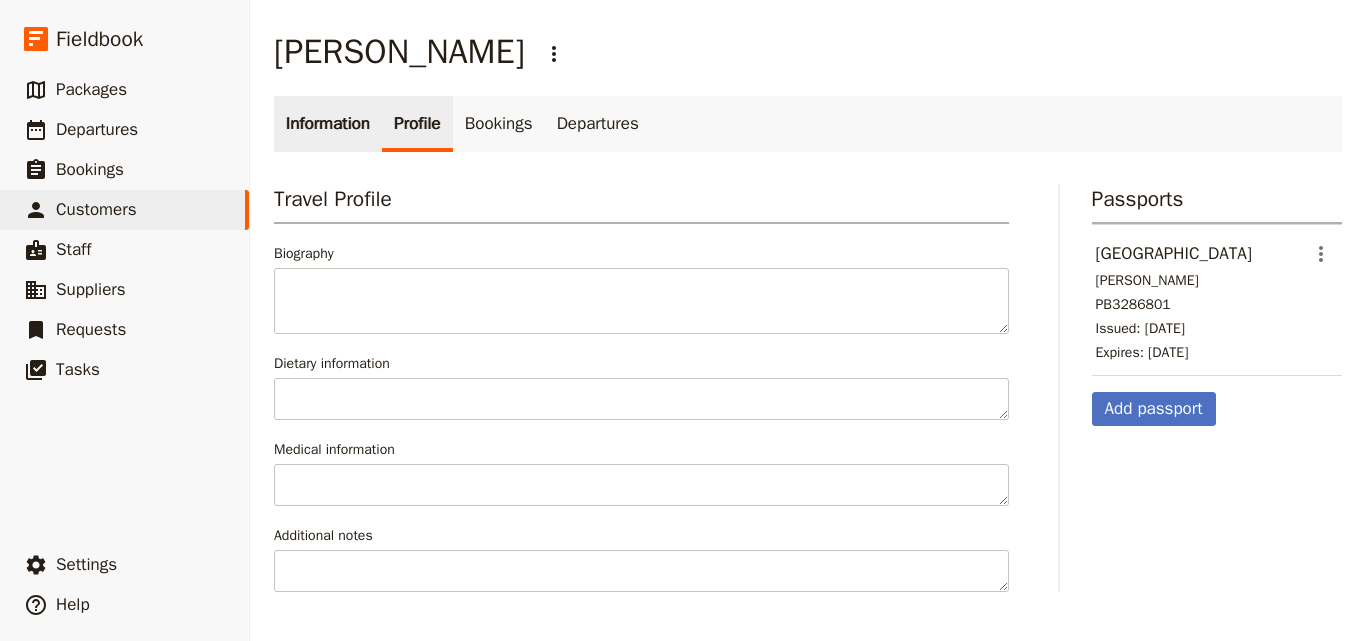 click on "Information" at bounding box center [328, 124] 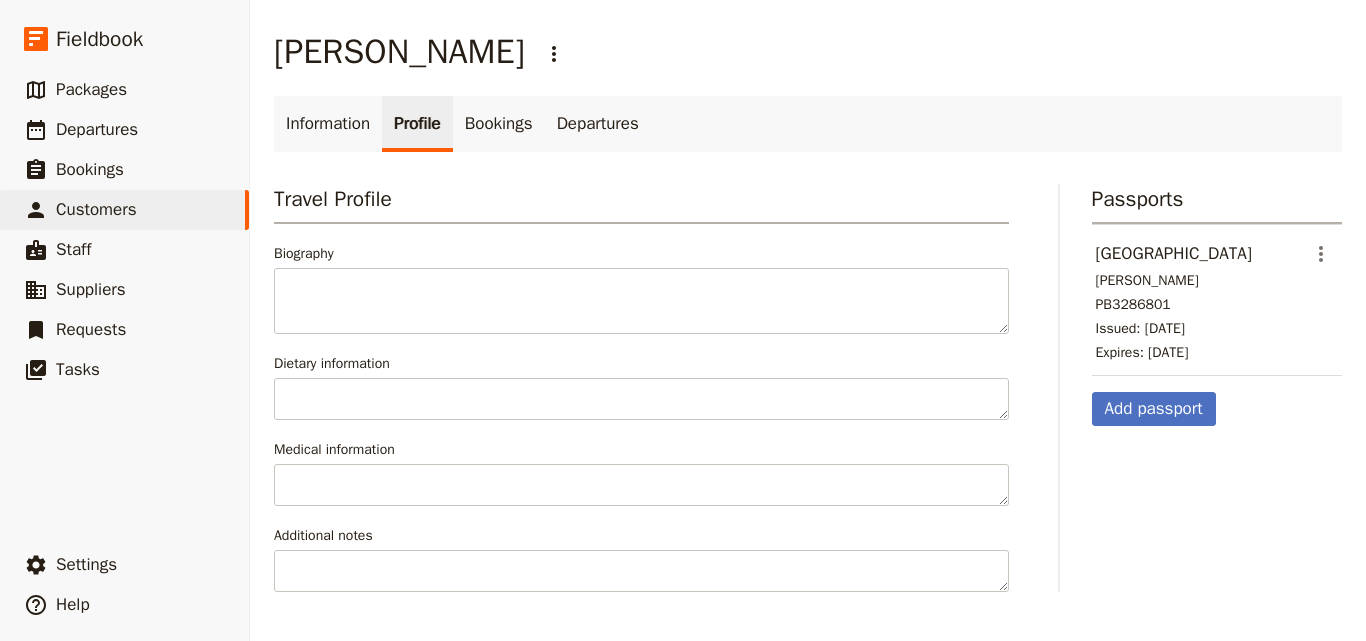 select on "FEMALE" 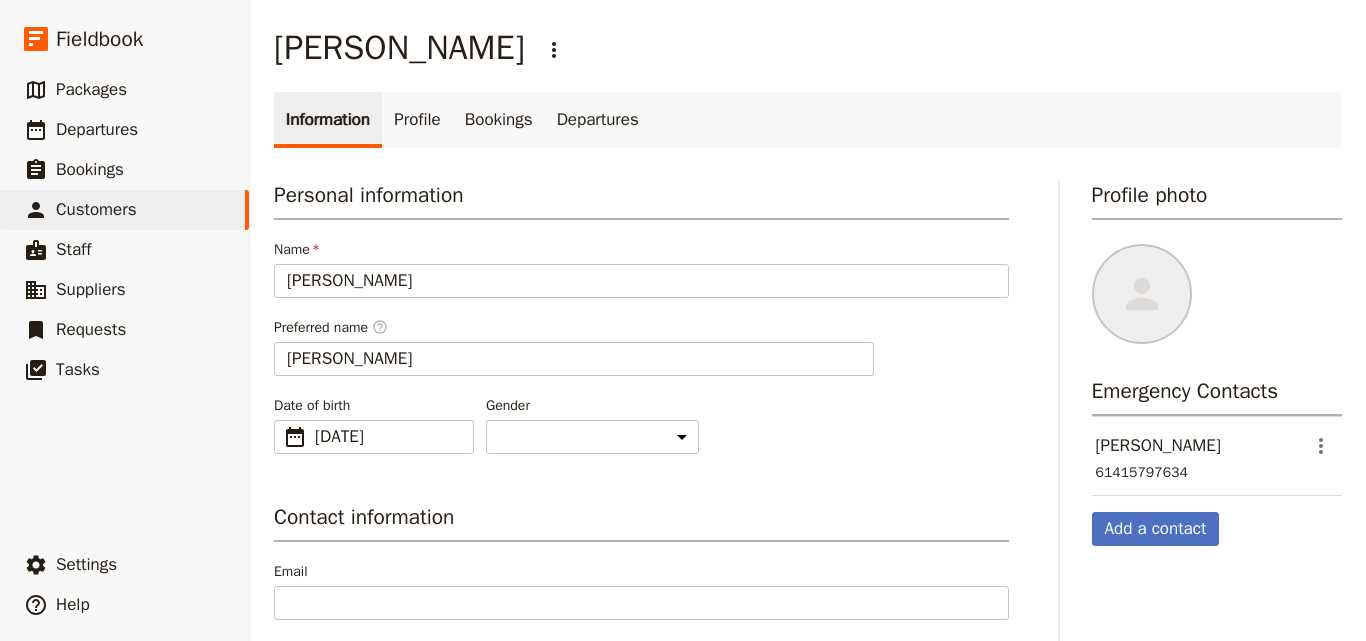 scroll, scrollTop: 0, scrollLeft: 0, axis: both 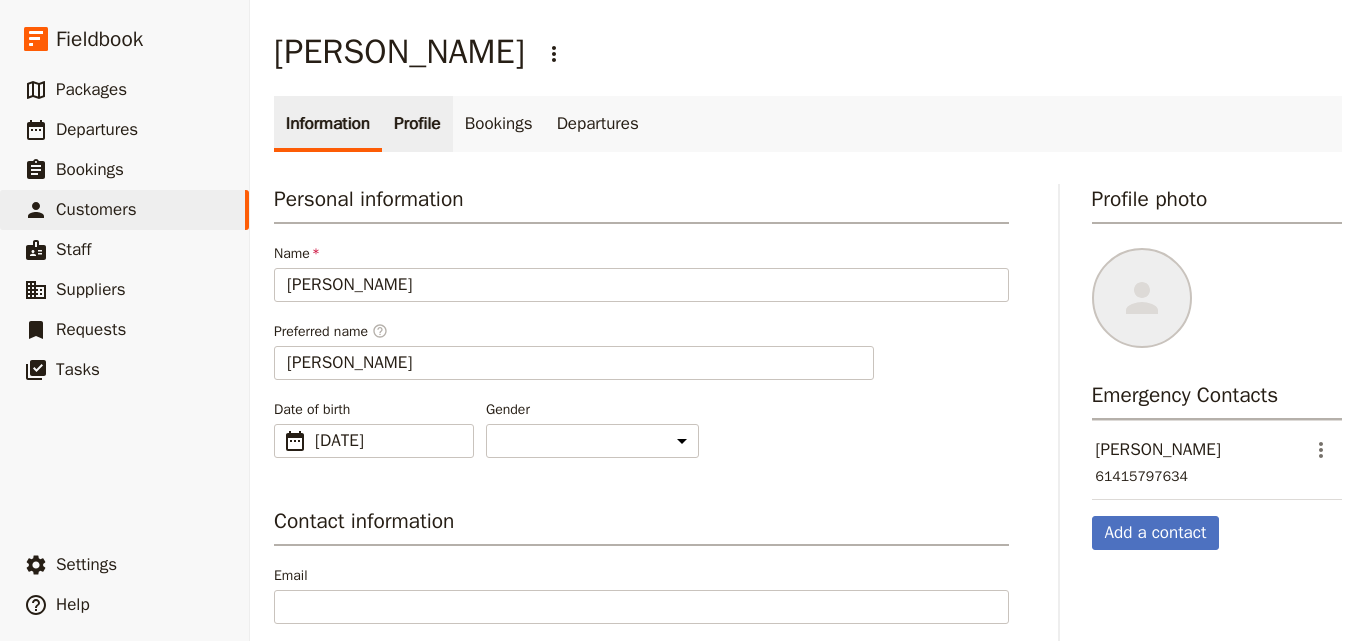 click on "Profile" at bounding box center [417, 124] 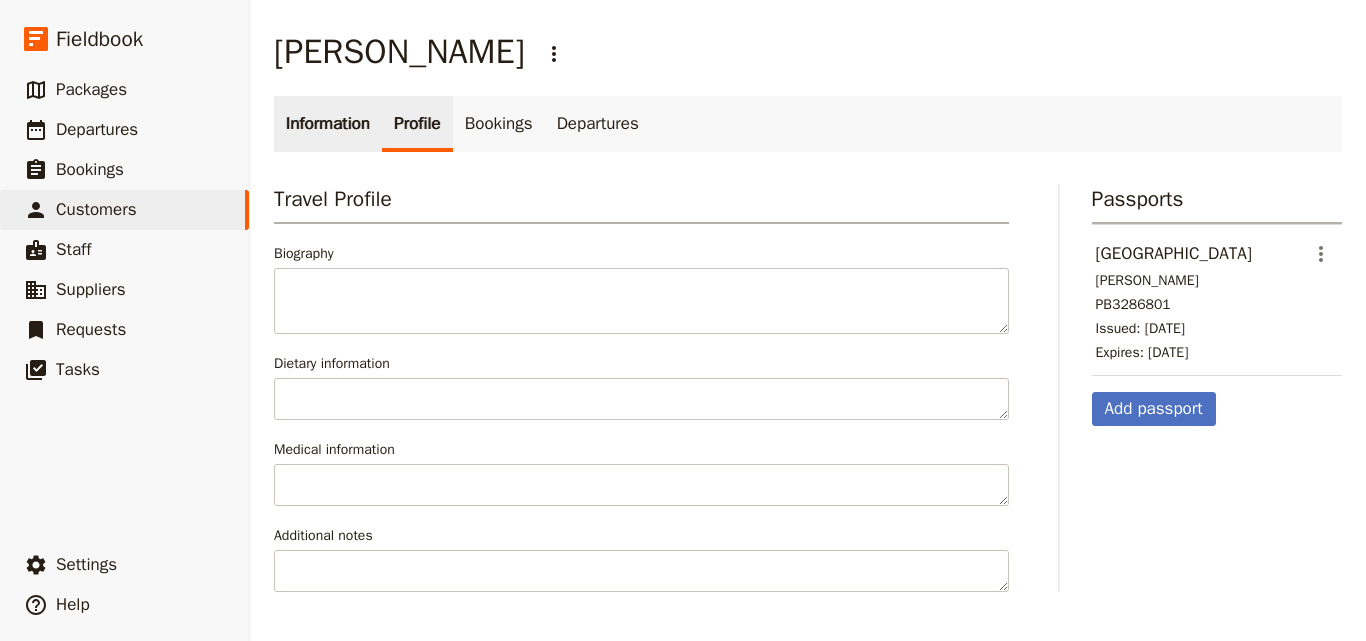 click on "Information" at bounding box center [328, 124] 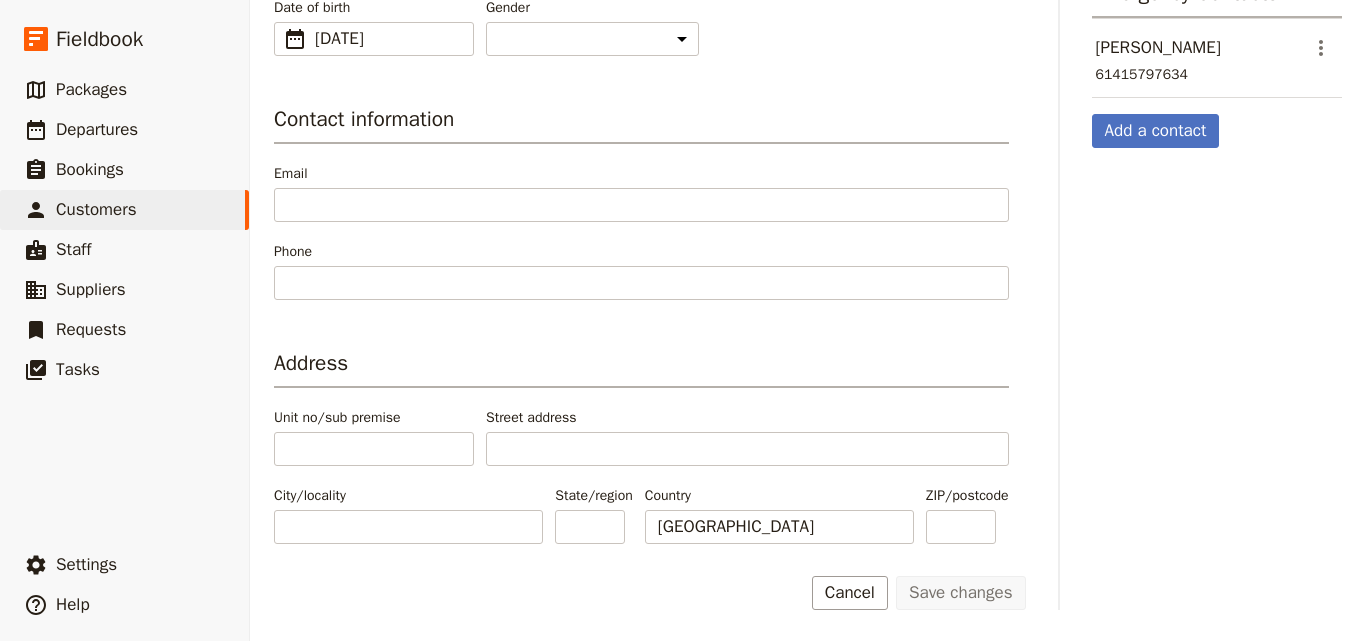 scroll, scrollTop: 403, scrollLeft: 0, axis: vertical 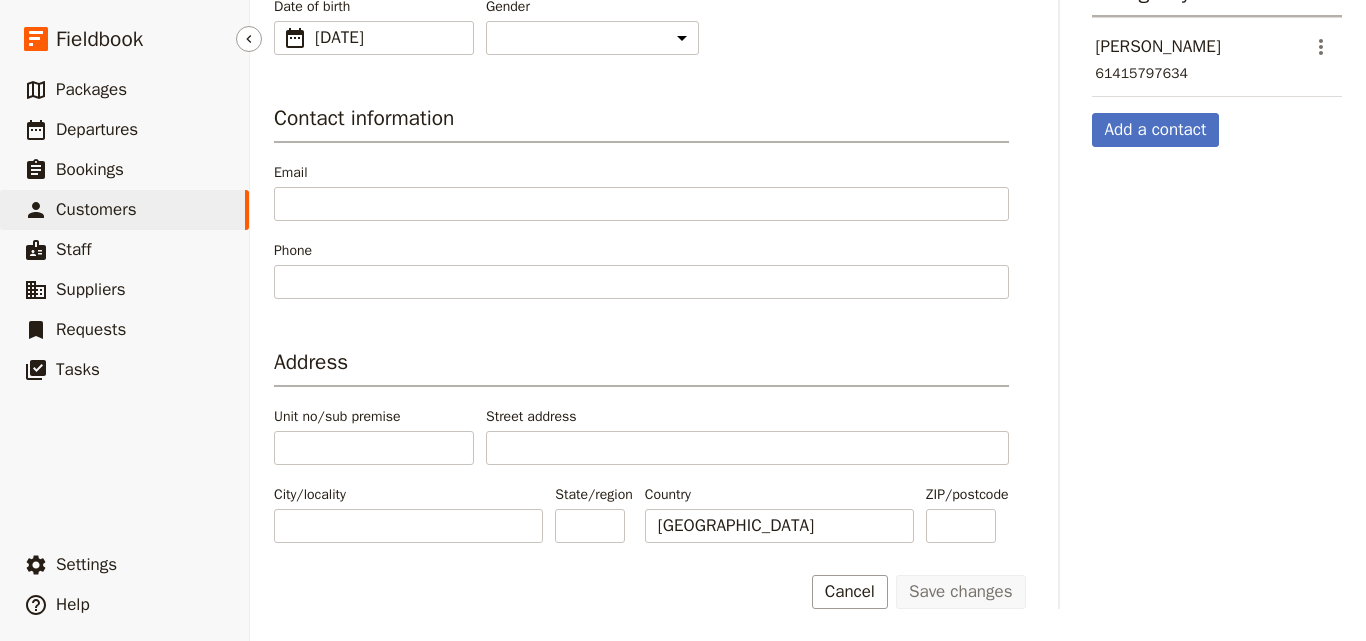 click on "​ Customers" at bounding box center [124, 210] 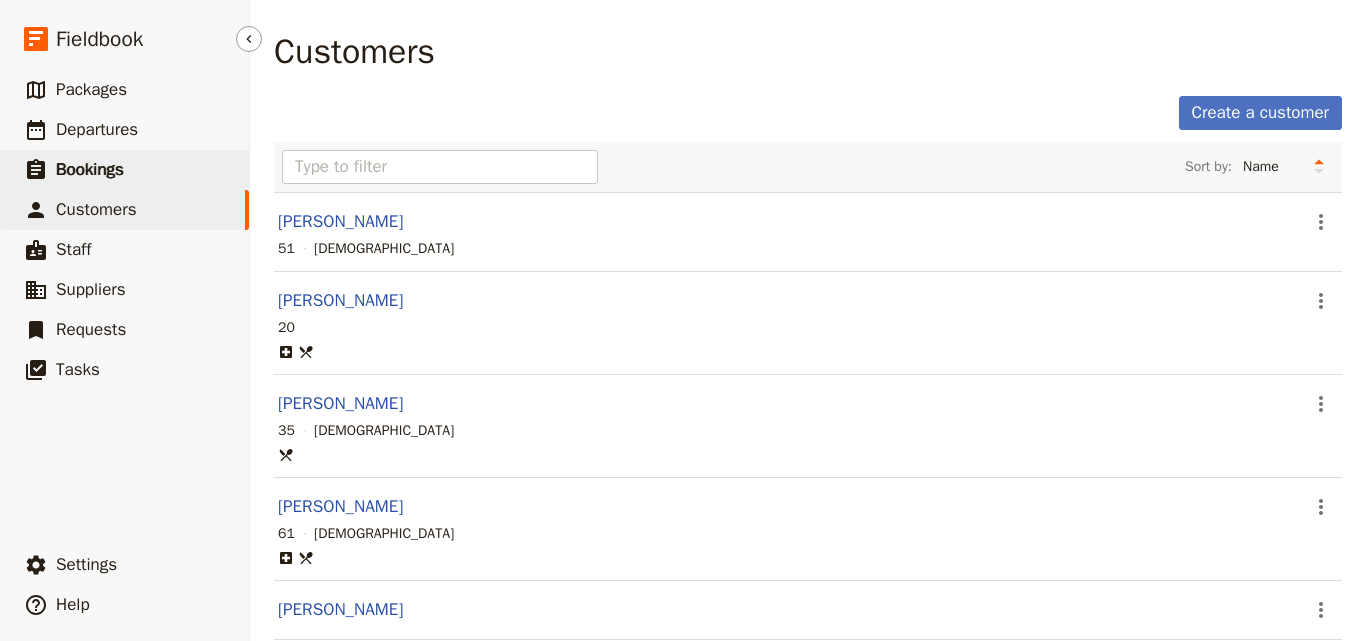 click on "Bookings" at bounding box center (90, 170) 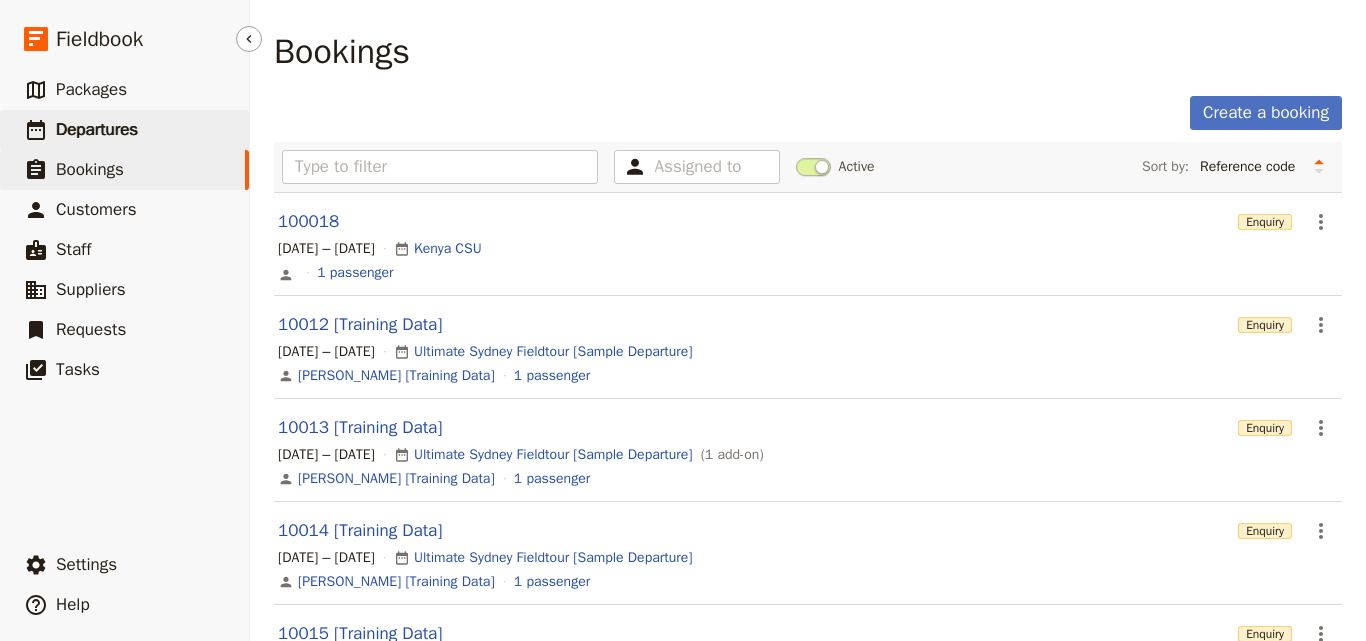 click on "Departures" at bounding box center (97, 129) 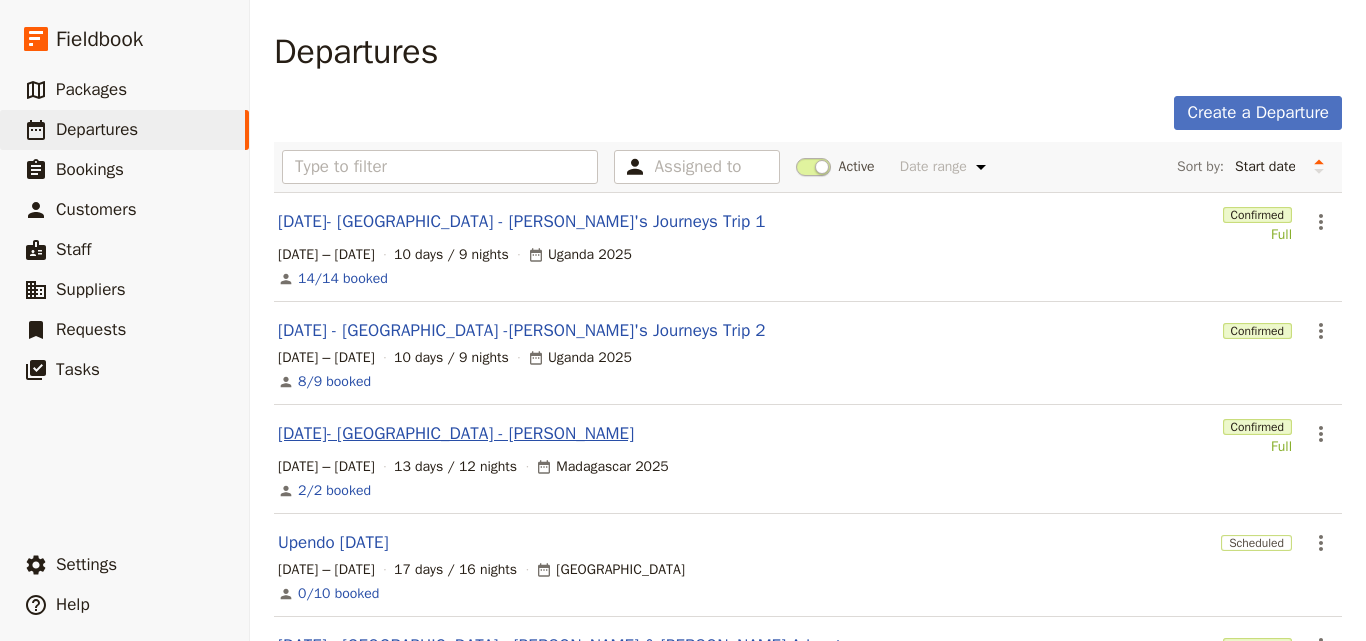click on "[DATE]- [GEOGRAPHIC_DATA] - [PERSON_NAME]" at bounding box center [456, 434] 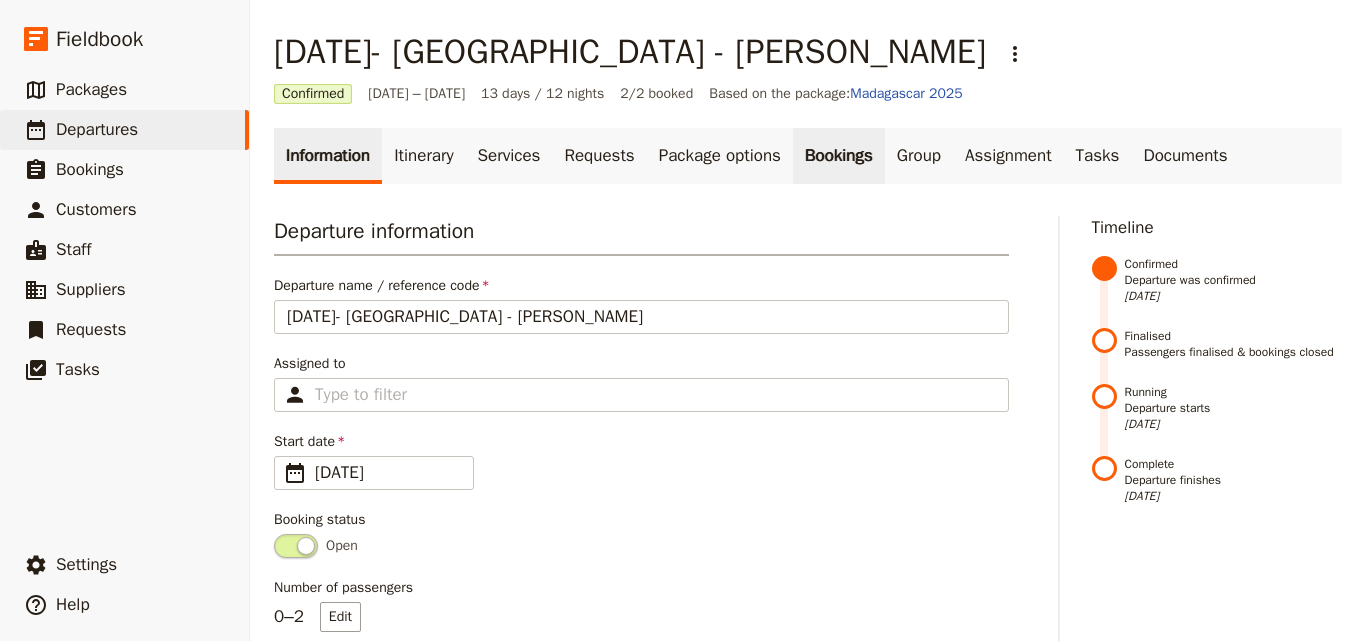 click on "Bookings" at bounding box center (839, 156) 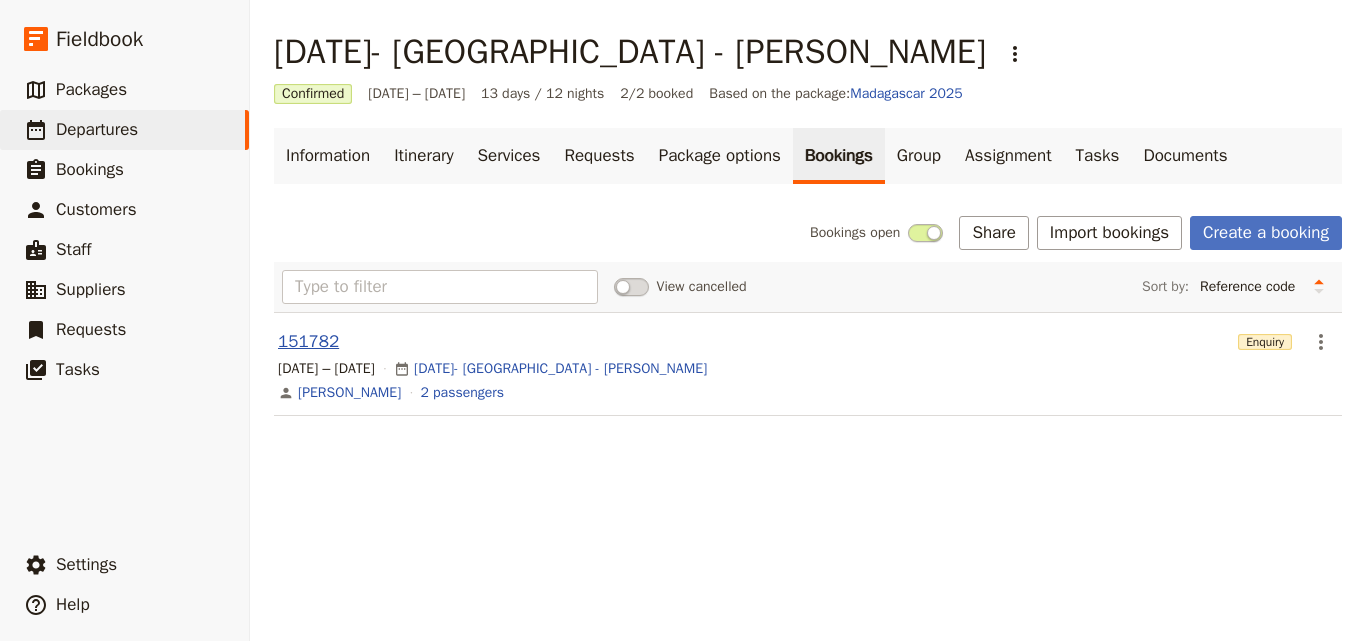 click on "151782" at bounding box center (308, 342) 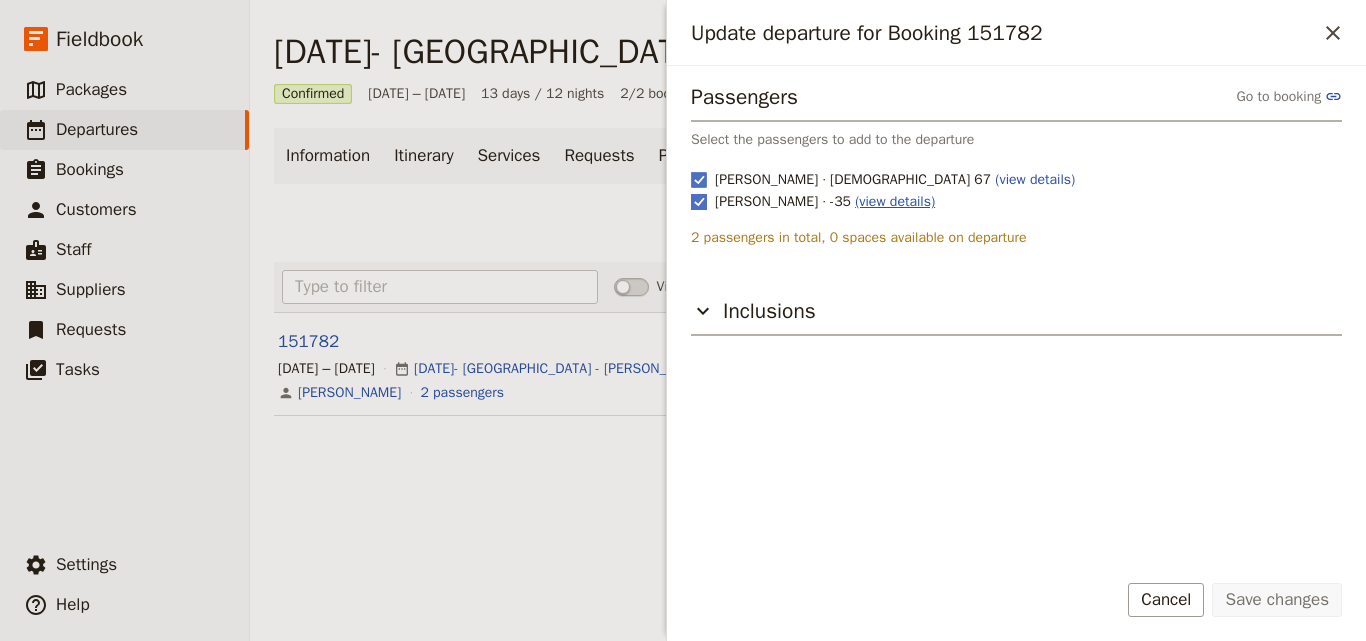 click on "(view details)" at bounding box center [895, 201] 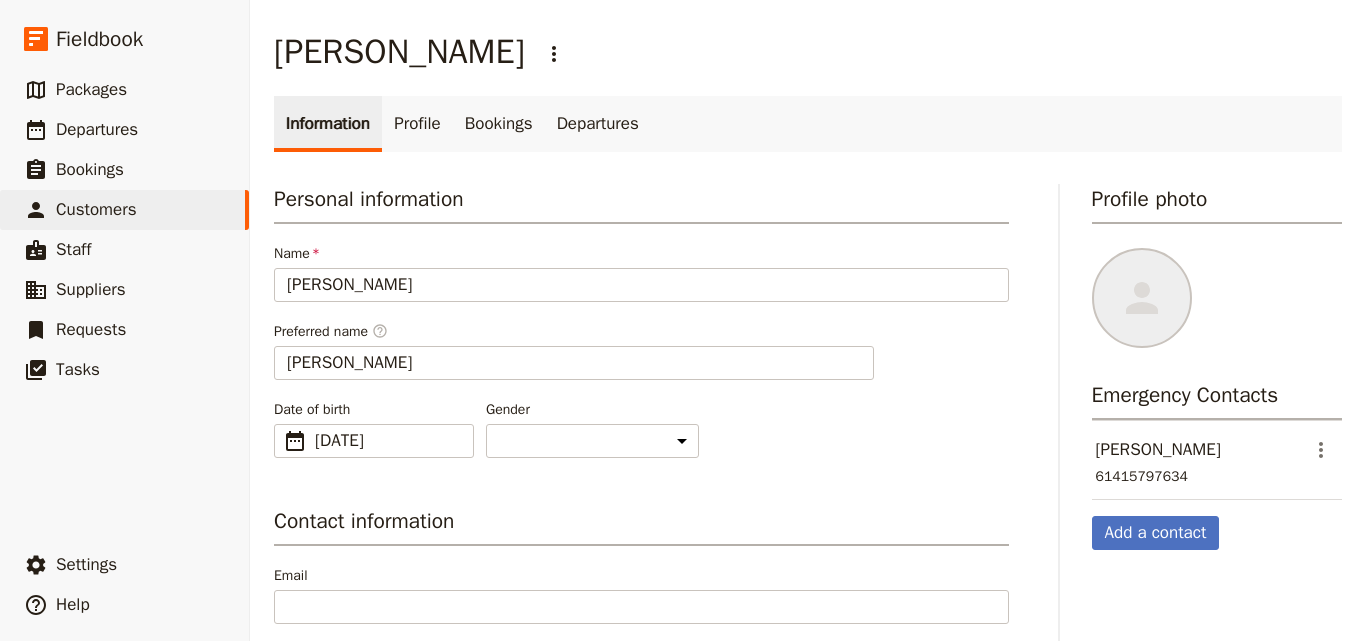 scroll, scrollTop: 0, scrollLeft: 0, axis: both 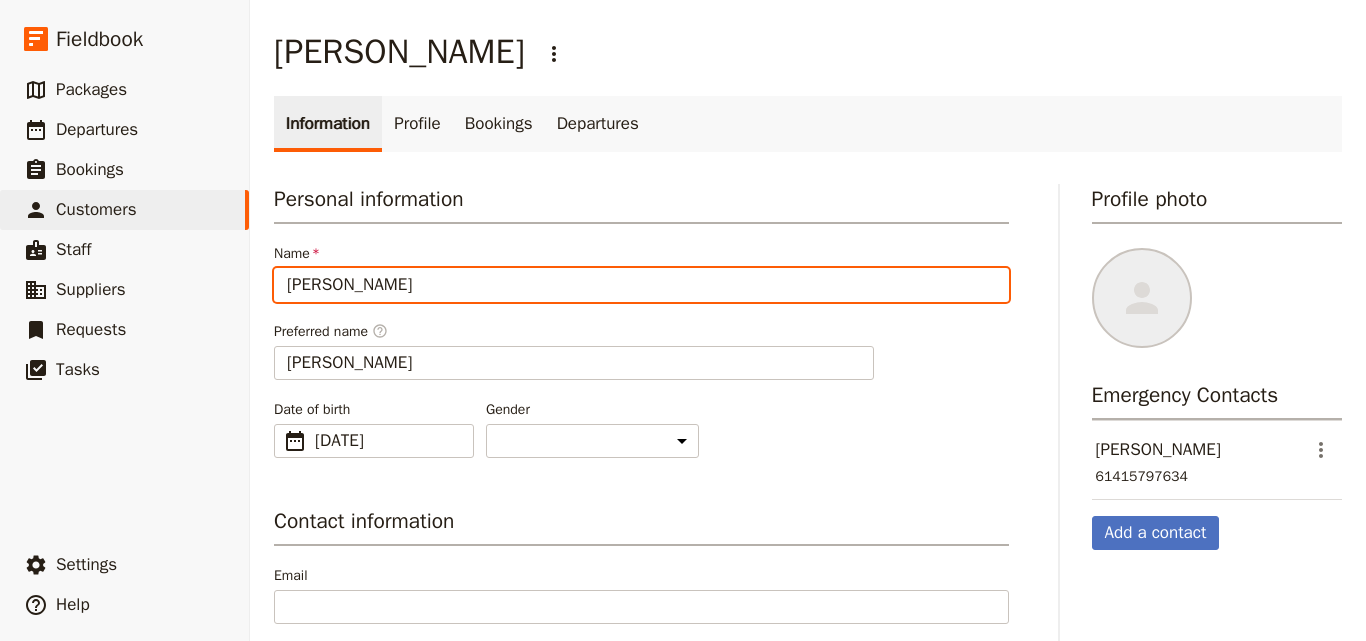 drag, startPoint x: 419, startPoint y: 294, endPoint x: 283, endPoint y: 278, distance: 136.93794 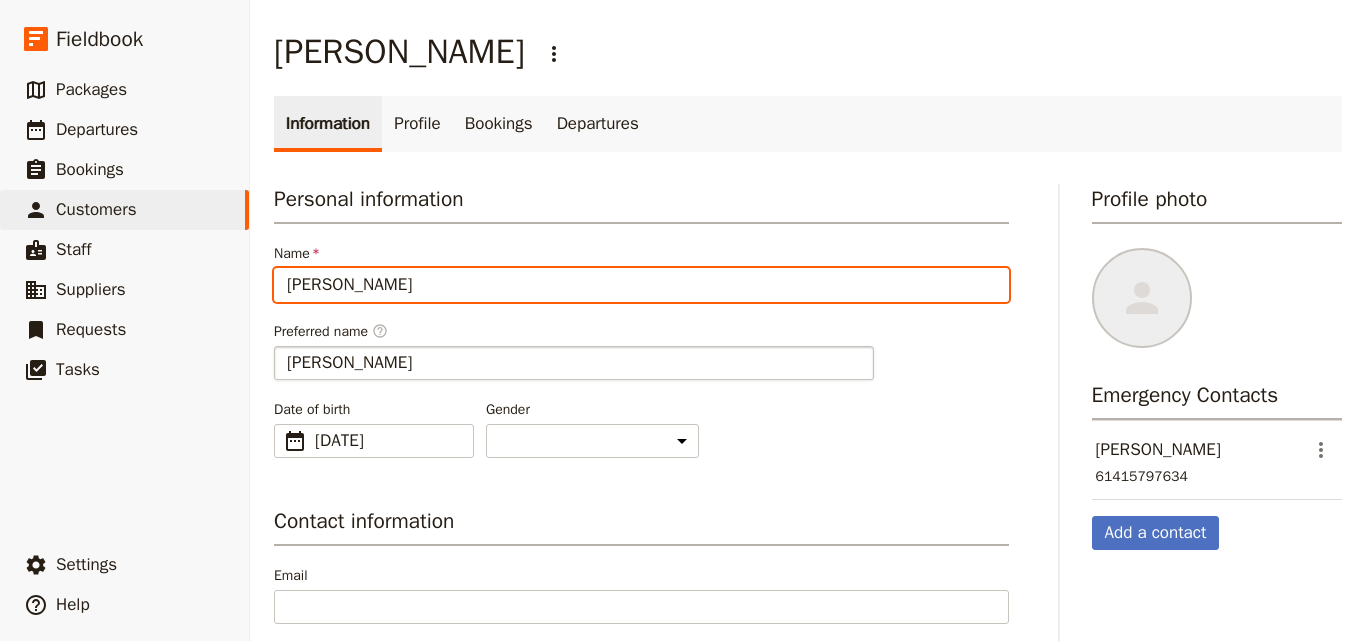 type on "[PERSON_NAME]" 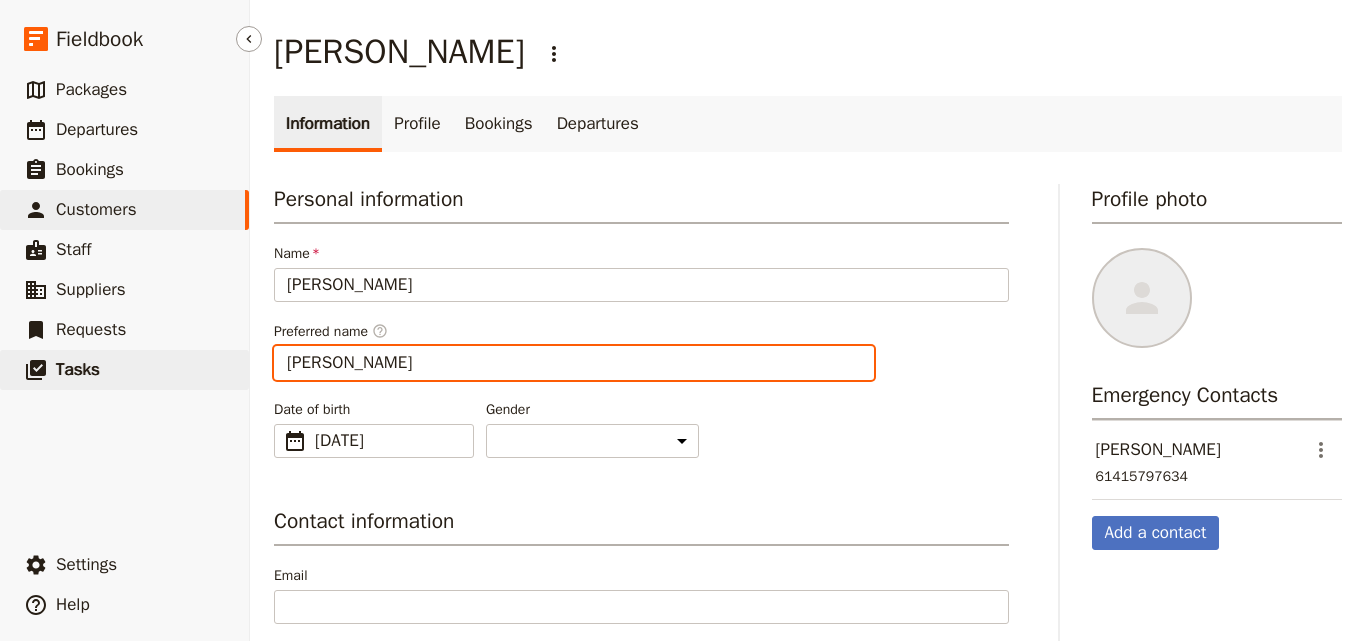 drag, startPoint x: 350, startPoint y: 363, endPoint x: 206, endPoint y: 364, distance: 144.00348 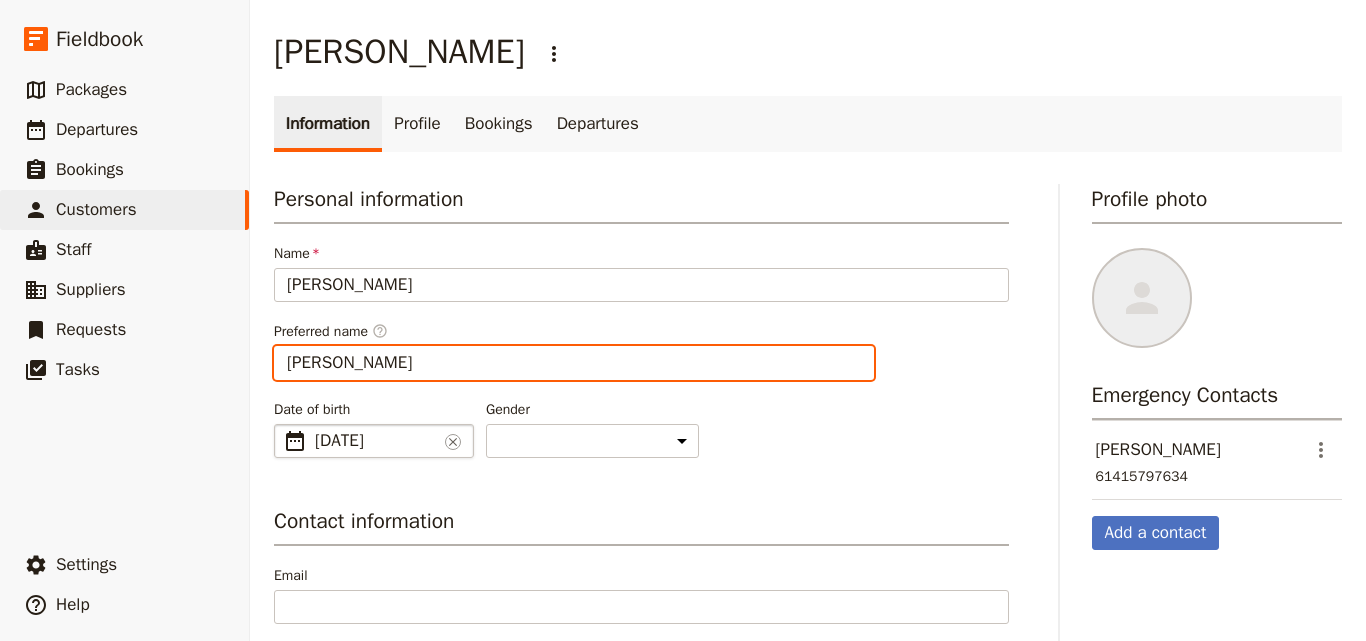 type on "[PERSON_NAME]" 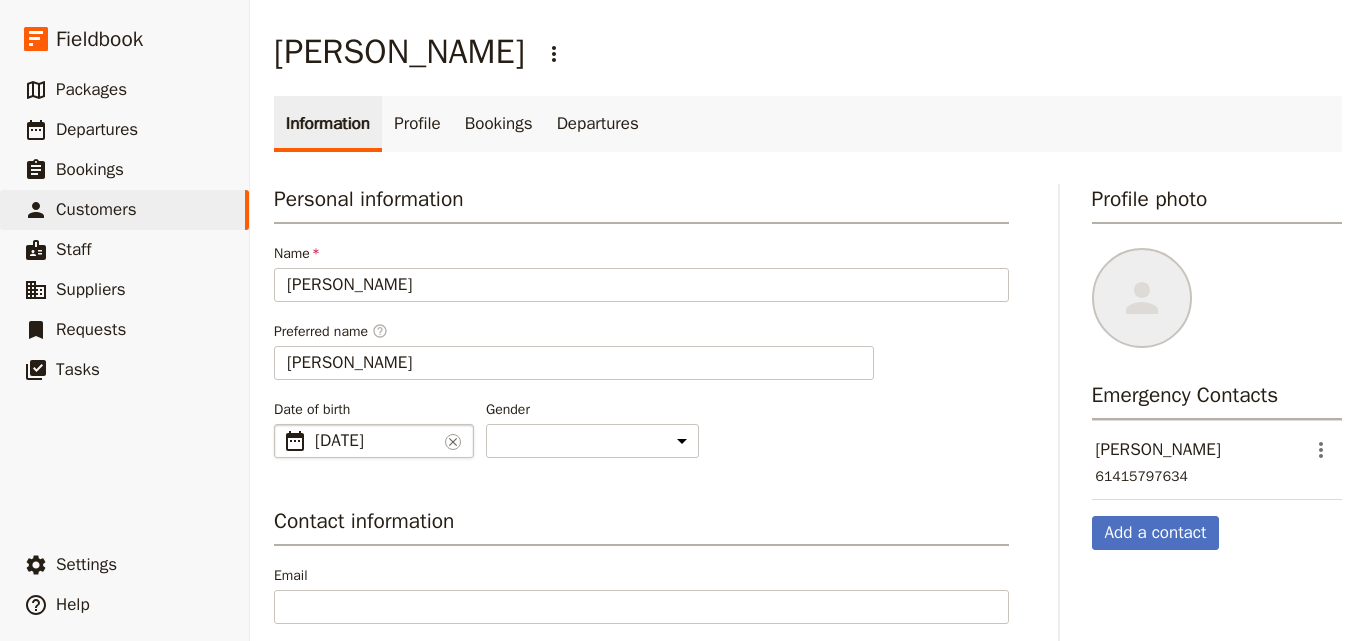 click on "10 Dec 2060" at bounding box center (376, 441) 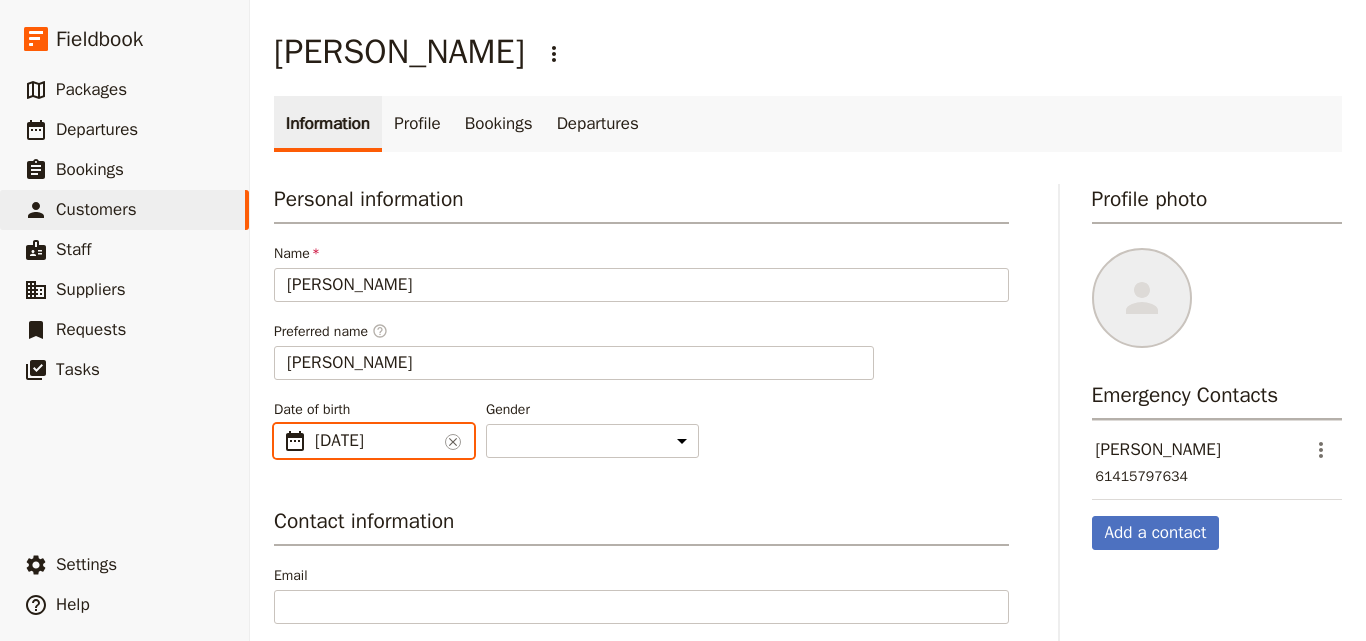 click on "10/12/2060" at bounding box center (282, 424) 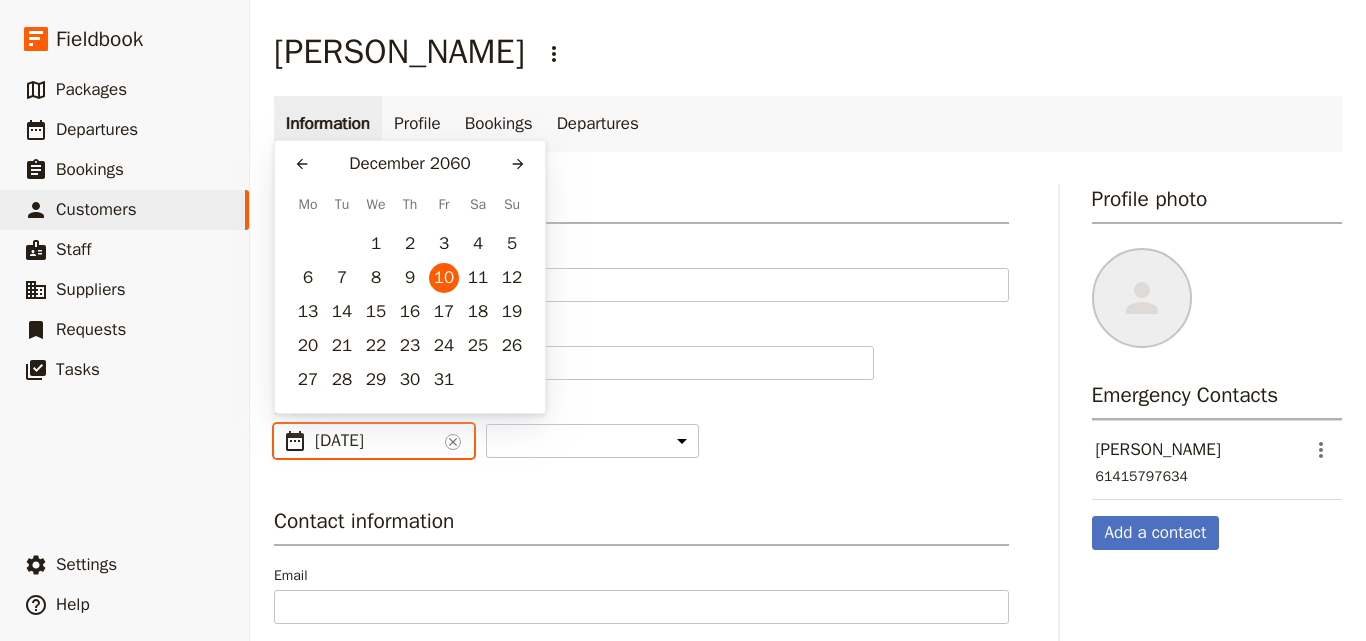 click on "10/12/2060" at bounding box center (376, 441) 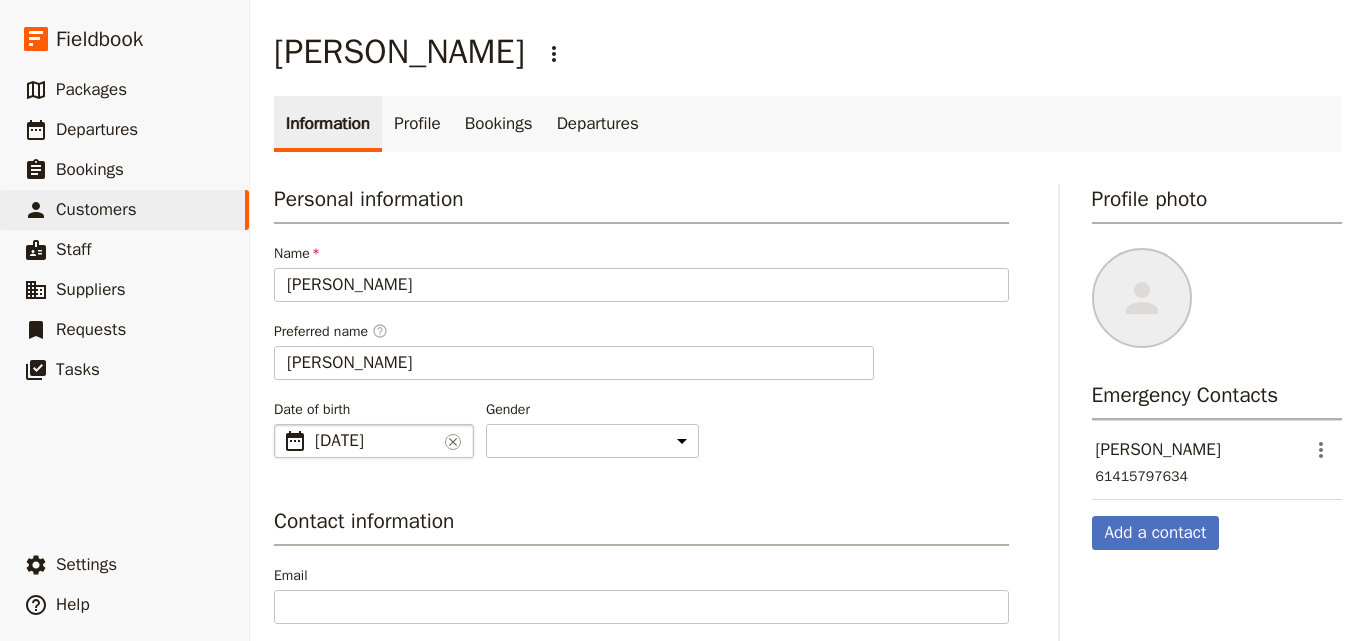 click on "Personal information Name SHAUN FRANKLIN SMITH Preferred name ​ SHAUN Date of birth ​ 10 Dec 2060 10/12/2060 ​ 2060-12-10 Gender Male Female Other Contact information Email Phone Address Unit no/sub premise Street address City/locality State/region Country ZIP/postcode" at bounding box center [641, 565] 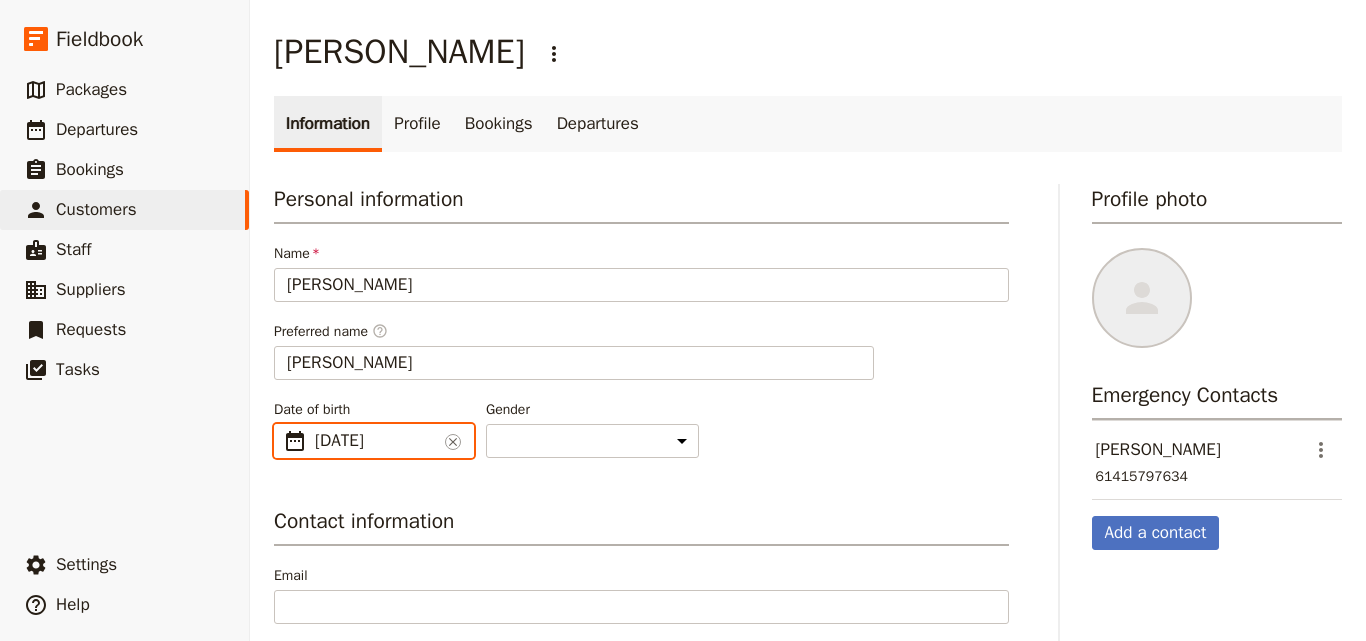 click on "10/12/2060" at bounding box center [282, 424] 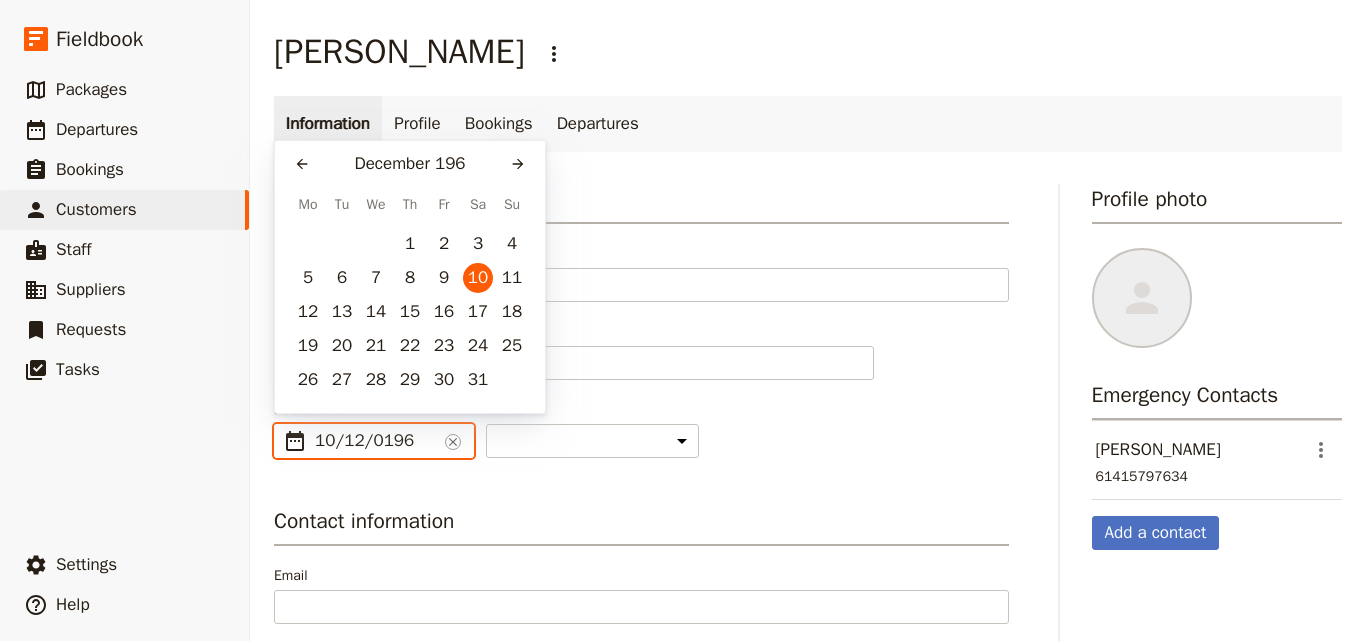 type on "10/12/1960" 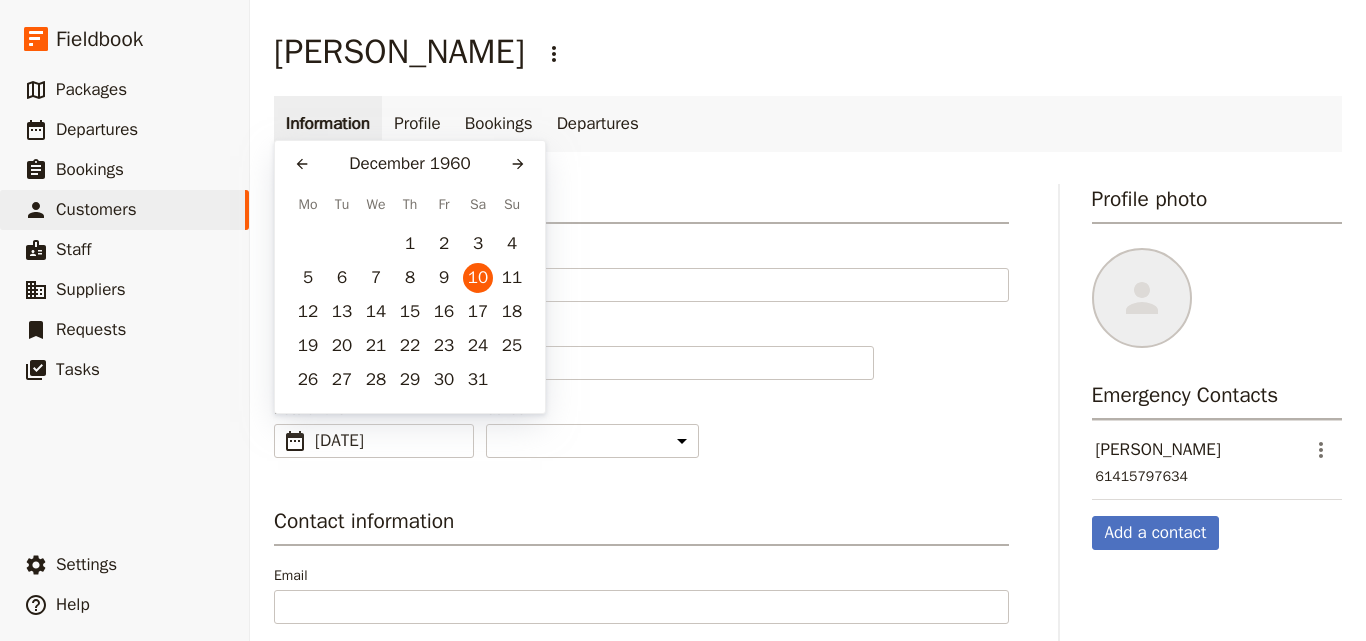 click on "Personal information Name SHAUN FRANKLIN SMITH Preferred name ​ SHAUN Date of birth ​ 10/12/1960 ​ 1960-12-10 Gender Male Female Other Contact information Email Phone Address Unit no/sub premise Street address City/locality State/region Country ZIP/postcode" at bounding box center [641, 565] 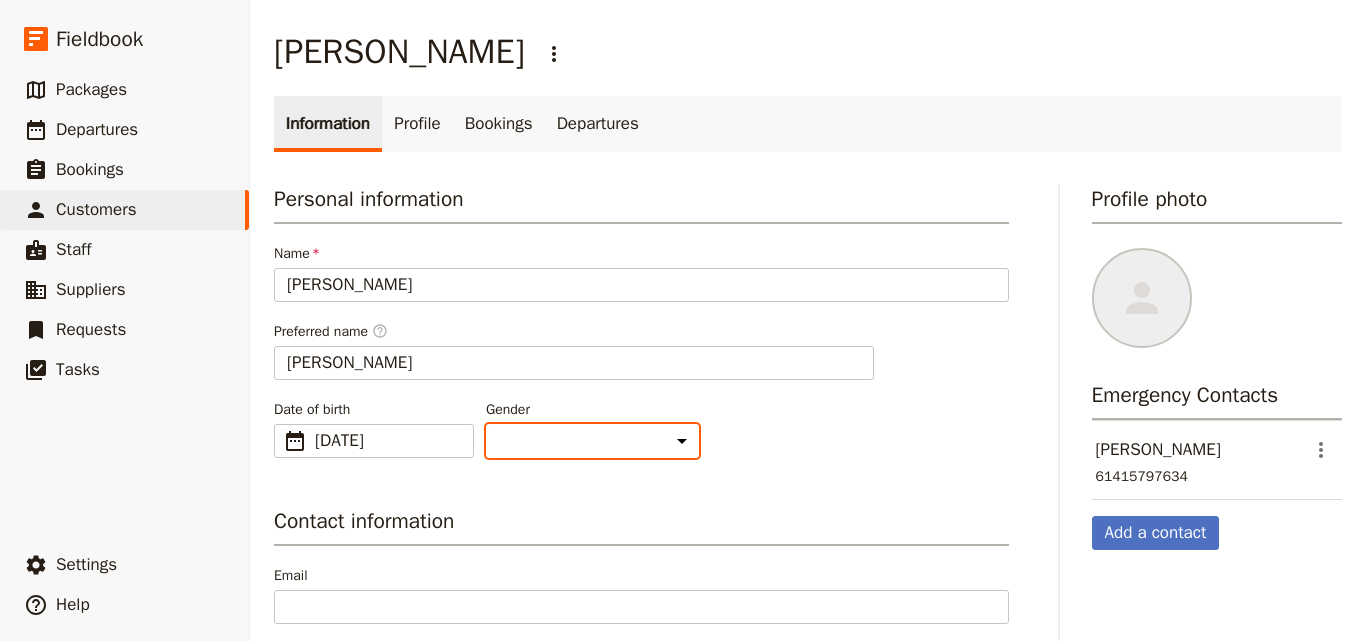 click on "Male Female Other" at bounding box center (592, 441) 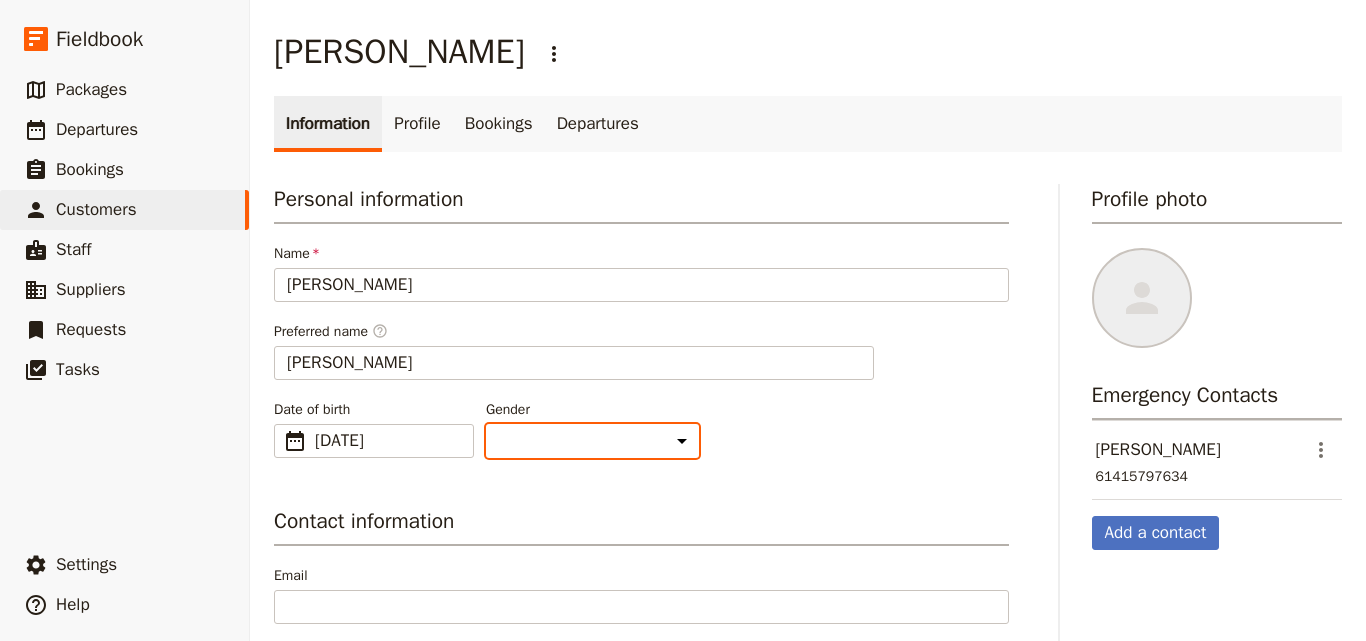 select on "MALE" 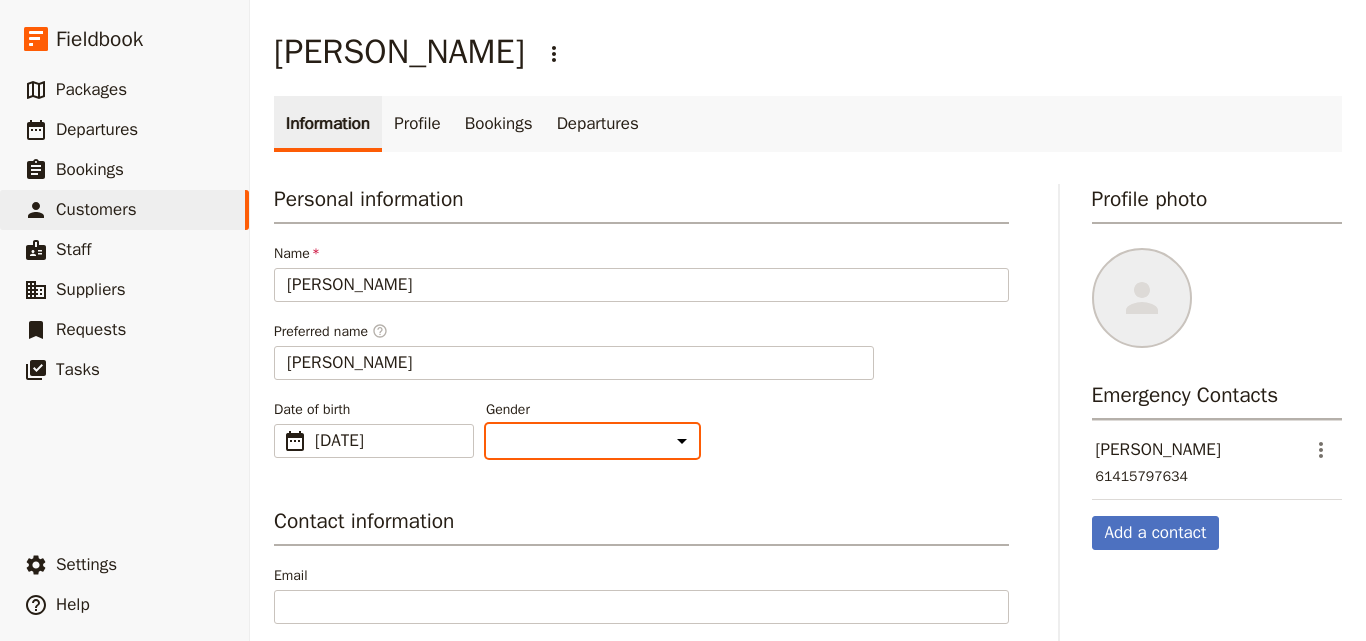 click on "Male Female Other" at bounding box center [592, 441] 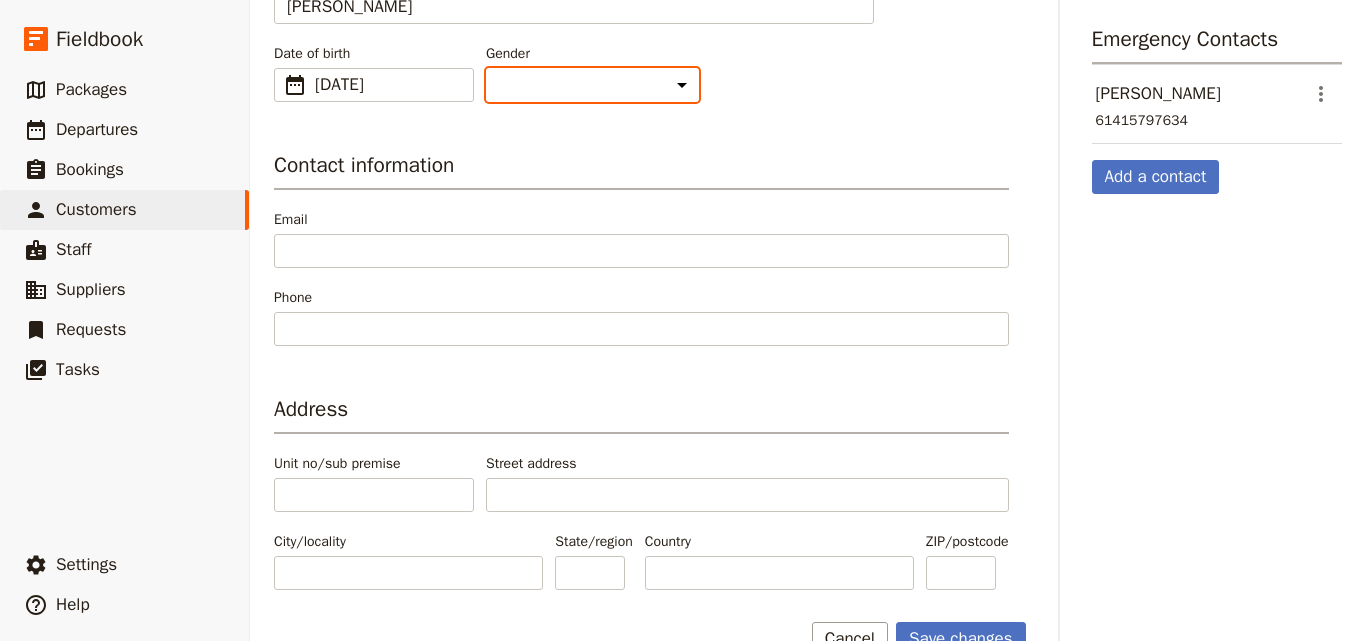 scroll, scrollTop: 403, scrollLeft: 0, axis: vertical 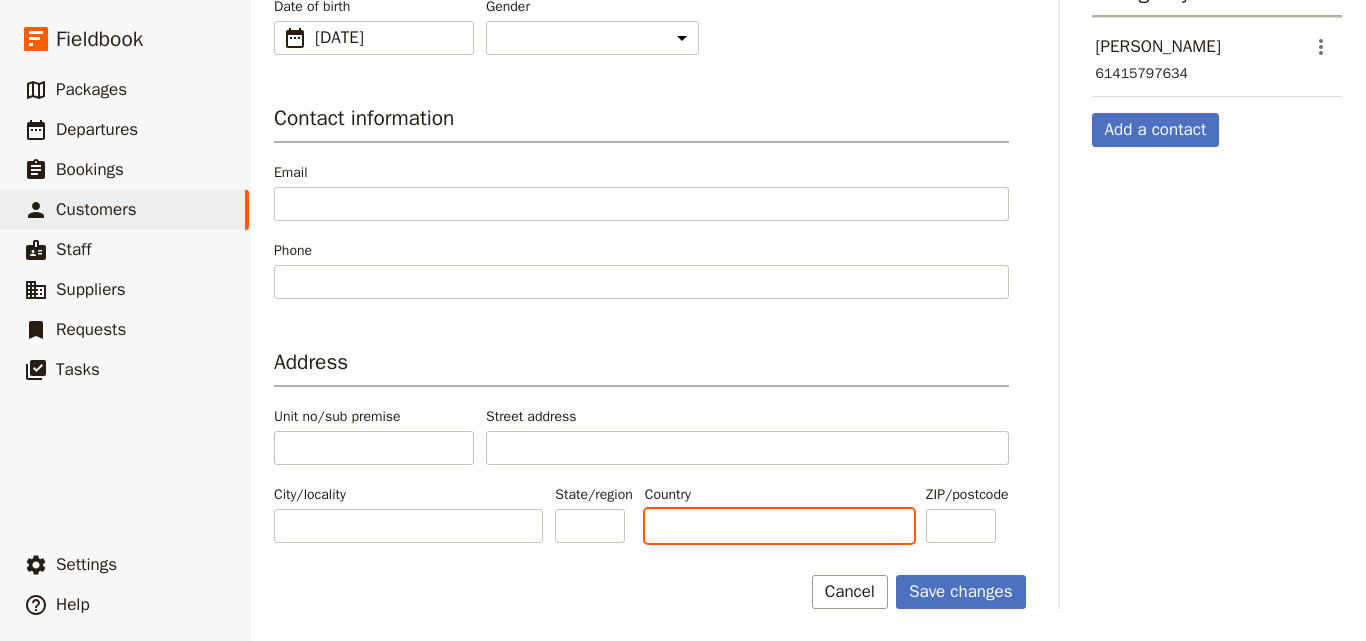 click on "Country" at bounding box center (779, 526) 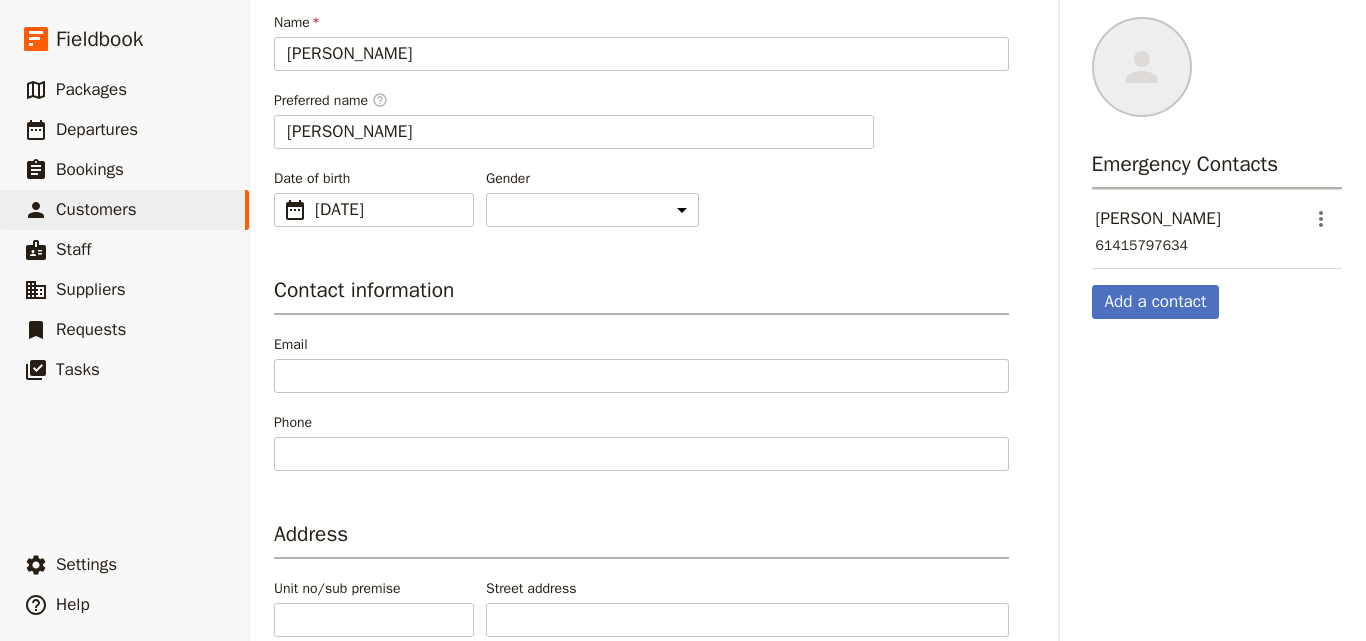 scroll, scrollTop: 400, scrollLeft: 0, axis: vertical 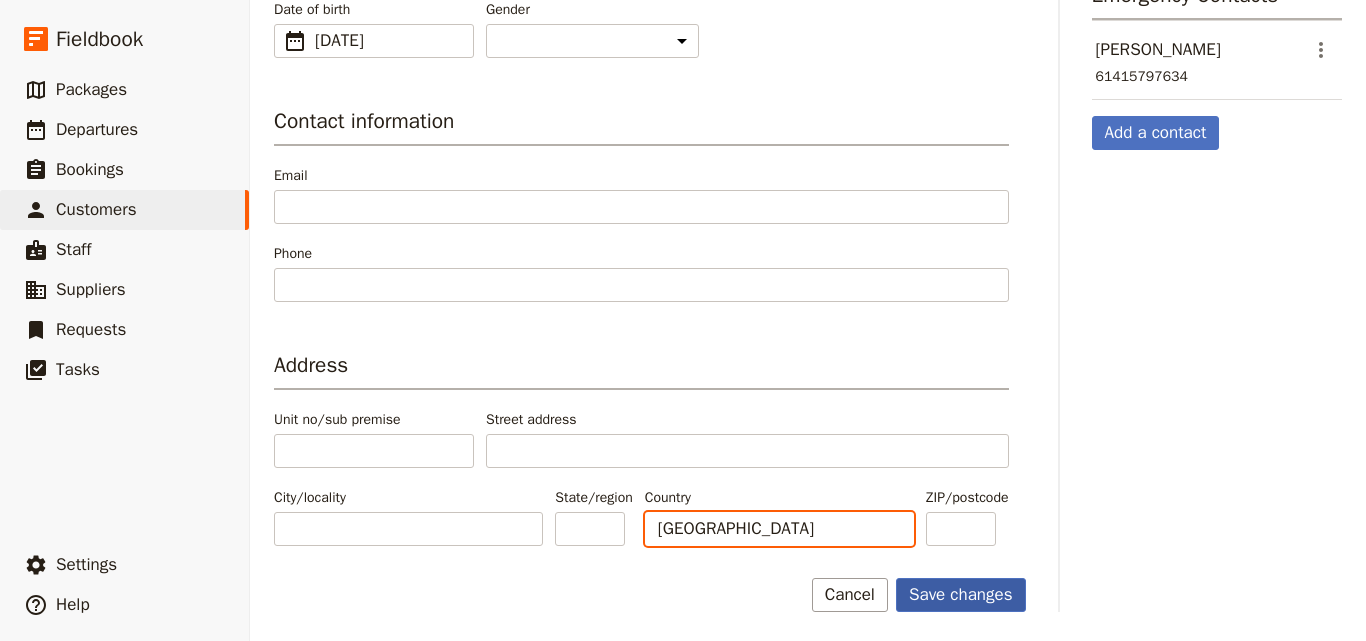 type on "[GEOGRAPHIC_DATA]" 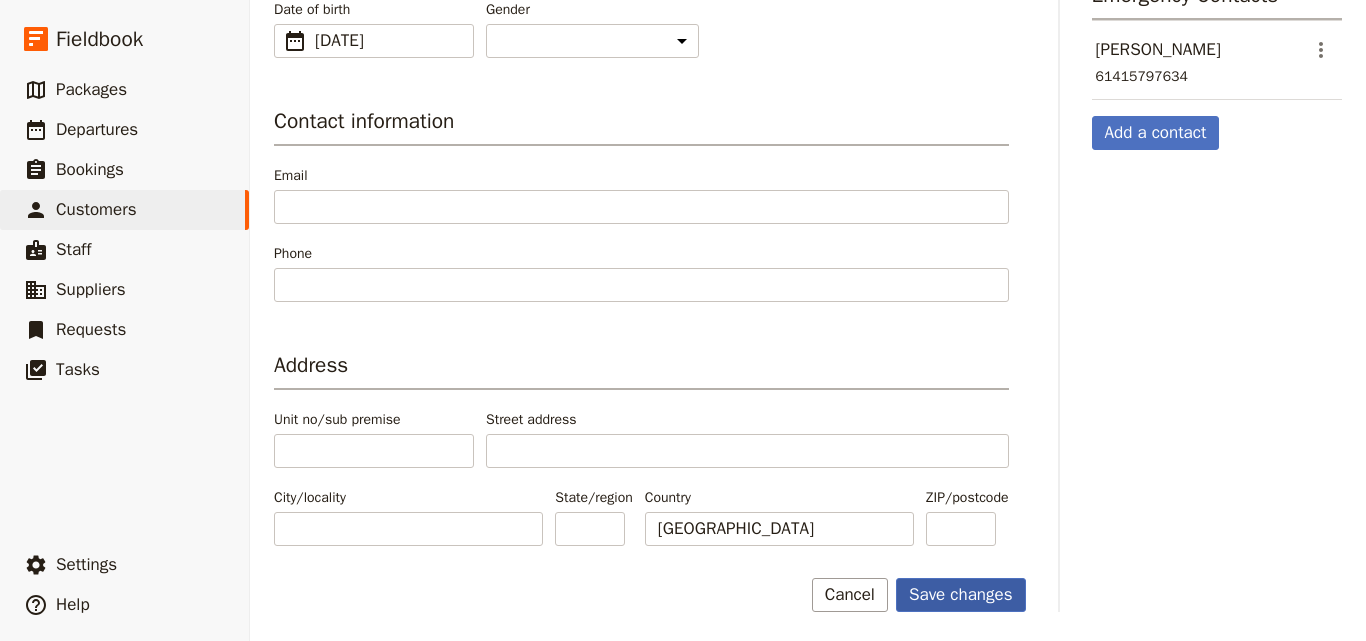 click on "Save changes" at bounding box center (961, 595) 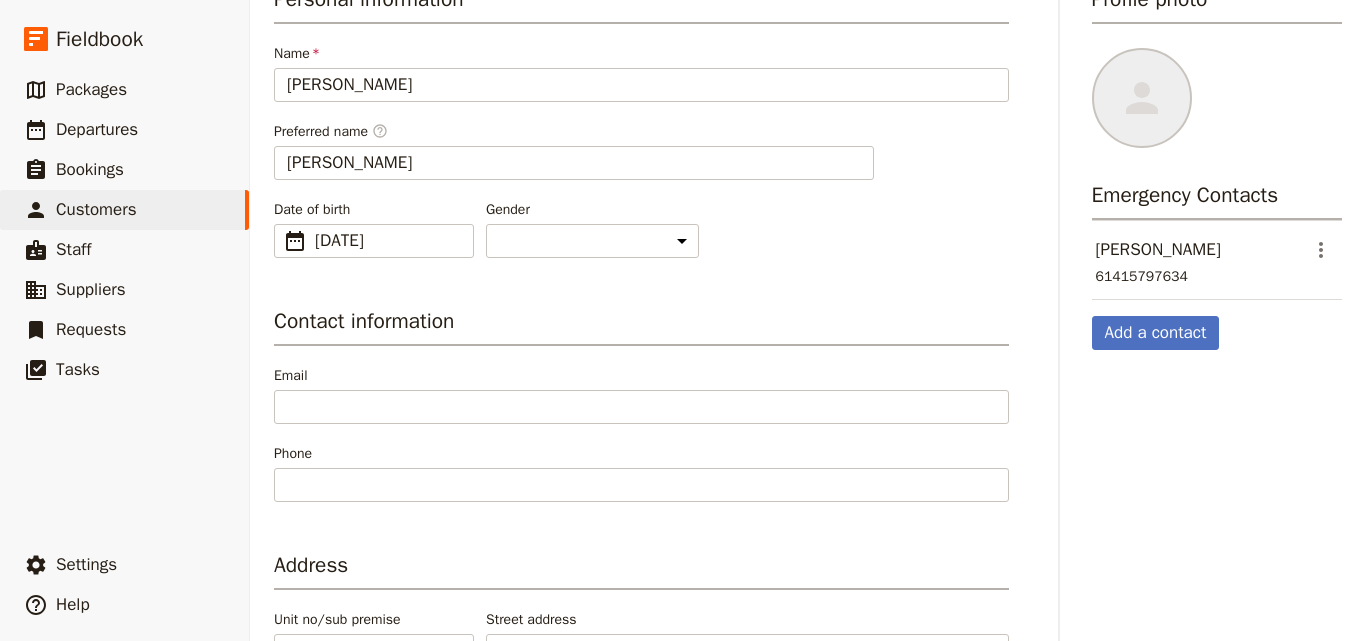 scroll, scrollTop: 0, scrollLeft: 0, axis: both 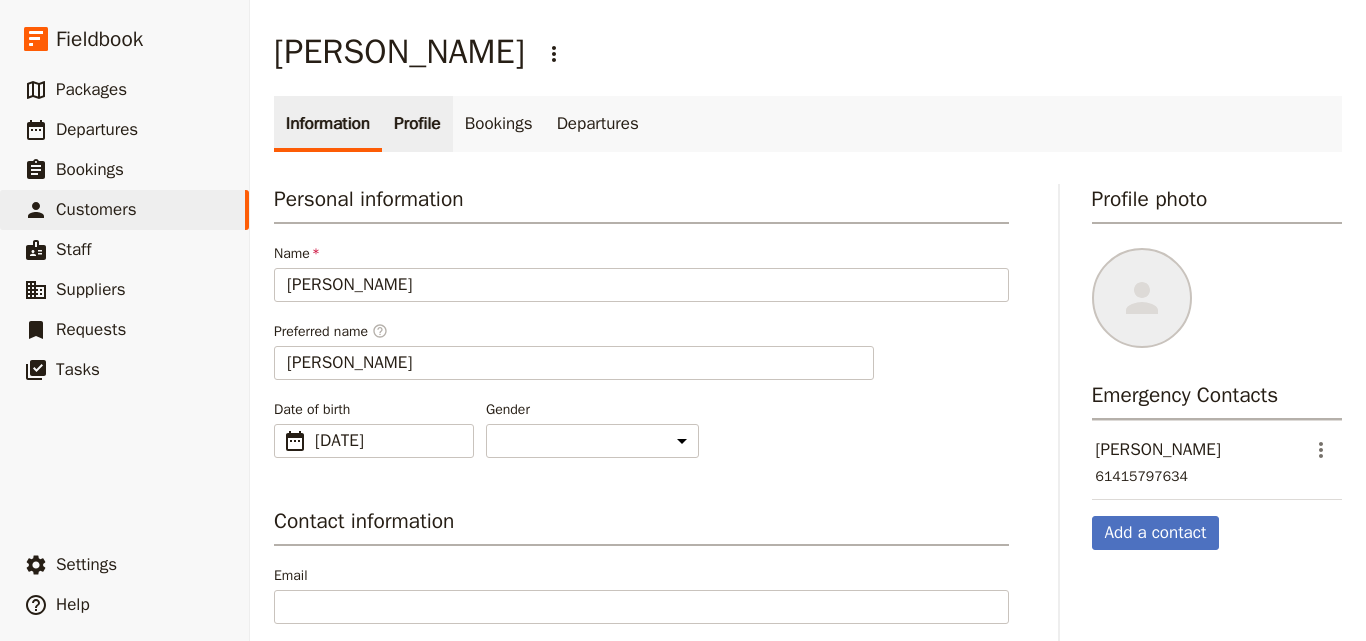 click on "Profile" at bounding box center [417, 124] 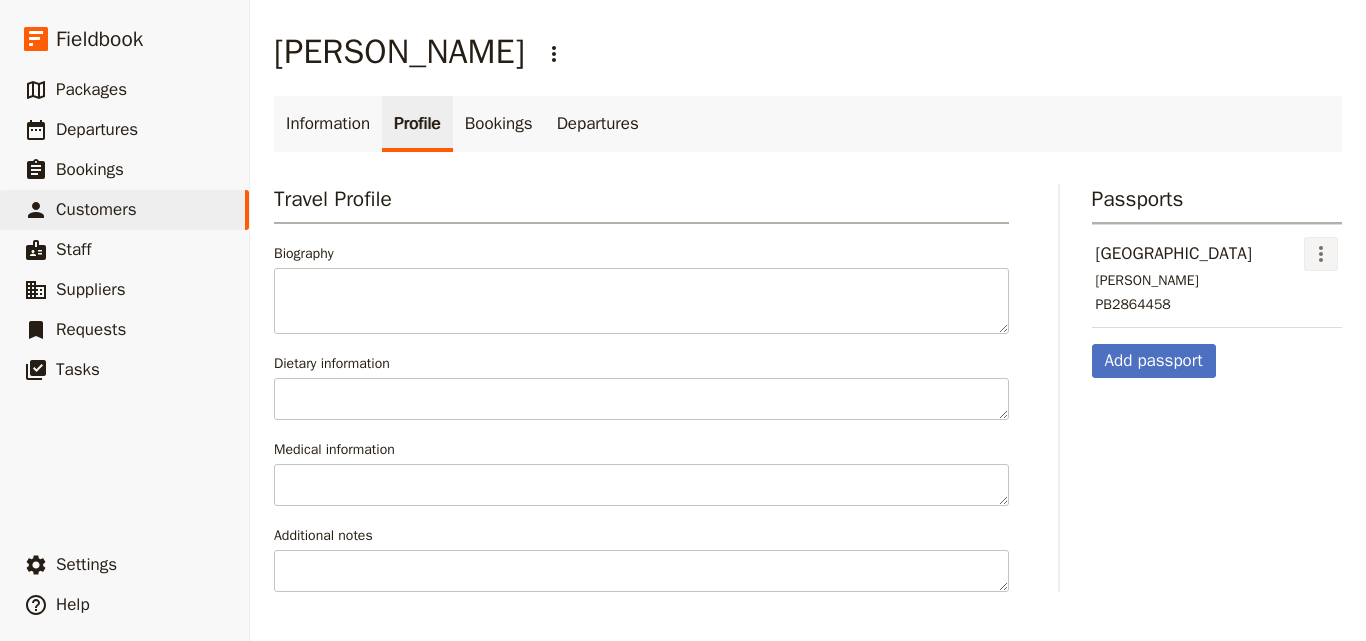 click 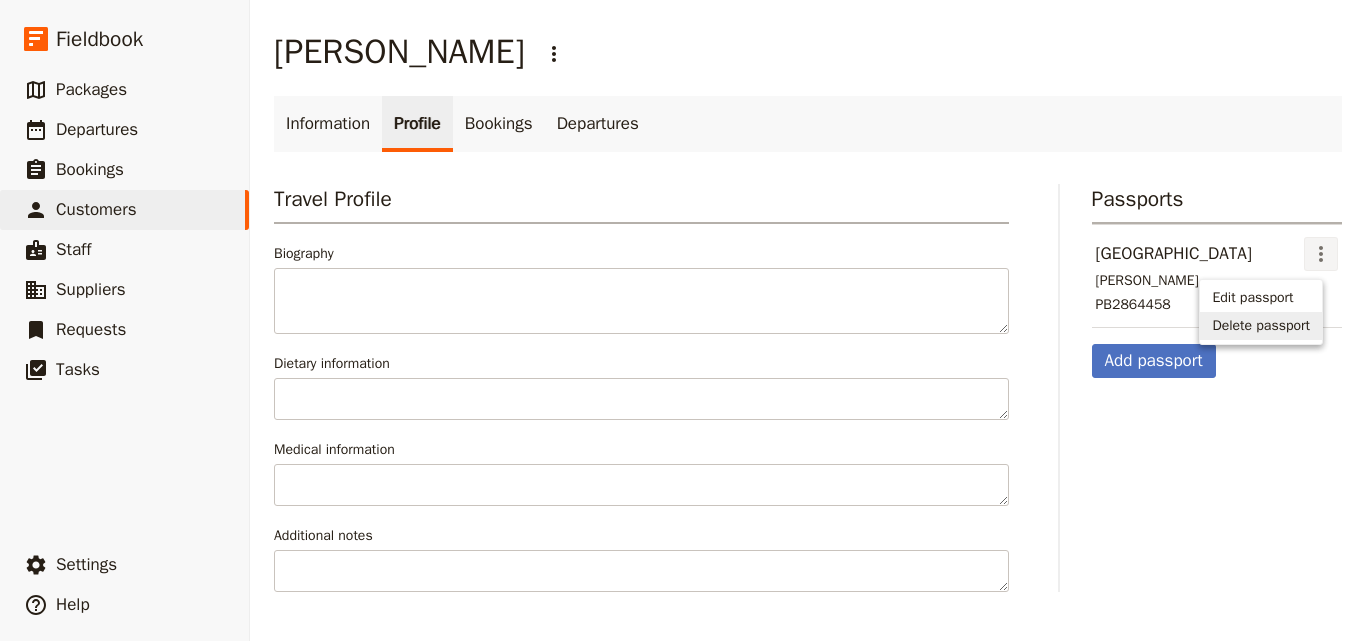 click on "Delete passport" at bounding box center (1261, 326) 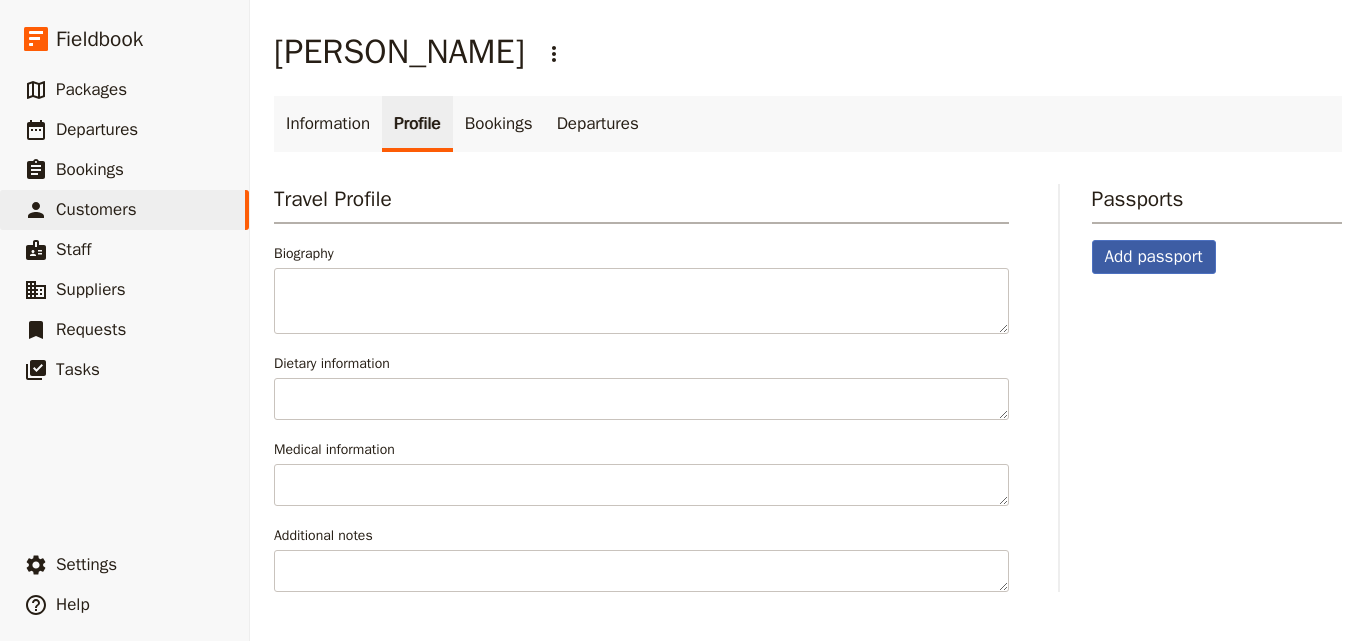 click on "Passports Add passport" at bounding box center (1217, 388) 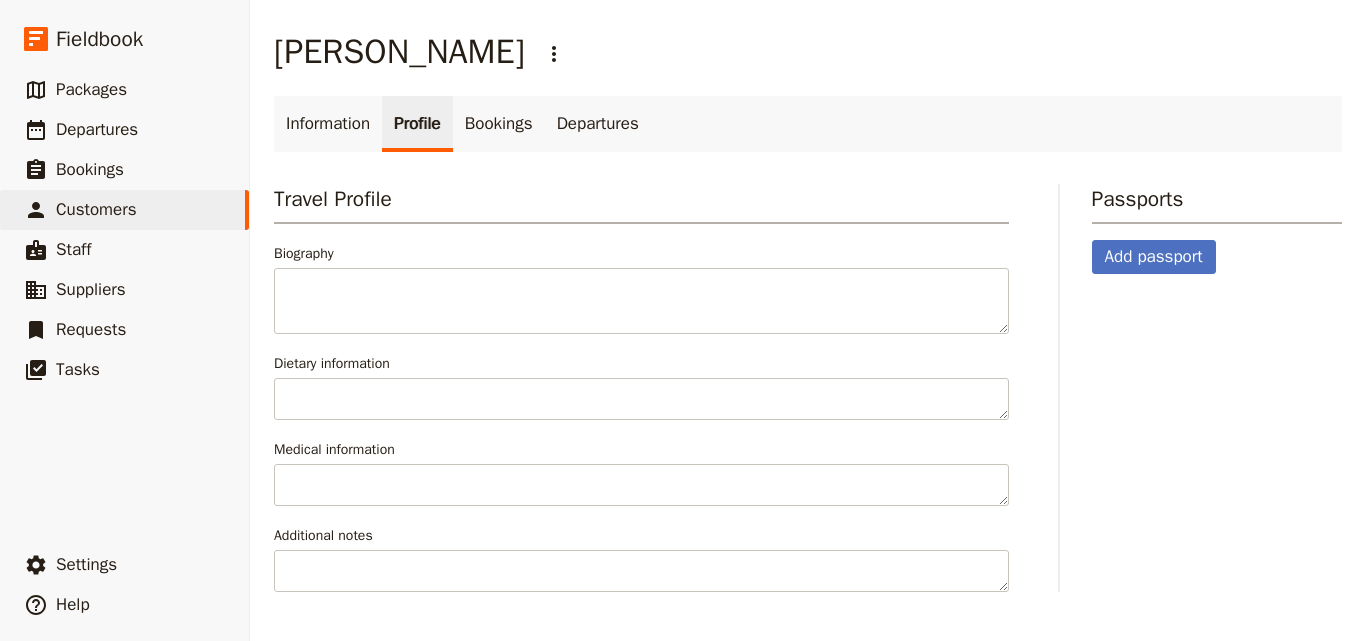 click on "Passports Add passport" at bounding box center [1217, 229] 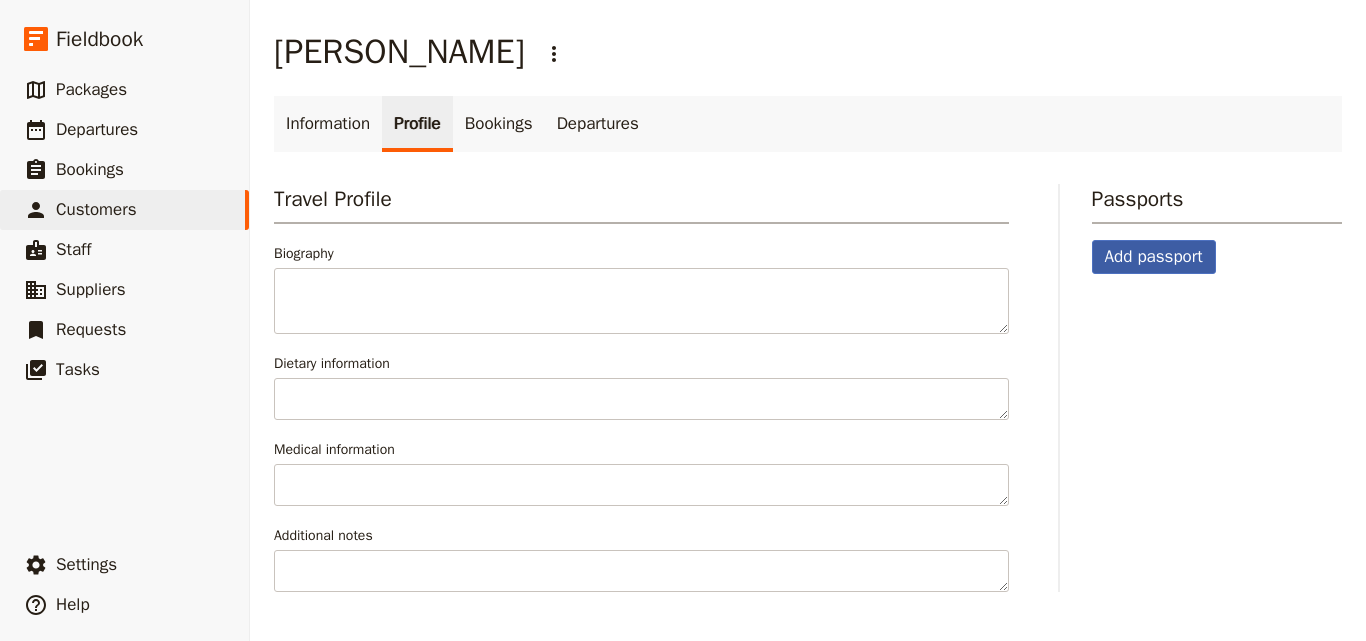 click on "Add passport" at bounding box center [1154, 257] 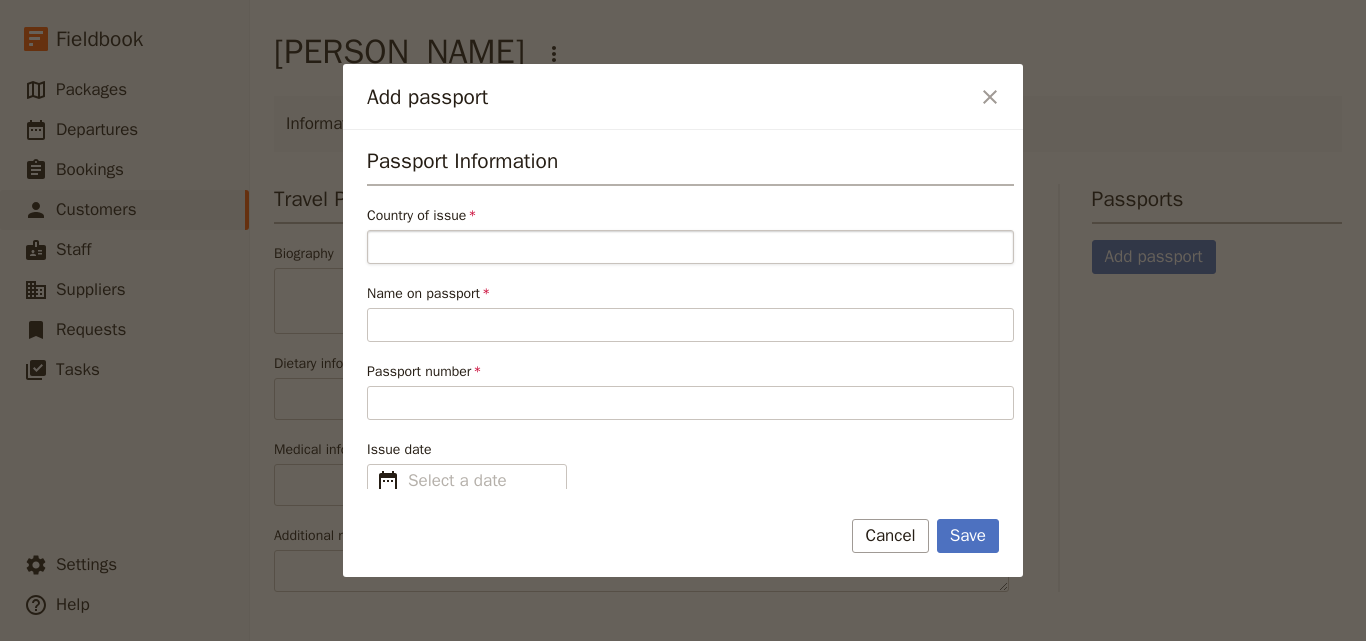 click on "Country of issue" at bounding box center [690, 247] 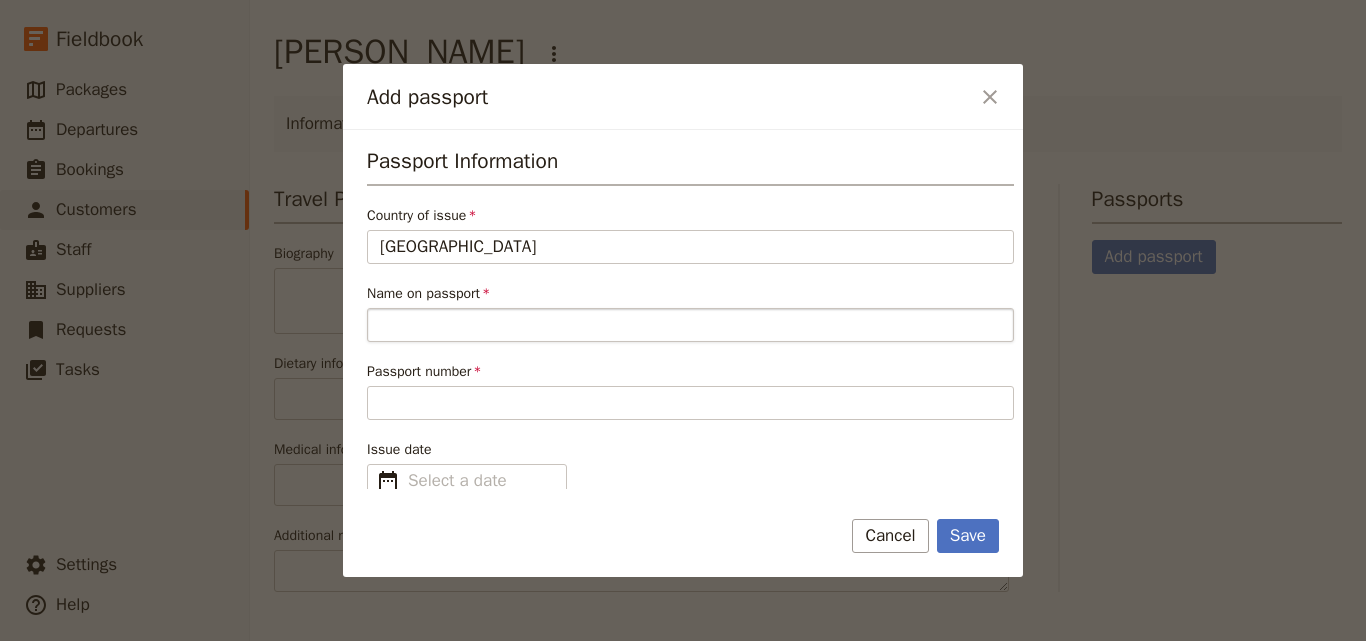 type on "[GEOGRAPHIC_DATA]" 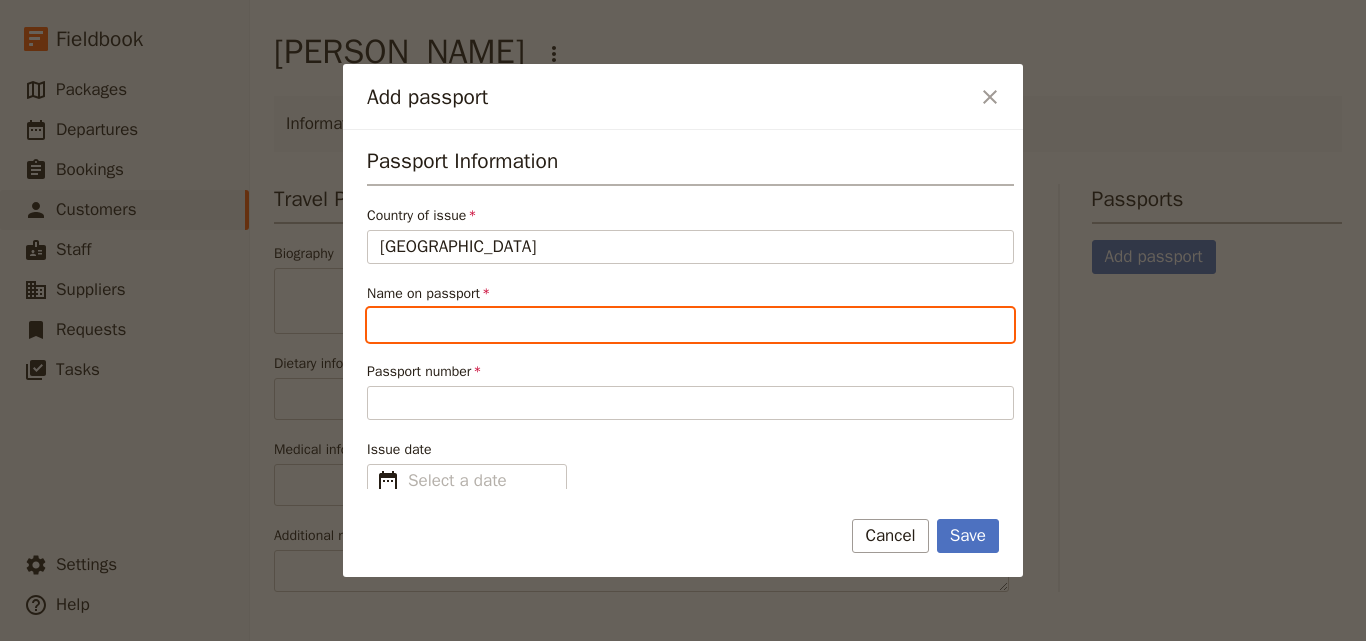 click on "Name on passport" at bounding box center (690, 325) 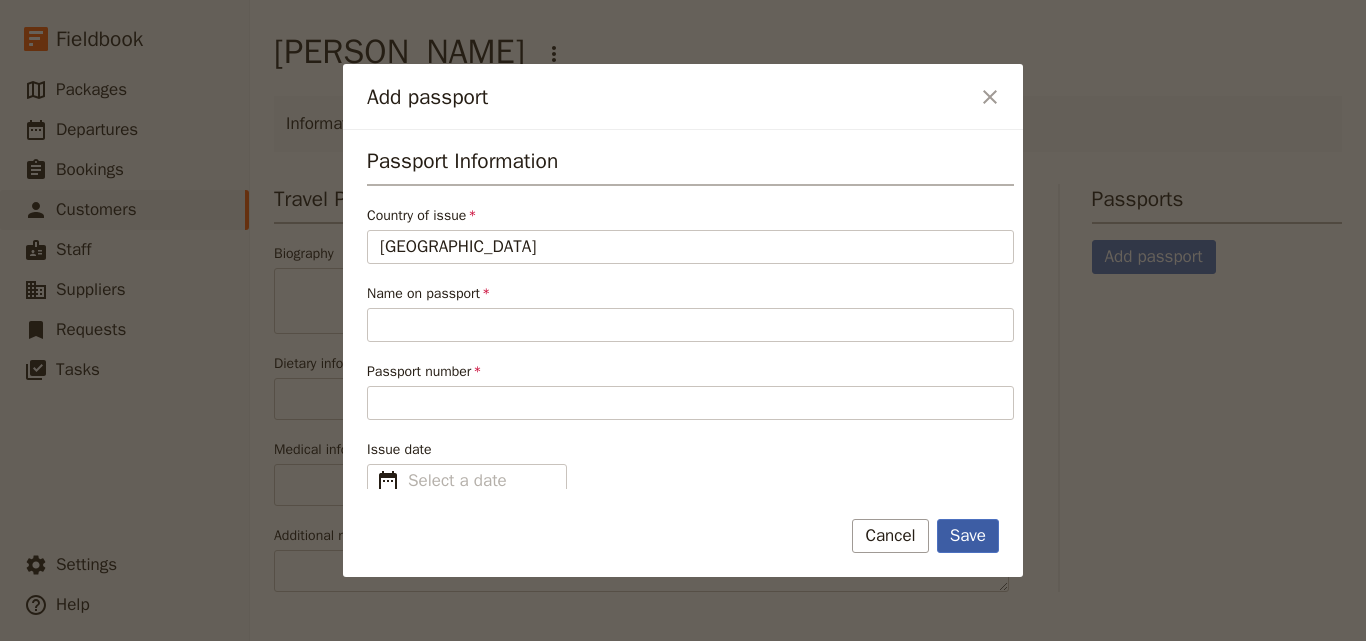 click on "Save" at bounding box center (968, 536) 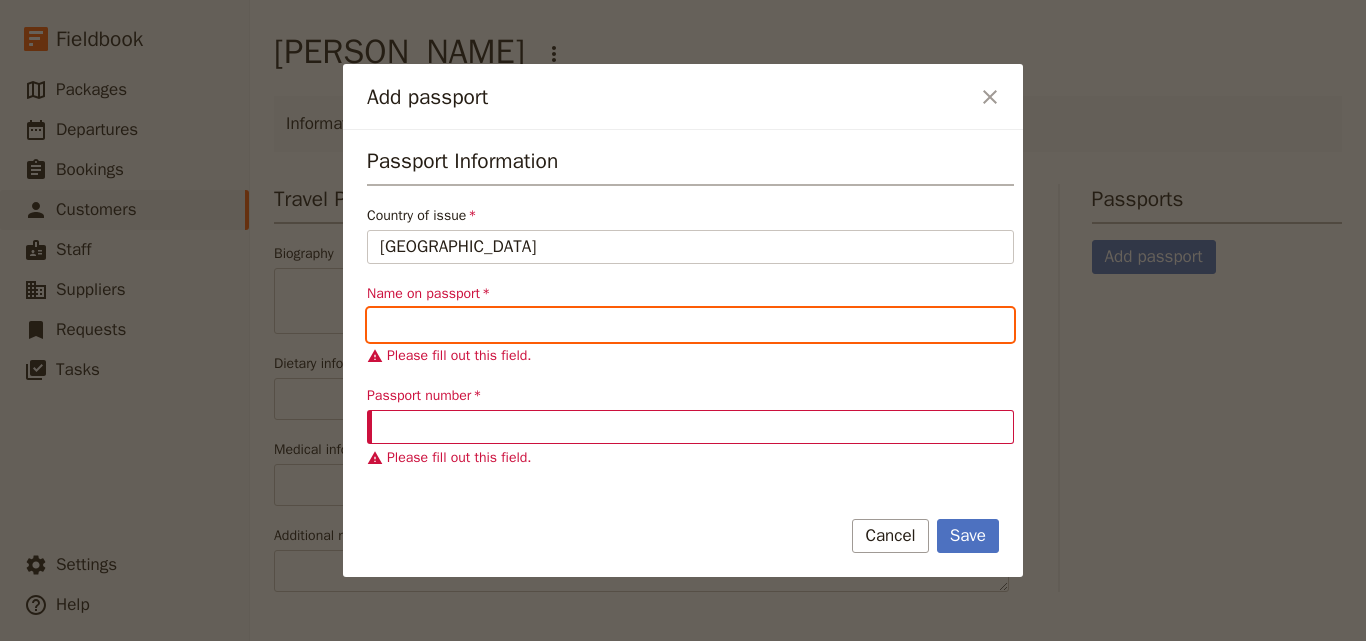 click on "Name on passport" at bounding box center (690, 325) 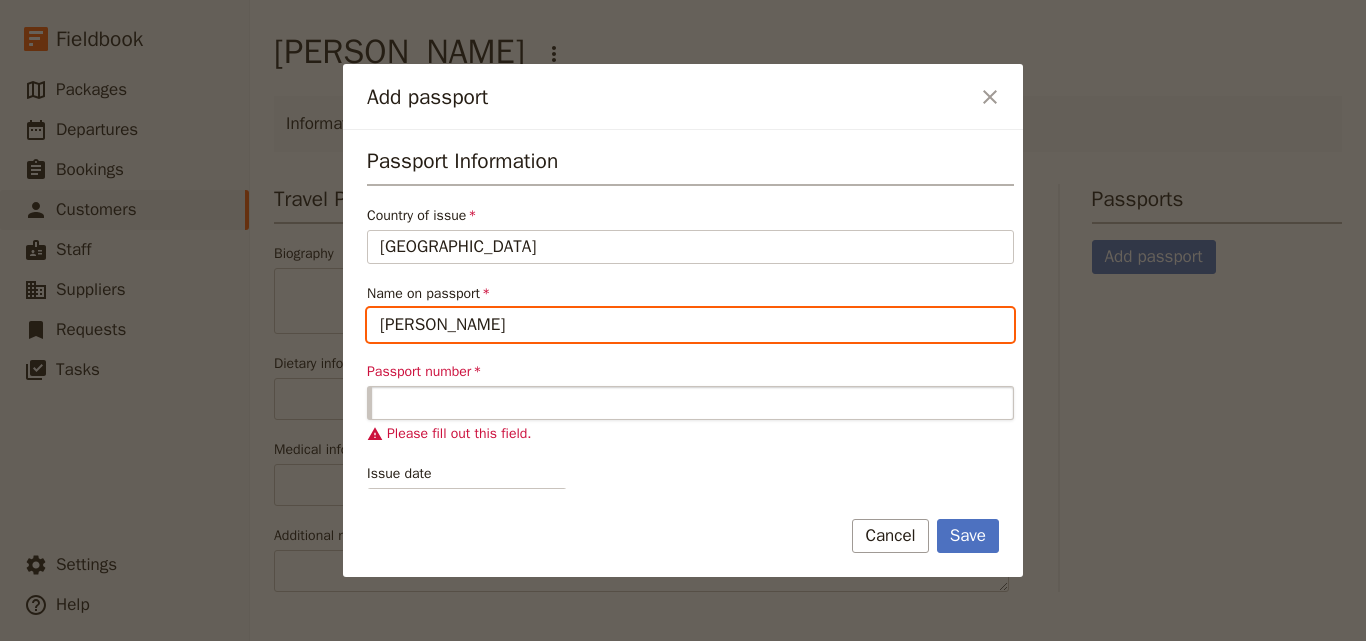 type on "[PERSON_NAME]" 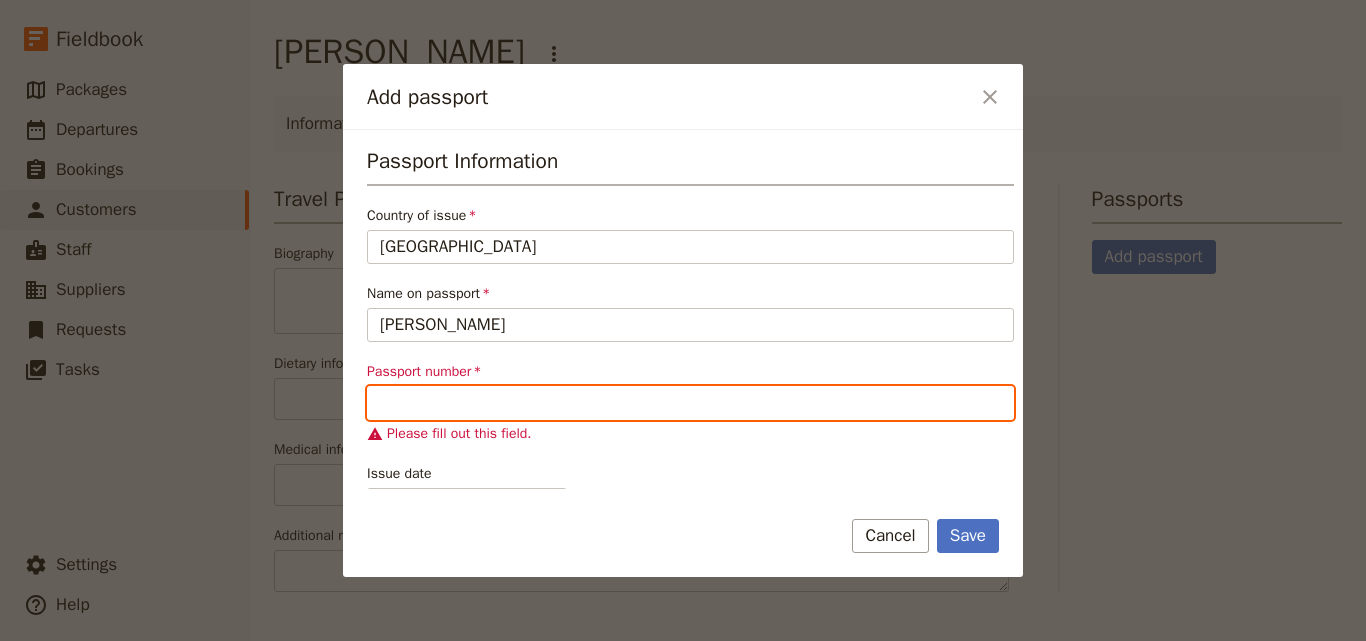 click on "Passport number" at bounding box center [690, 403] 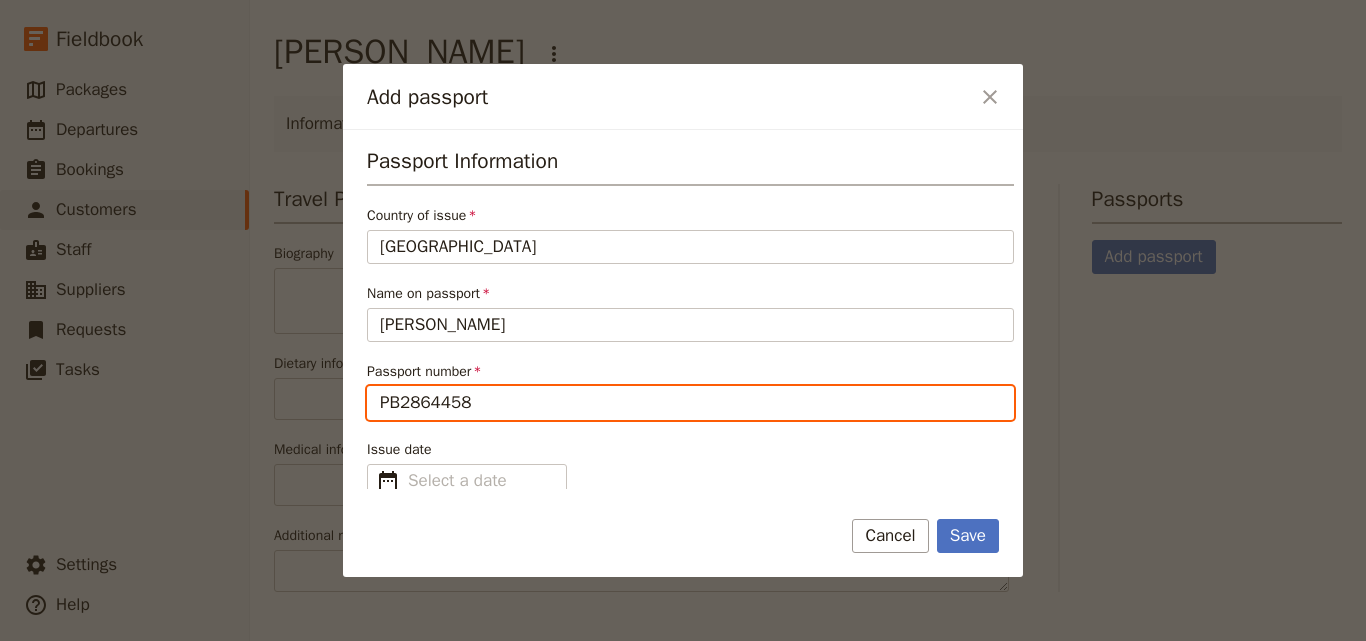 scroll, scrollTop: 89, scrollLeft: 0, axis: vertical 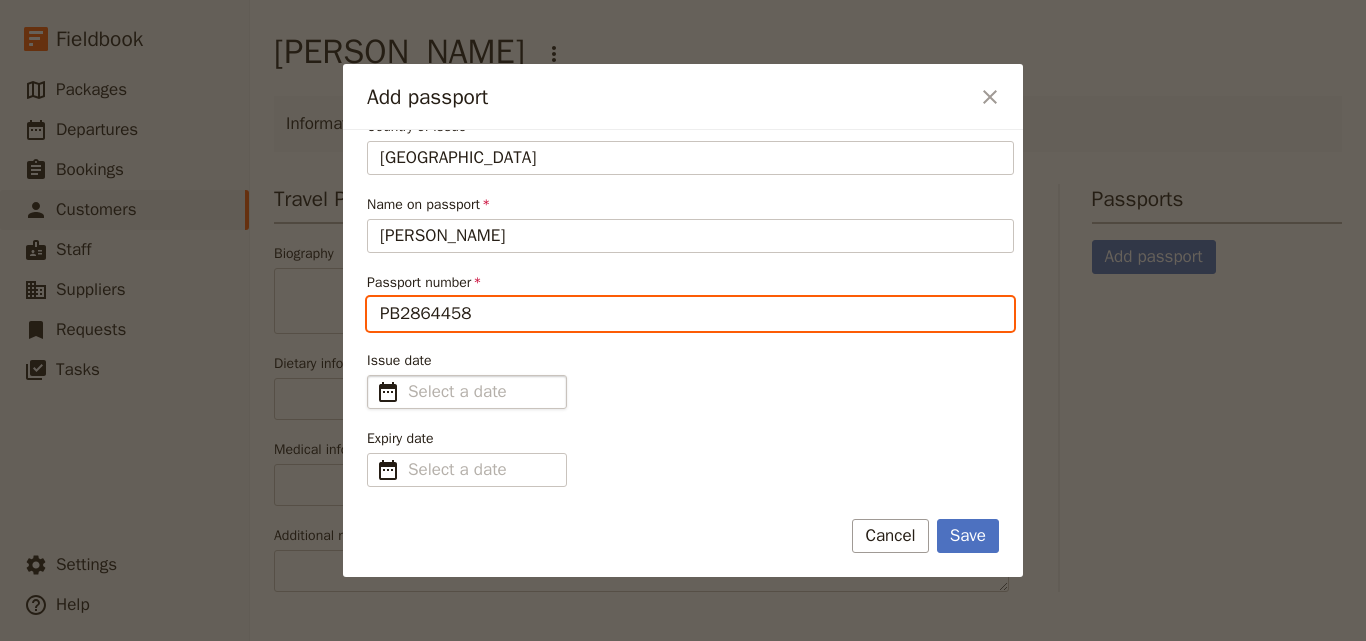 type on "PB2864458" 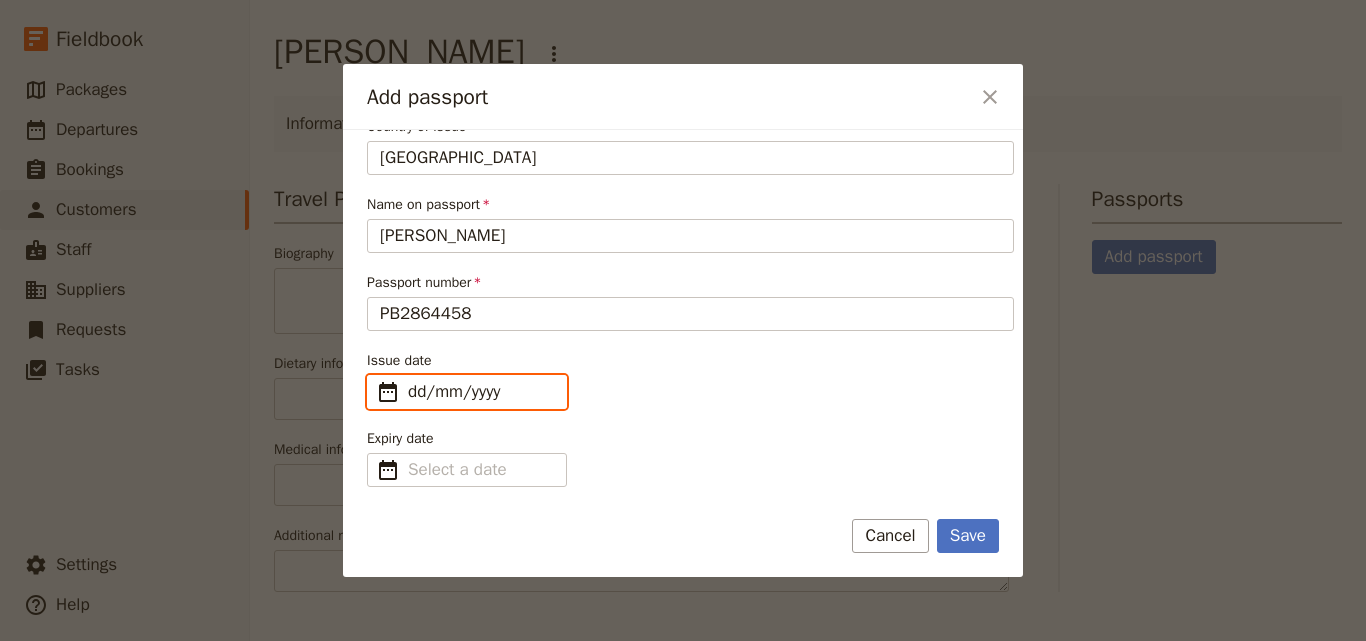 click on "dd/mm/yyyy" at bounding box center [481, 392] 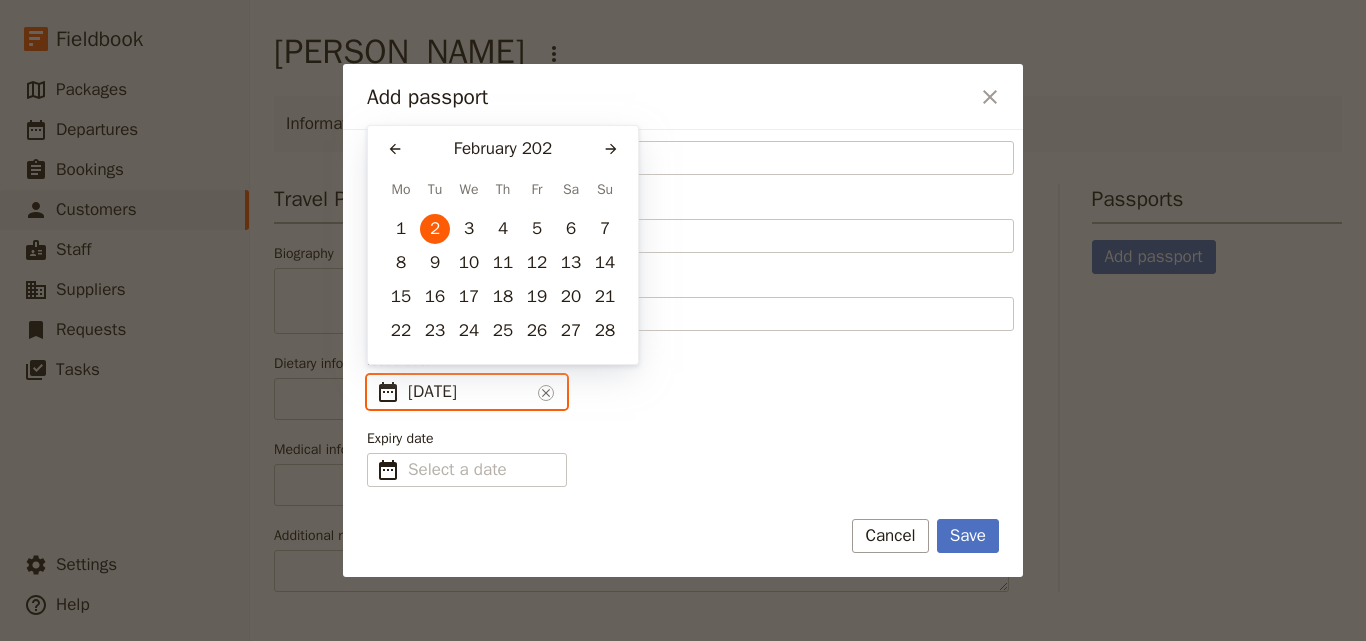 type on "02/02/2020" 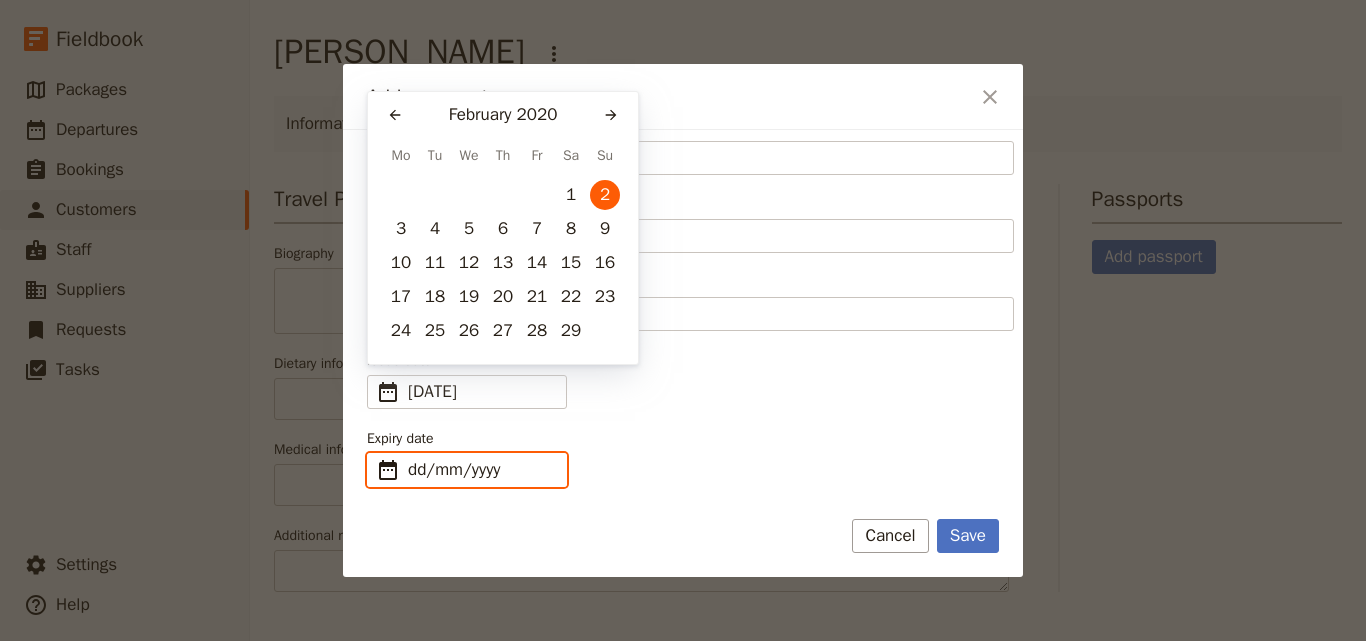 click on "dd/mm/yyyy" at bounding box center [481, 470] 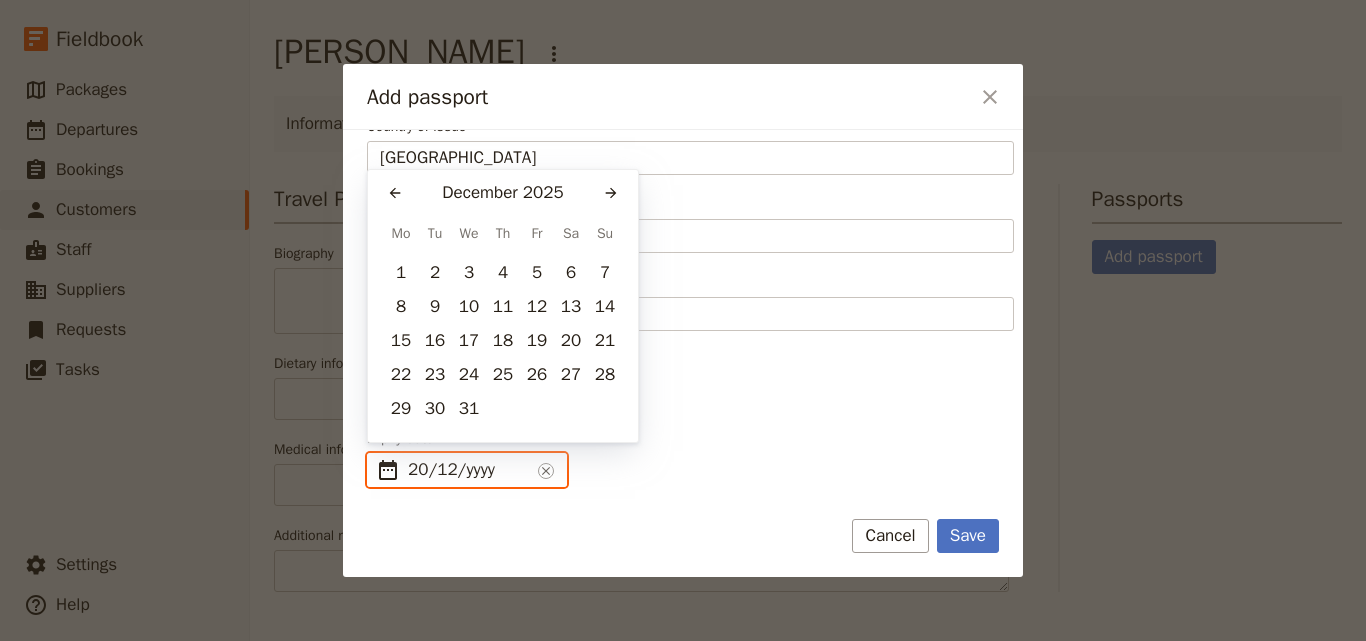 click on "20/12/yyyy" at bounding box center [469, 470] 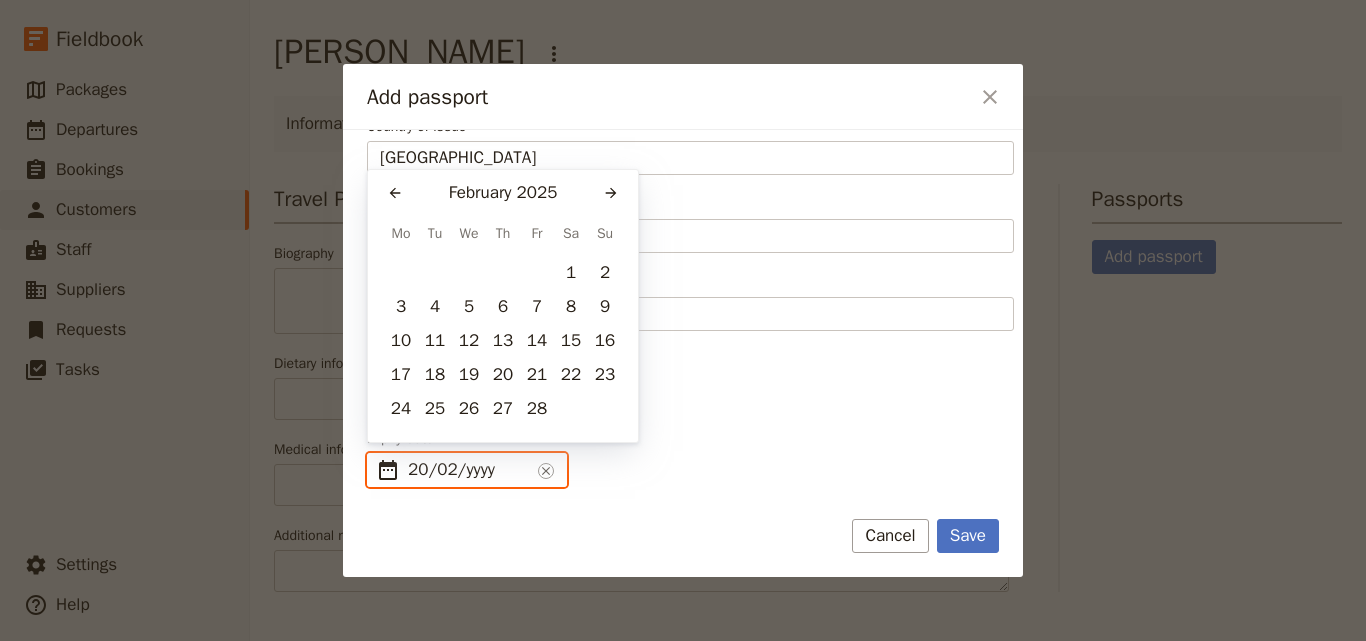 click on "20/02/yyyy" at bounding box center [469, 470] 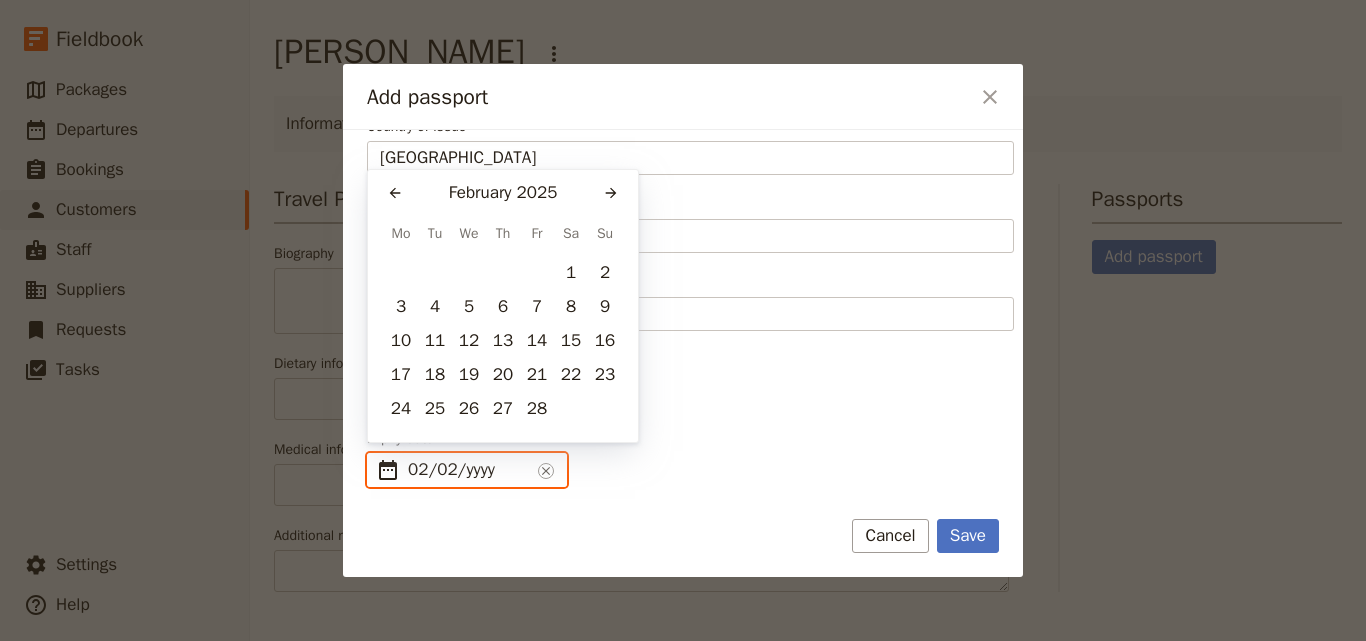 click on "02/02/yyyy" at bounding box center (469, 470) 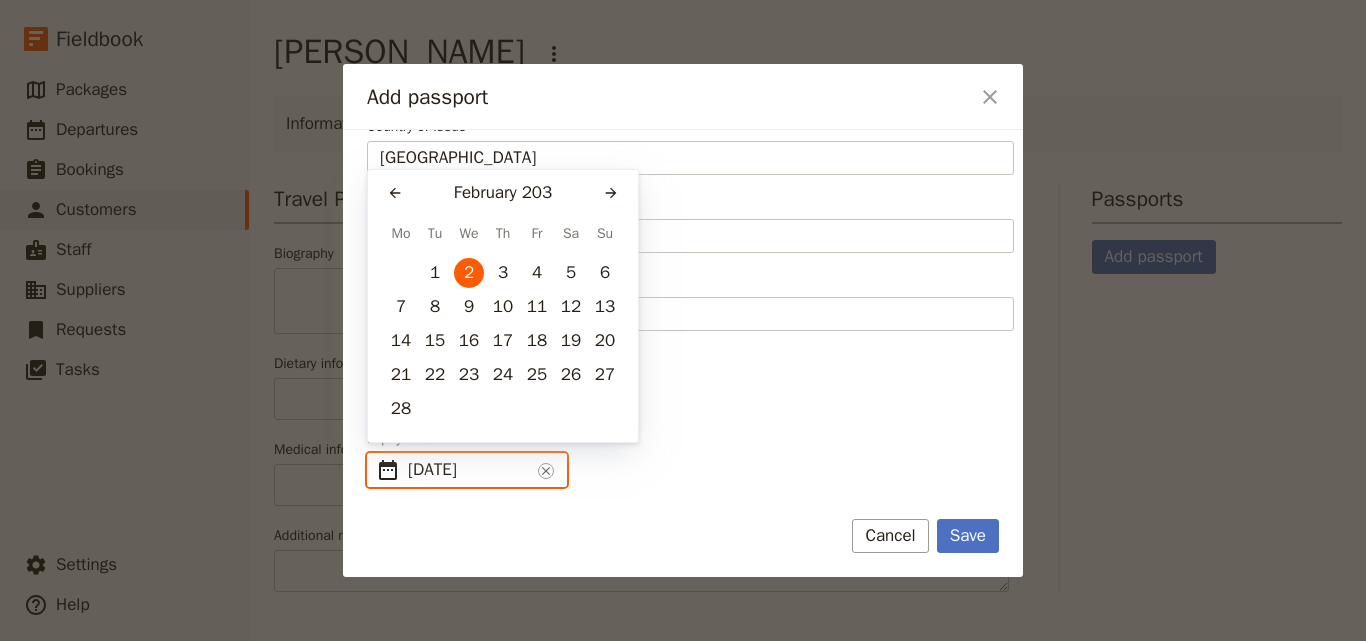type on "02/02/2030" 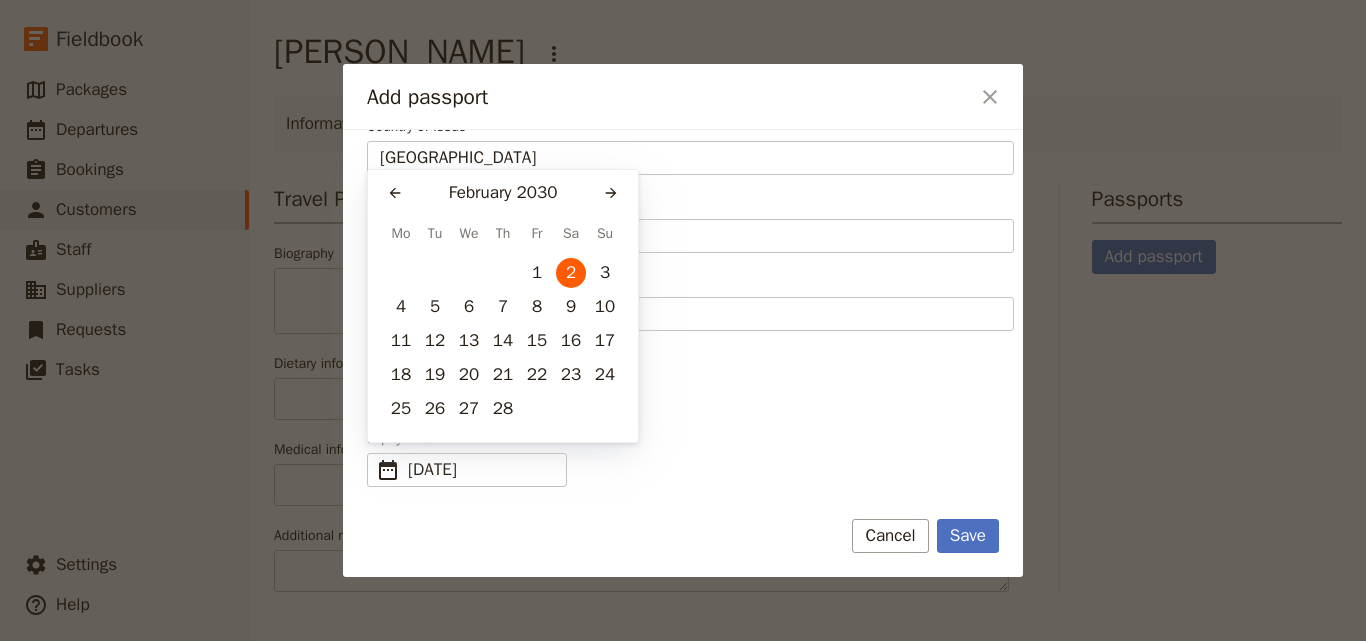 click on "Expiry date ​ 2 Feb 2030 02/02/2030 ​" at bounding box center [690, 458] 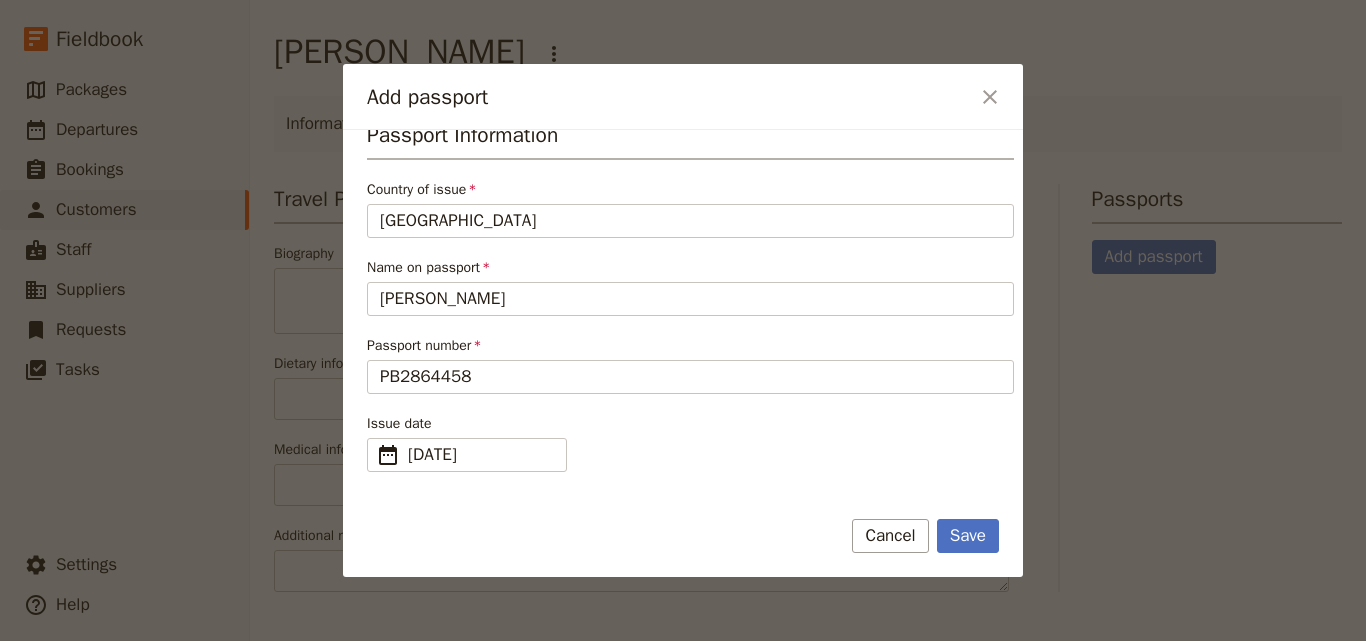 scroll, scrollTop: 0, scrollLeft: 0, axis: both 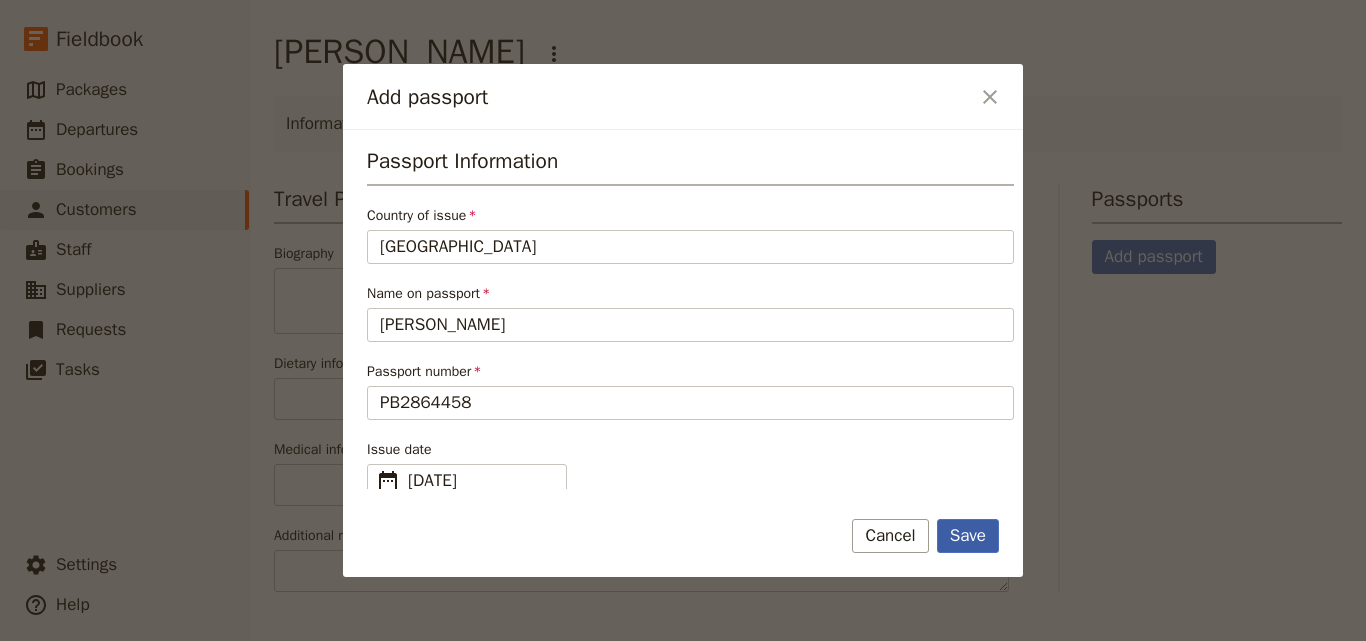 click on "Save" at bounding box center (968, 536) 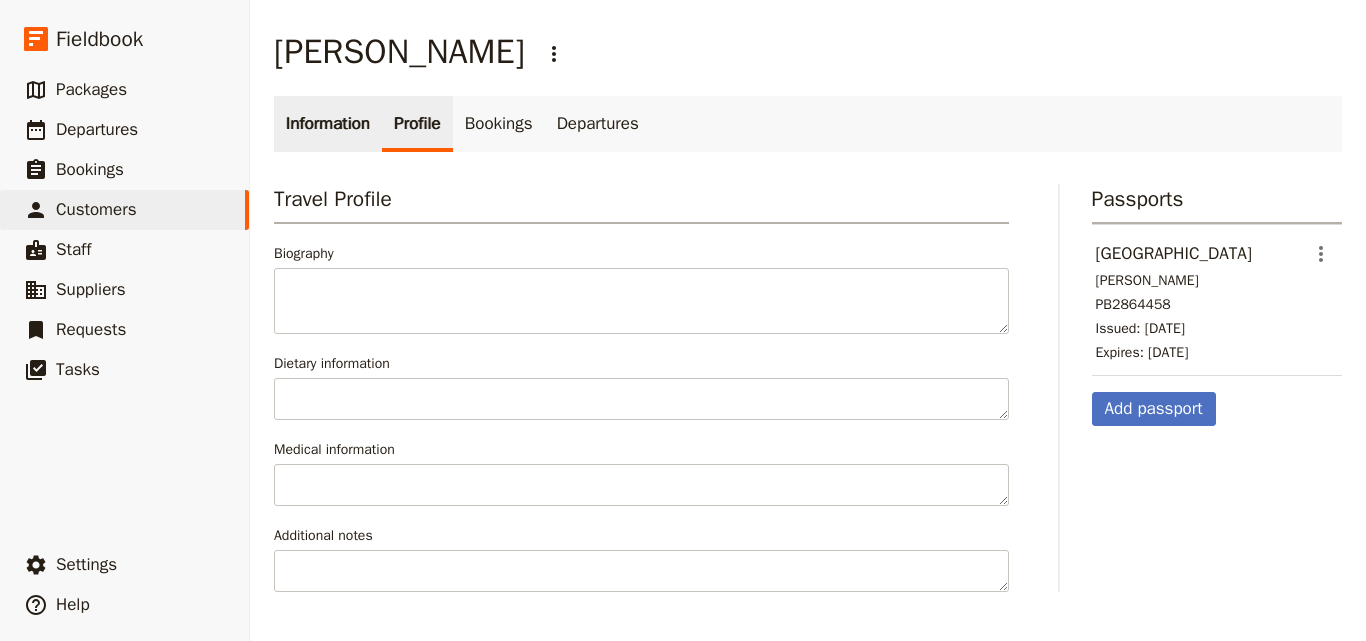 click on "Information" at bounding box center (328, 124) 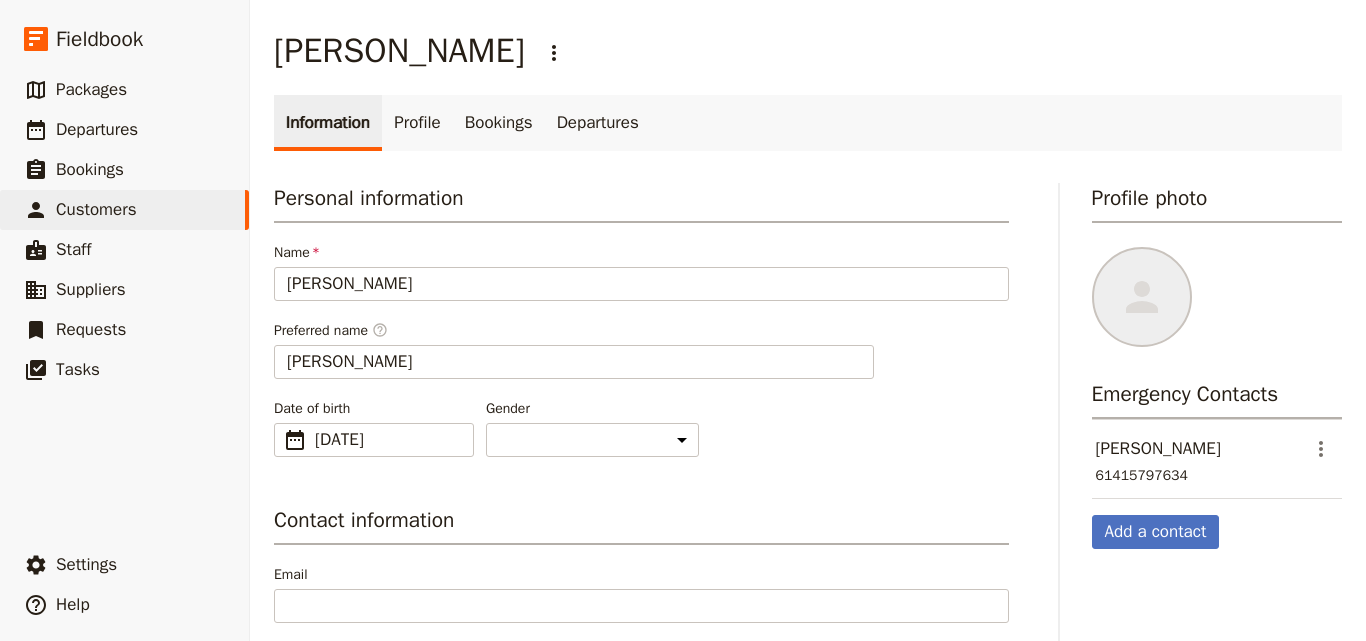 scroll, scrollTop: 0, scrollLeft: 0, axis: both 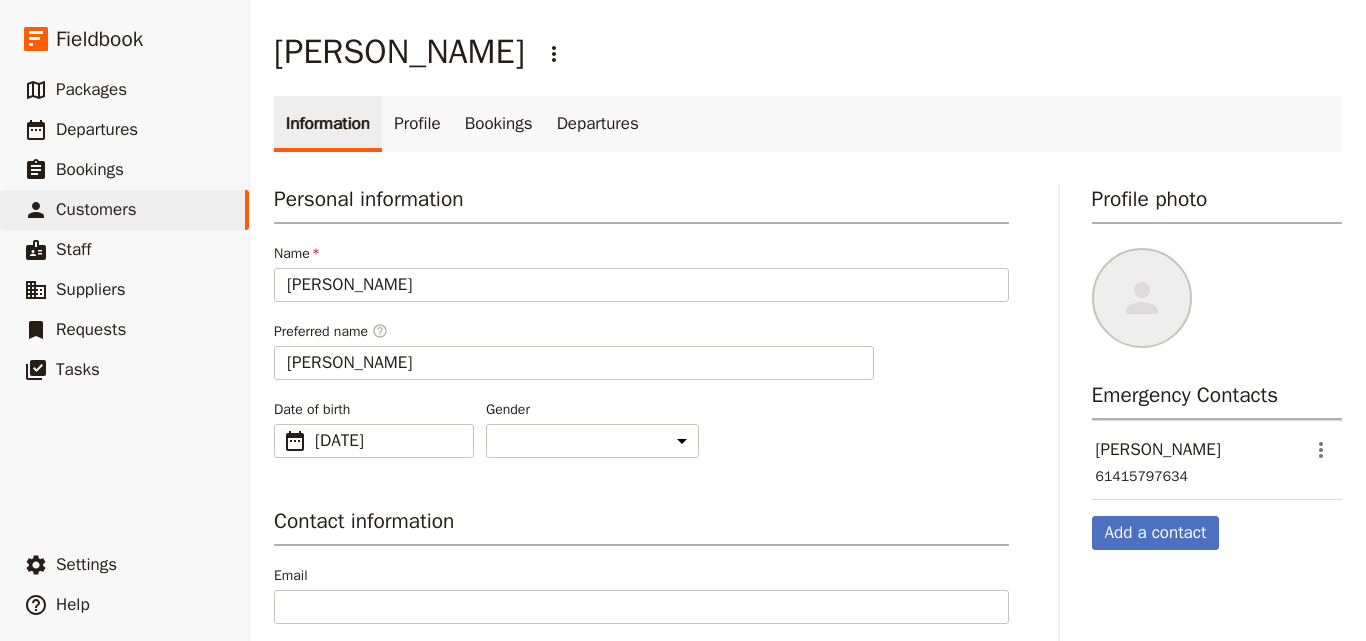 select on "[DEMOGRAPHIC_DATA]" 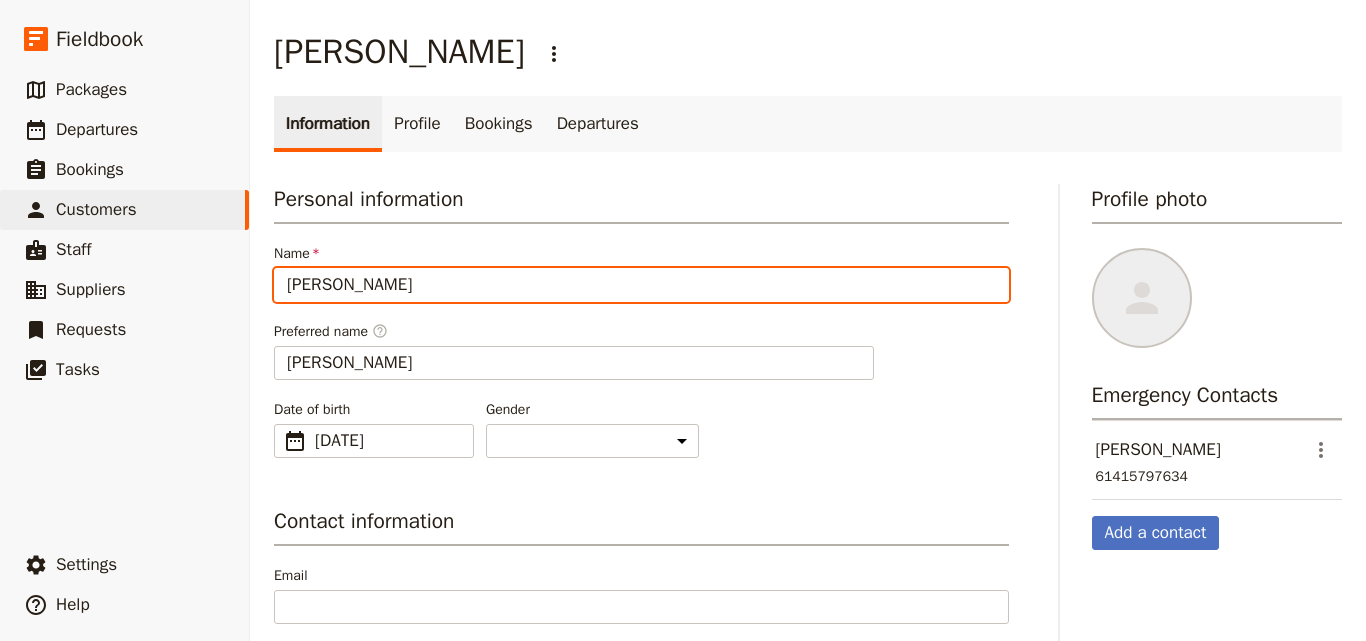 drag, startPoint x: 485, startPoint y: 283, endPoint x: 285, endPoint y: 261, distance: 201.20636 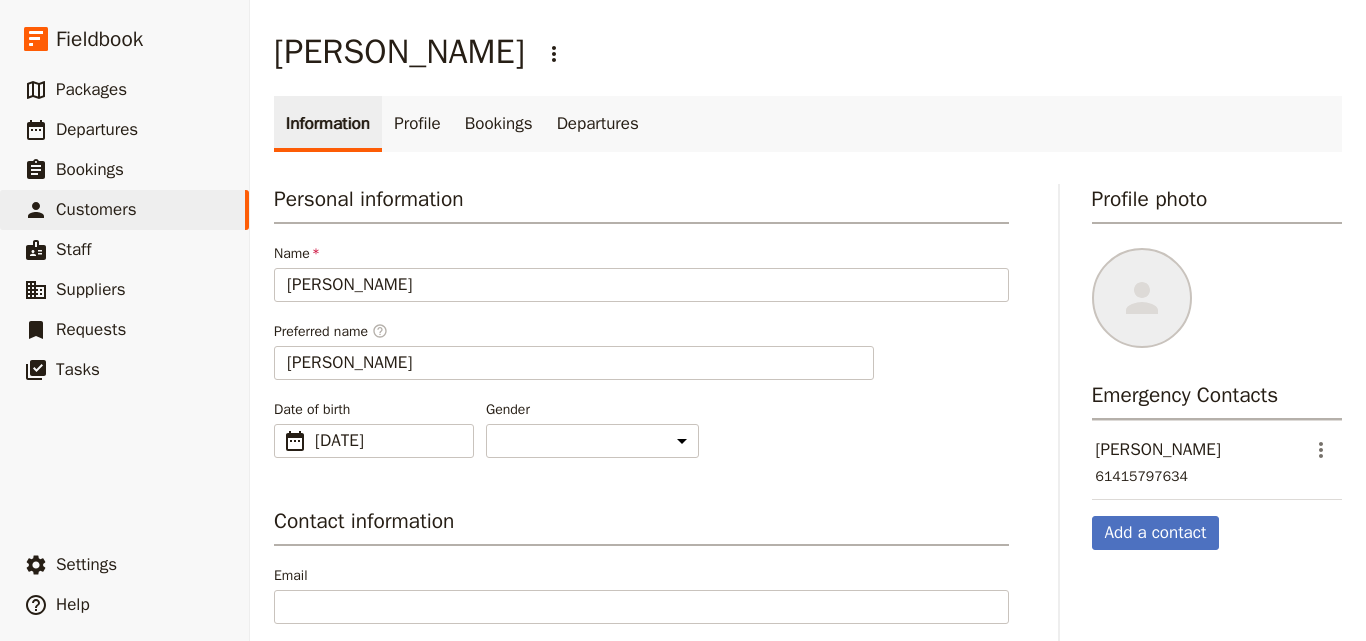 click on "Name" at bounding box center (641, 254) 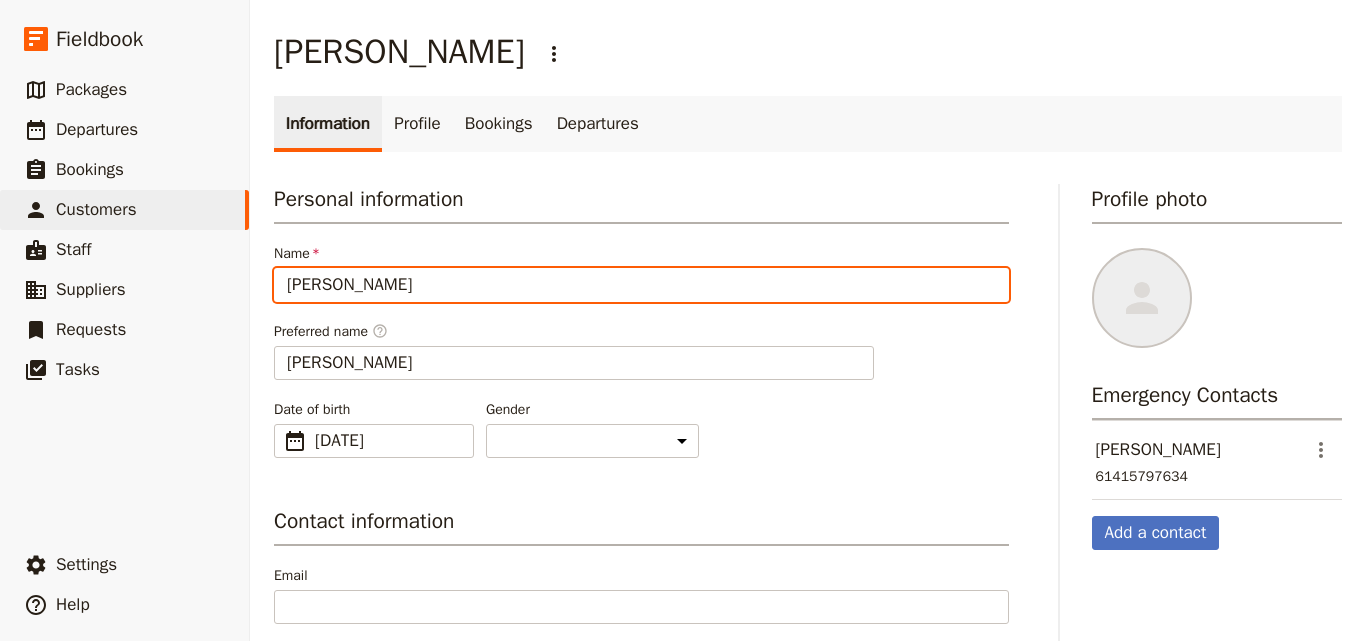 click on "[PERSON_NAME]" at bounding box center [641, 285] 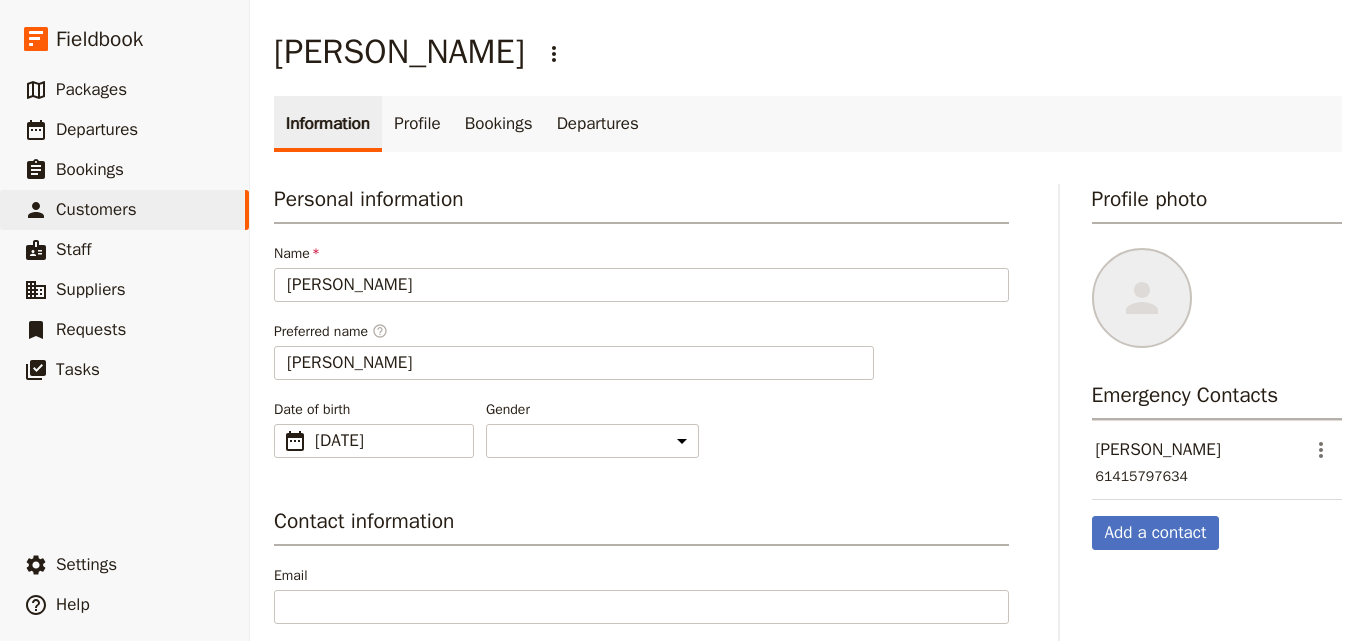 click on "Name" at bounding box center [641, 254] 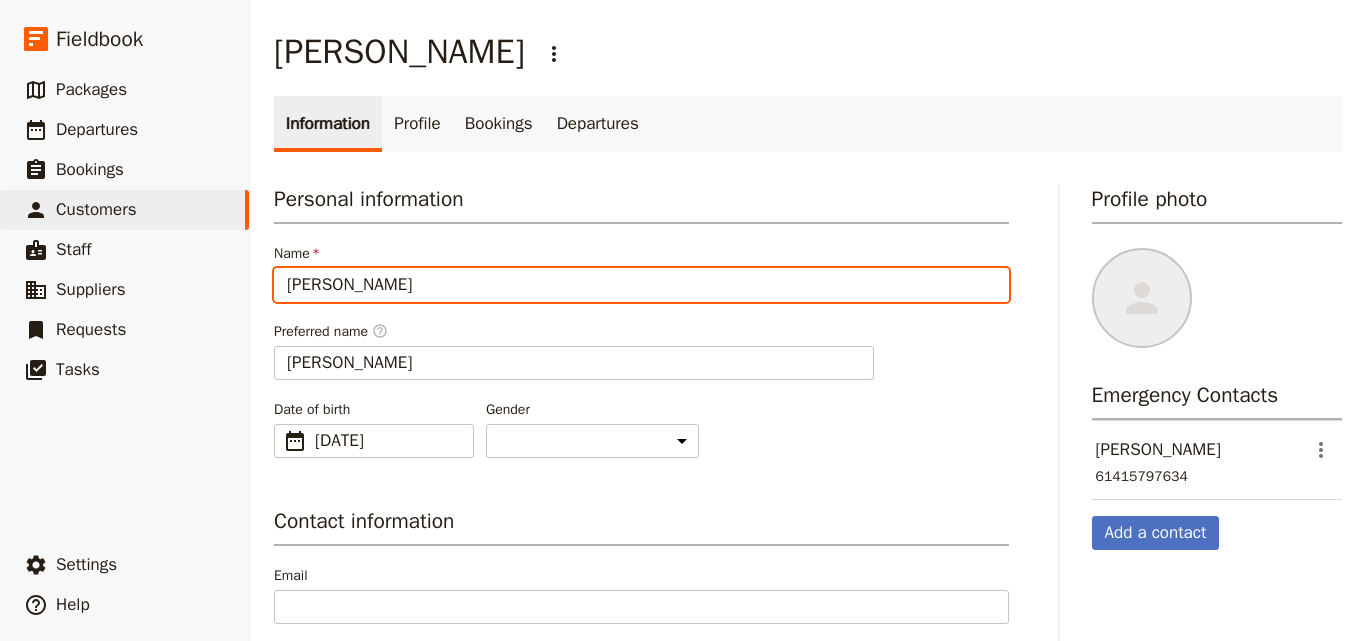 click on "[PERSON_NAME]" at bounding box center [641, 285] 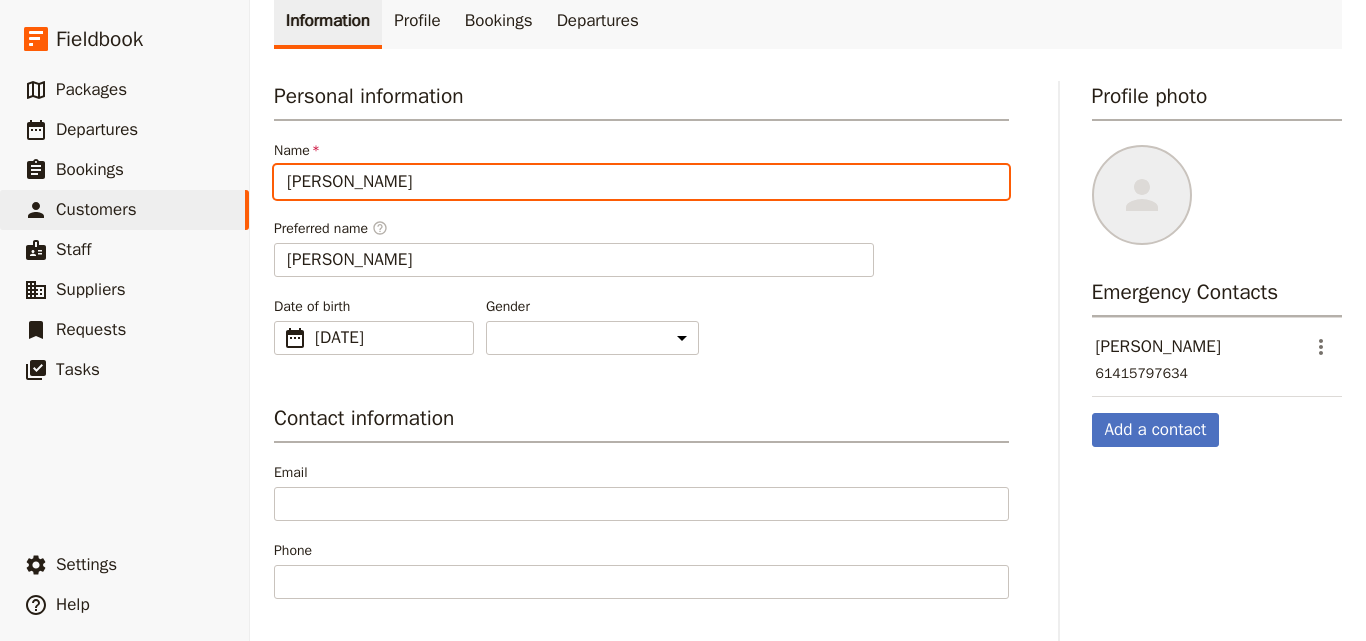 scroll, scrollTop: 0, scrollLeft: 0, axis: both 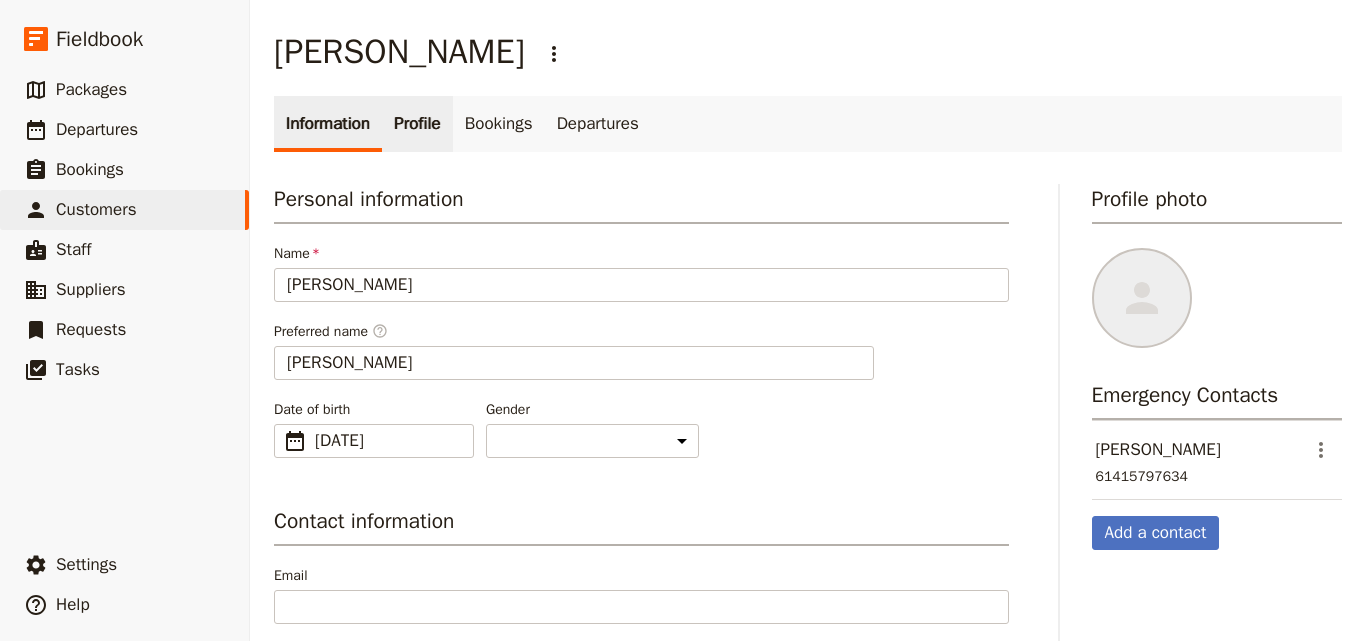 click on "Profile" at bounding box center (417, 124) 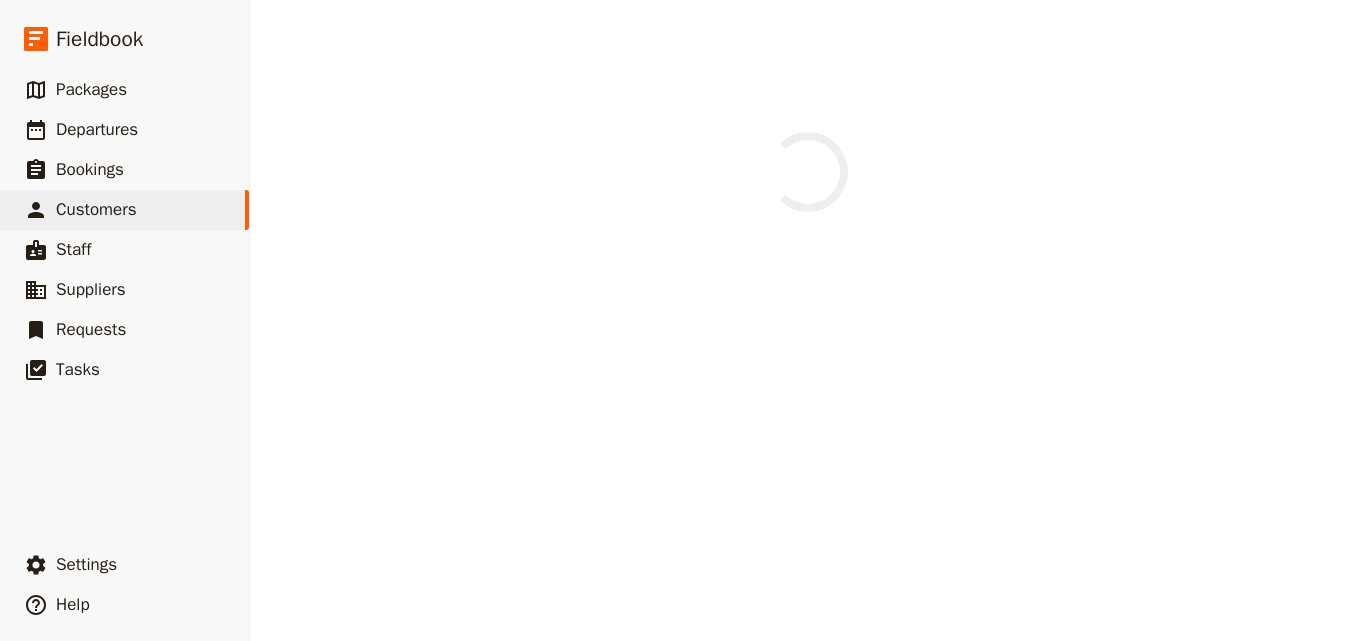 scroll, scrollTop: 0, scrollLeft: 0, axis: both 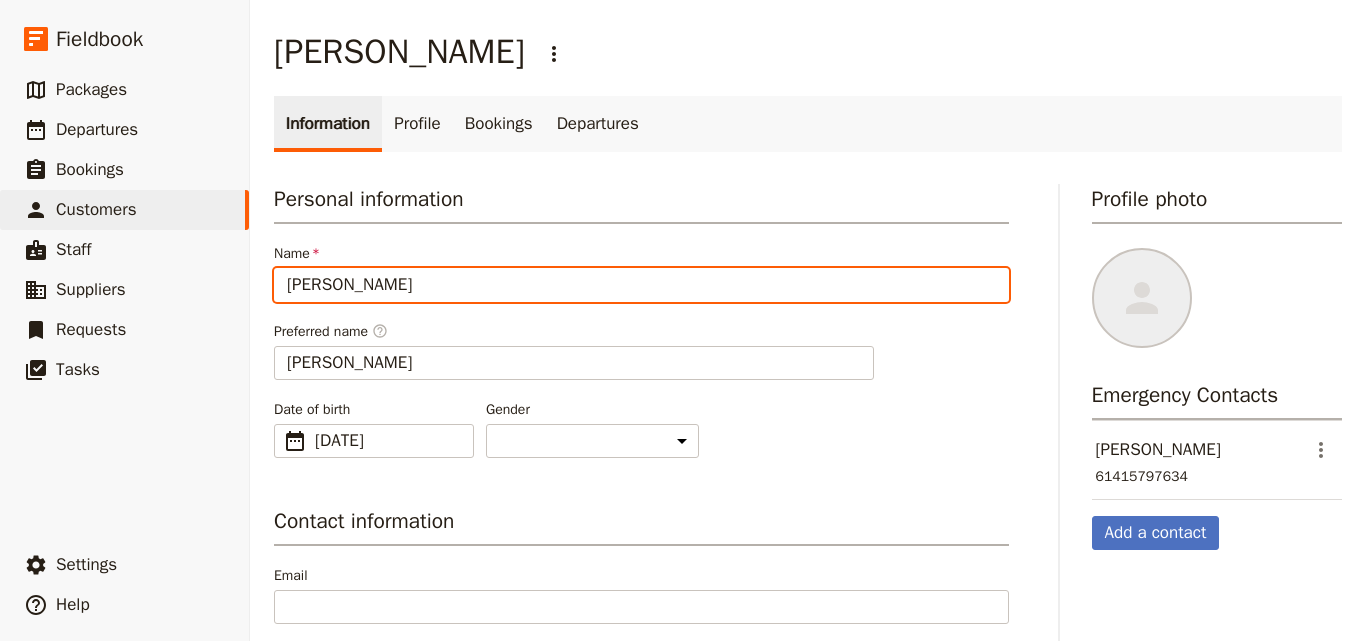 drag, startPoint x: 285, startPoint y: 285, endPoint x: 396, endPoint y: 287, distance: 111.01801 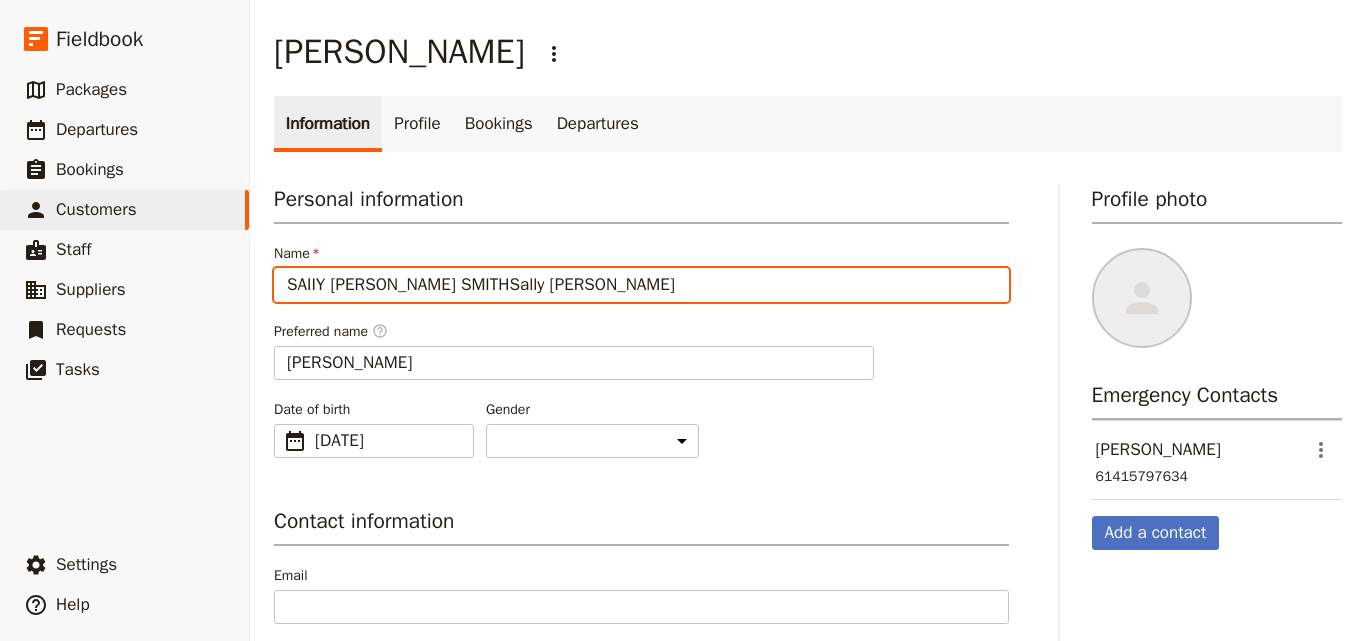 drag, startPoint x: 284, startPoint y: 279, endPoint x: 379, endPoint y: 282, distance: 95.047356 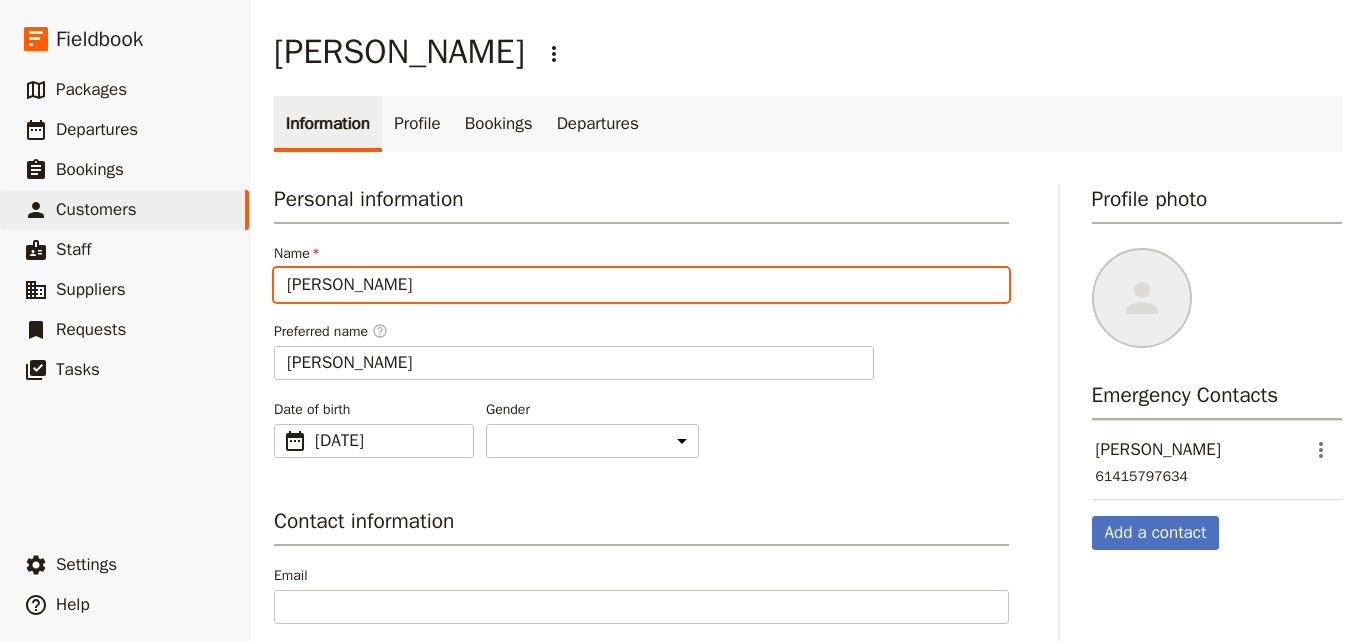 click on "[PERSON_NAME]" at bounding box center (641, 285) 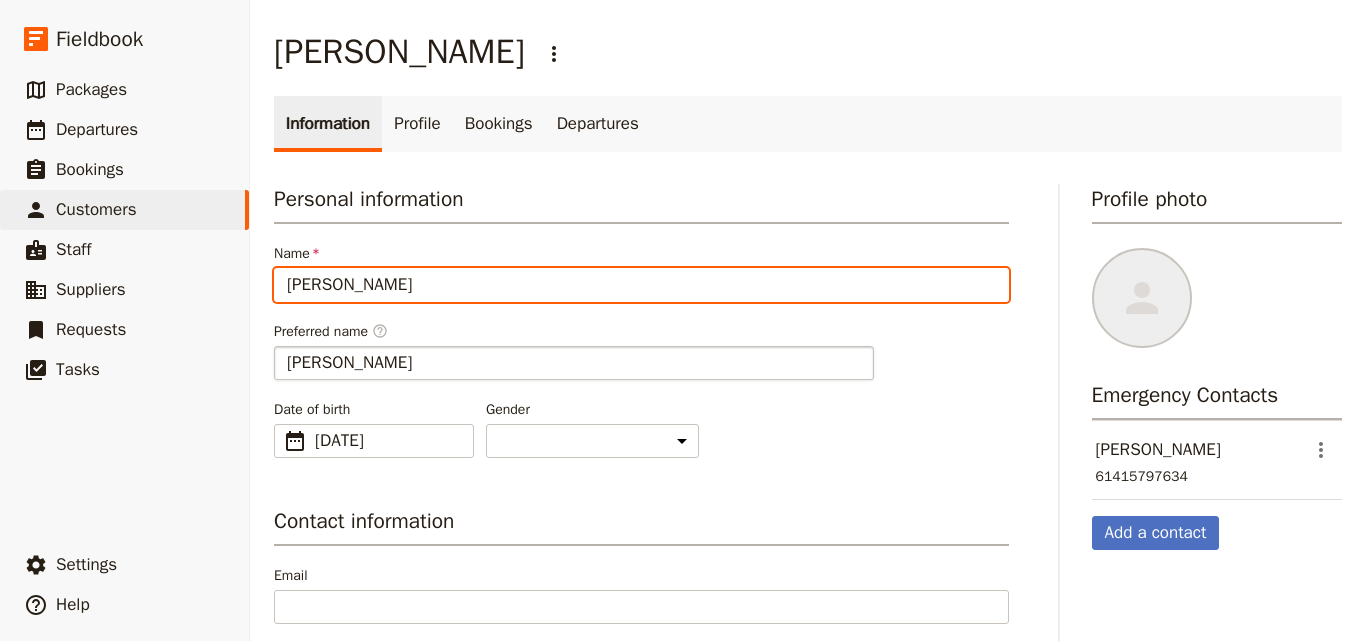 type on "[PERSON_NAME]" 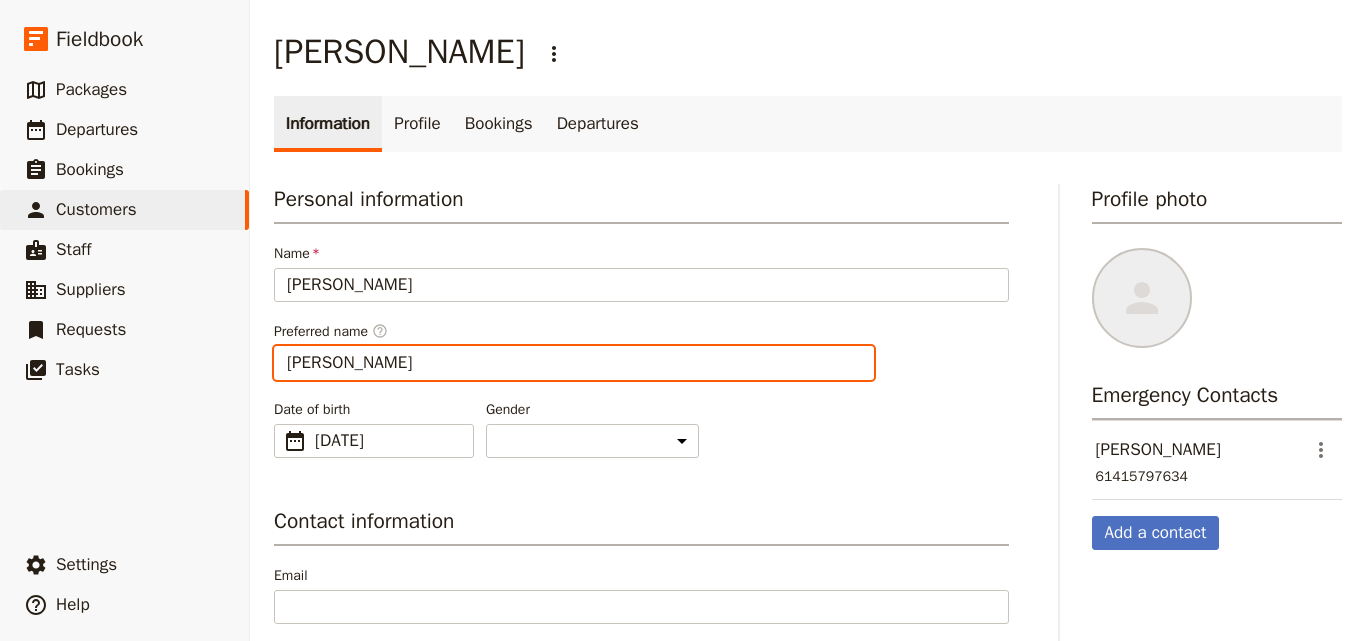 drag, startPoint x: 339, startPoint y: 368, endPoint x: 290, endPoint y: 359, distance: 49.819675 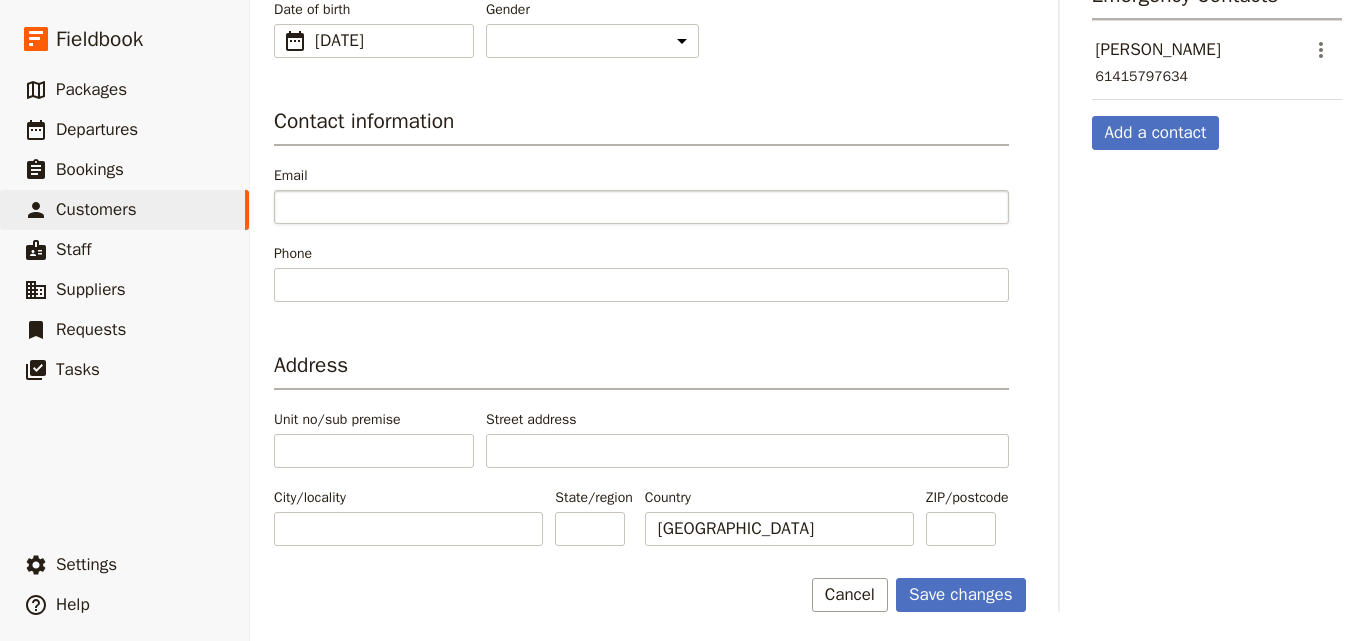 scroll, scrollTop: 403, scrollLeft: 0, axis: vertical 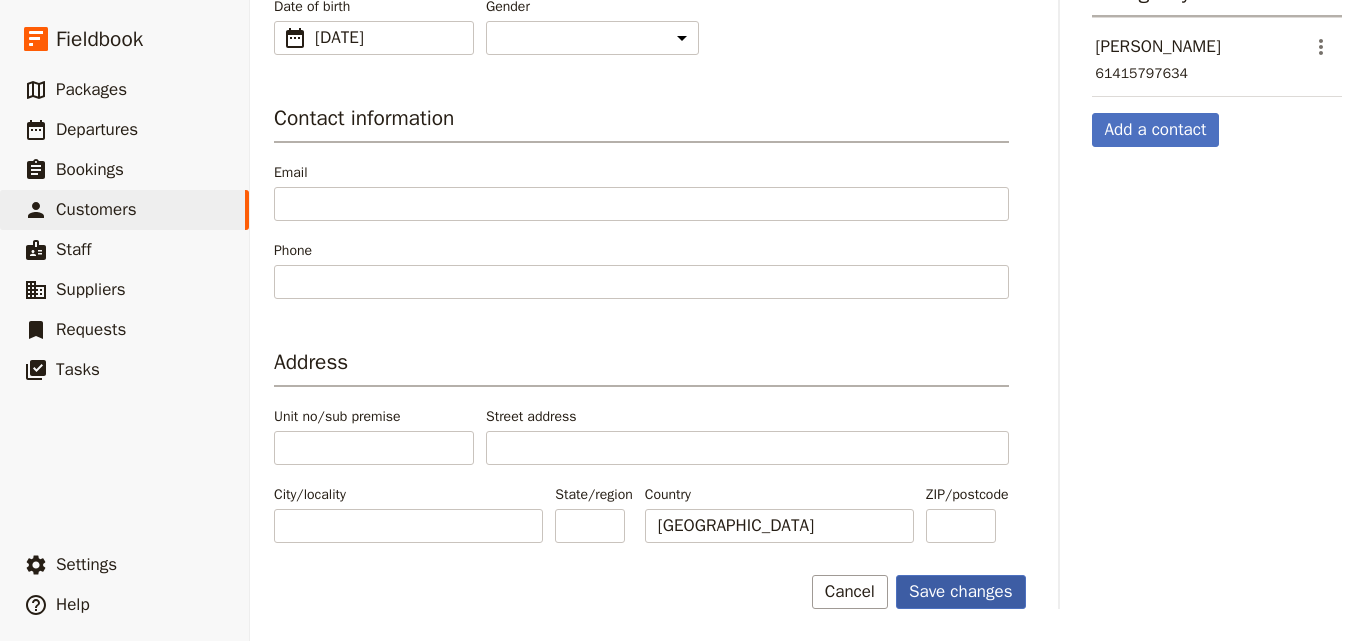 type on "[PERSON_NAME]" 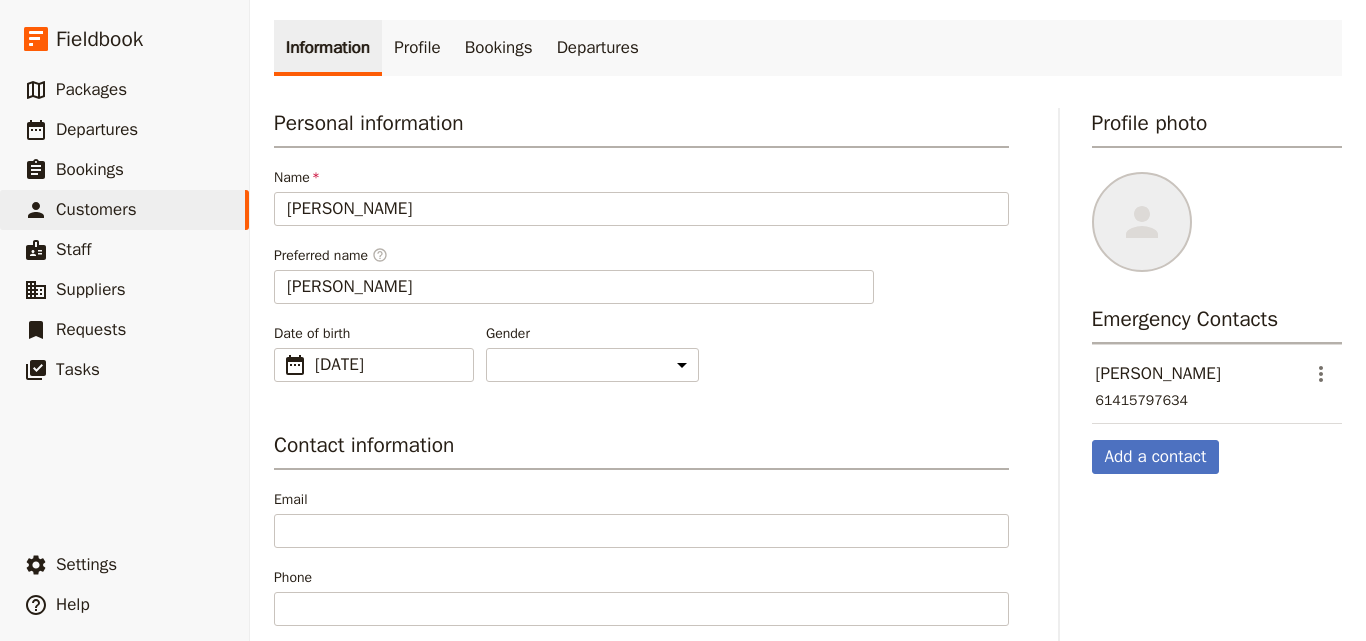 scroll, scrollTop: 0, scrollLeft: 0, axis: both 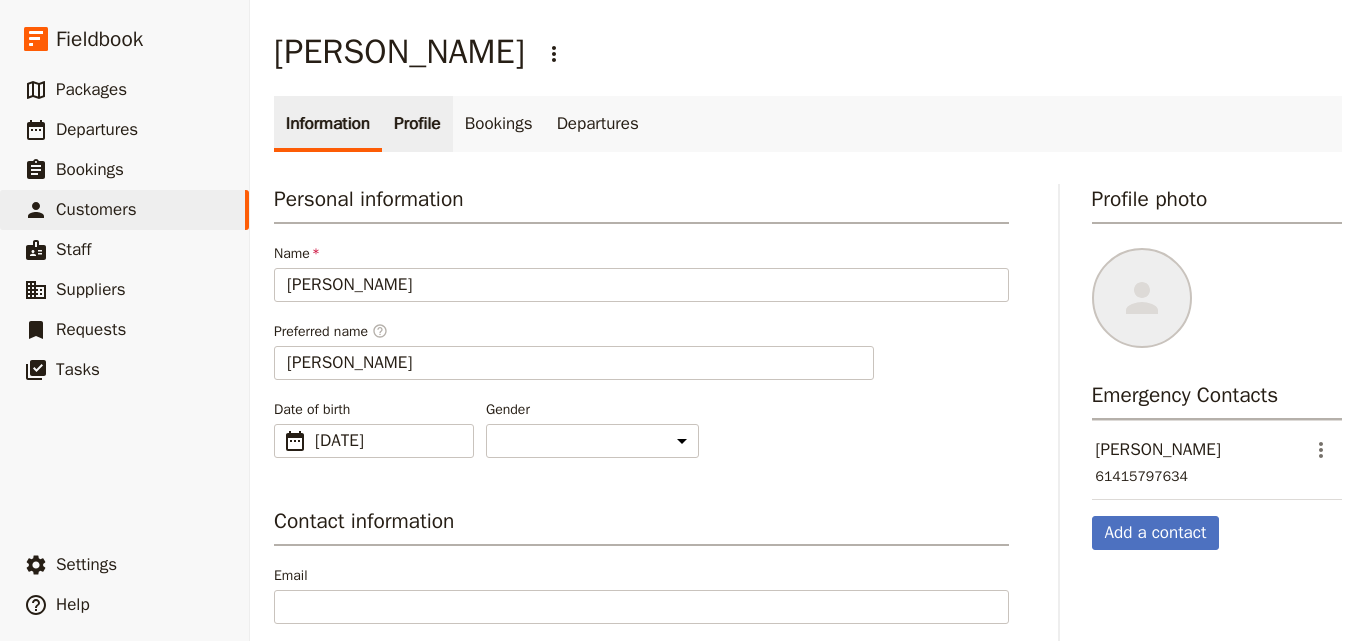click on "Profile" at bounding box center [417, 124] 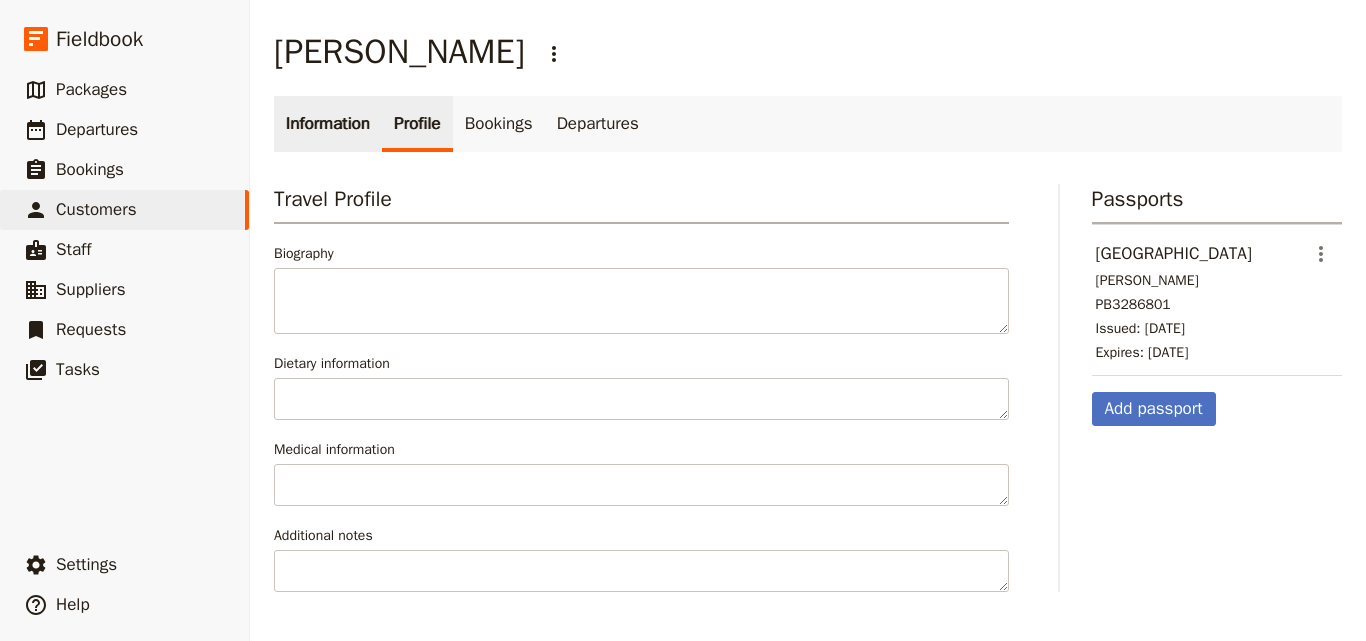 click on "Information" at bounding box center (328, 124) 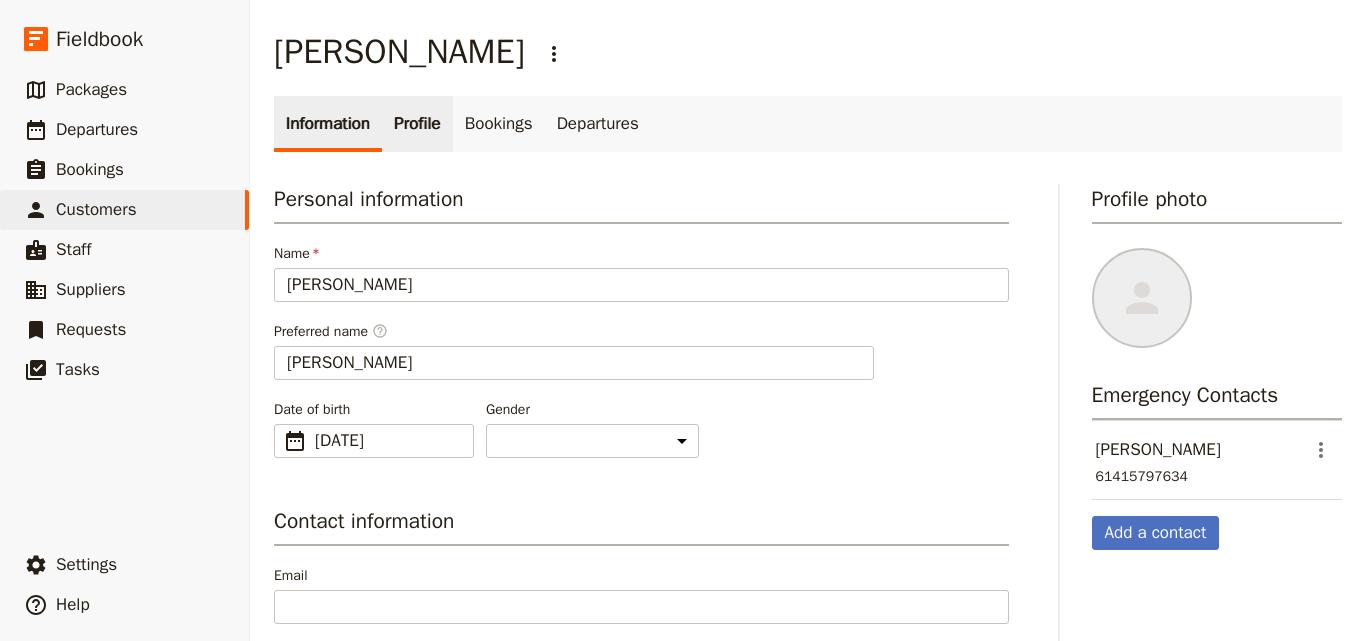 click on "Profile" at bounding box center [417, 124] 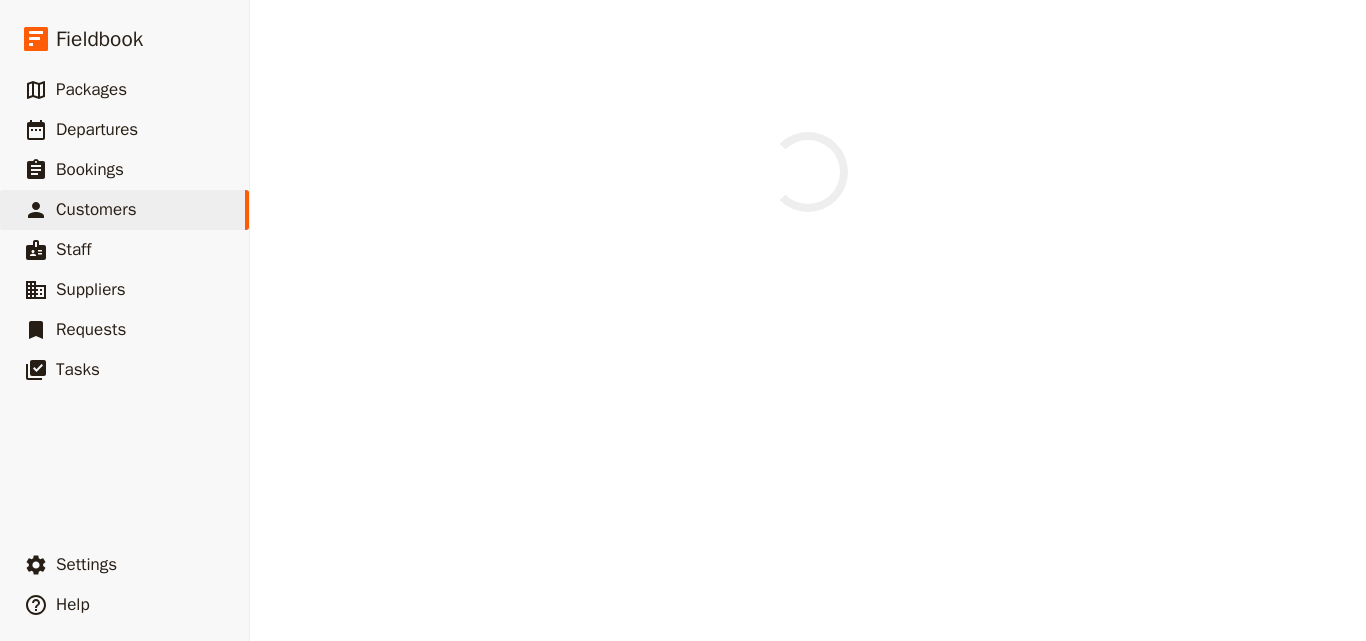 scroll, scrollTop: 0, scrollLeft: 0, axis: both 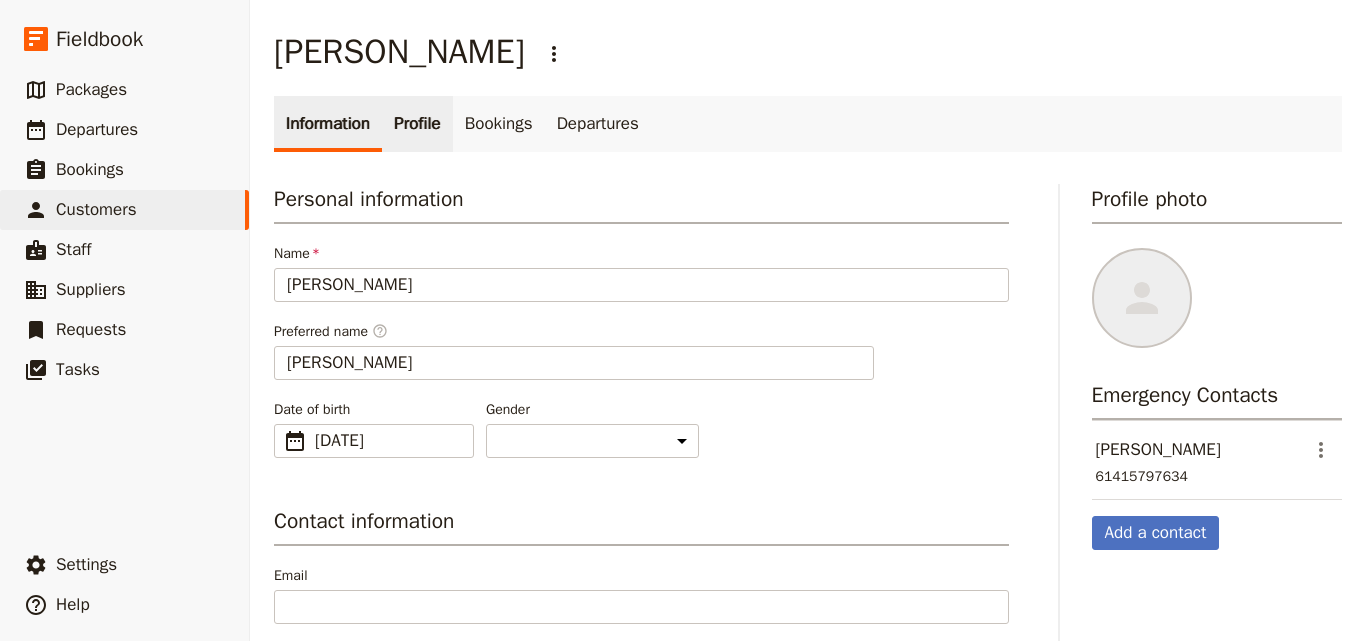 click on "Profile" at bounding box center [417, 124] 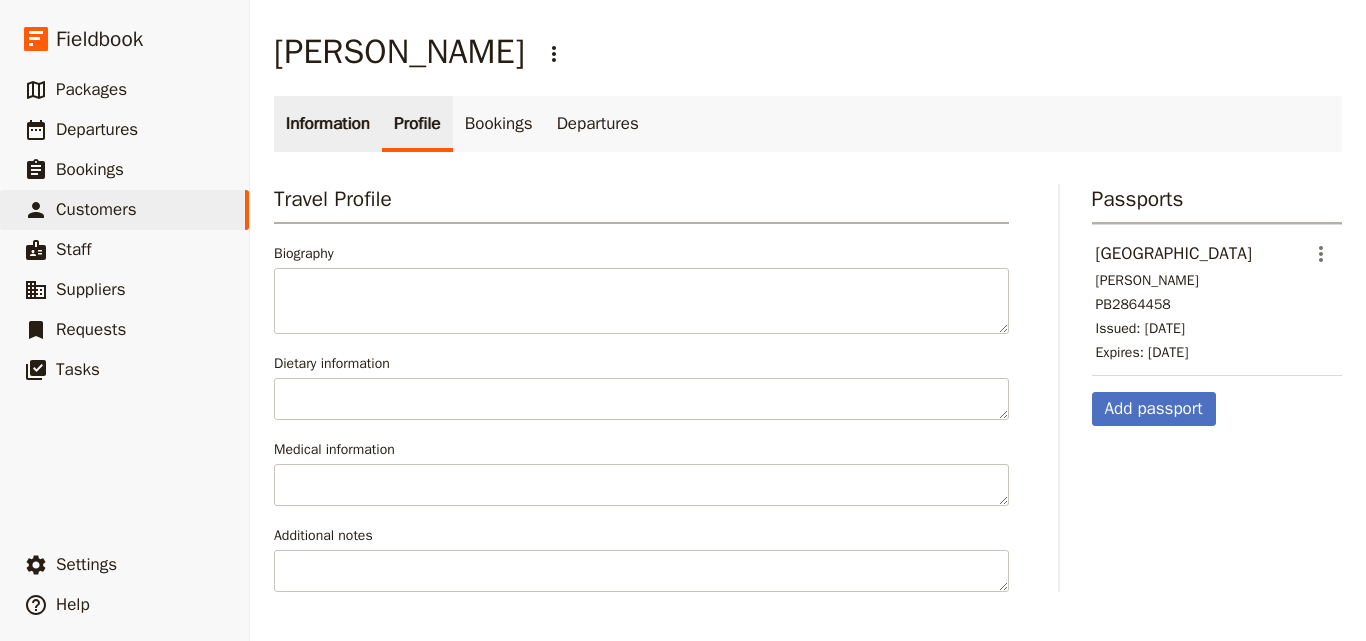 click on "Information" at bounding box center [328, 124] 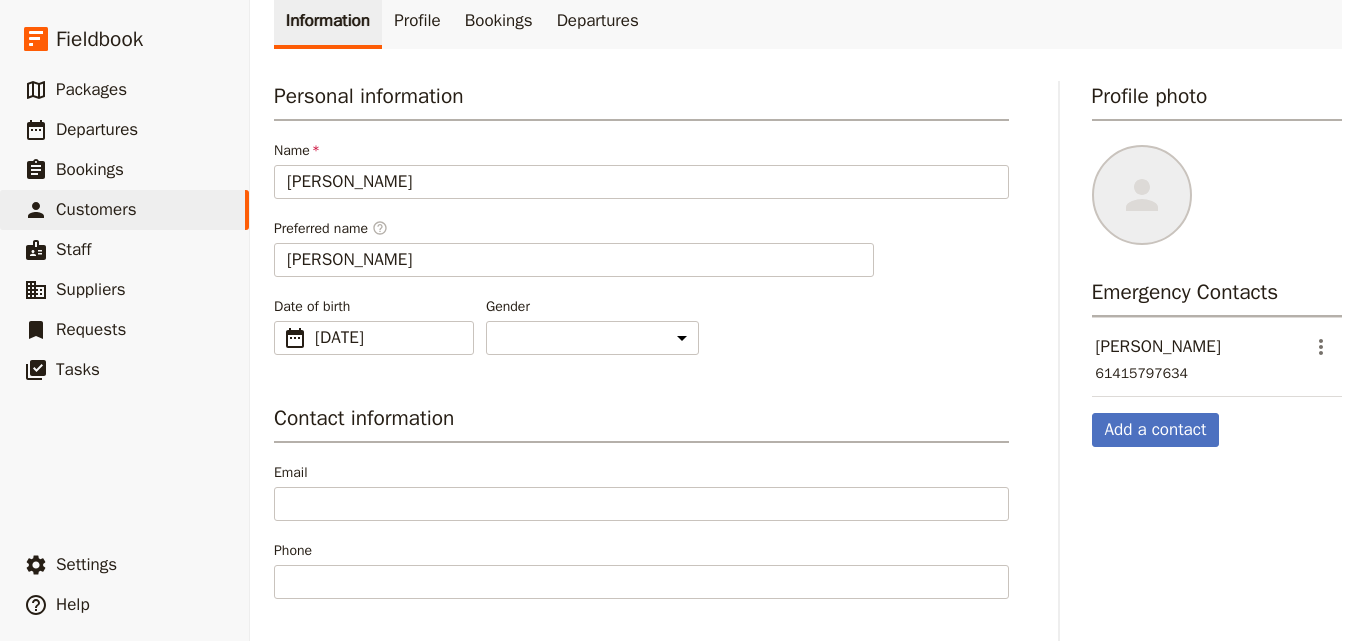 scroll, scrollTop: 0, scrollLeft: 0, axis: both 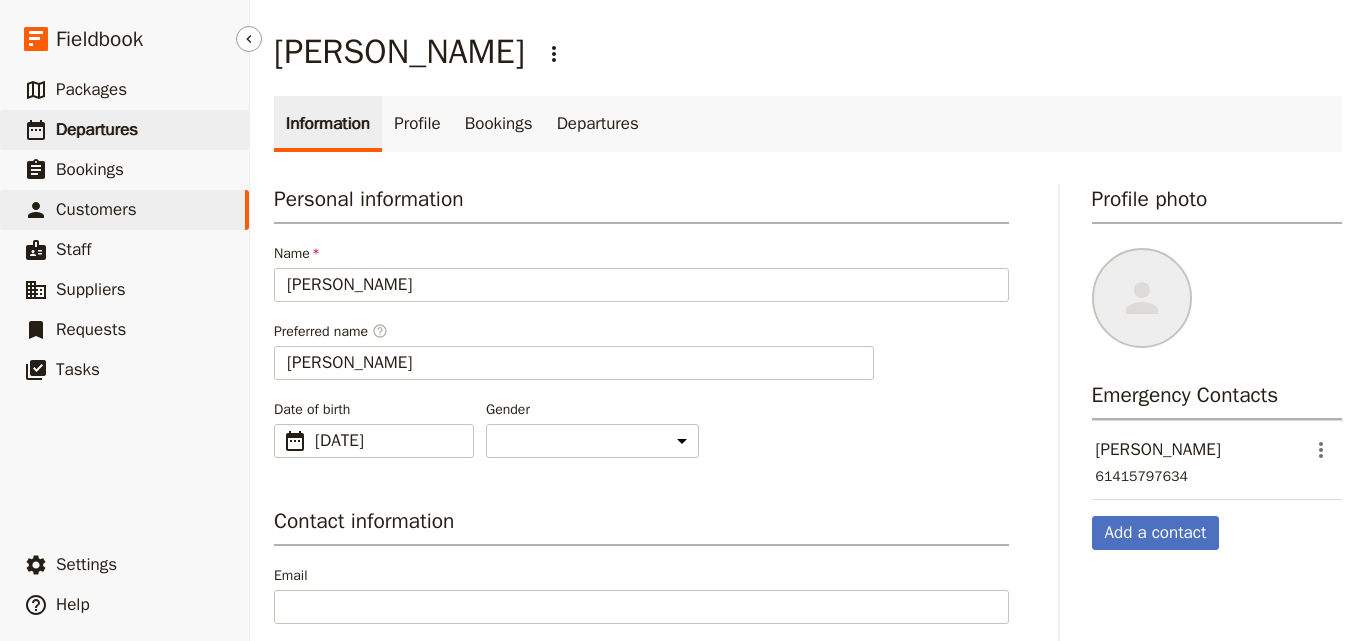 click on "​ Departures" at bounding box center (124, 130) 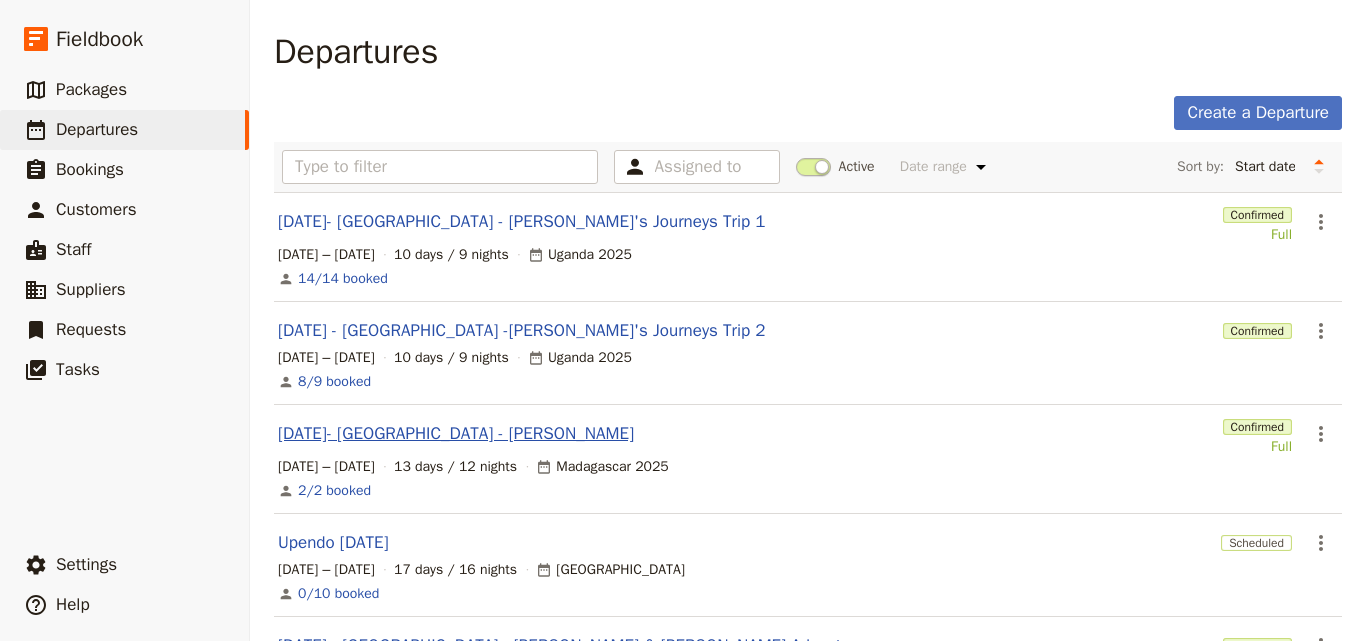 click on "[DATE]- [GEOGRAPHIC_DATA] - [PERSON_NAME]" at bounding box center (456, 434) 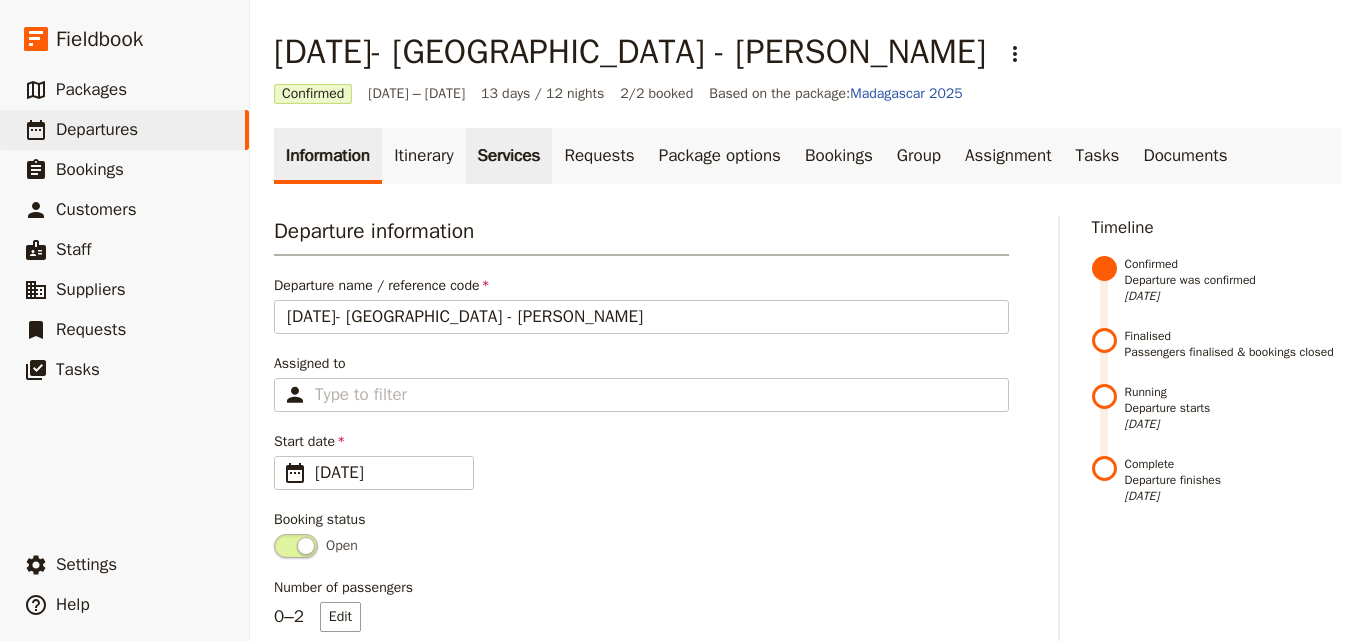 click on "Services" at bounding box center (509, 156) 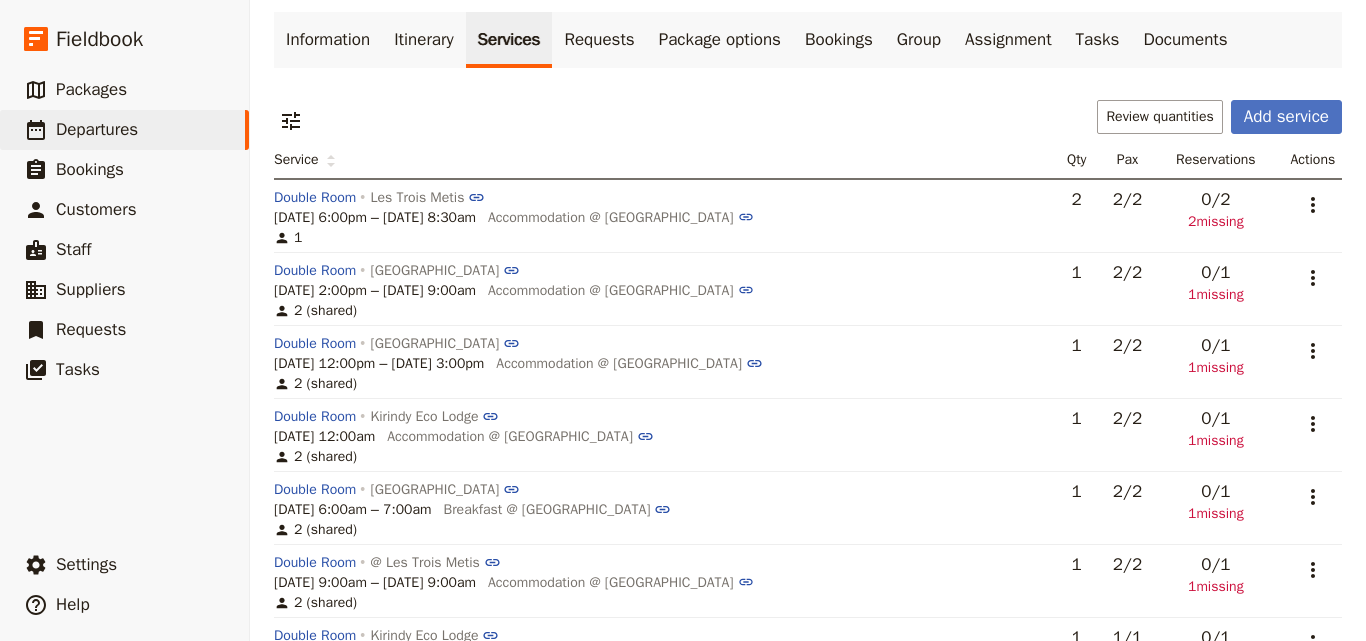 scroll, scrollTop: 0, scrollLeft: 0, axis: both 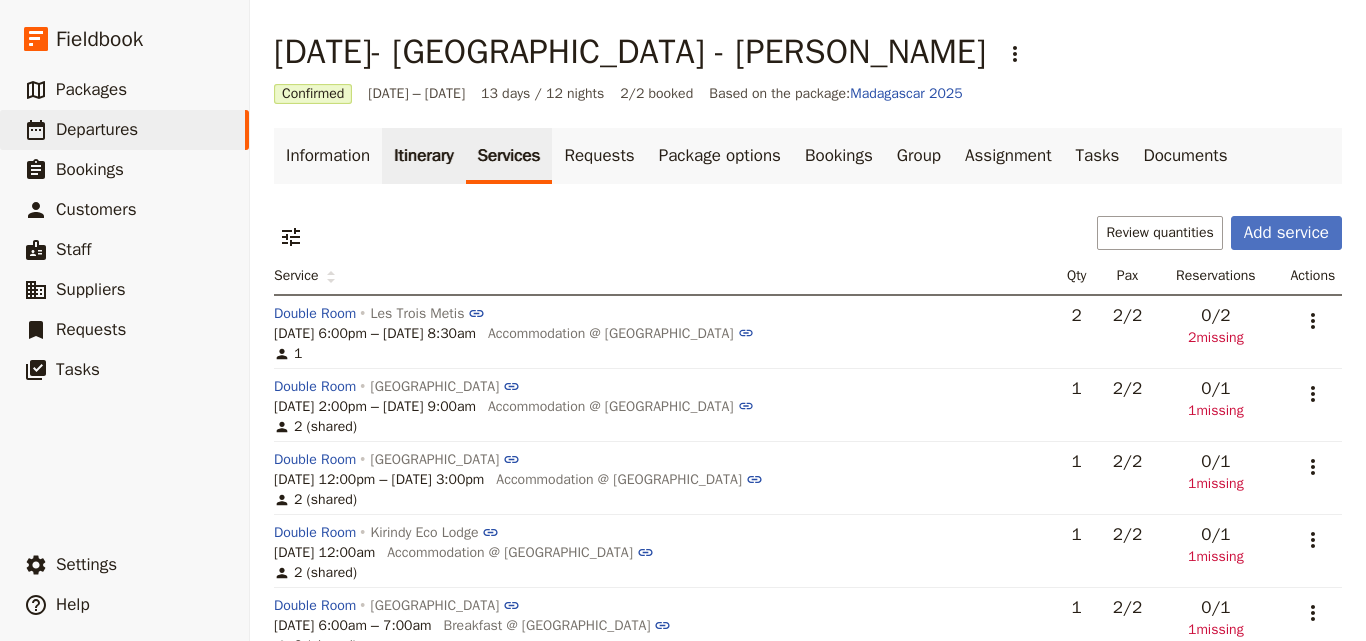 click on "Itinerary" at bounding box center [423, 156] 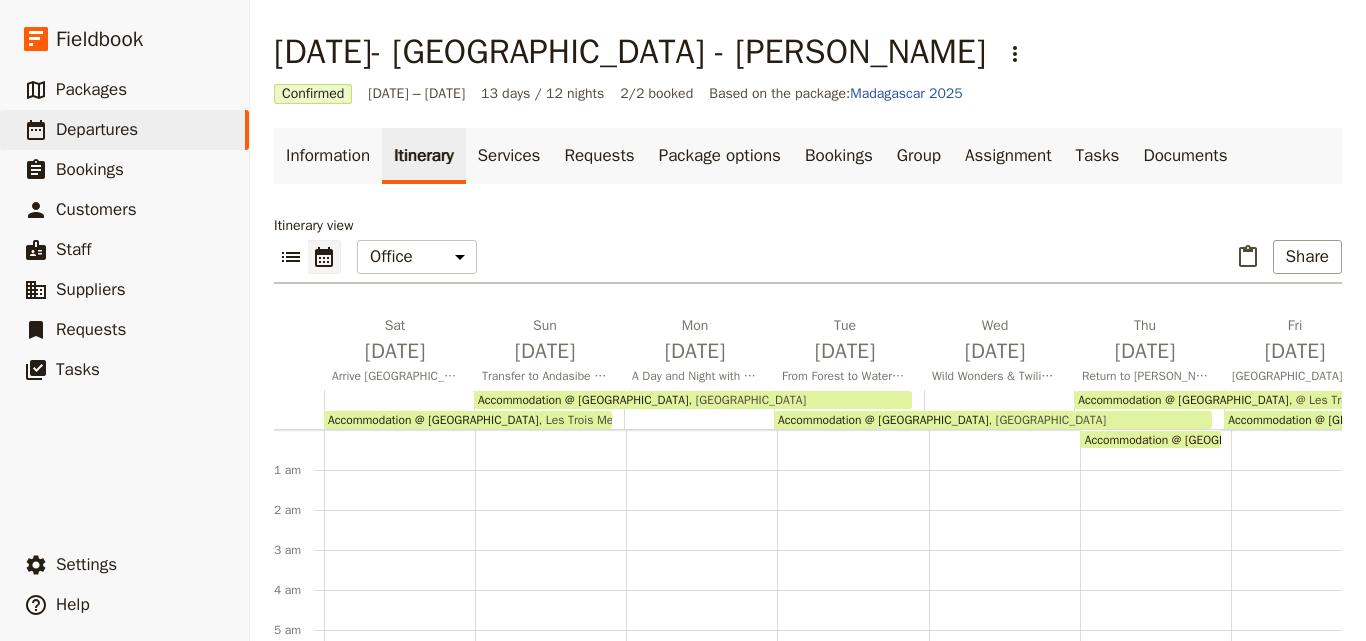 scroll, scrollTop: 220, scrollLeft: 0, axis: vertical 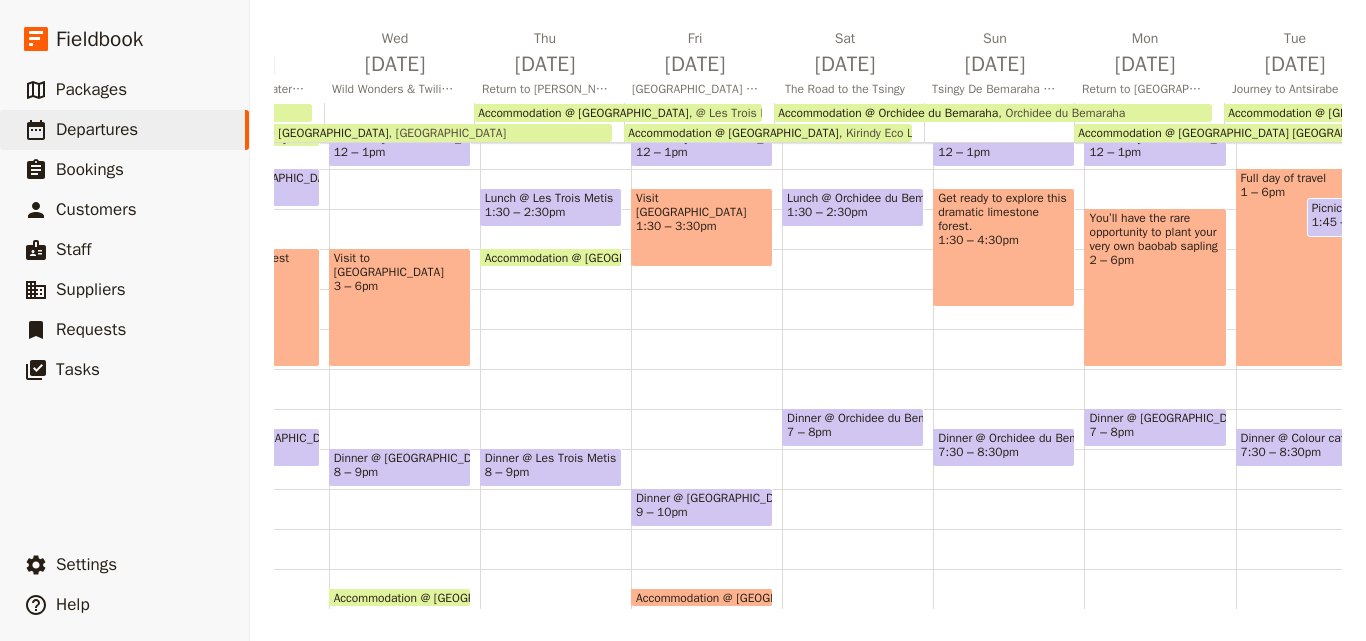 click on "Kirindy Eco Lodge" at bounding box center (889, 133) 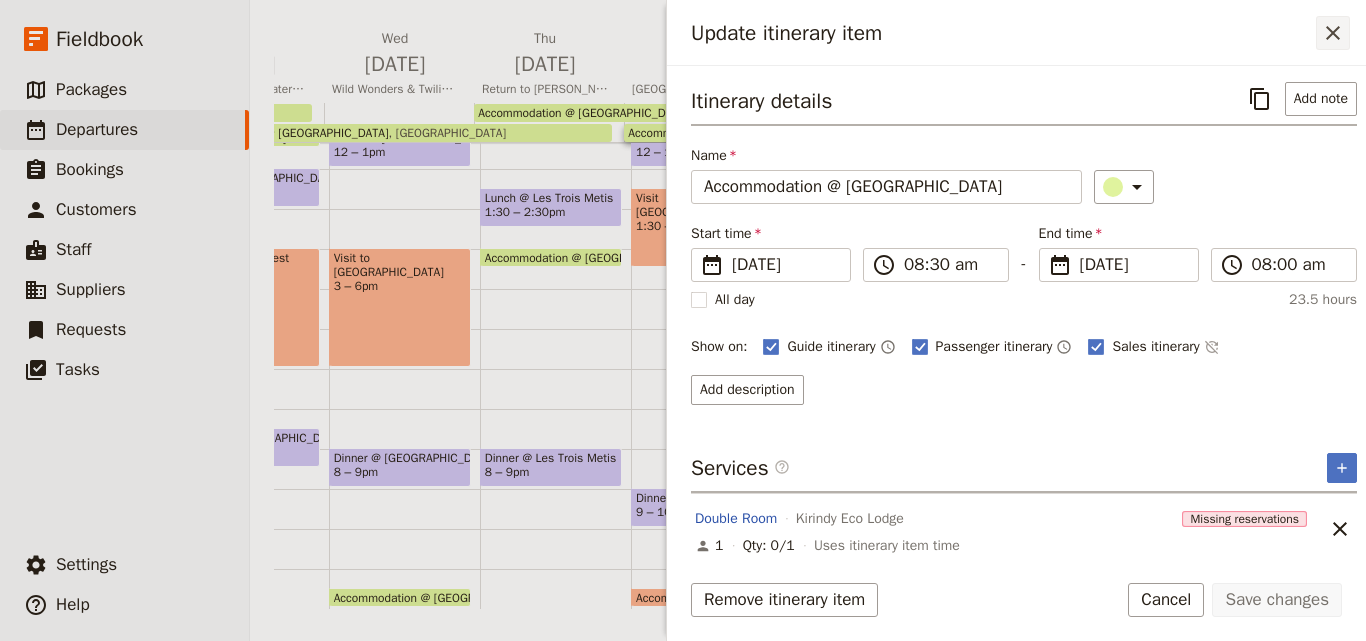 click 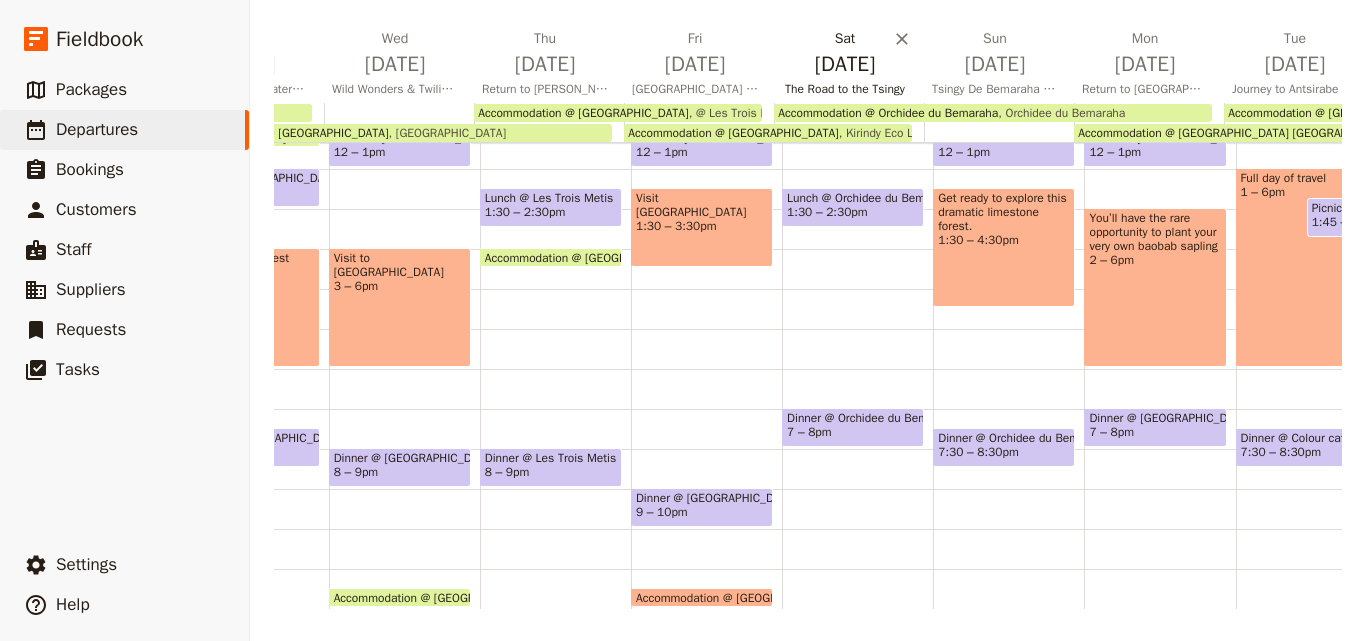 click on "[DATE]" at bounding box center [845, 64] 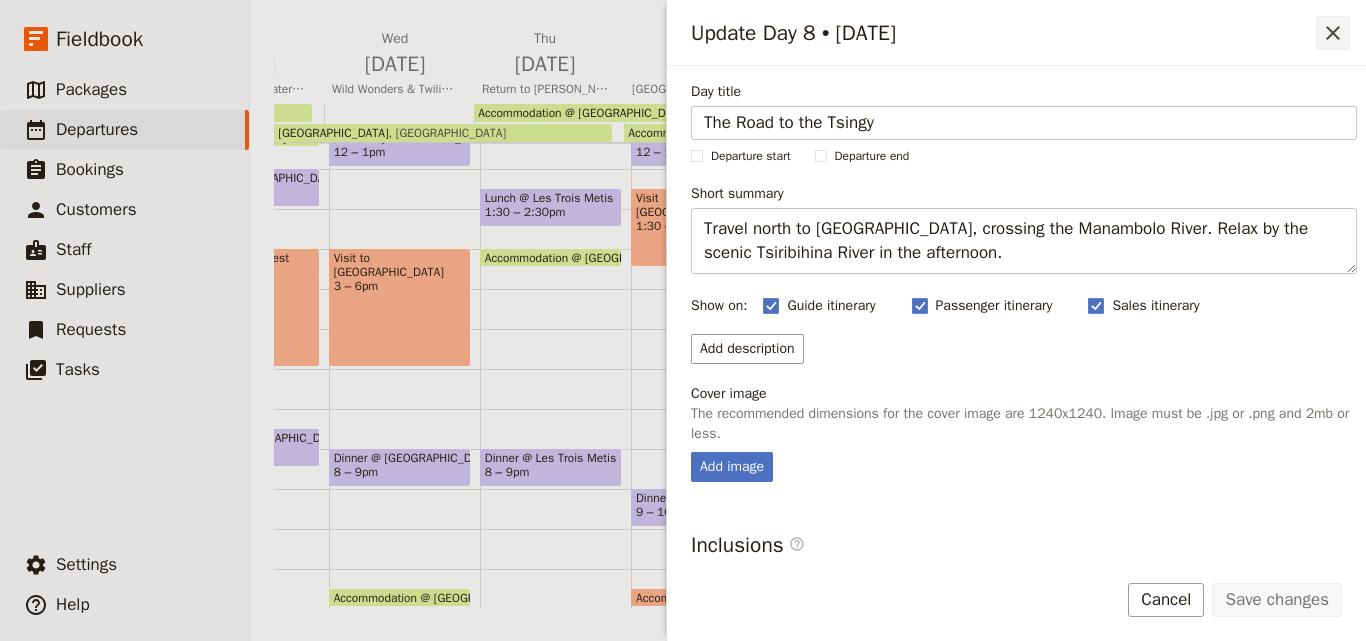 click 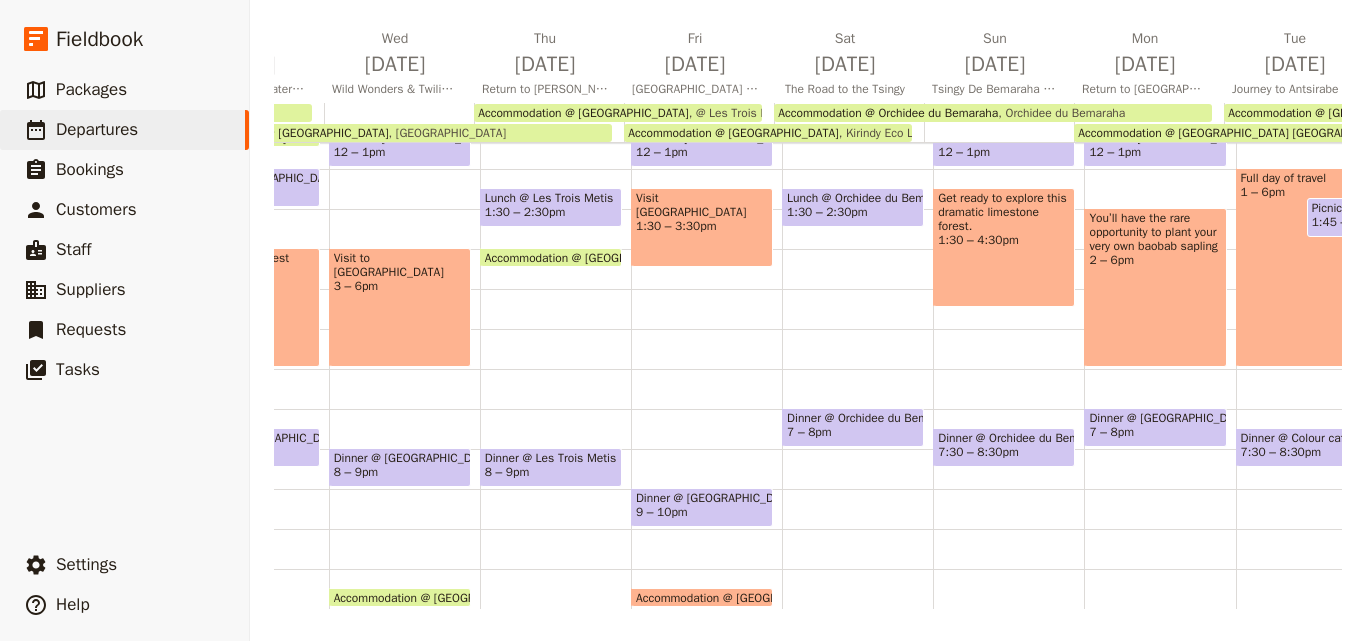 type 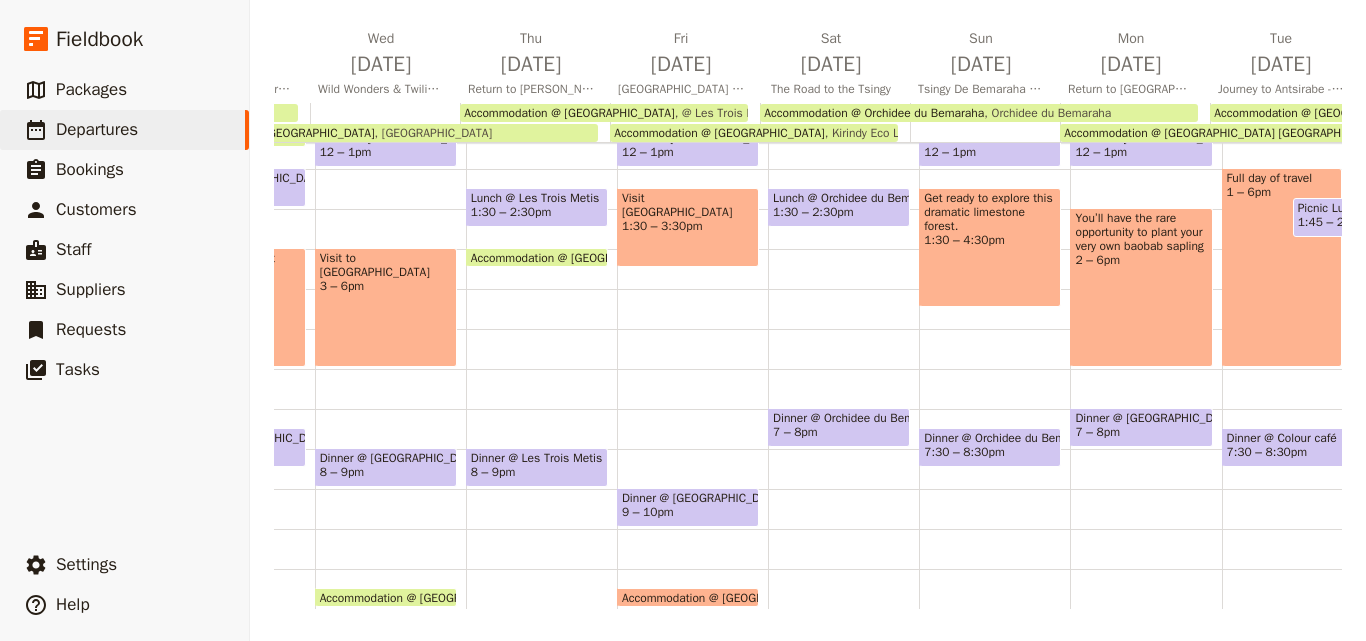 scroll, scrollTop: 0, scrollLeft: 612, axis: horizontal 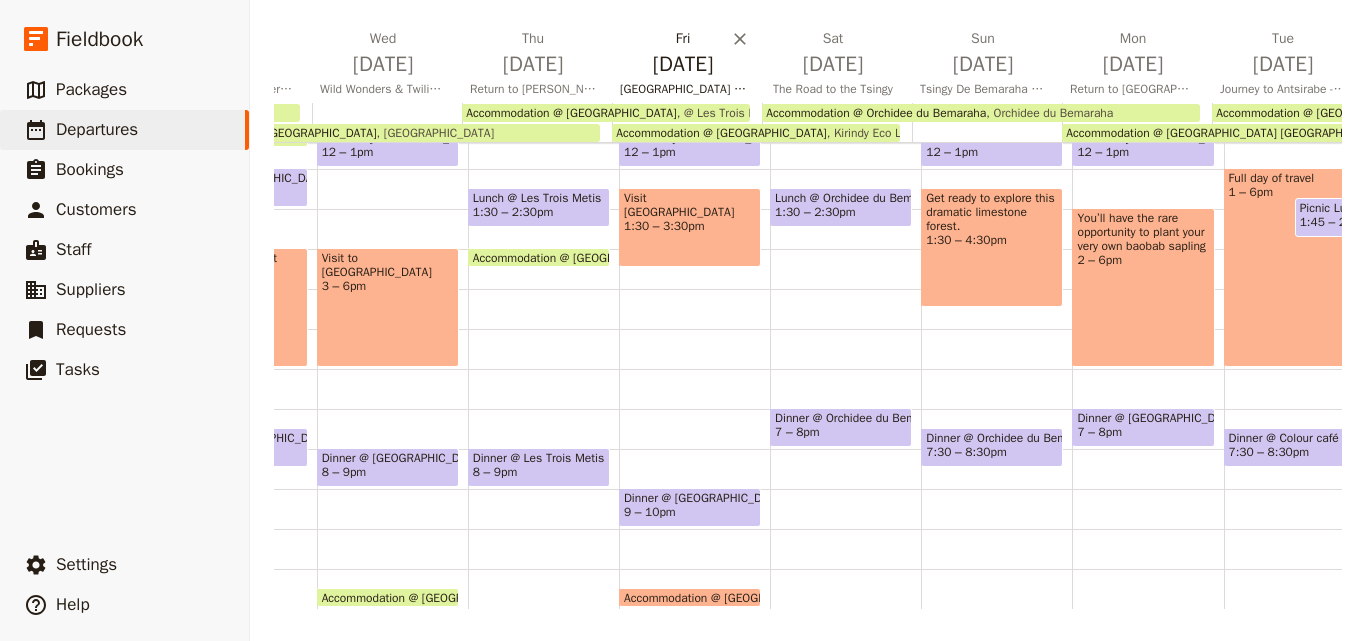 click on "[DATE]" at bounding box center [683, 64] 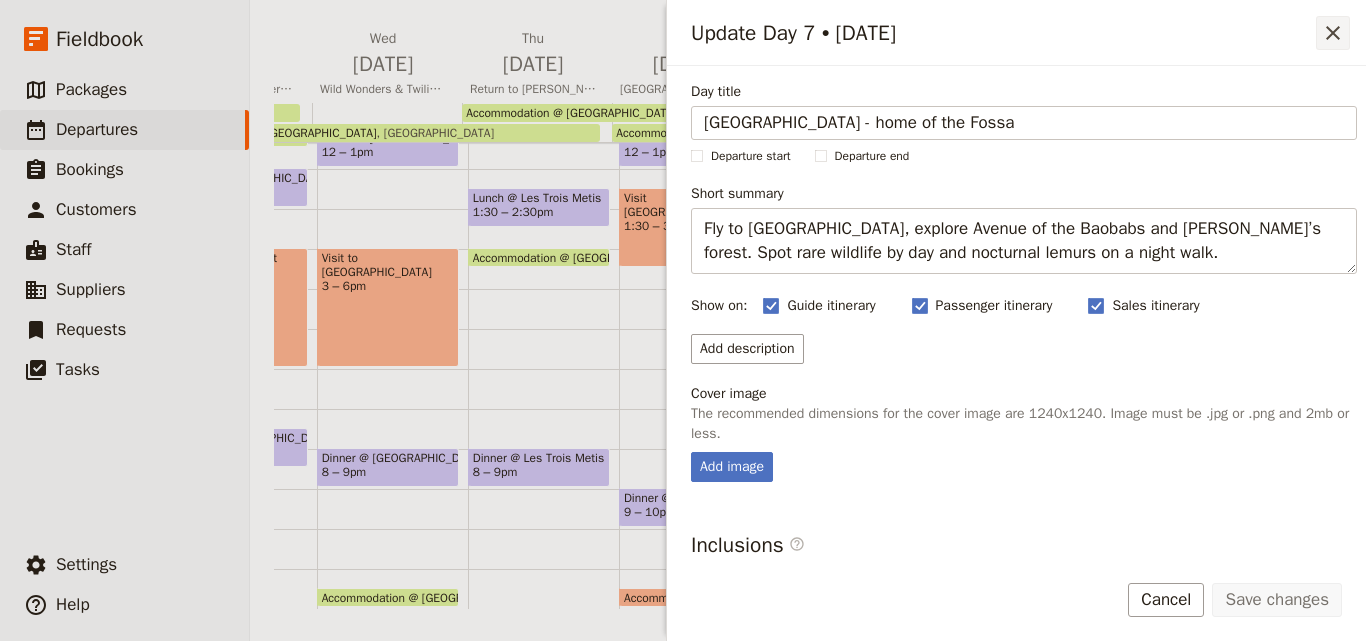 click 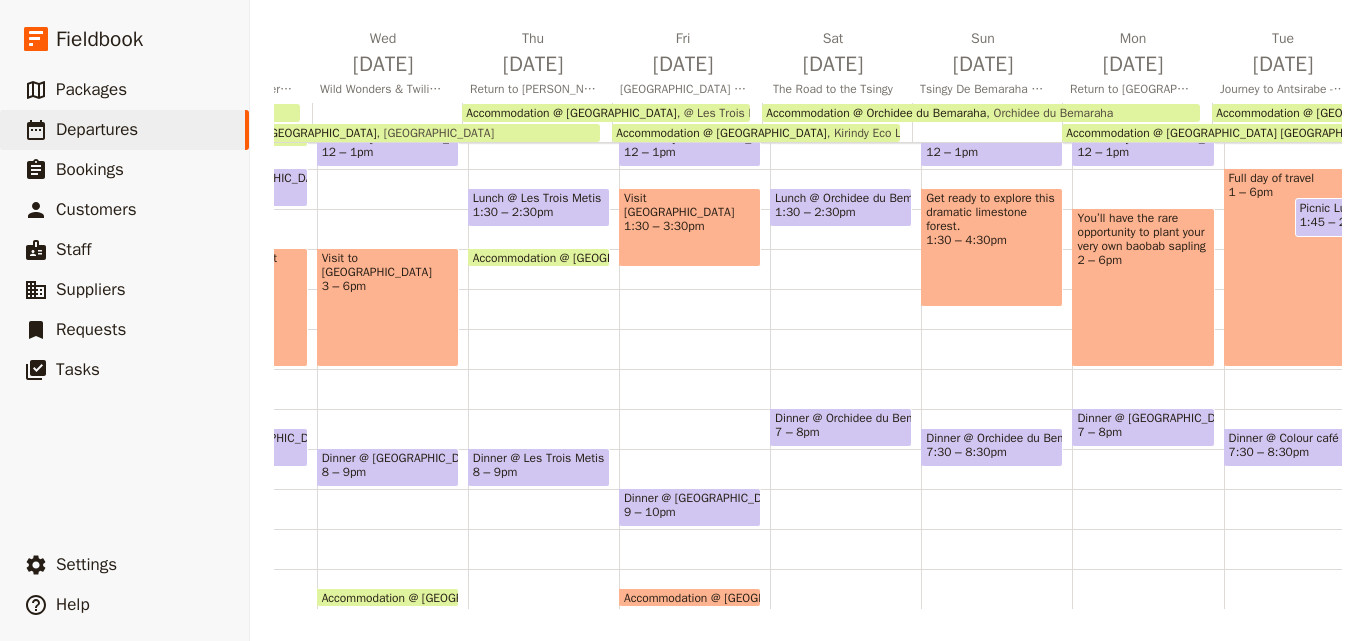 click on "Accommodation @ [GEOGRAPHIC_DATA]" at bounding box center (721, 133) 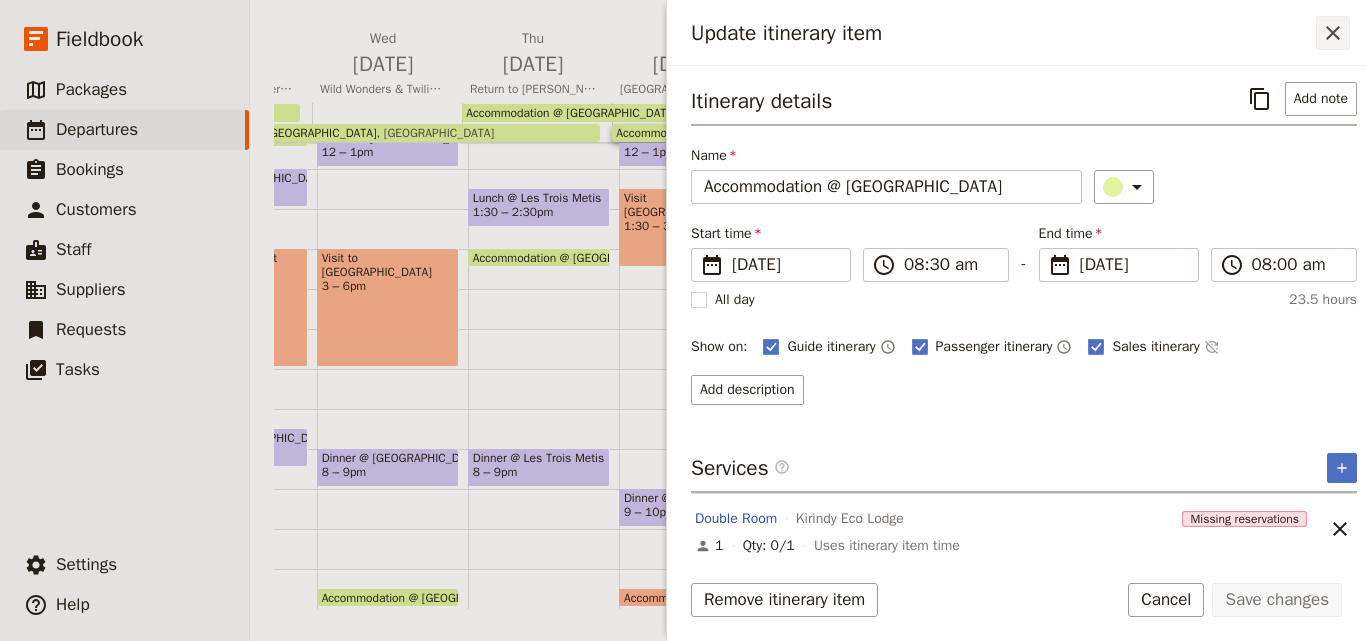 click 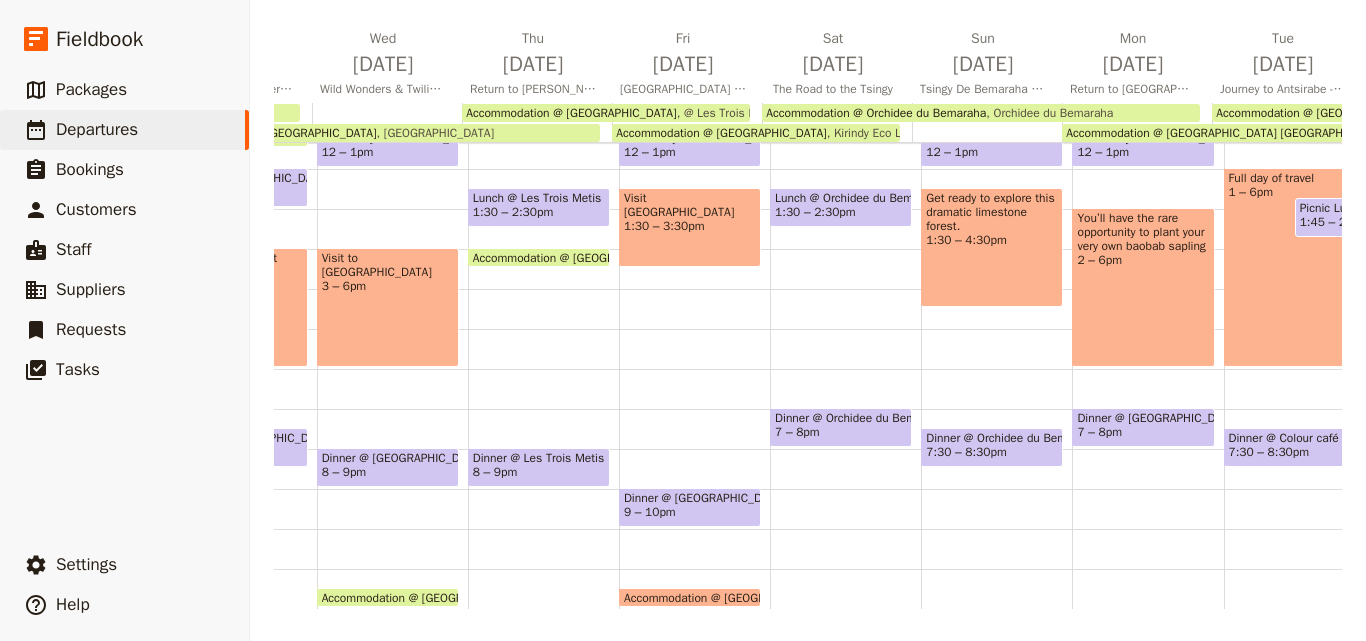 click on "Kirindy Eco Lodge" at bounding box center [877, 133] 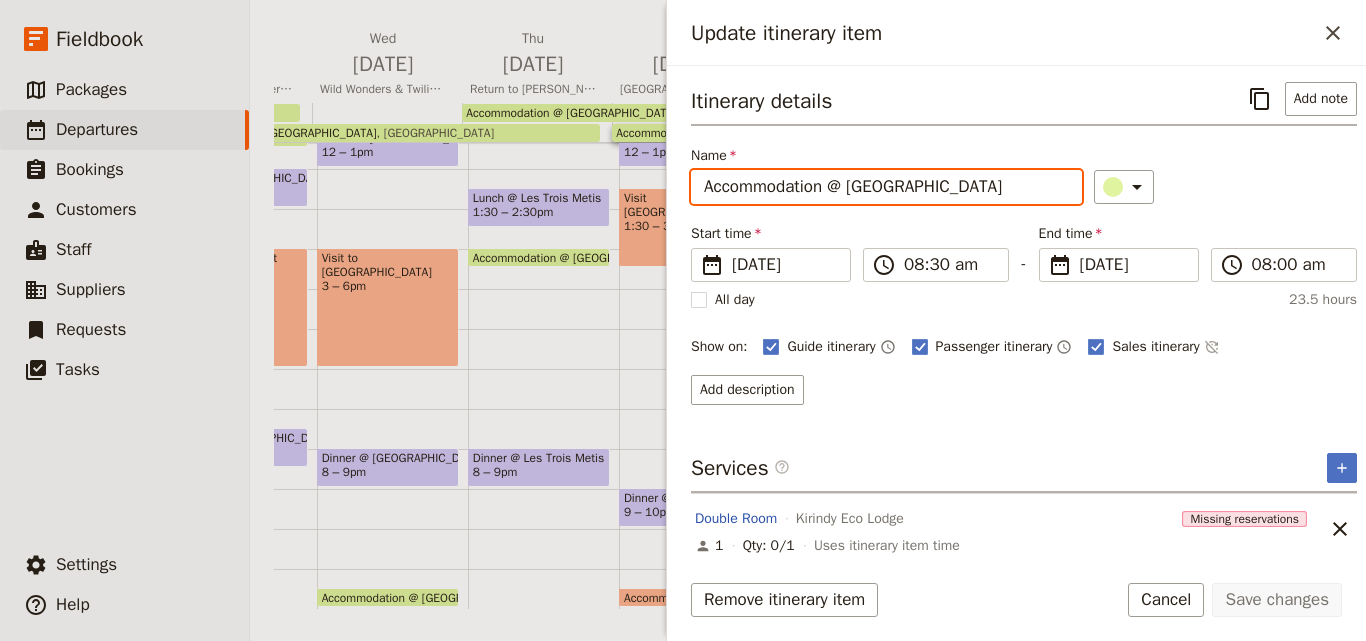 drag, startPoint x: 1010, startPoint y: 180, endPoint x: 851, endPoint y: 173, distance: 159.154 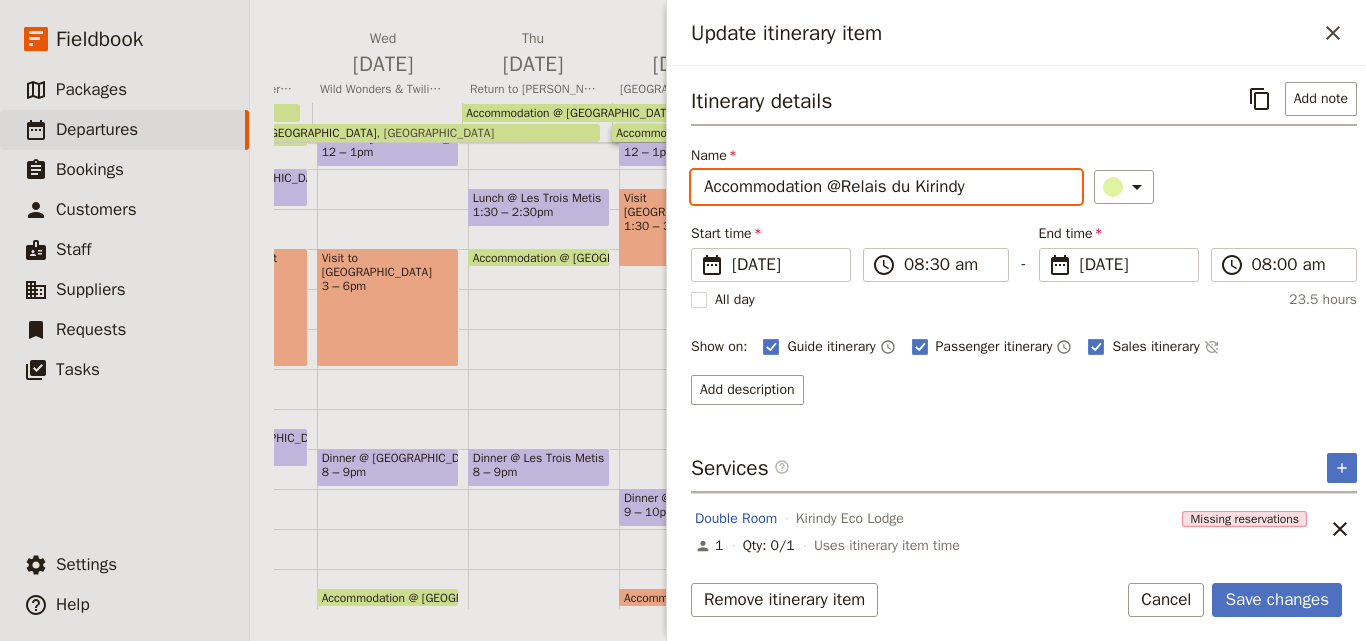 click on "Accommodation @Relais du Kirindy" at bounding box center [886, 187] 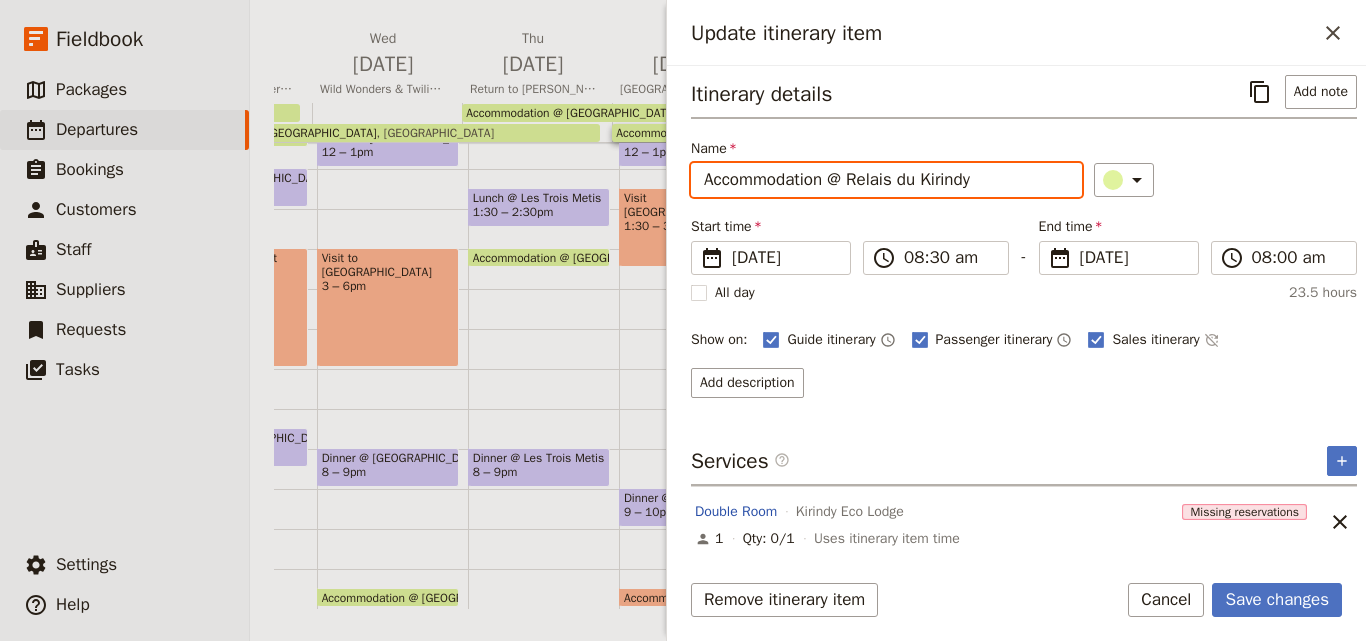 scroll, scrollTop: 9, scrollLeft: 0, axis: vertical 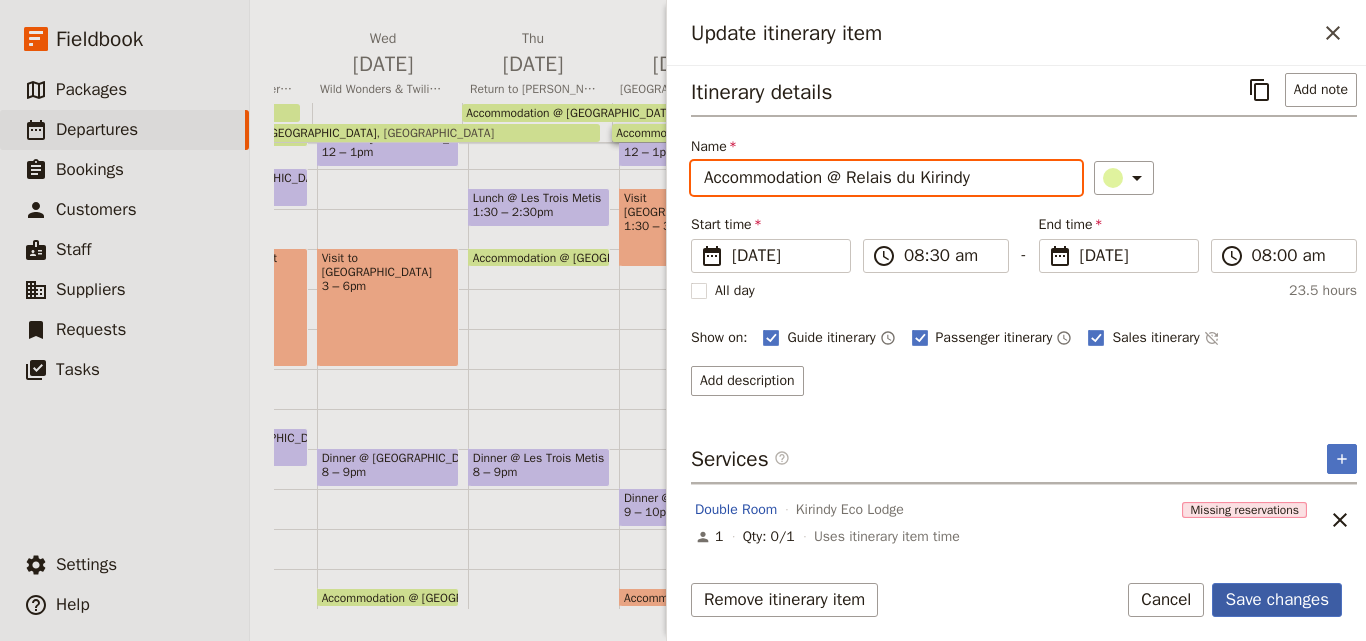type on "Accommodation @ Relais du Kirindy" 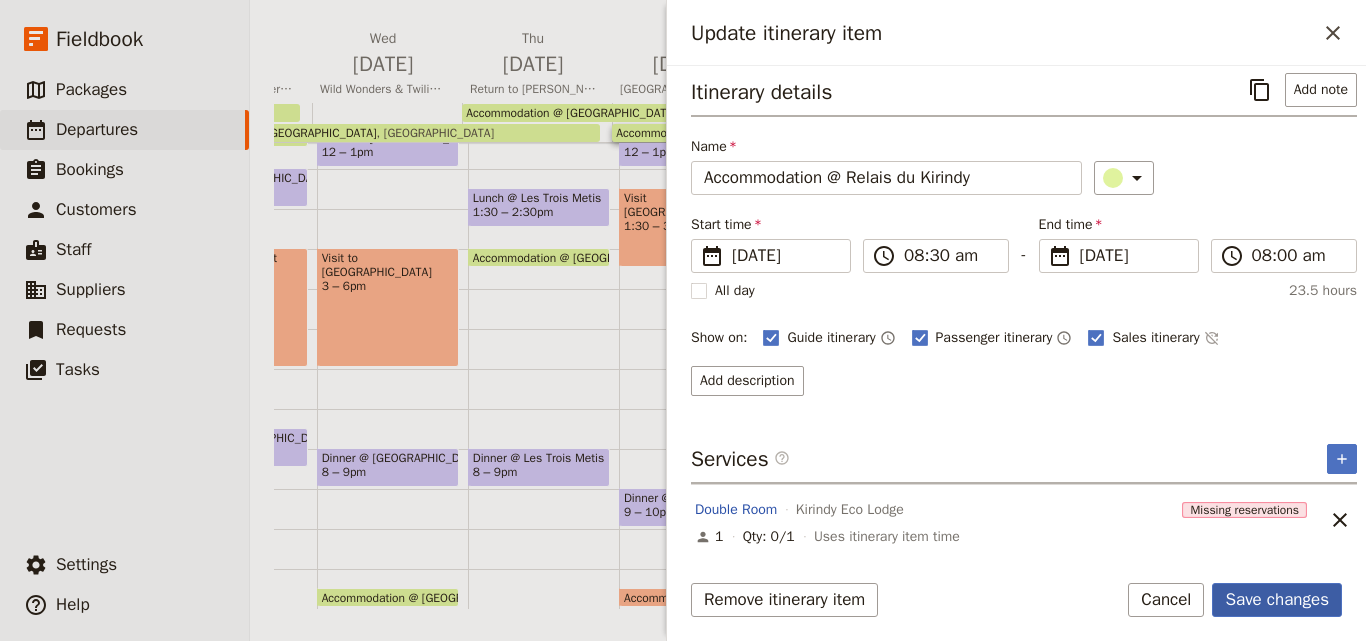 click on "Save changes" at bounding box center [1277, 600] 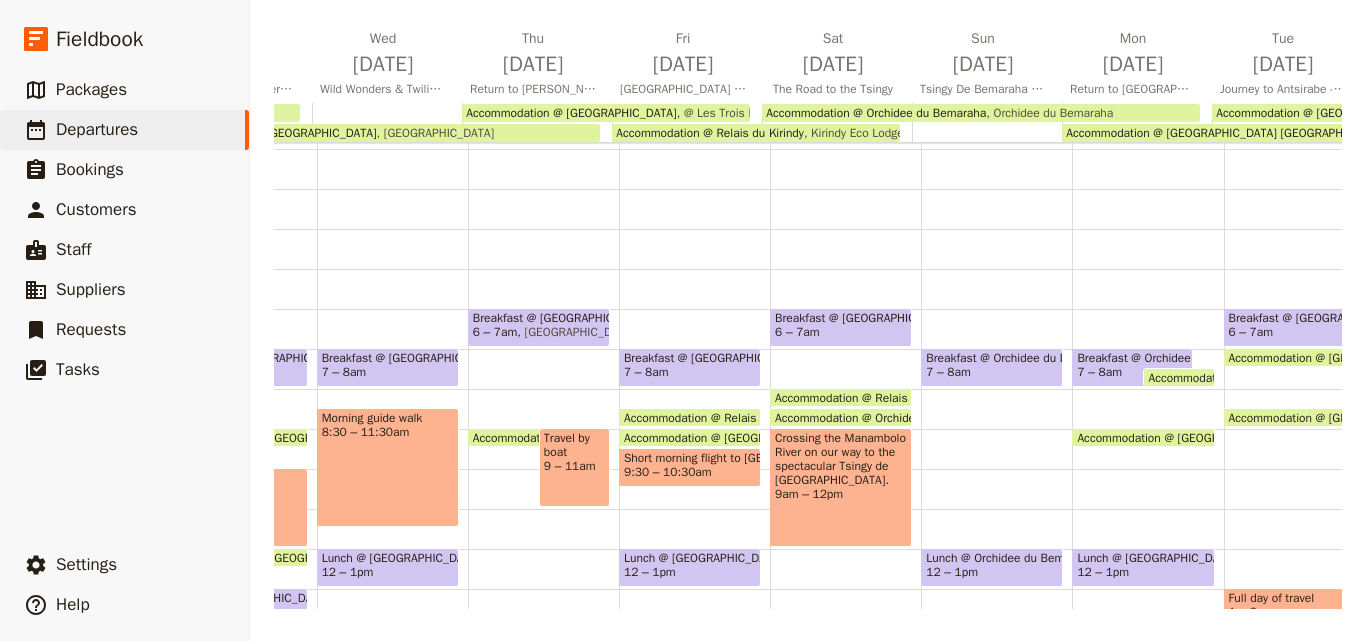 scroll, scrollTop: 0, scrollLeft: 0, axis: both 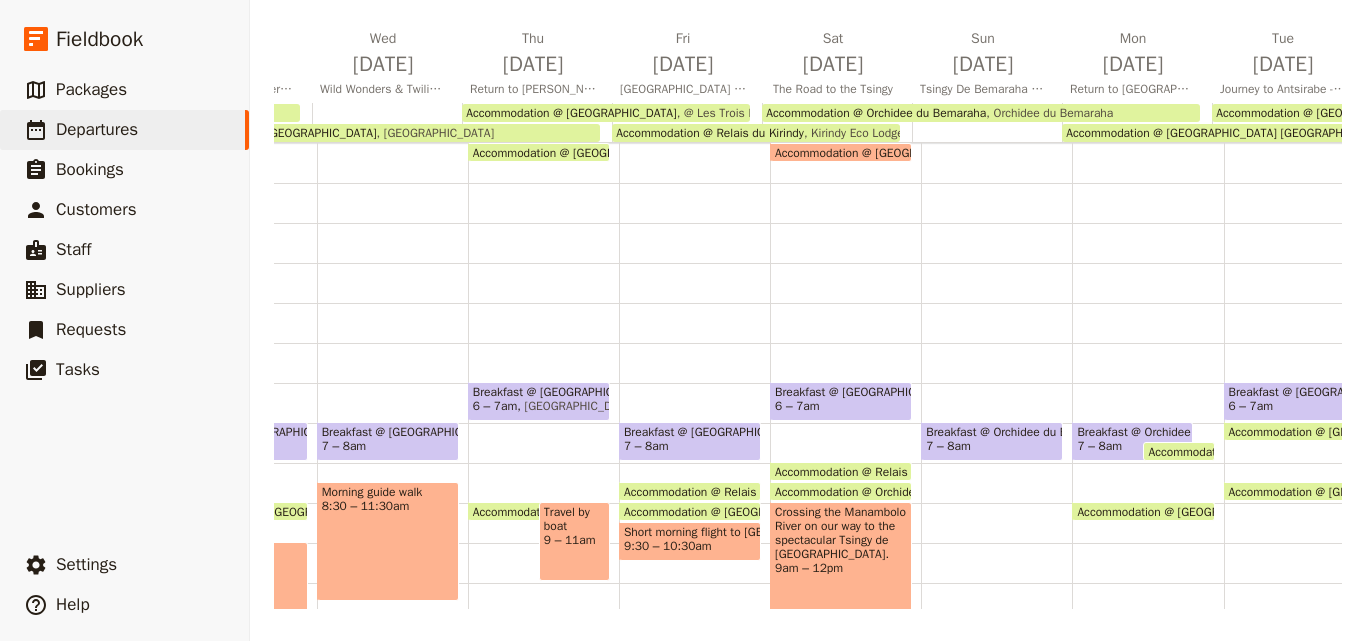 click on "Accommodation @ Relais du Kirindy" at bounding box center (710, 133) 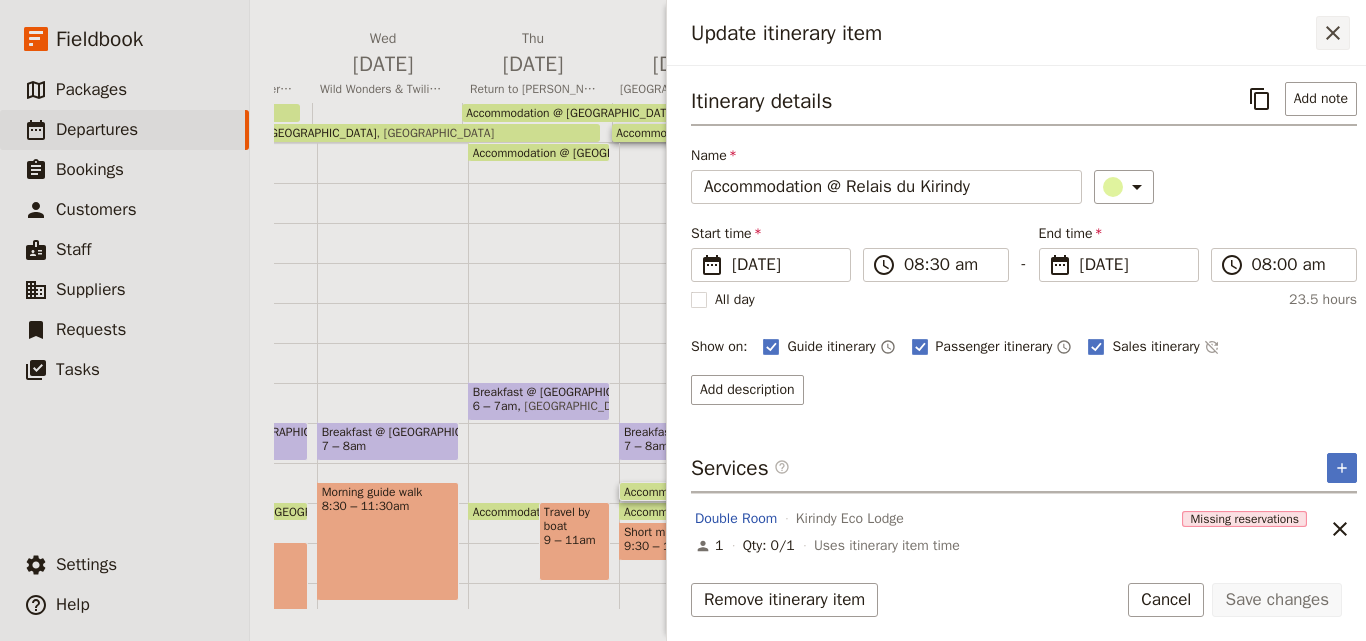 click 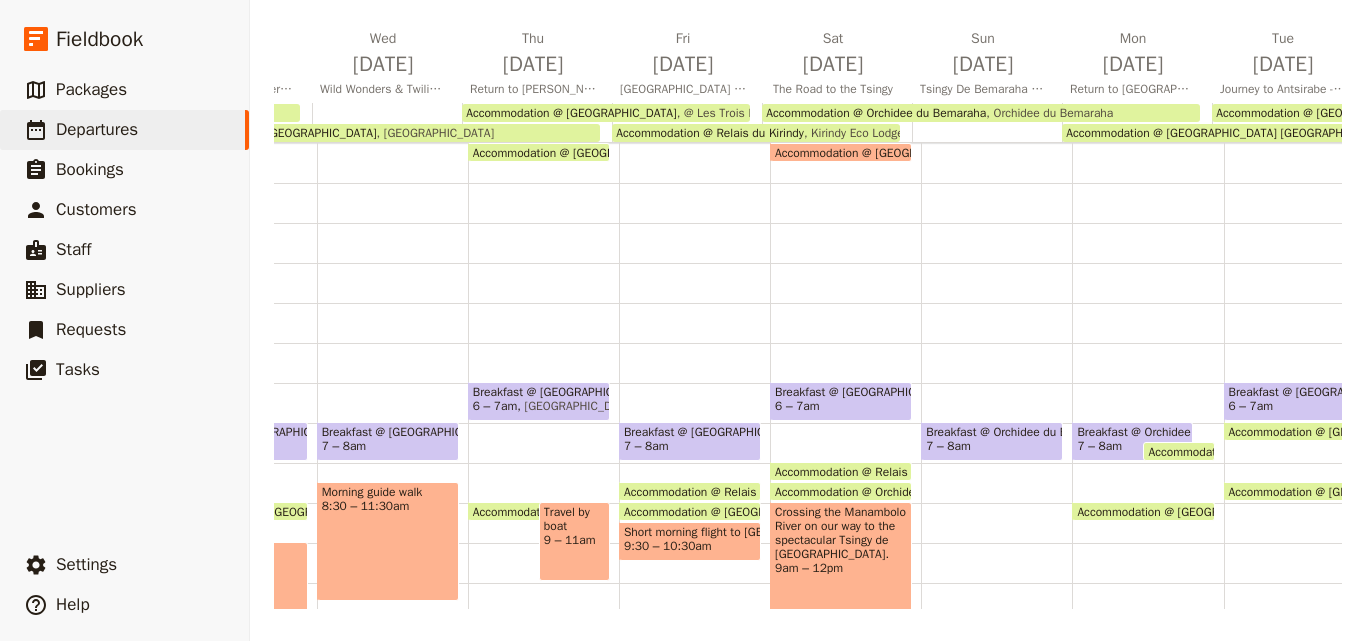click on "Accommodation @ [GEOGRAPHIC_DATA]" at bounding box center (582, 152) 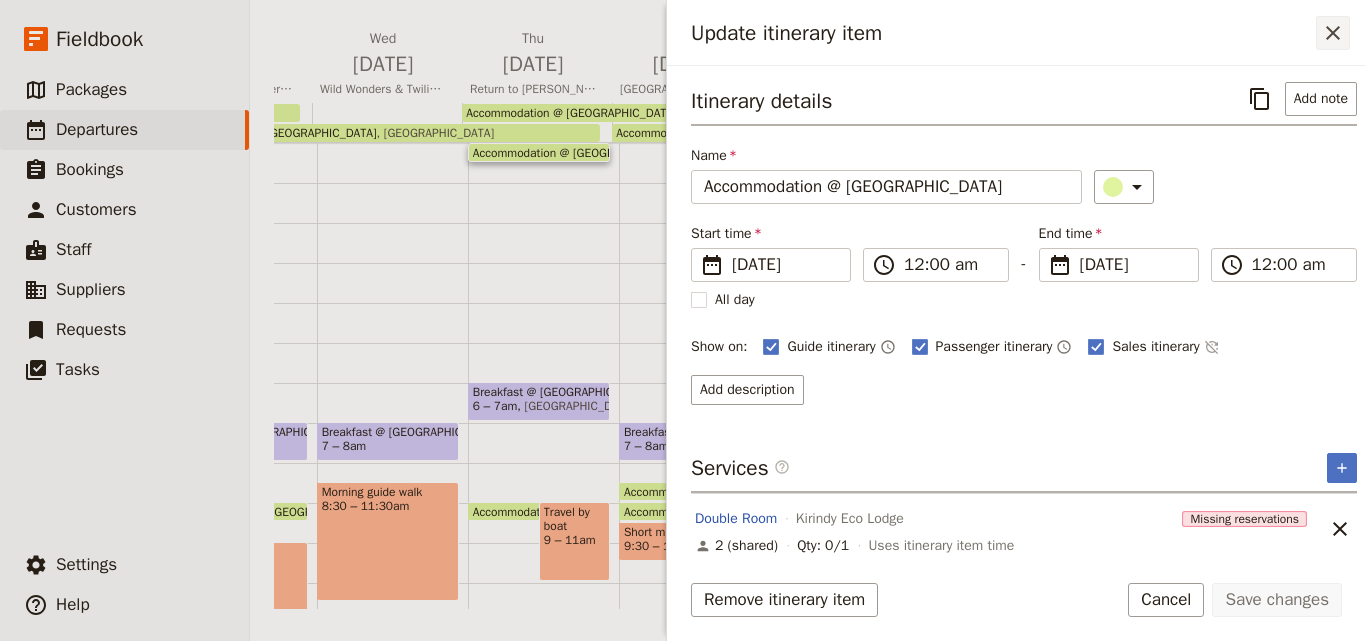 click 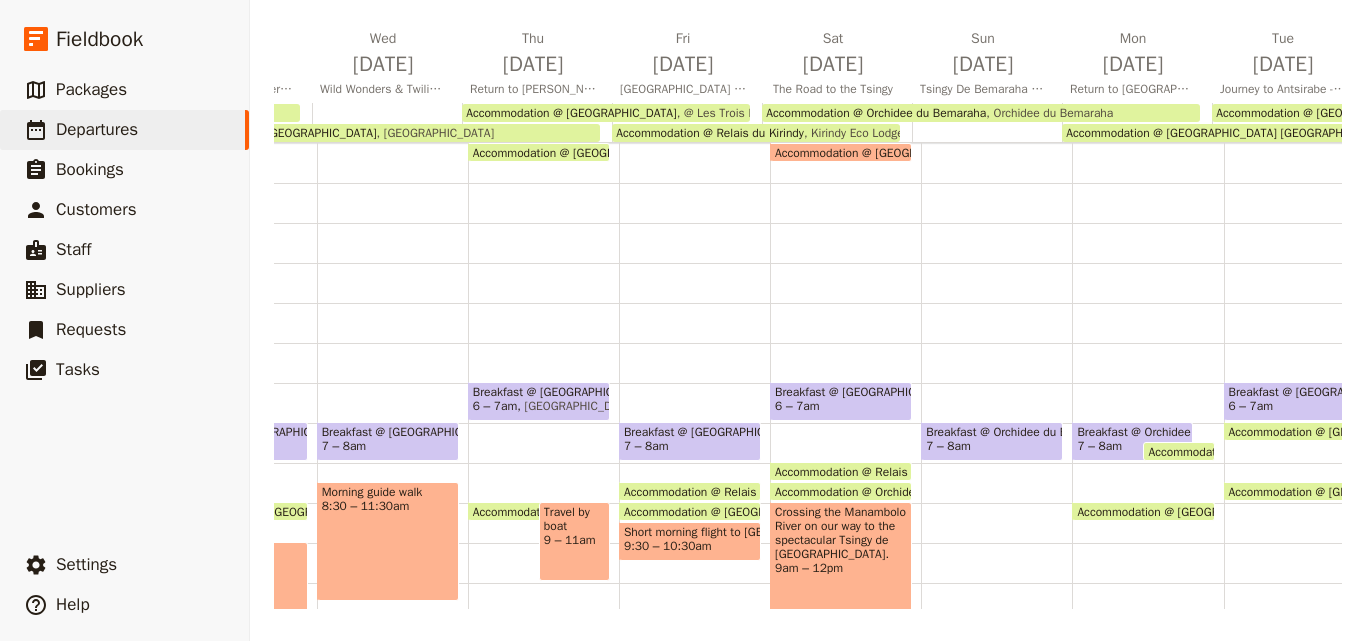 scroll, scrollTop: 0, scrollLeft: 0, axis: both 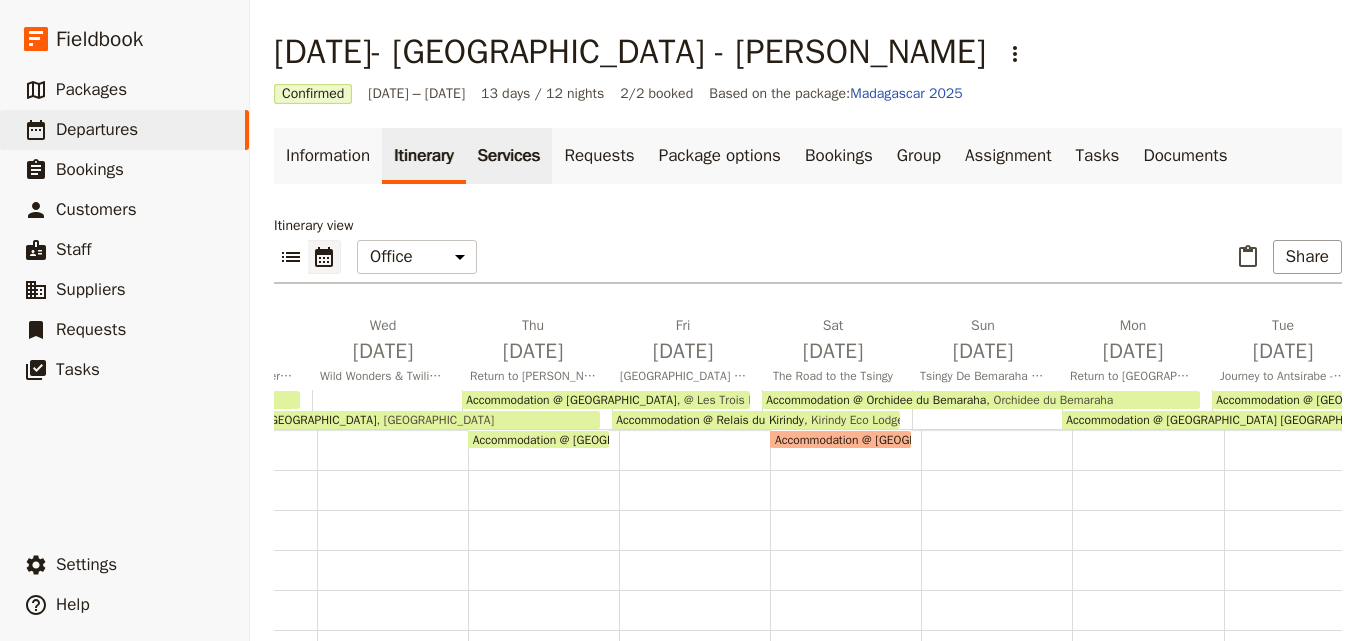 click on "Services" at bounding box center [509, 156] 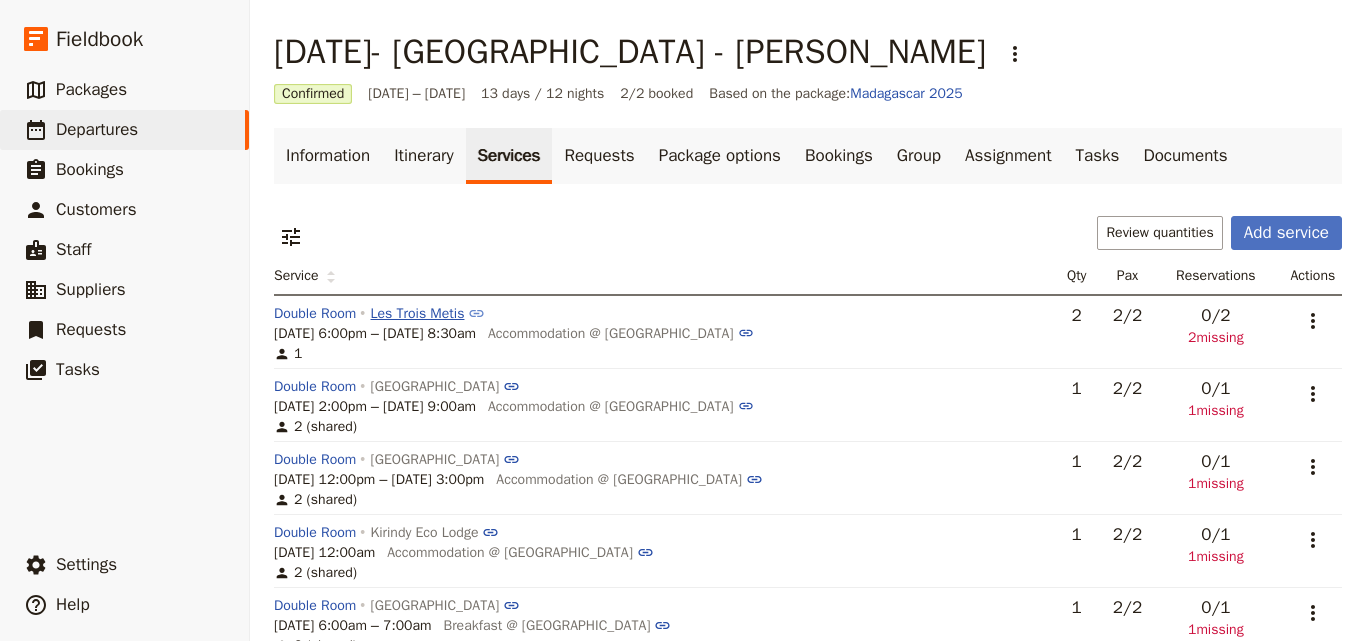 scroll, scrollTop: 100, scrollLeft: 0, axis: vertical 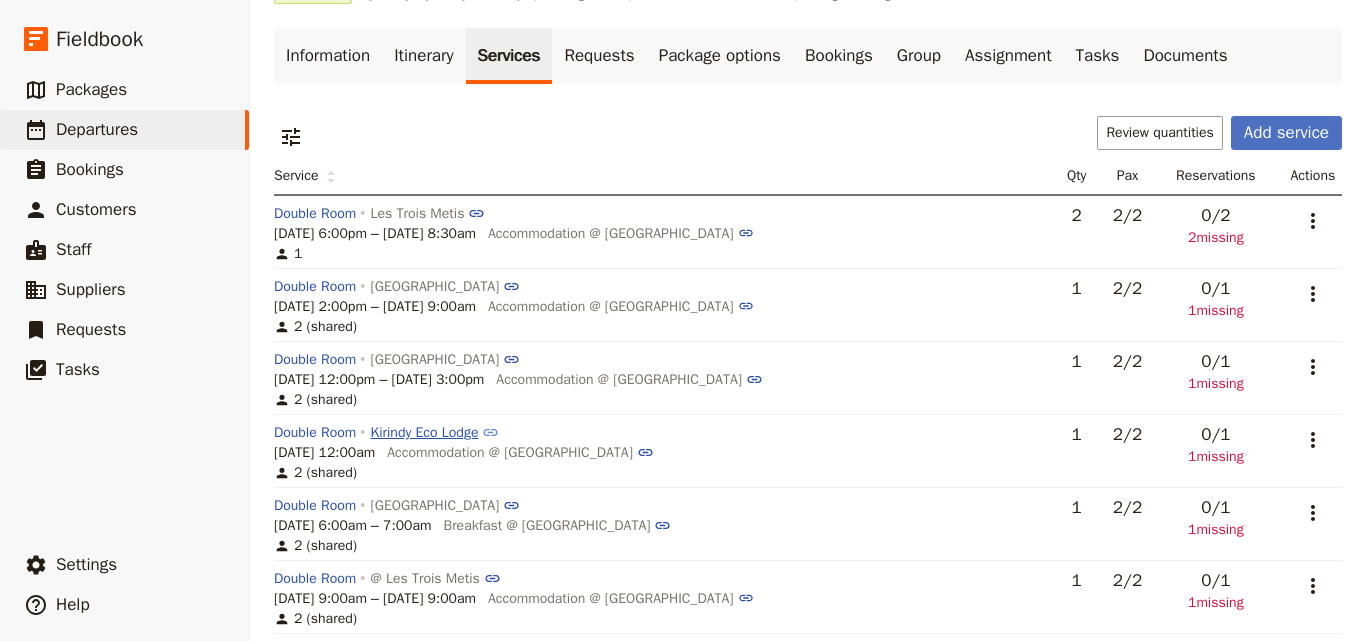 click on "Kirindy Eco Lodge" at bounding box center [435, 432] 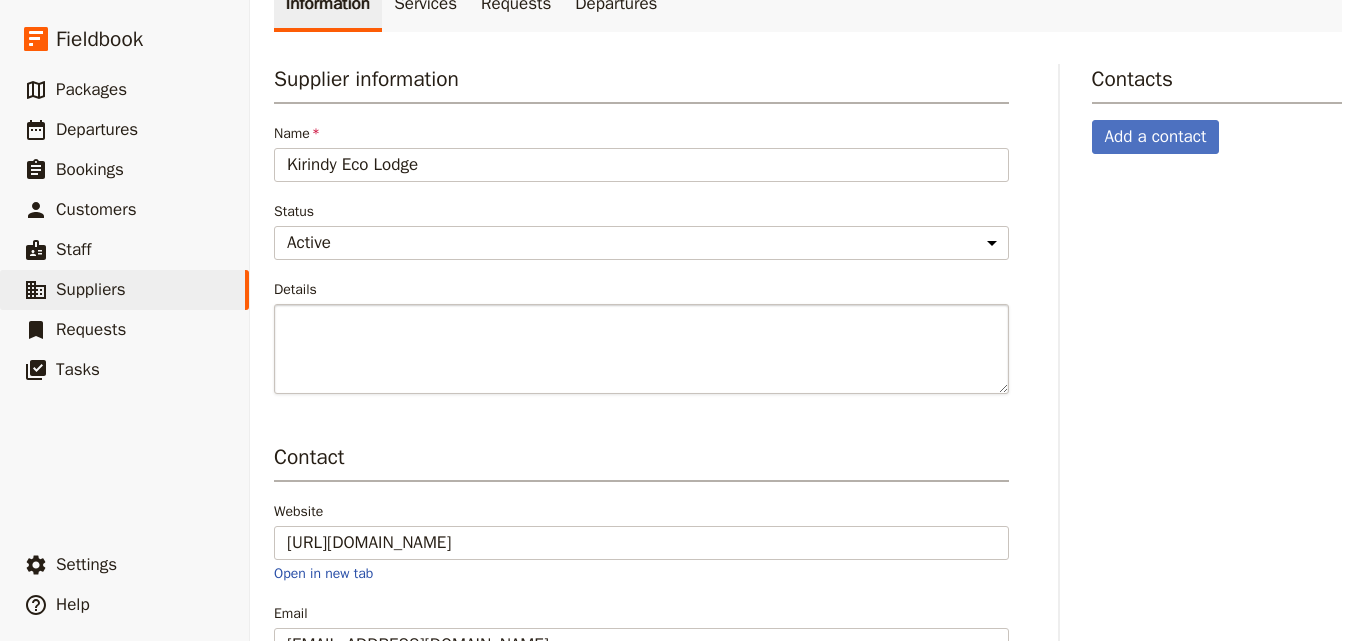 scroll, scrollTop: 0, scrollLeft: 0, axis: both 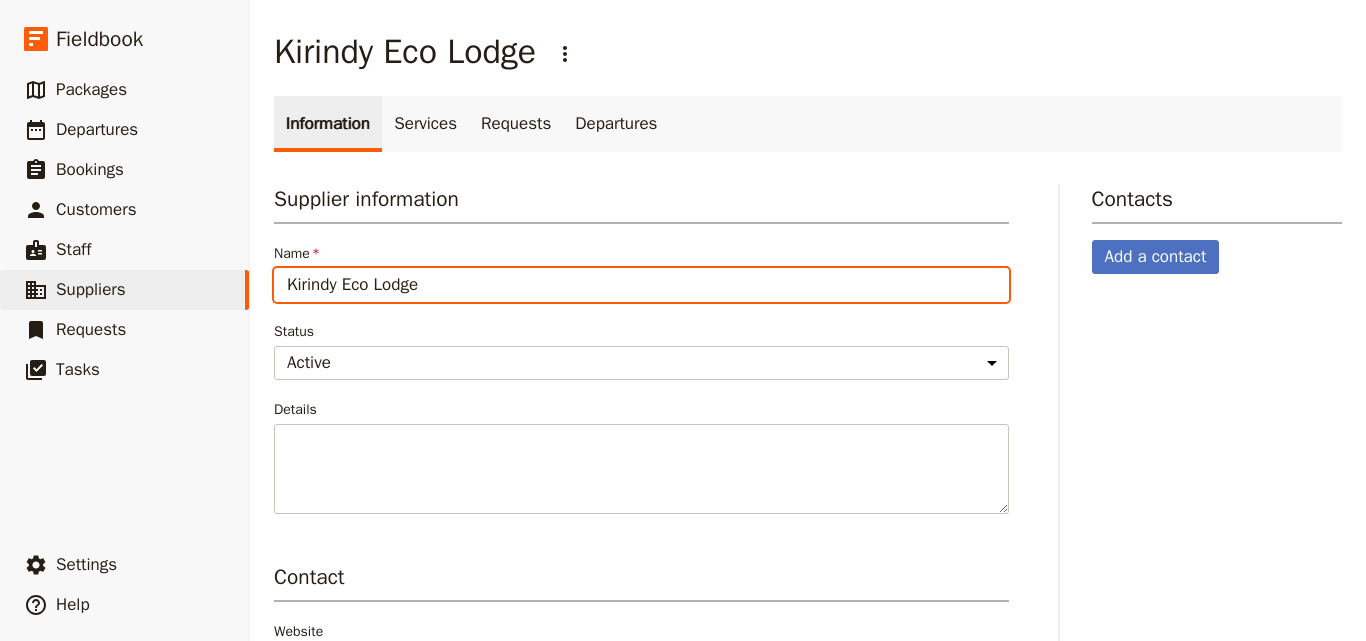 drag, startPoint x: 457, startPoint y: 284, endPoint x: 282, endPoint y: 265, distance: 176.02841 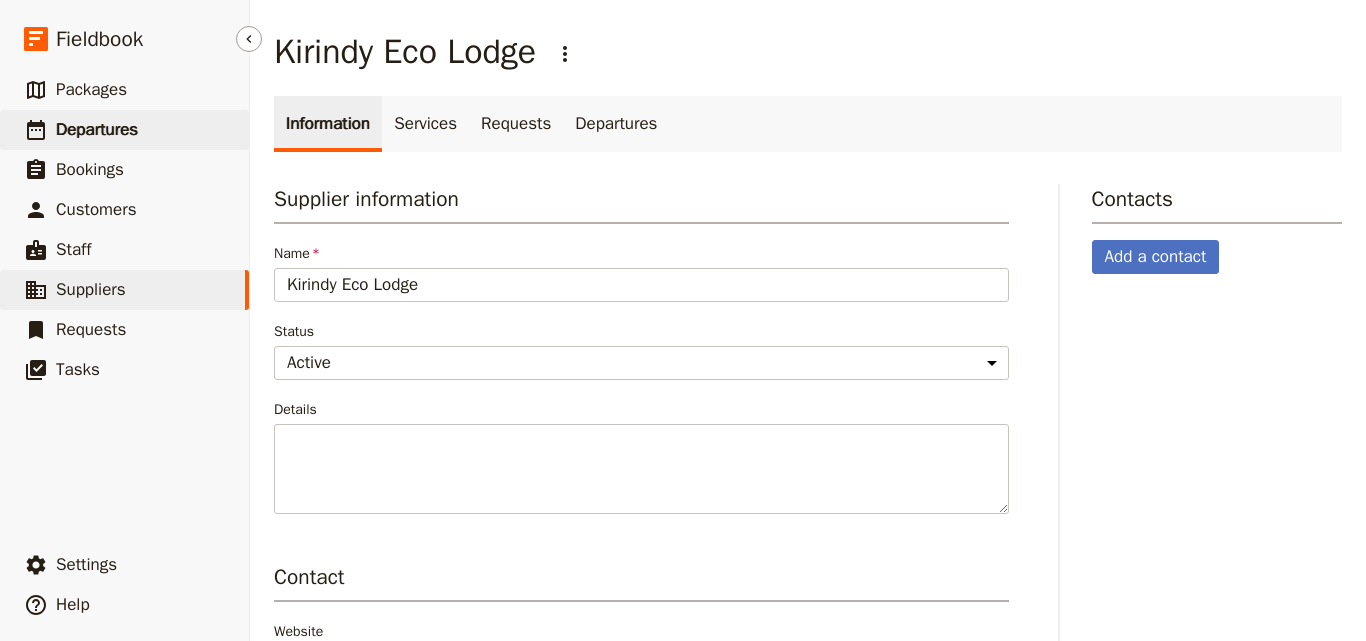 click on "​ Departures" at bounding box center [124, 130] 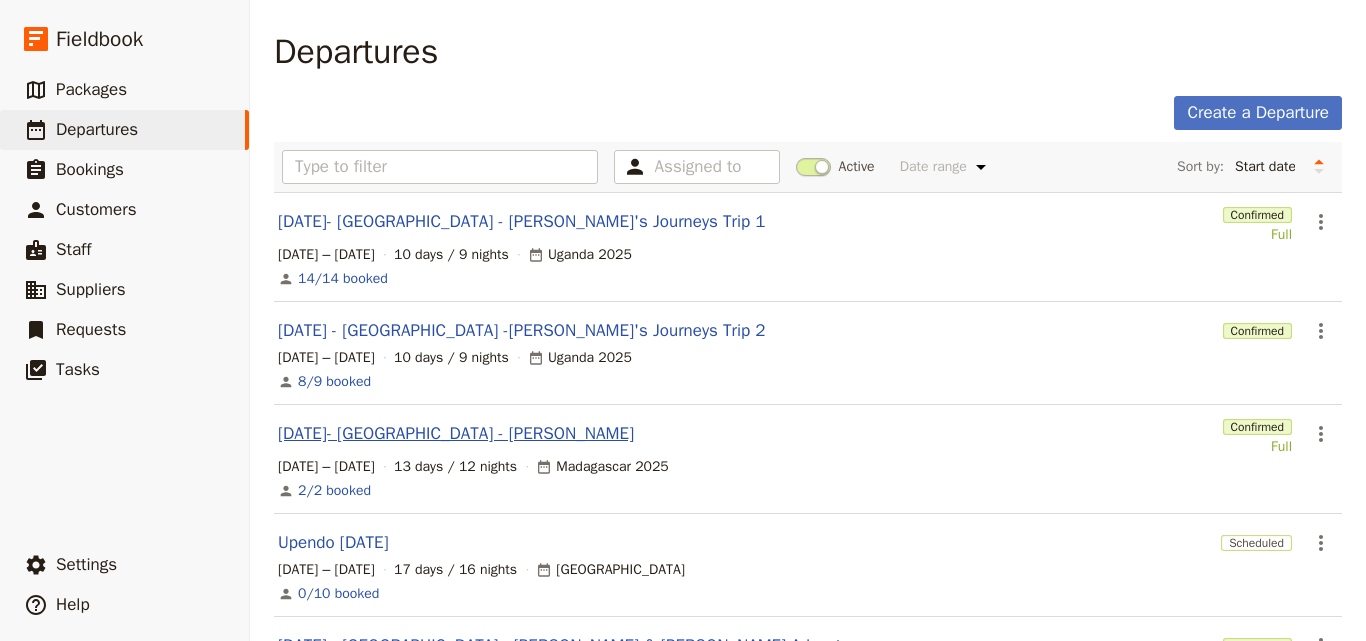 click on "[DATE]- [GEOGRAPHIC_DATA] - [PERSON_NAME]" at bounding box center (456, 434) 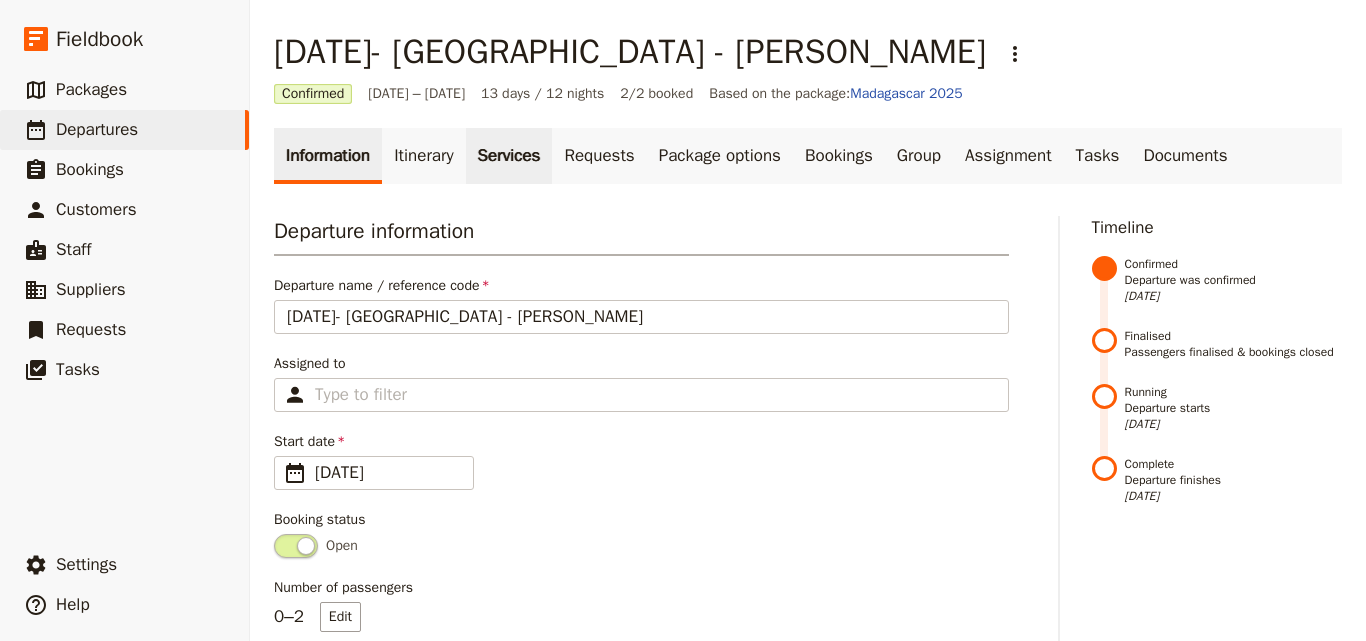 click on "Services" at bounding box center (509, 156) 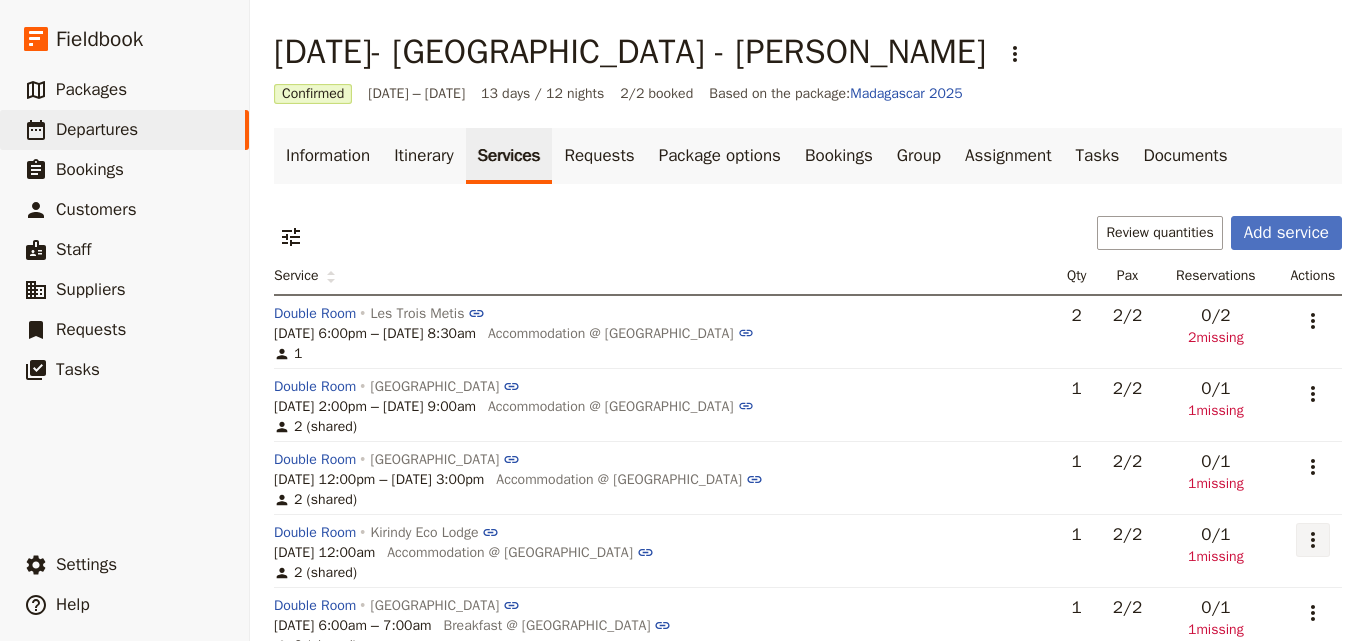 click 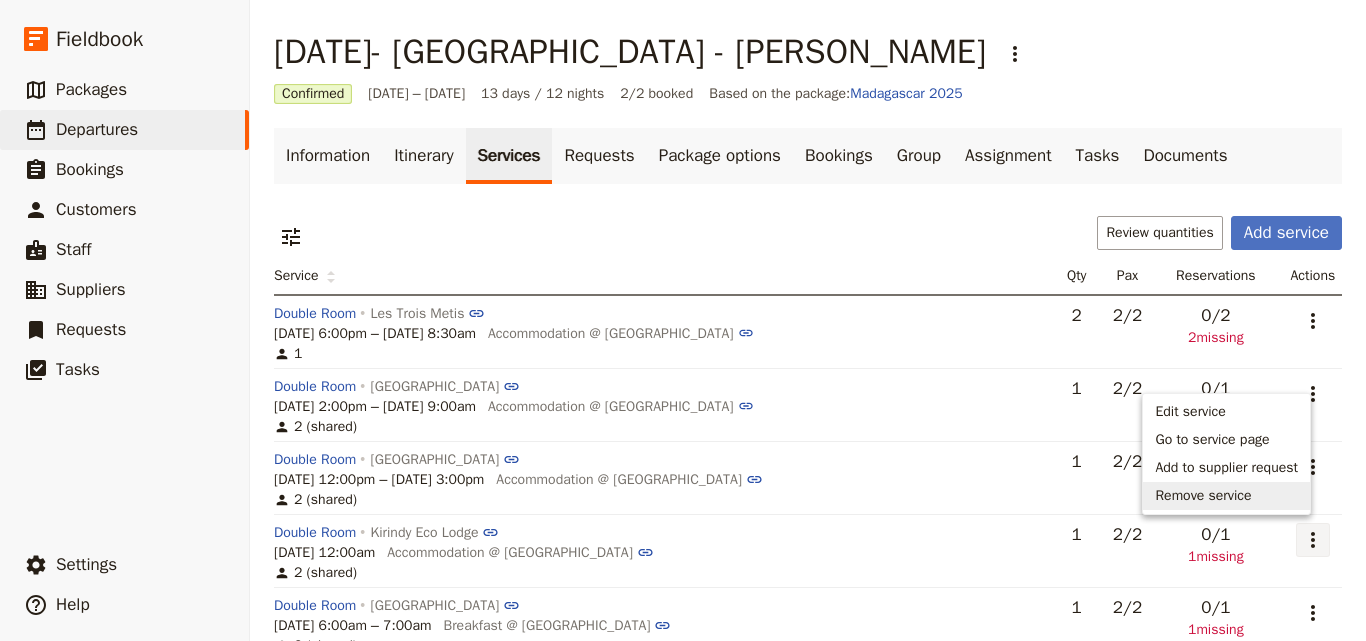 click on "Remove service" at bounding box center [1203, 496] 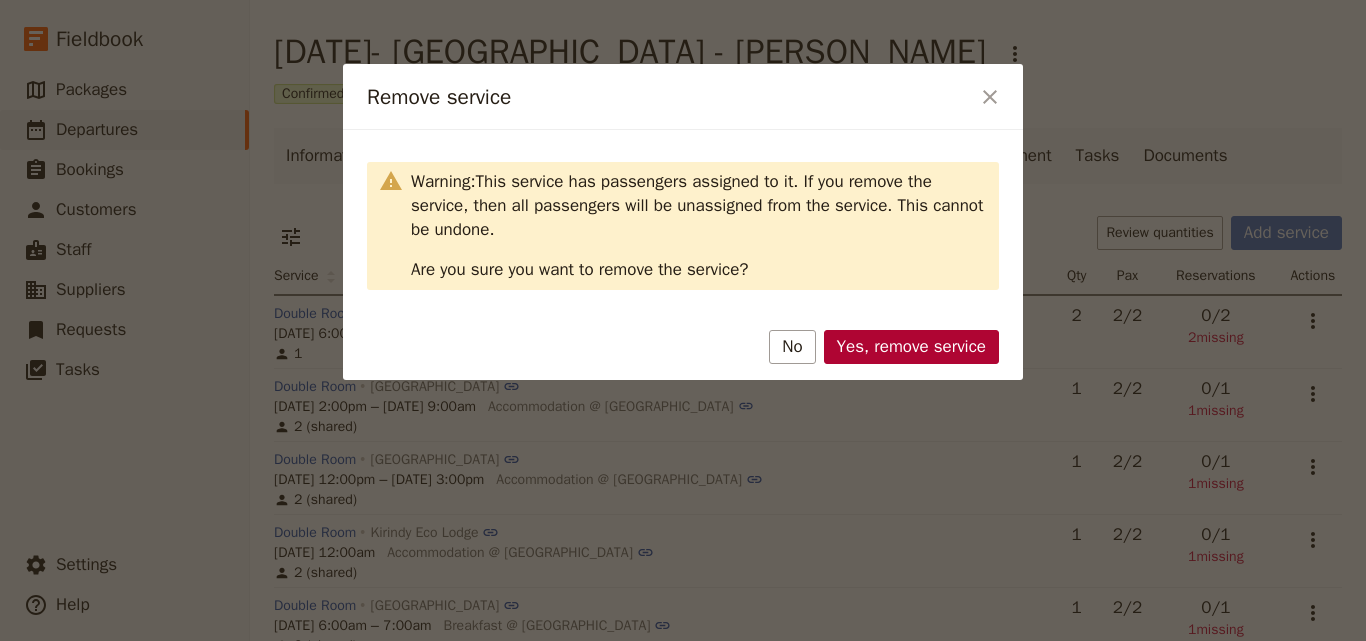 click on "Yes, remove service" at bounding box center (911, 347) 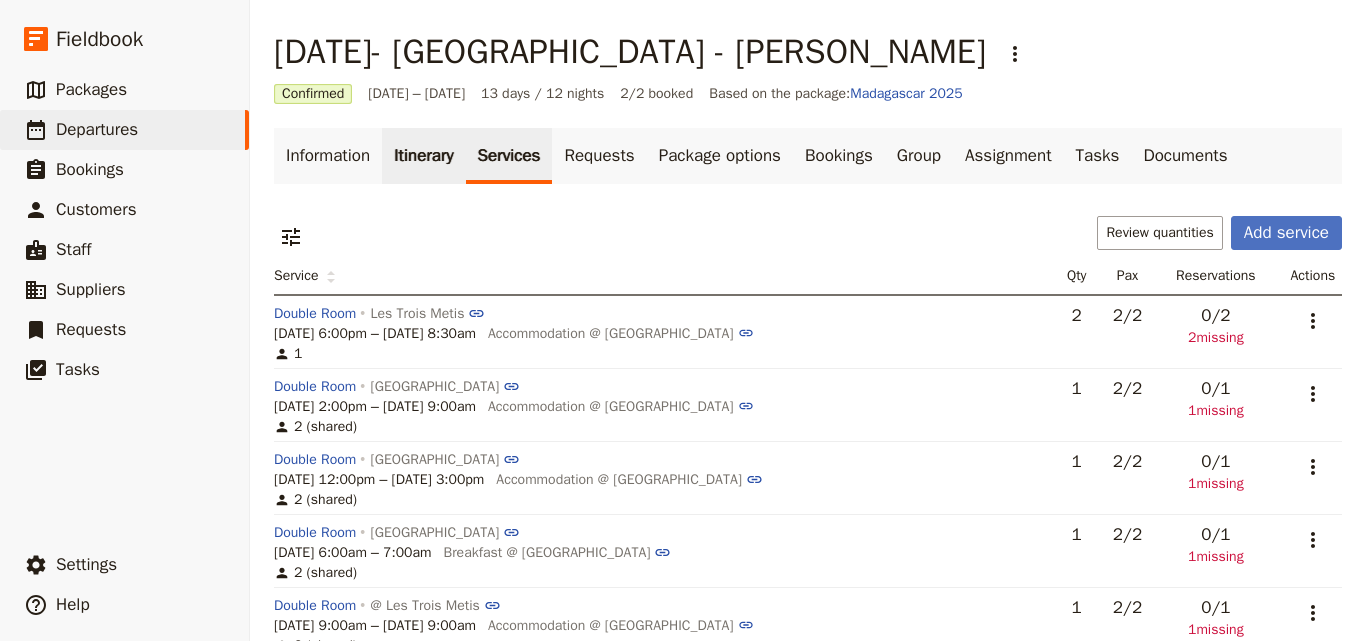 click on "Itinerary" at bounding box center (423, 156) 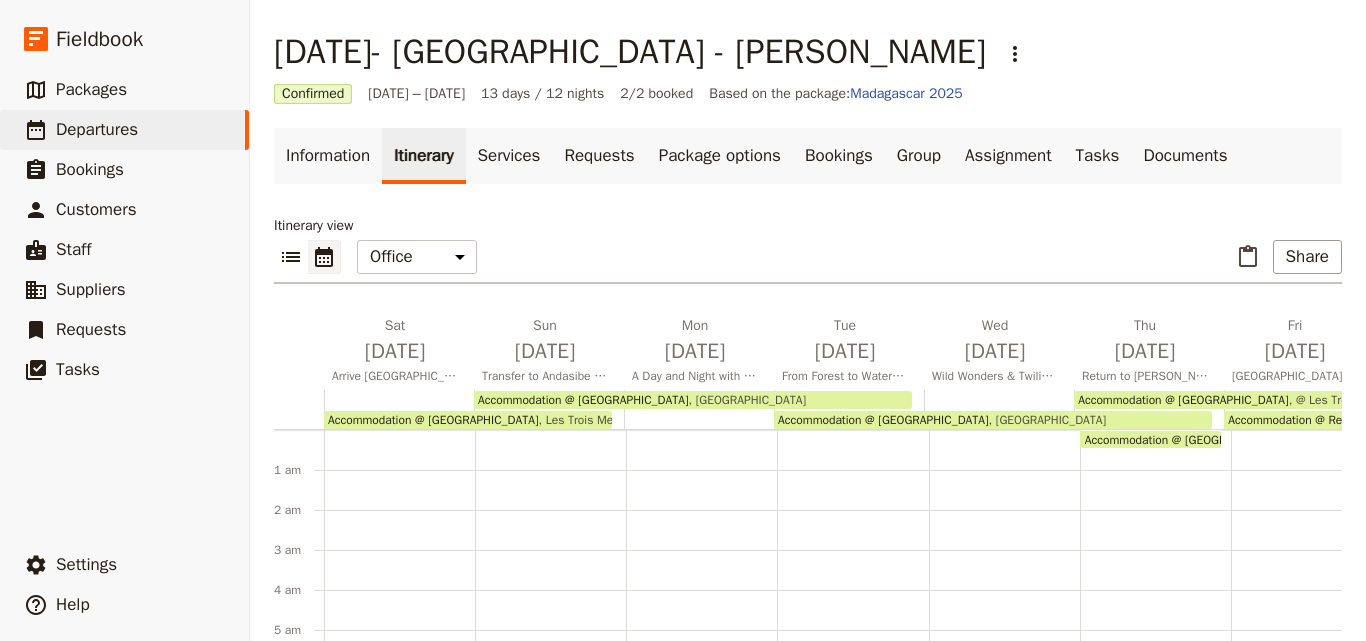 scroll, scrollTop: 220, scrollLeft: 0, axis: vertical 